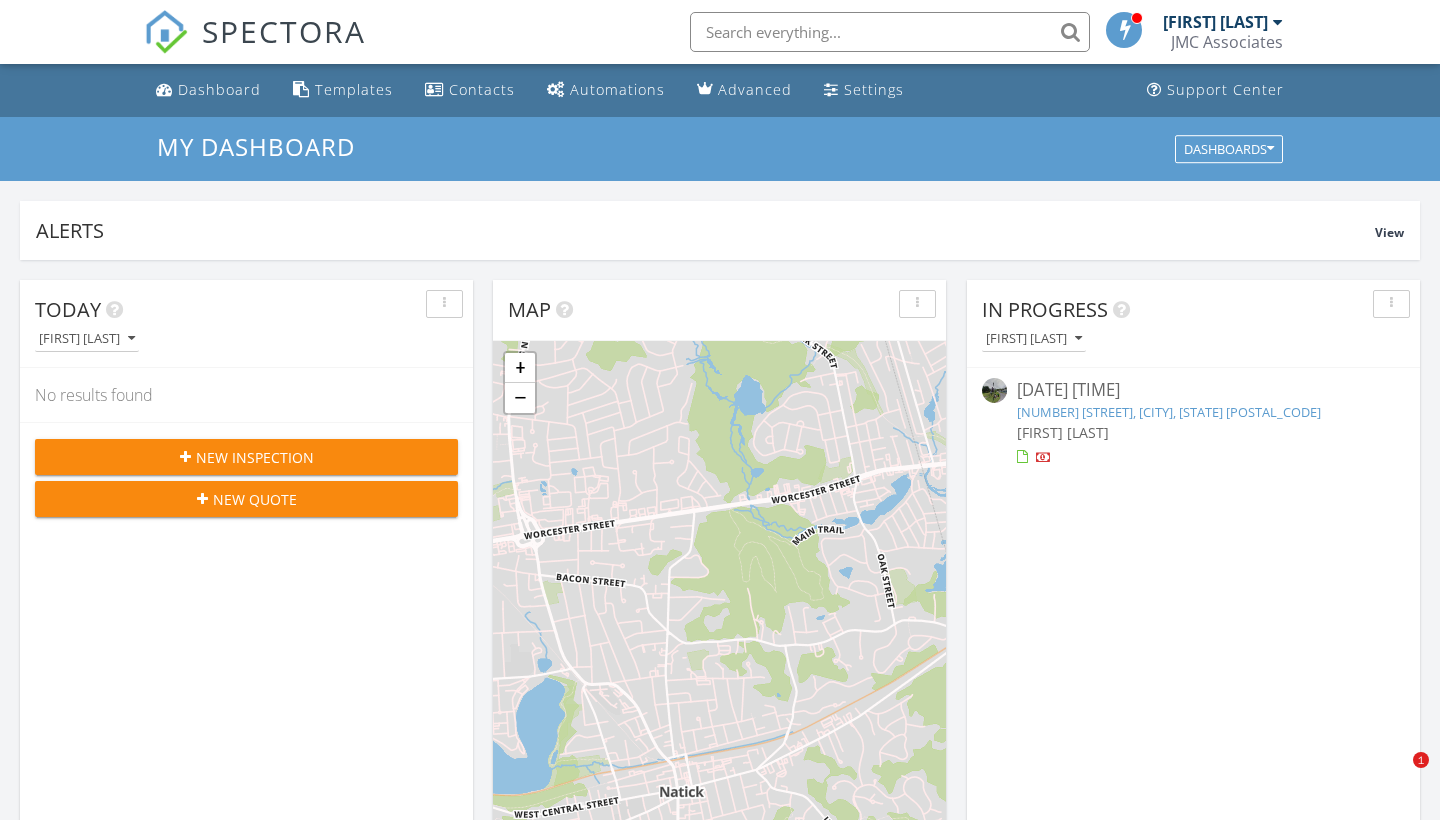 scroll, scrollTop: 964, scrollLeft: 0, axis: vertical 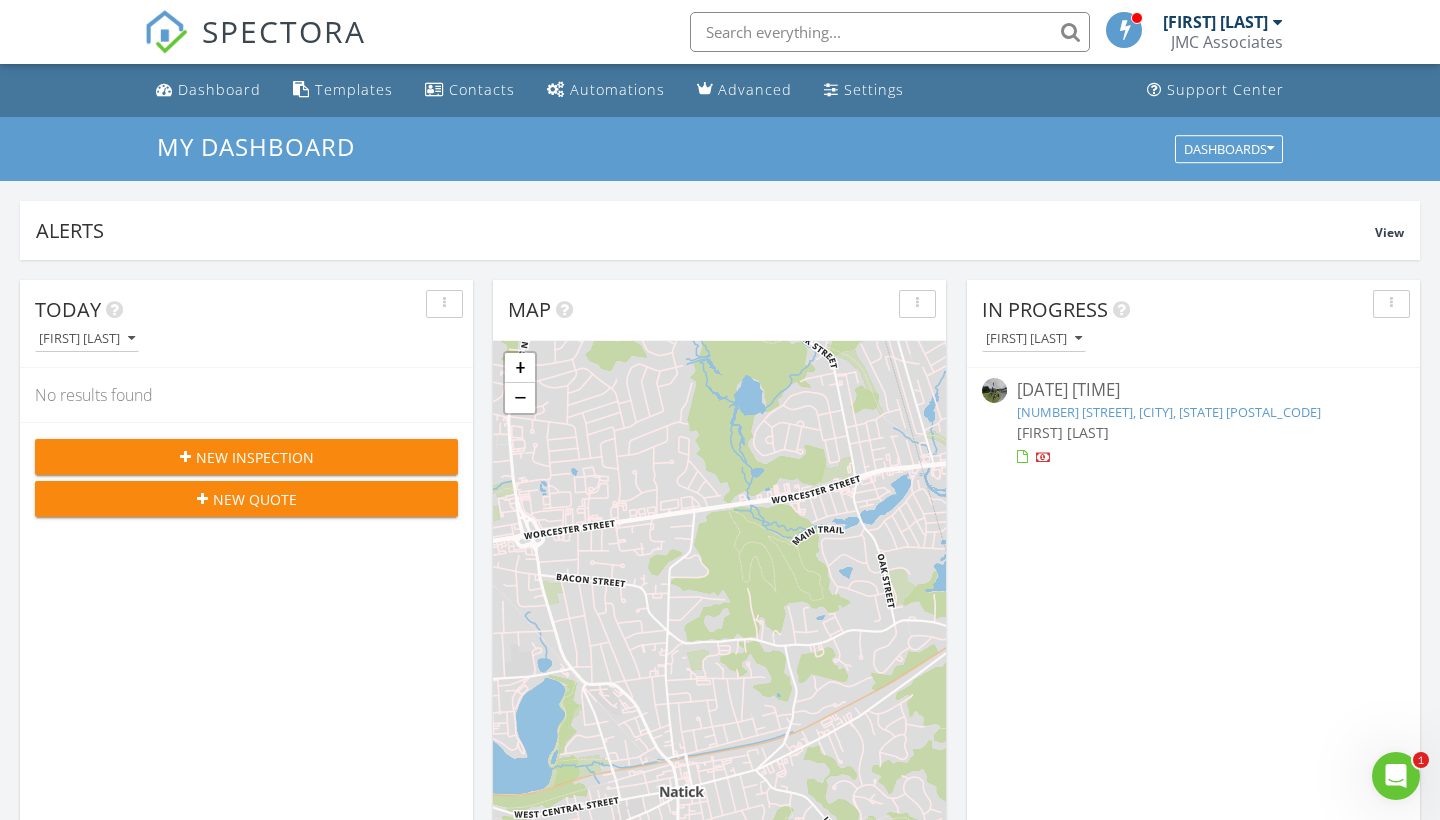 click at bounding box center (1278, 22) 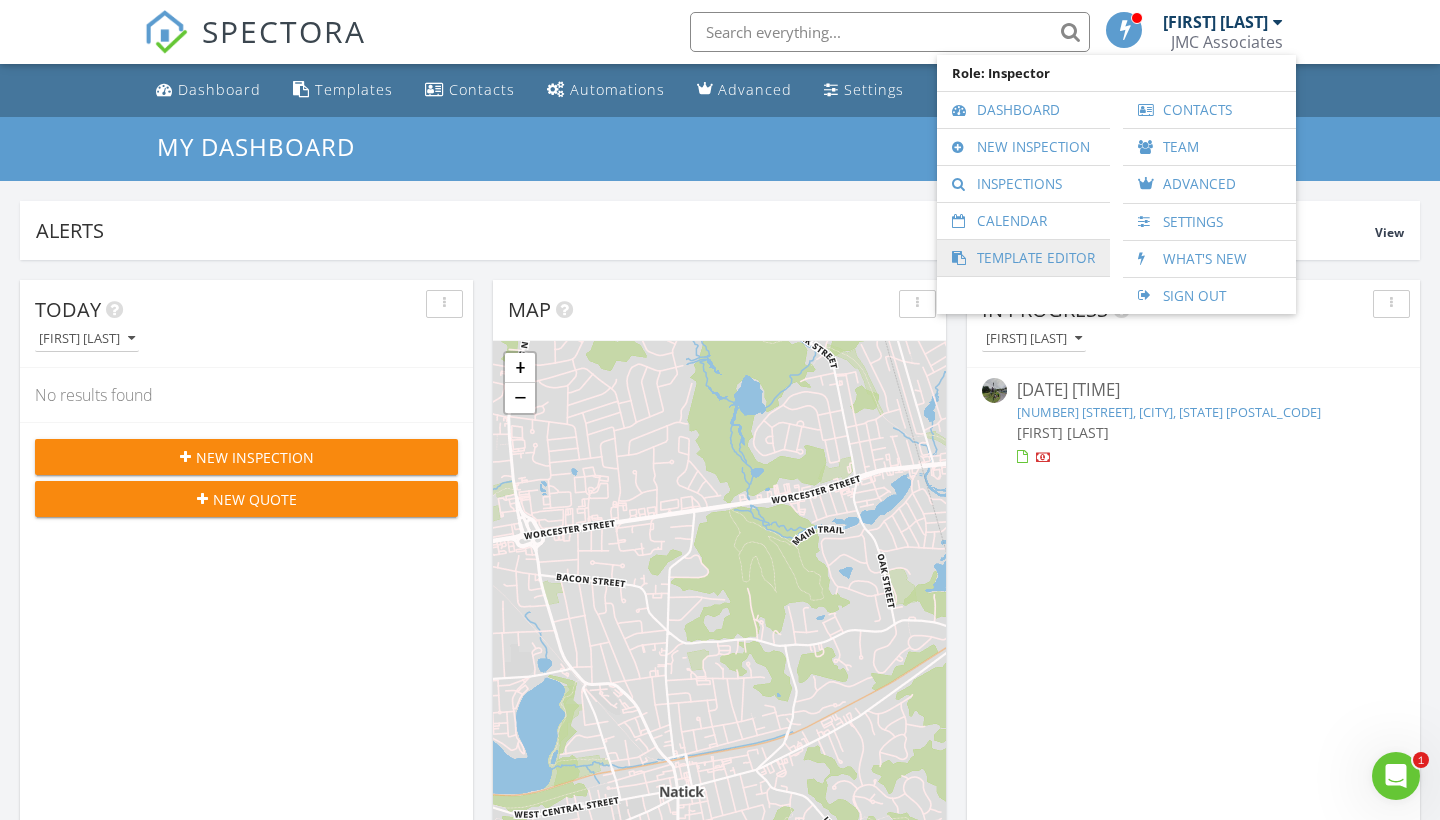 click on "Template Editor" at bounding box center [1023, 258] 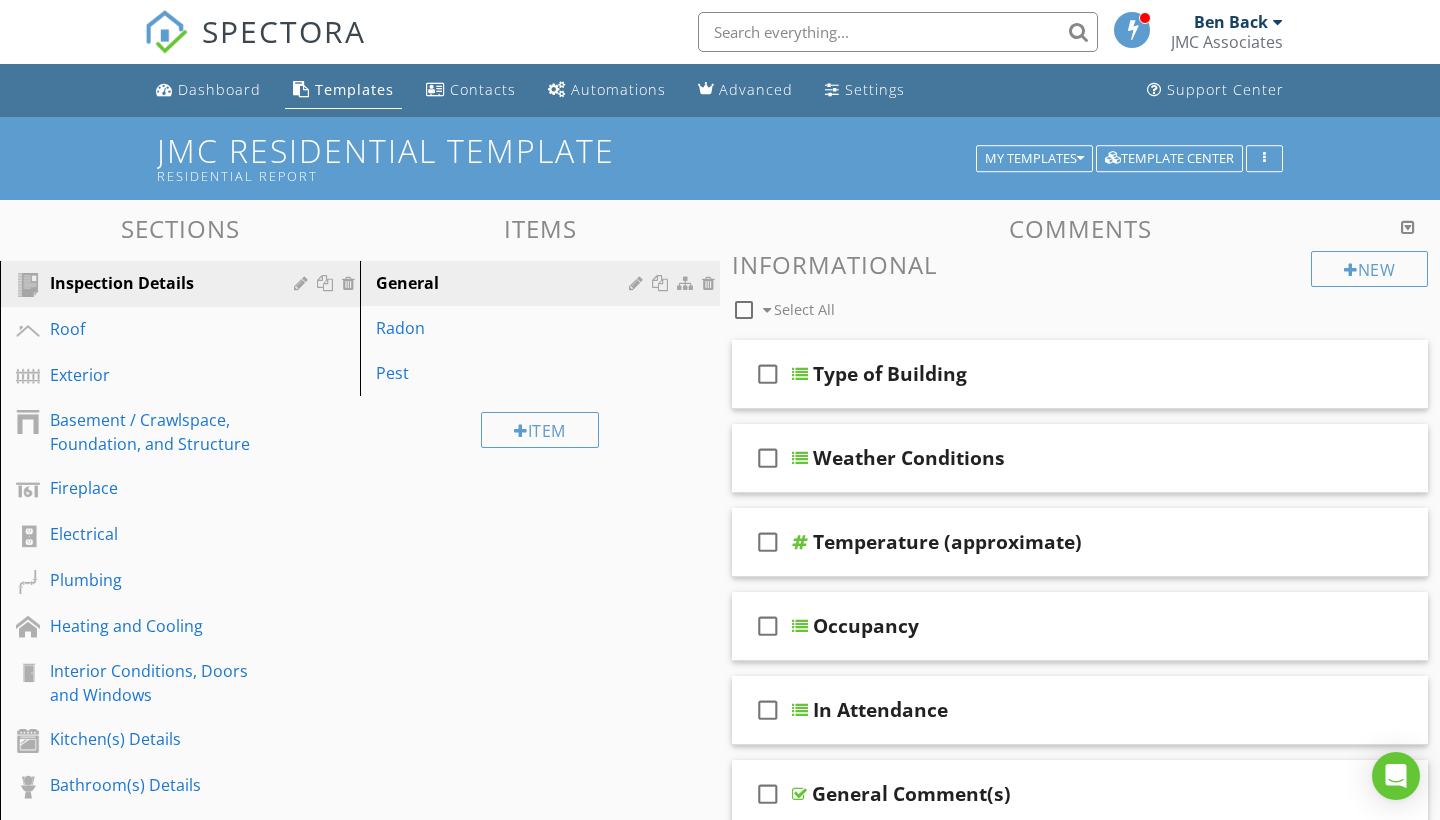 scroll, scrollTop: 0, scrollLeft: 0, axis: both 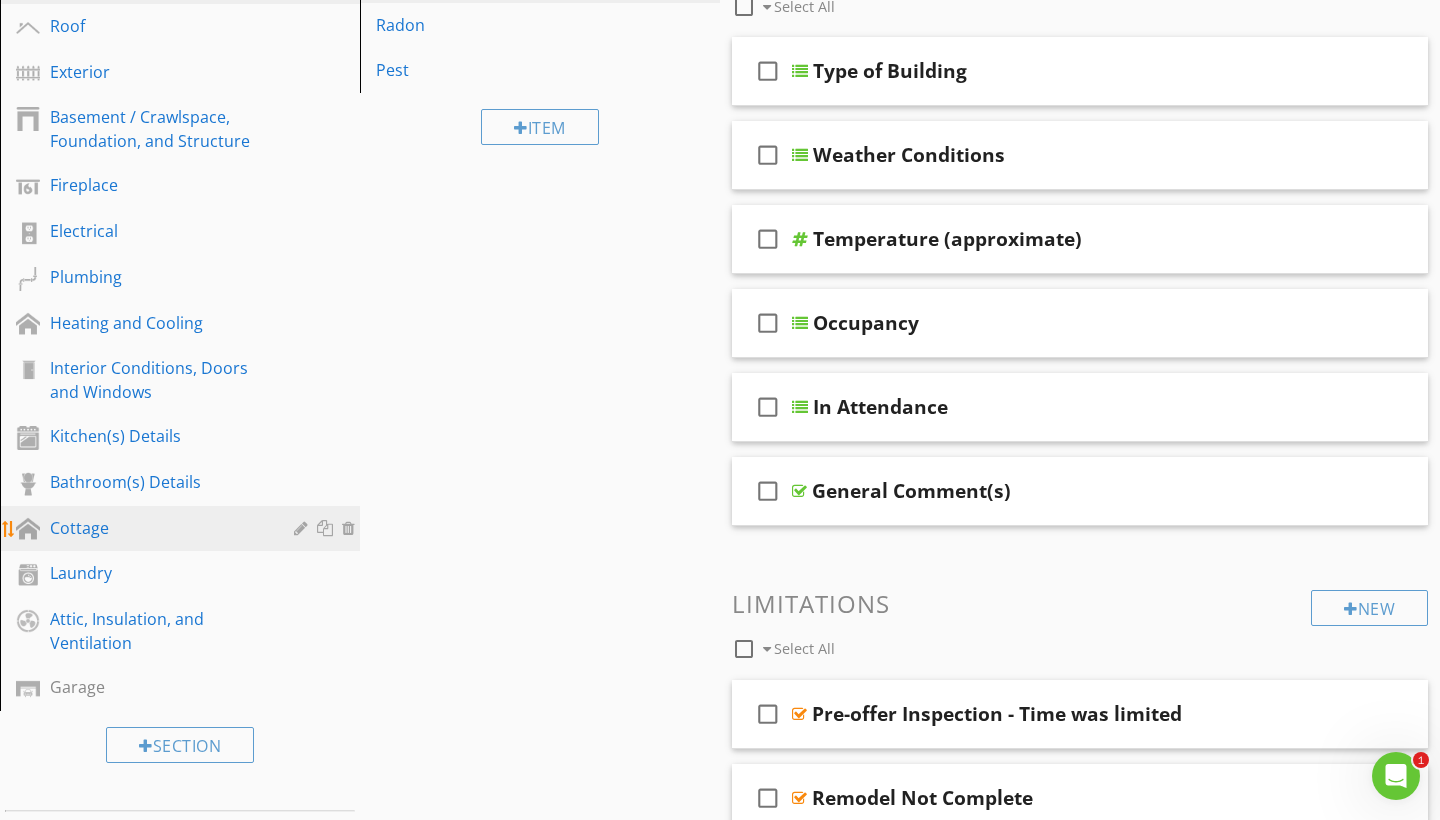 type 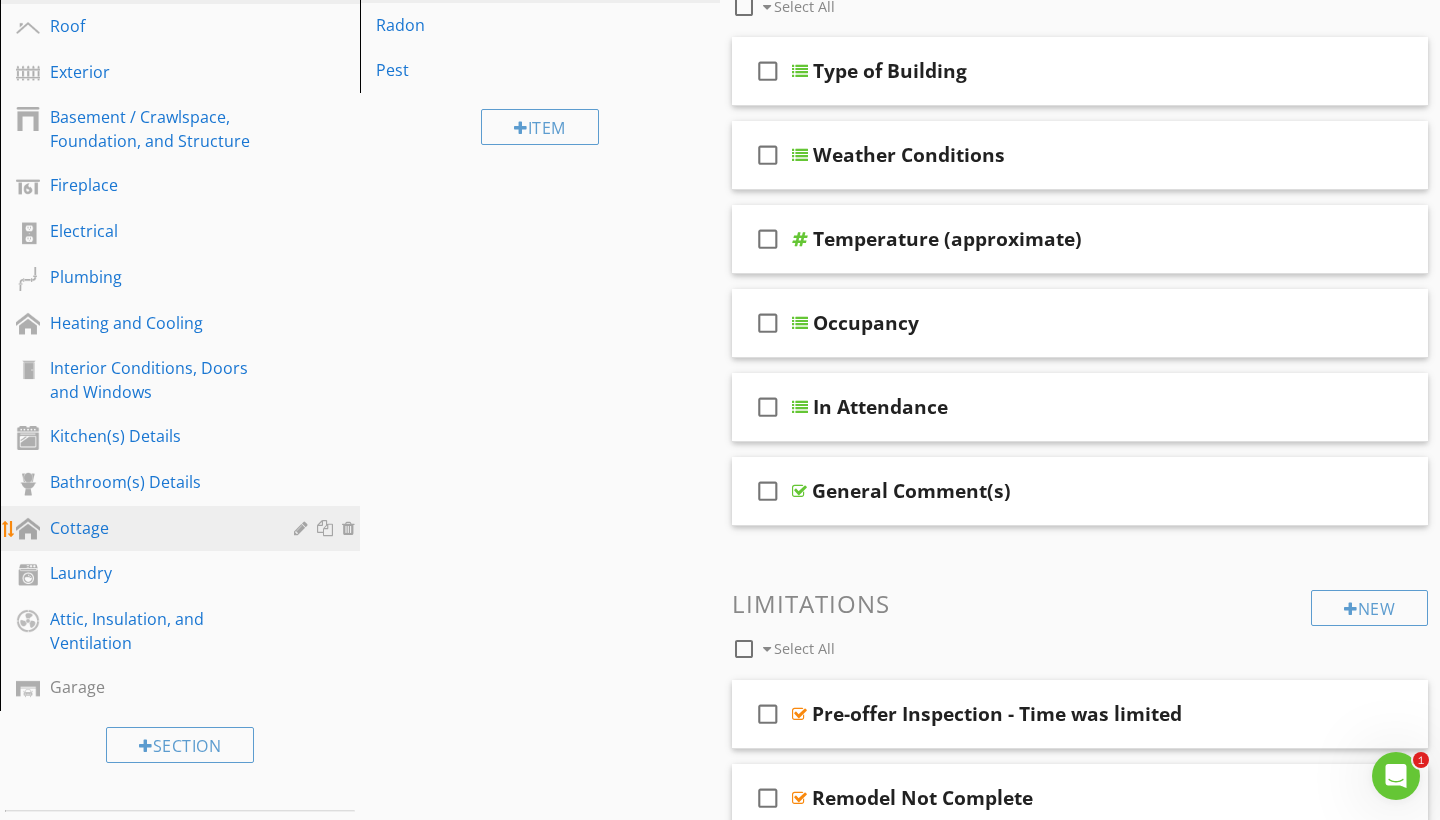 click at bounding box center [303, 528] 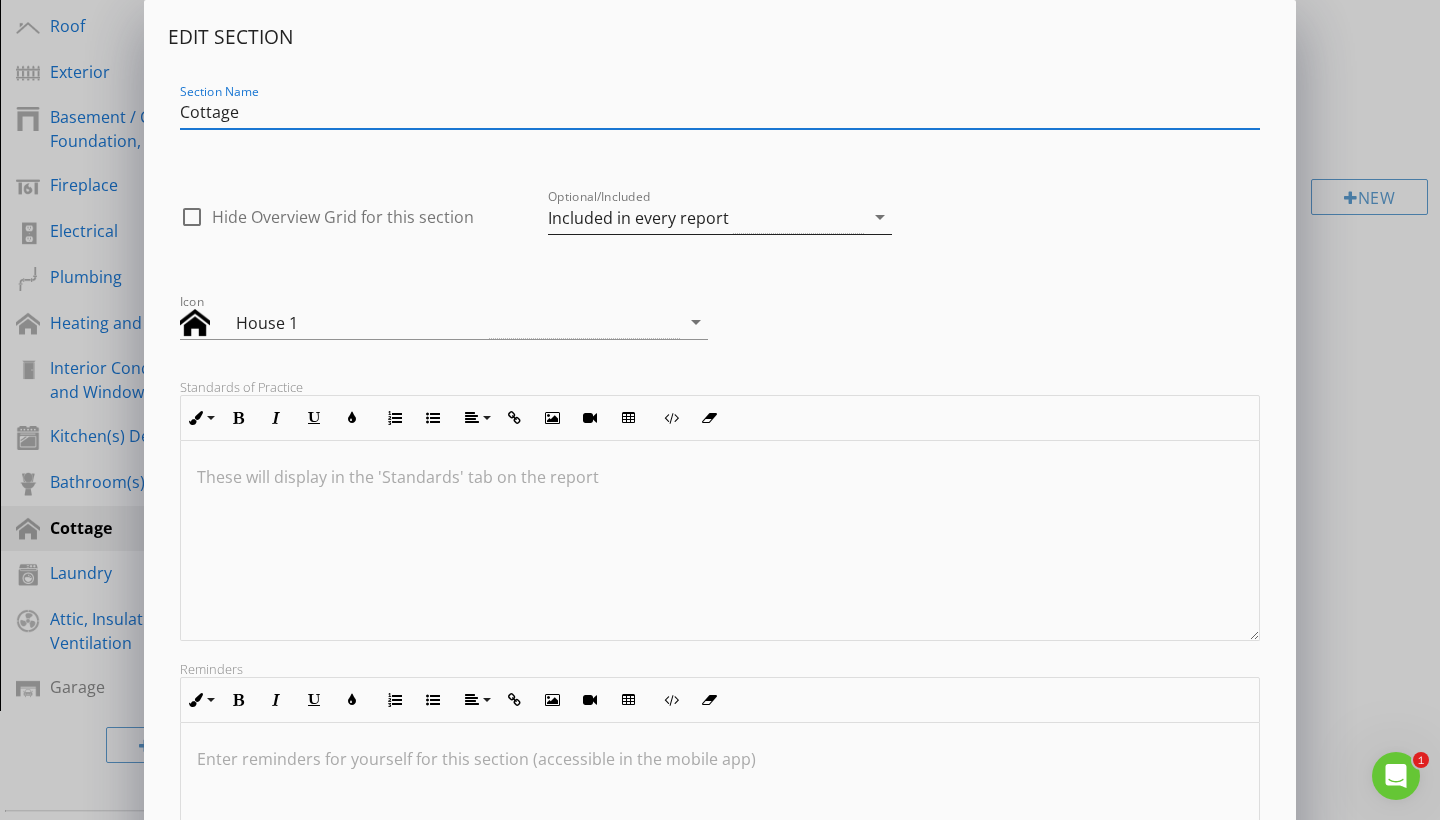 click on "arrow_drop_down" at bounding box center (880, 217) 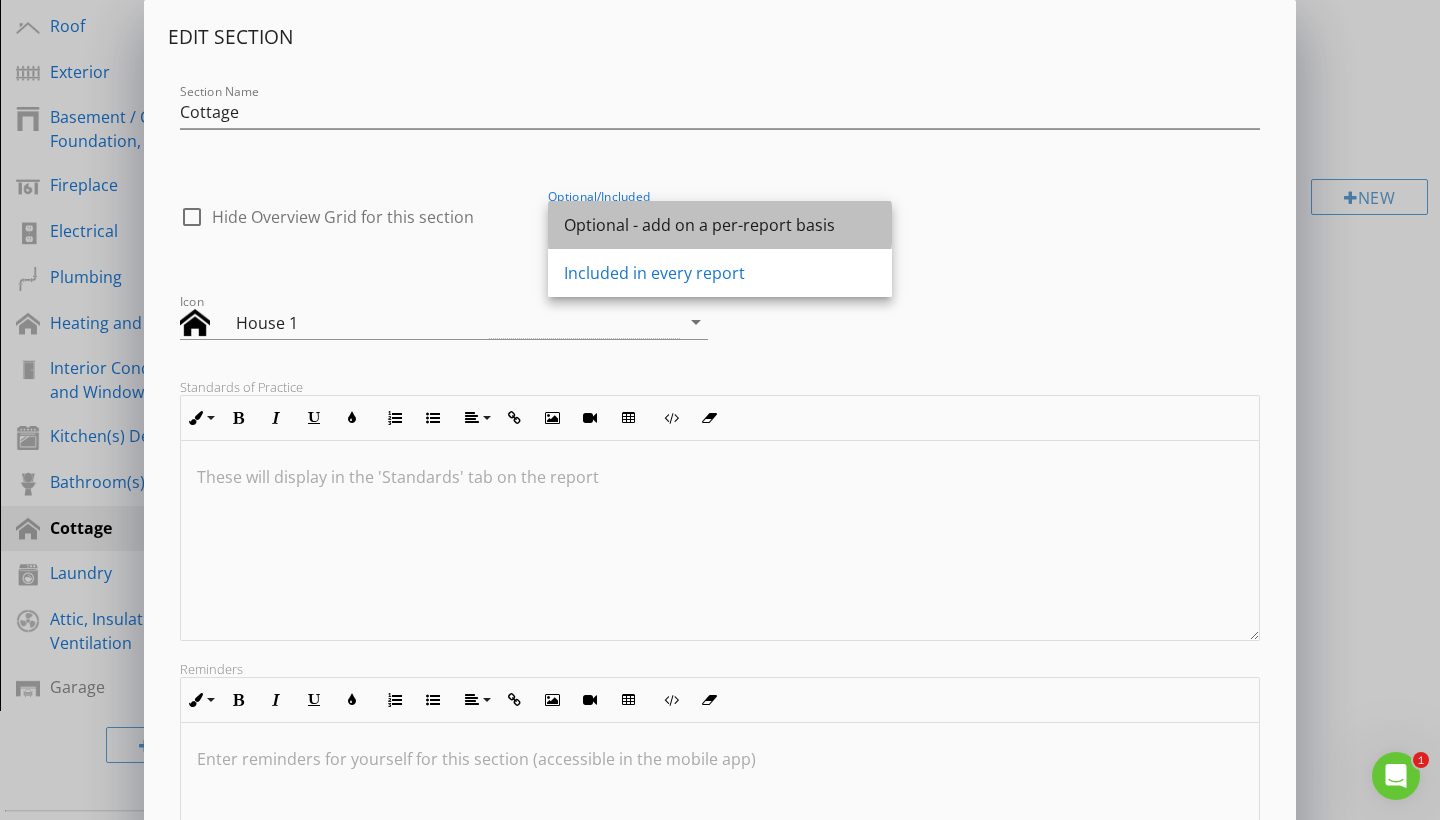 click on "Optional - add on a per-report basis" at bounding box center [720, 225] 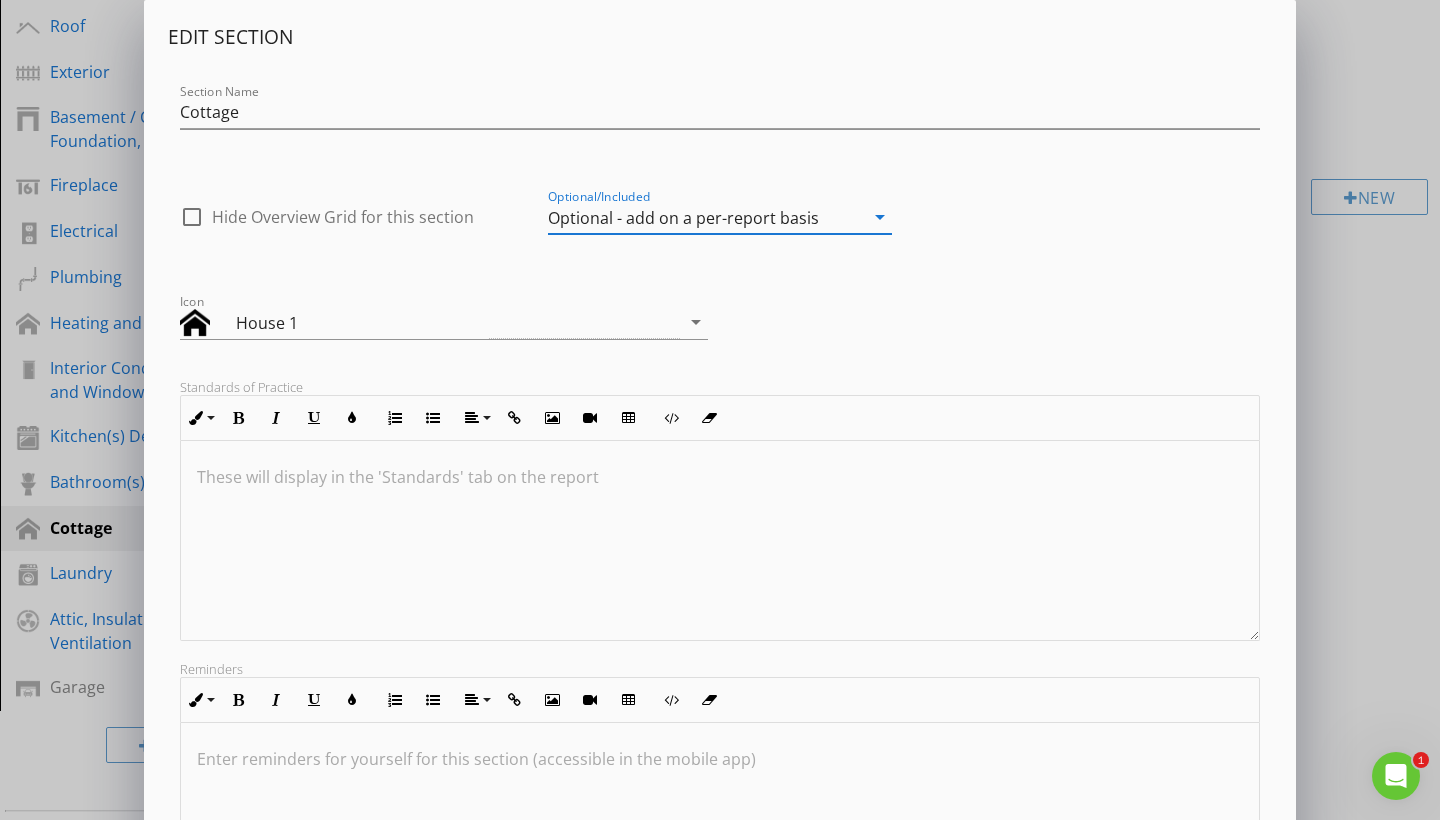 click on "Icon   House 1   arrow_drop_down" at bounding box center [720, 316] 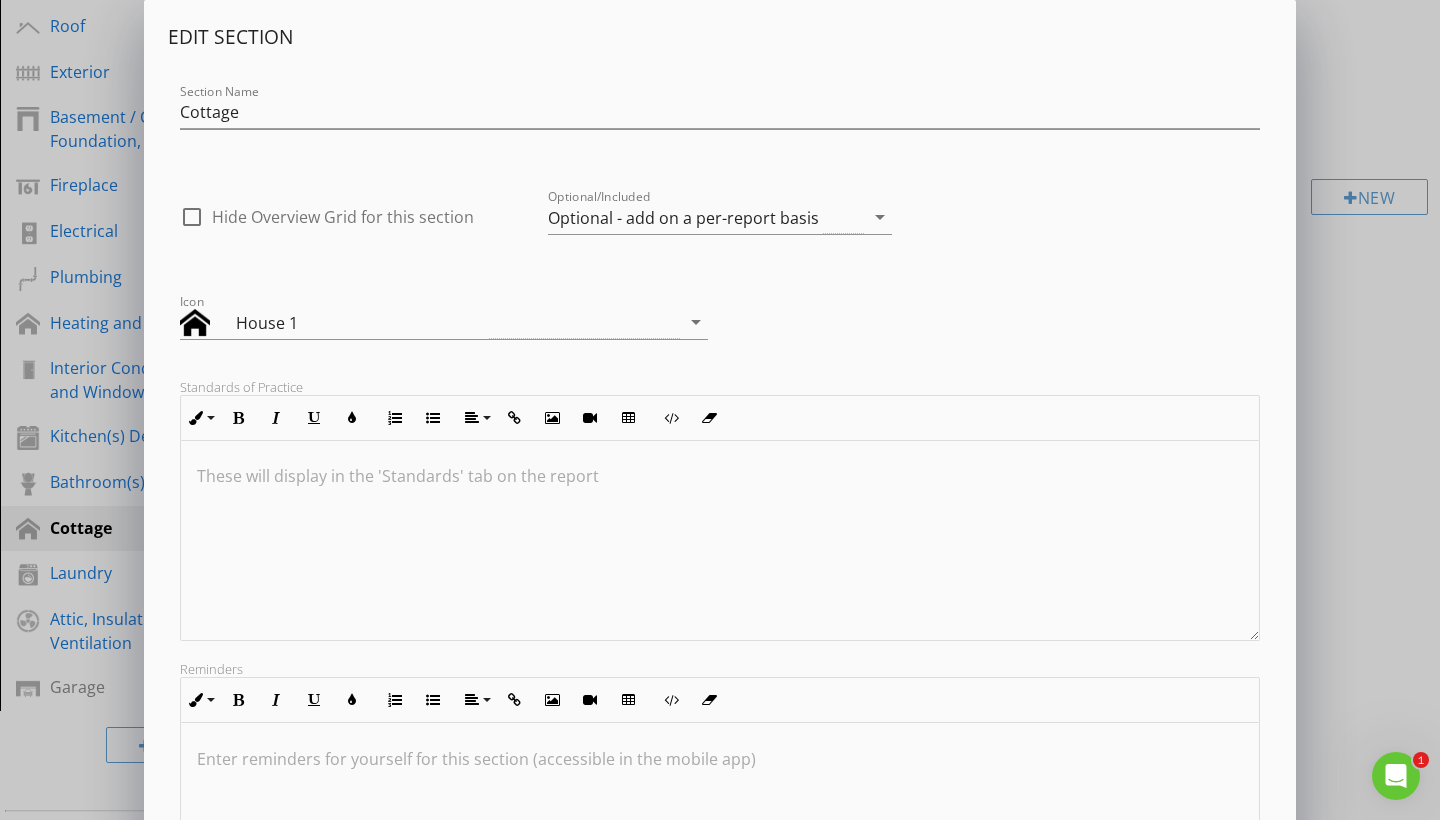scroll, scrollTop: 1, scrollLeft: 0, axis: vertical 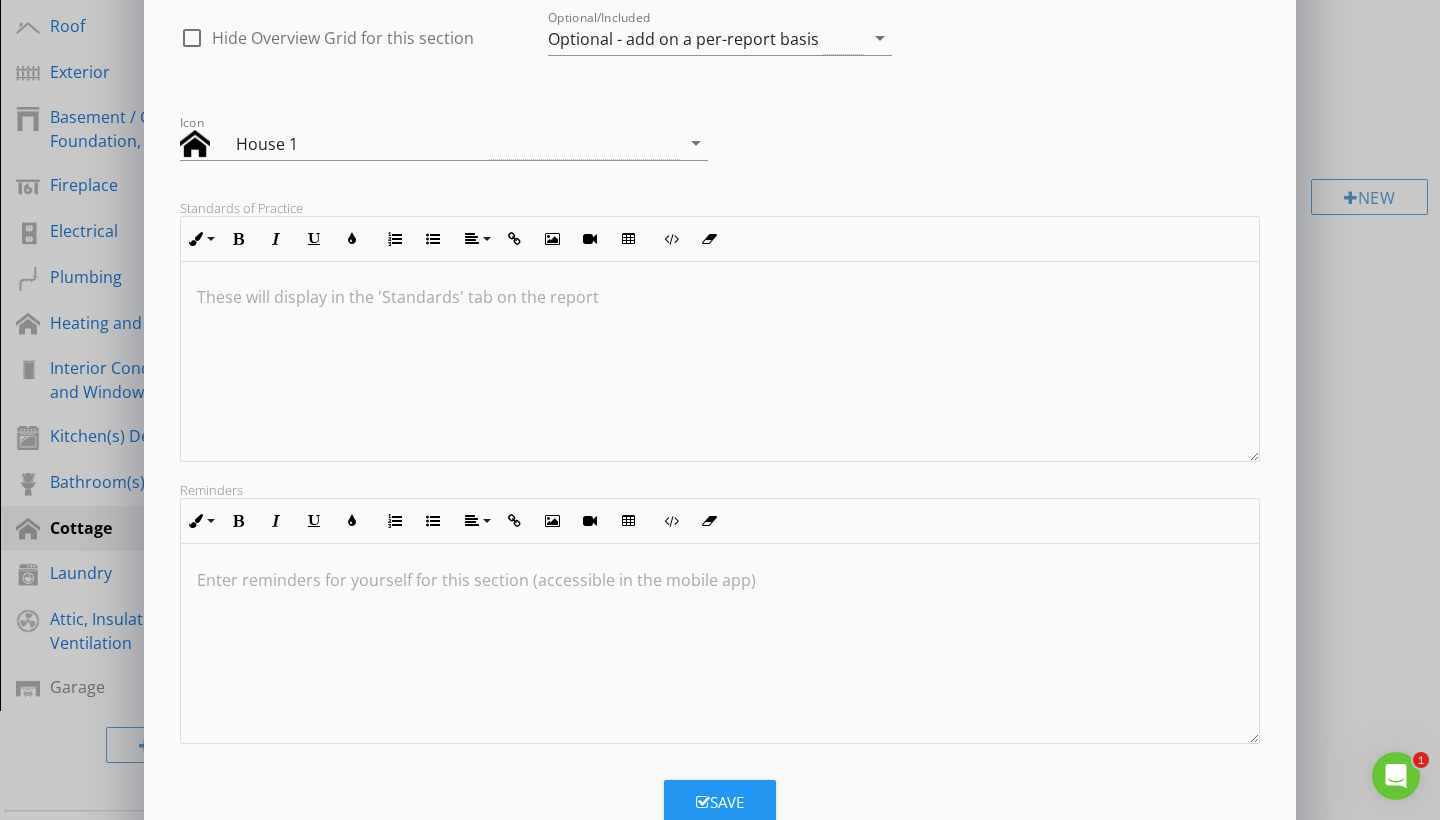 click on "Save" at bounding box center (720, 802) 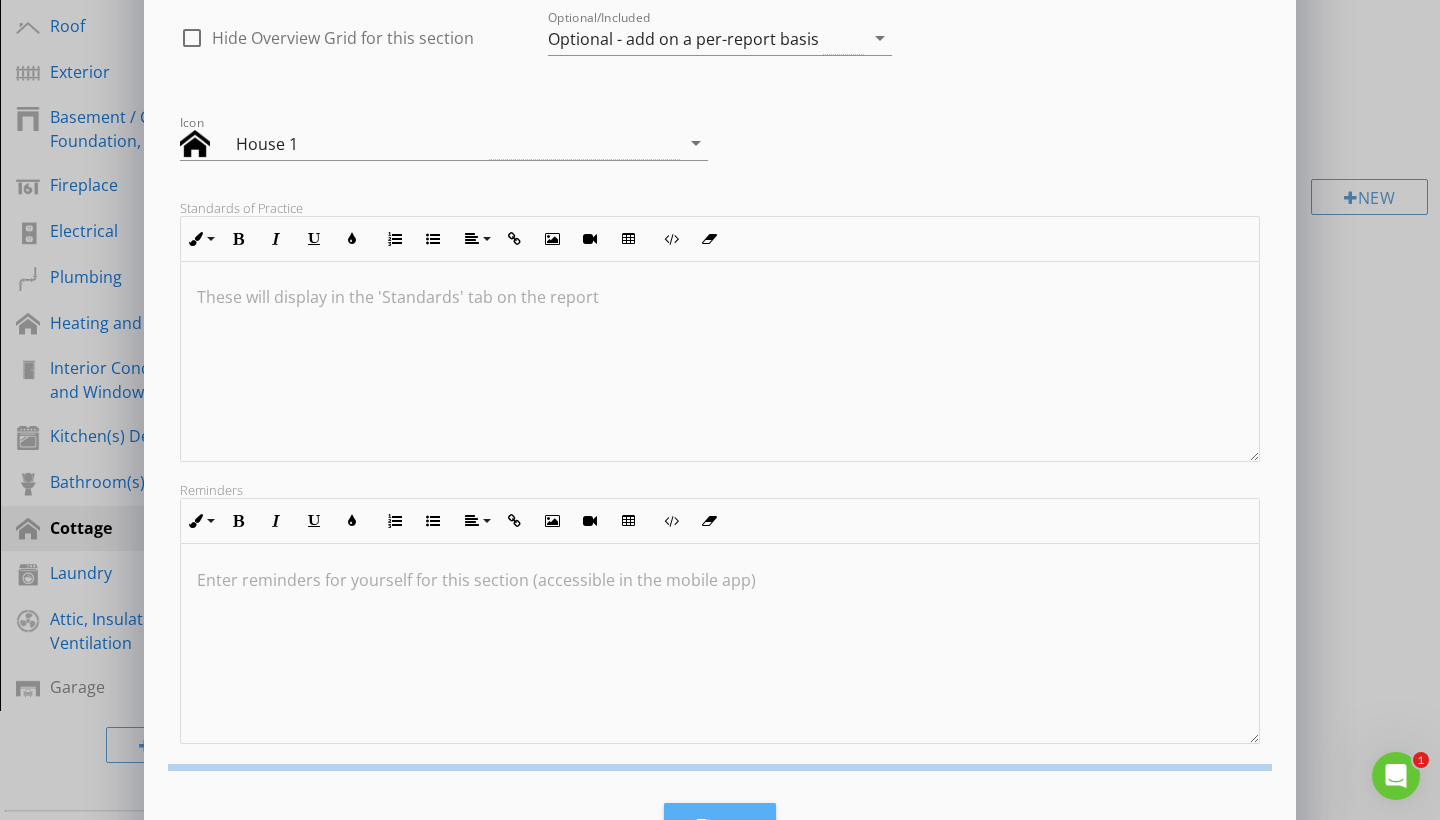 scroll, scrollTop: 22, scrollLeft: 0, axis: vertical 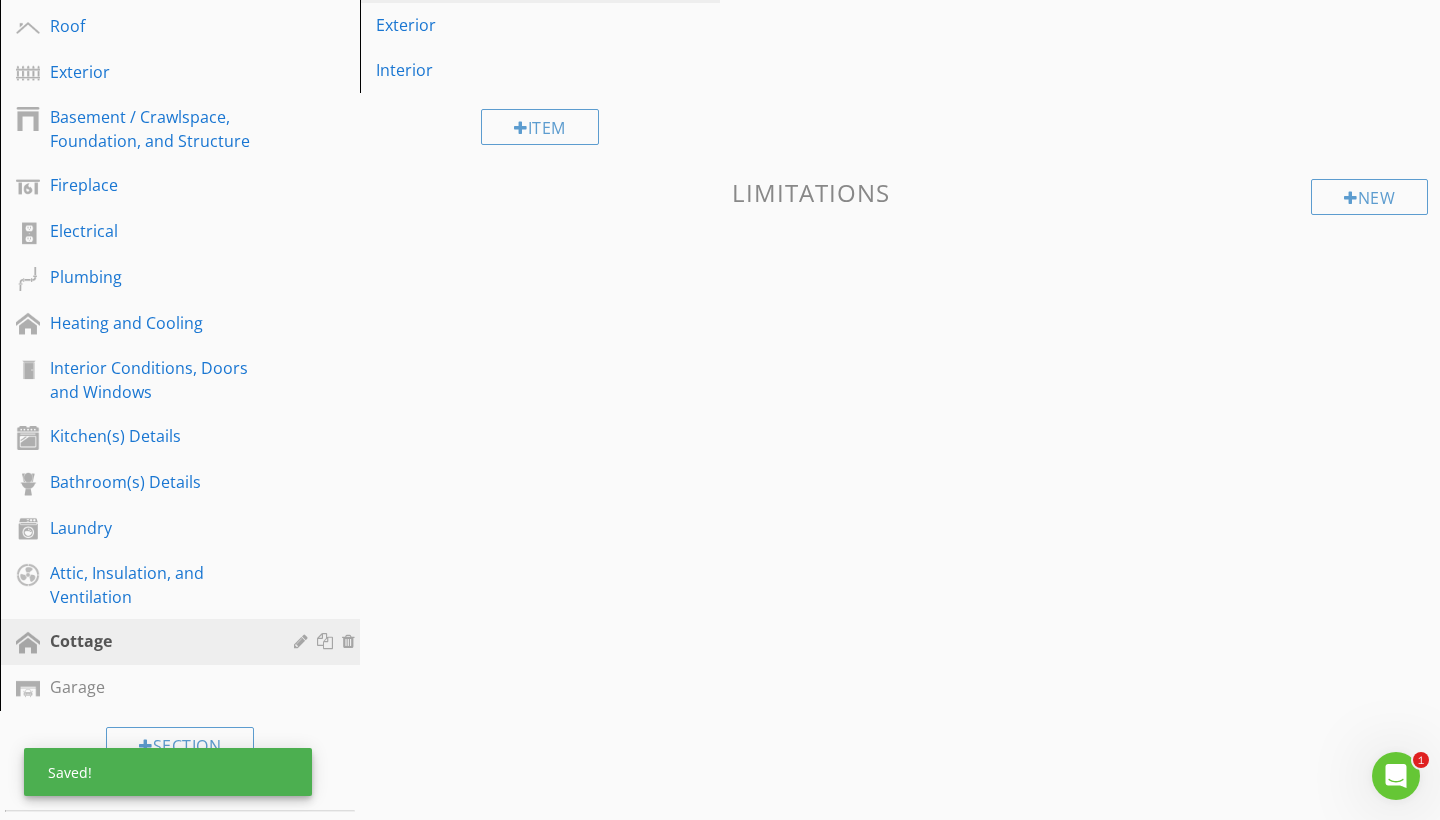 click on "Sections
Inspection Details           Roof           Exterior           Basement / Crawlspace, Foundation, and Structure           Fireplace           Electrical           Plumbing           Heating and Cooling           Interior Conditions, Doors and Windows           Kitchen(s) Details           Bathroom(s) Details           Laundry           Attic, Insulation, and Ventilation           Cottage           Garage
Section
Attachments     General Notes   JMC_Associates_-_General_Notes_2021.pdf     MassSave (266 CMR Amended)   266_CMR_6.00_Amendment_(Required_MASS_SAVE_info).pdf     Standards of Practice (266 CMR)   266_CMR_6.00_STANDARD_OF_PRACTICE_2011_(MA).pdf
Attachment
Items
General           Exterior           Interior
Item
Comments
New
Informational
New" at bounding box center (720, 516) 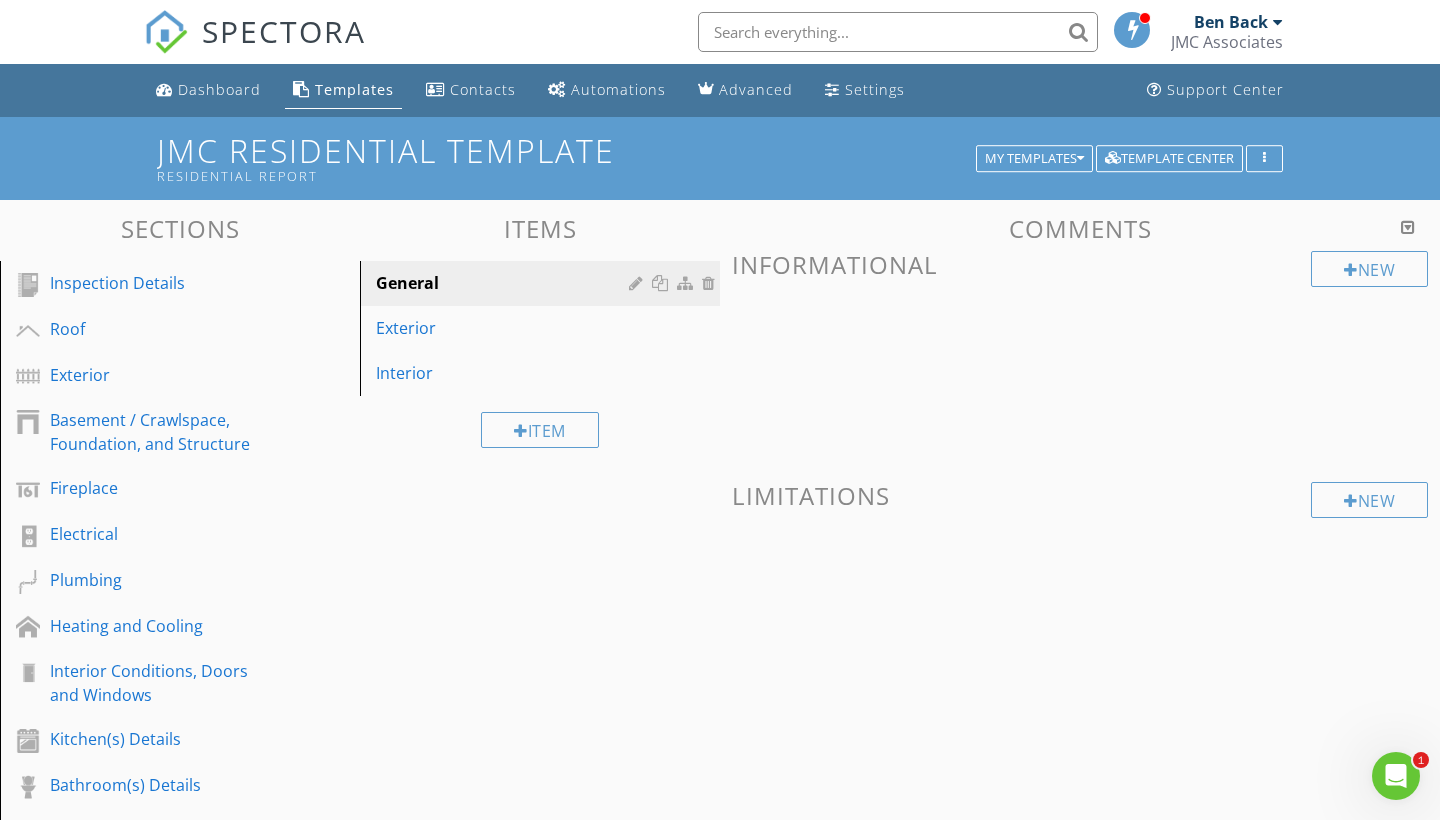 scroll, scrollTop: 0, scrollLeft: 0, axis: both 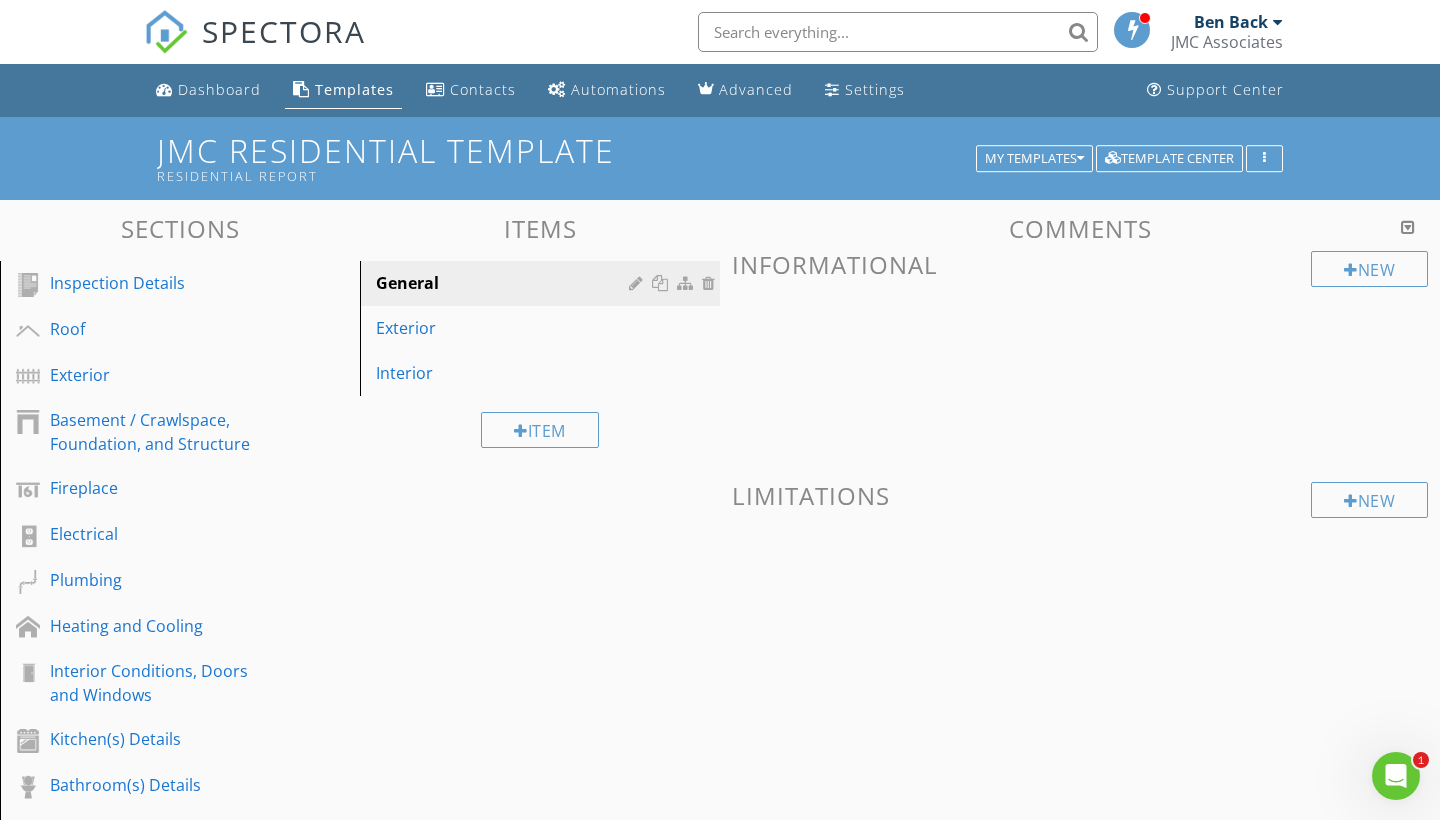 click on "SPECTORA" at bounding box center (284, 31) 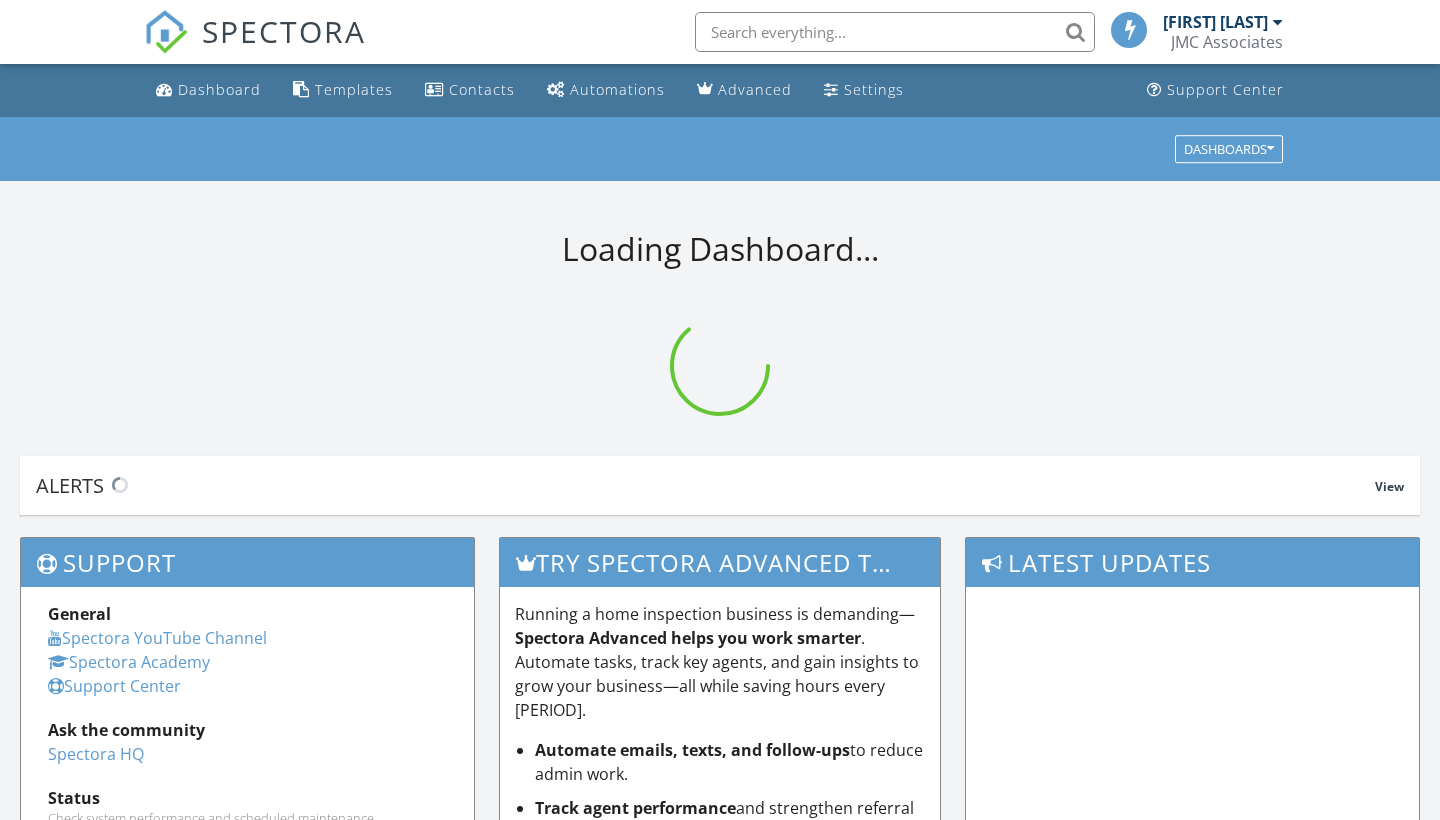 scroll, scrollTop: 0, scrollLeft: 0, axis: both 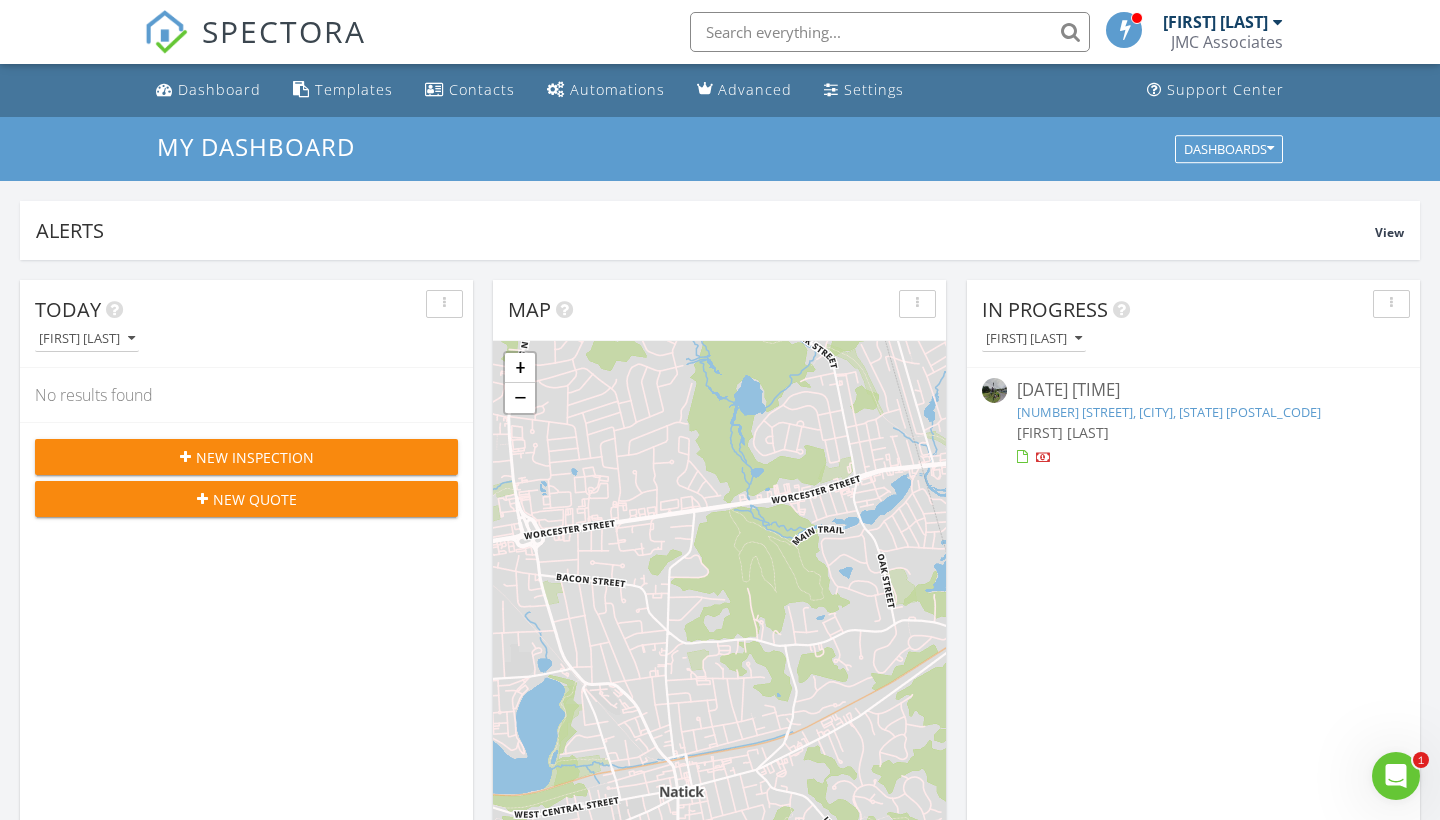 click on "New Inspection" at bounding box center (255, 457) 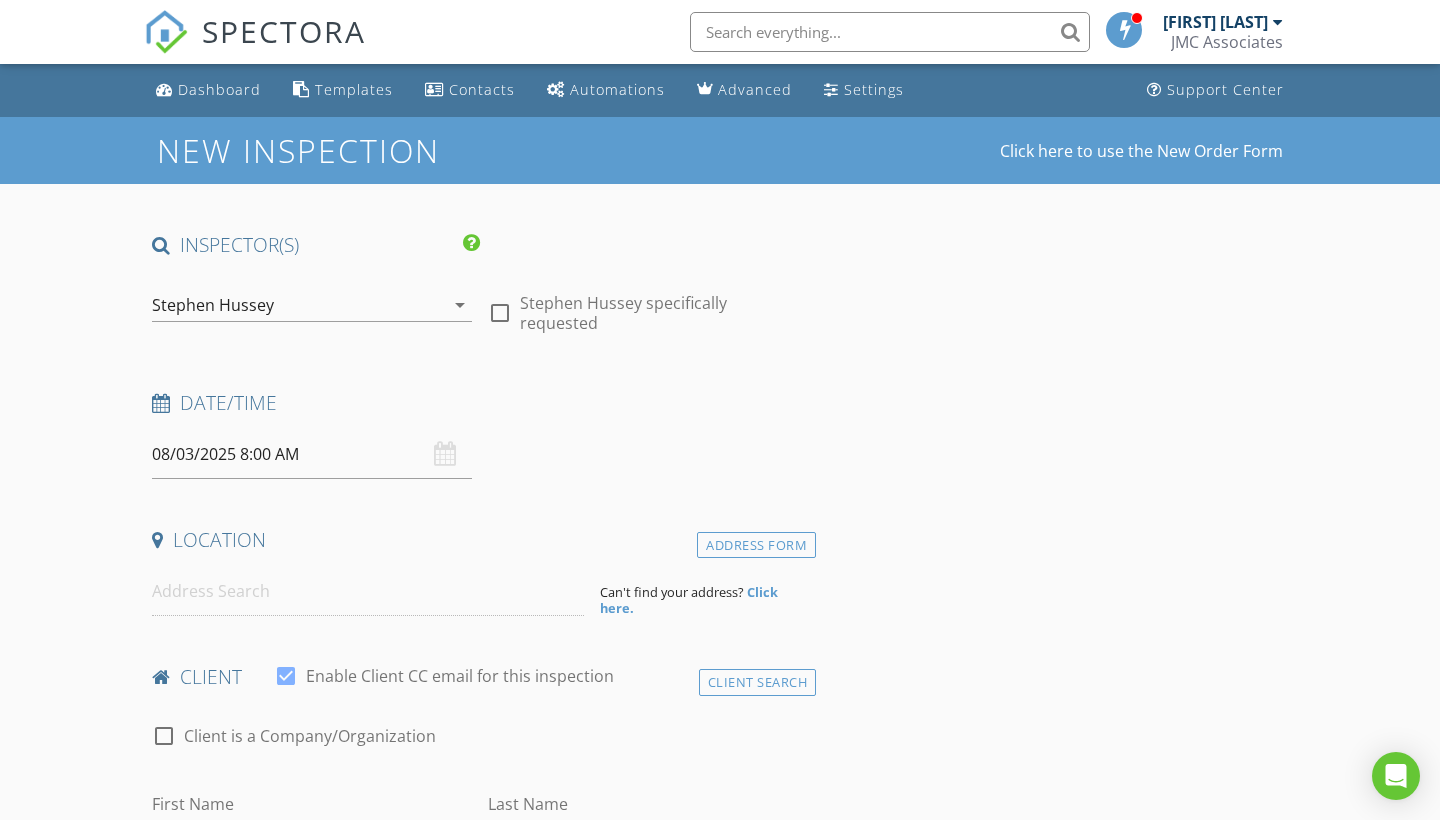 scroll, scrollTop: 0, scrollLeft: 0, axis: both 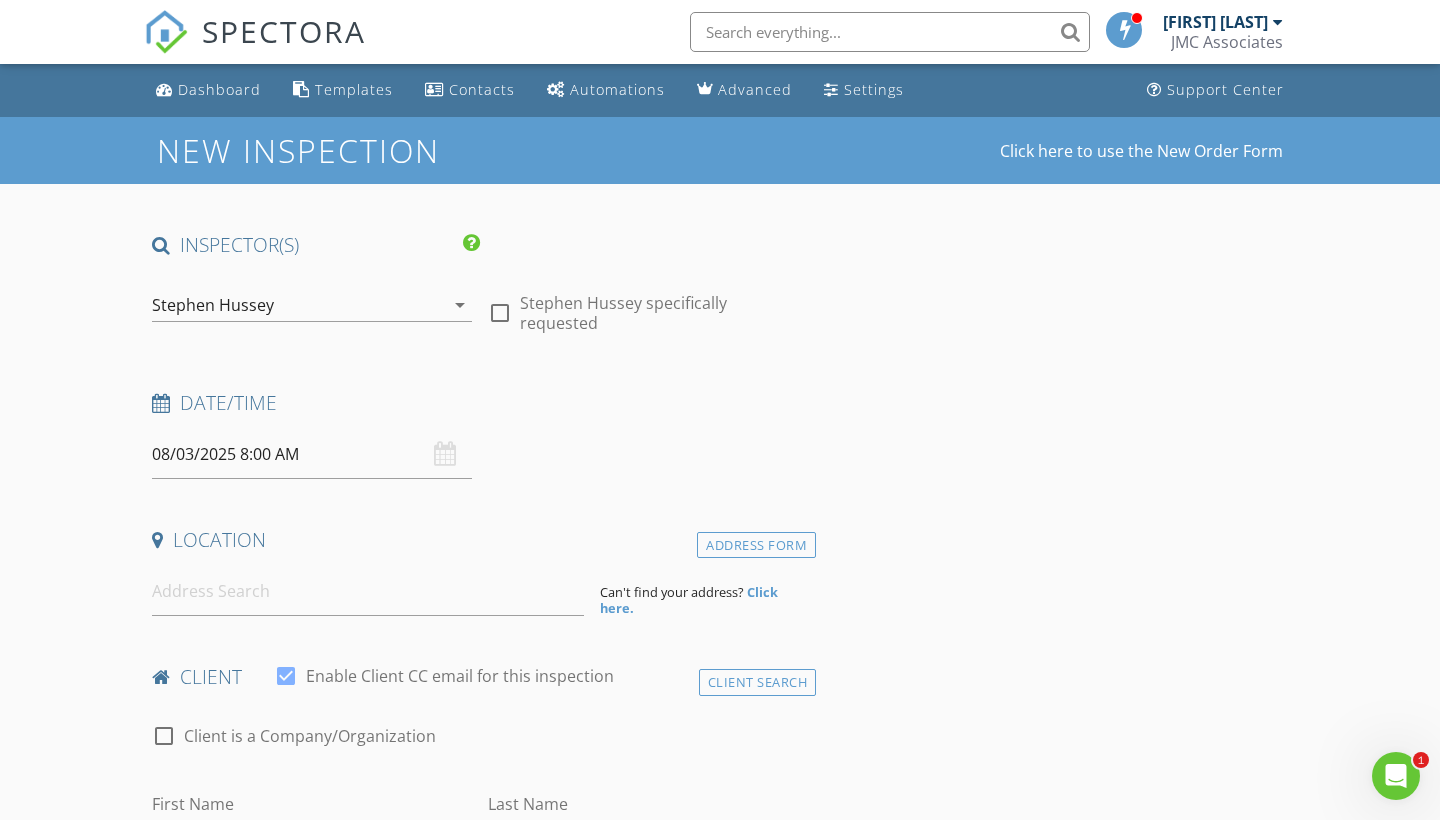 click on "arrow_drop_down" at bounding box center [460, 305] 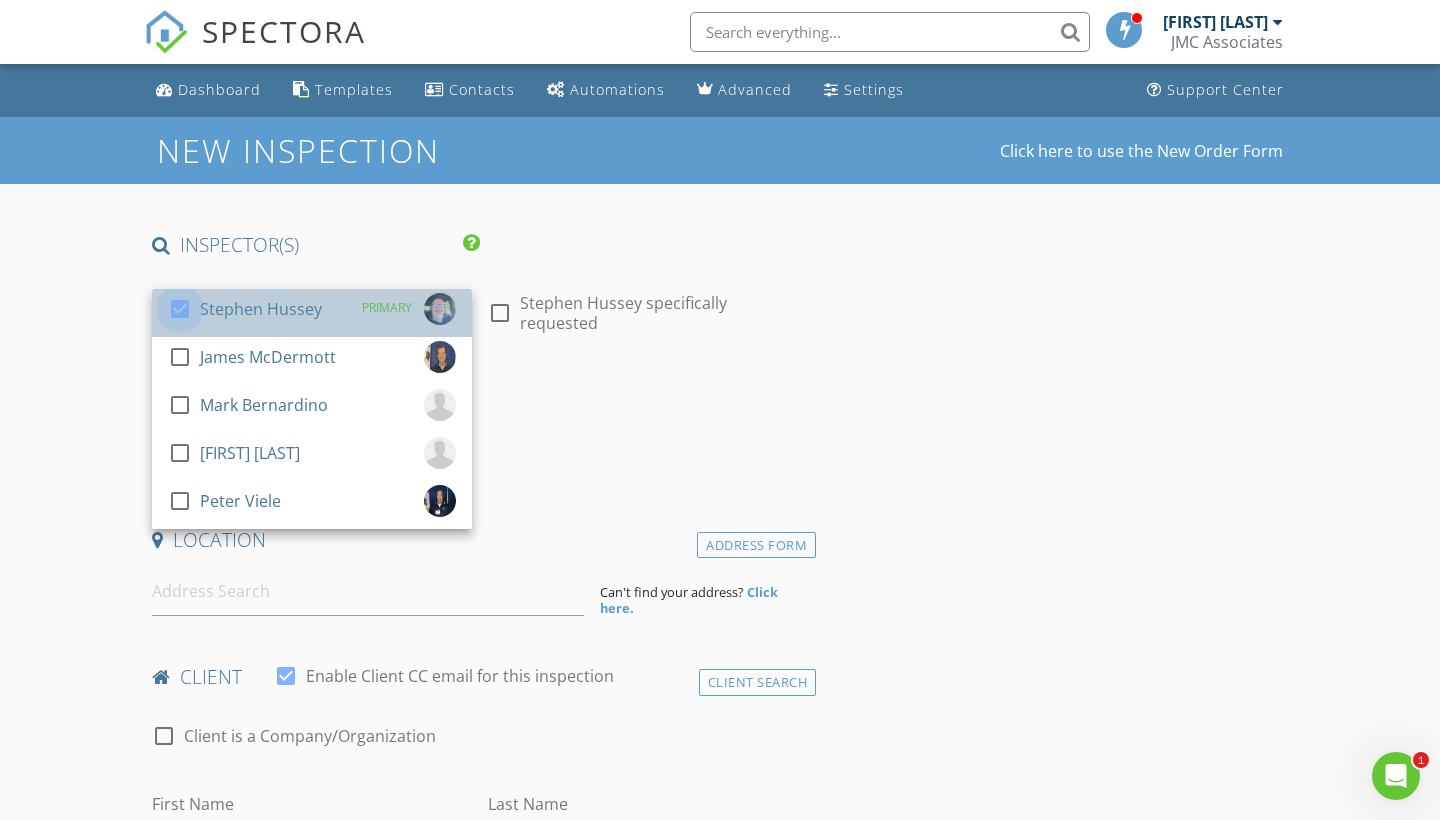 click at bounding box center (180, 309) 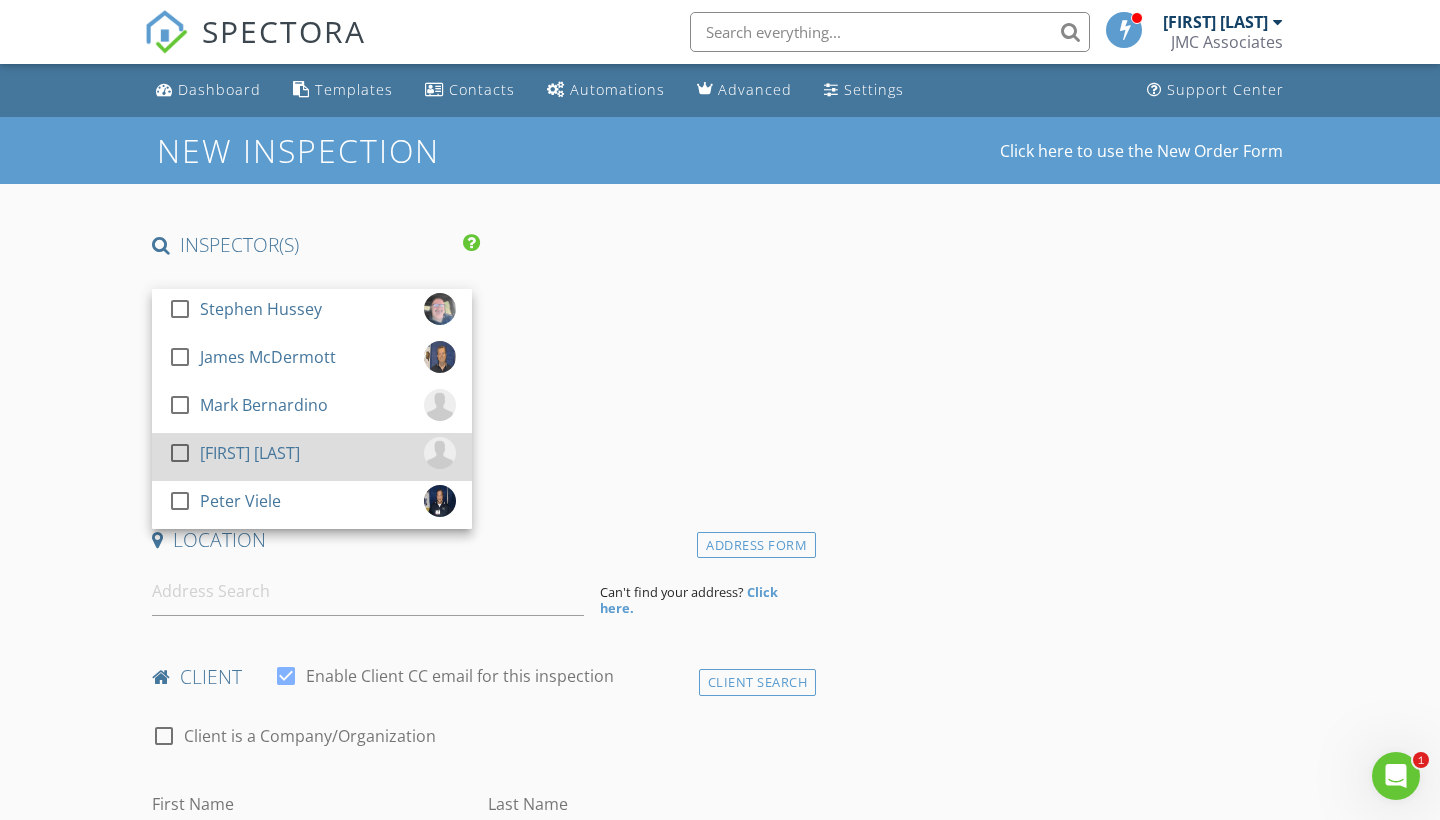 click at bounding box center [180, 453] 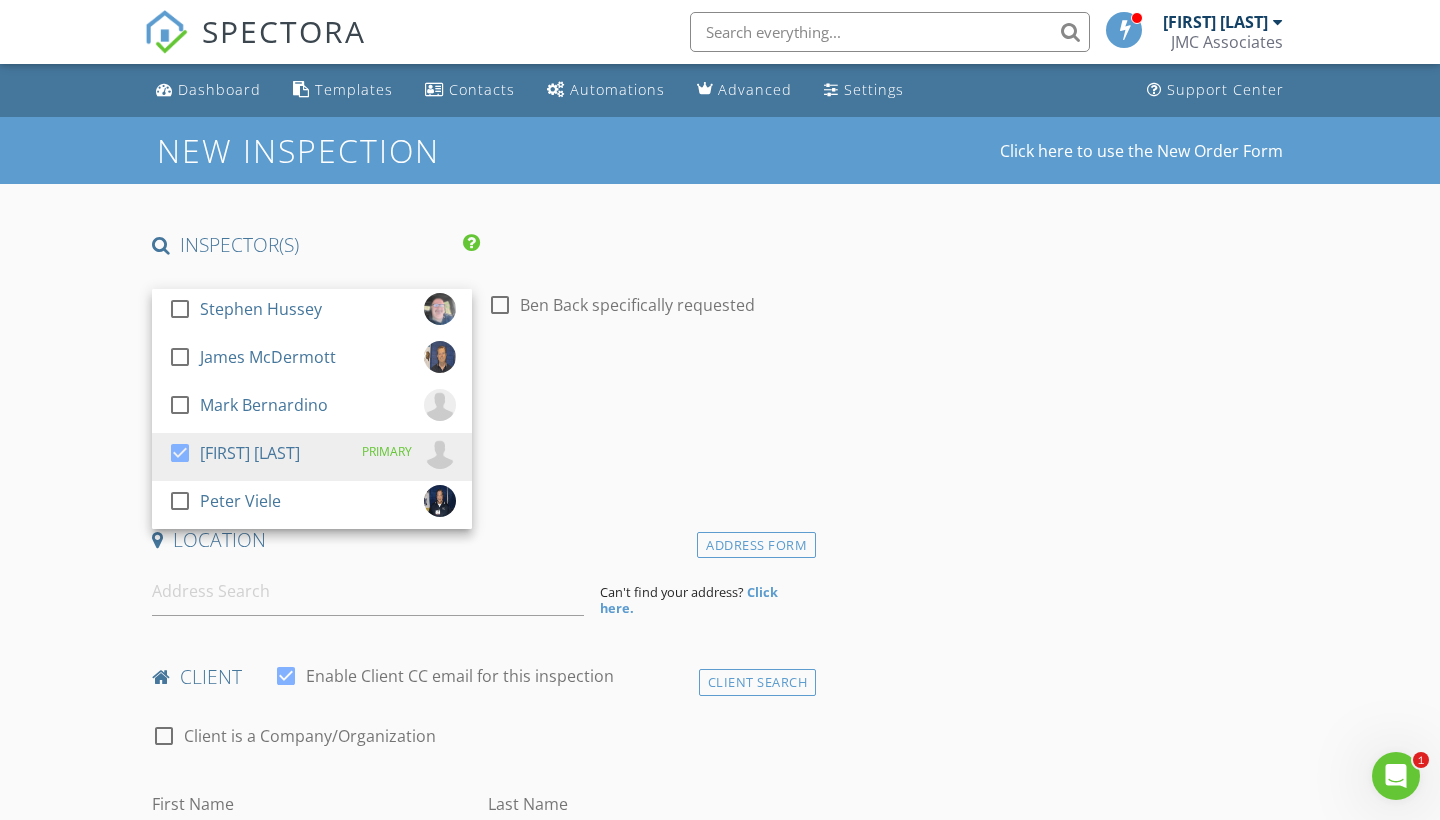 click on "Date/Time
08/03/2025 8:00 AM" at bounding box center [480, 434] 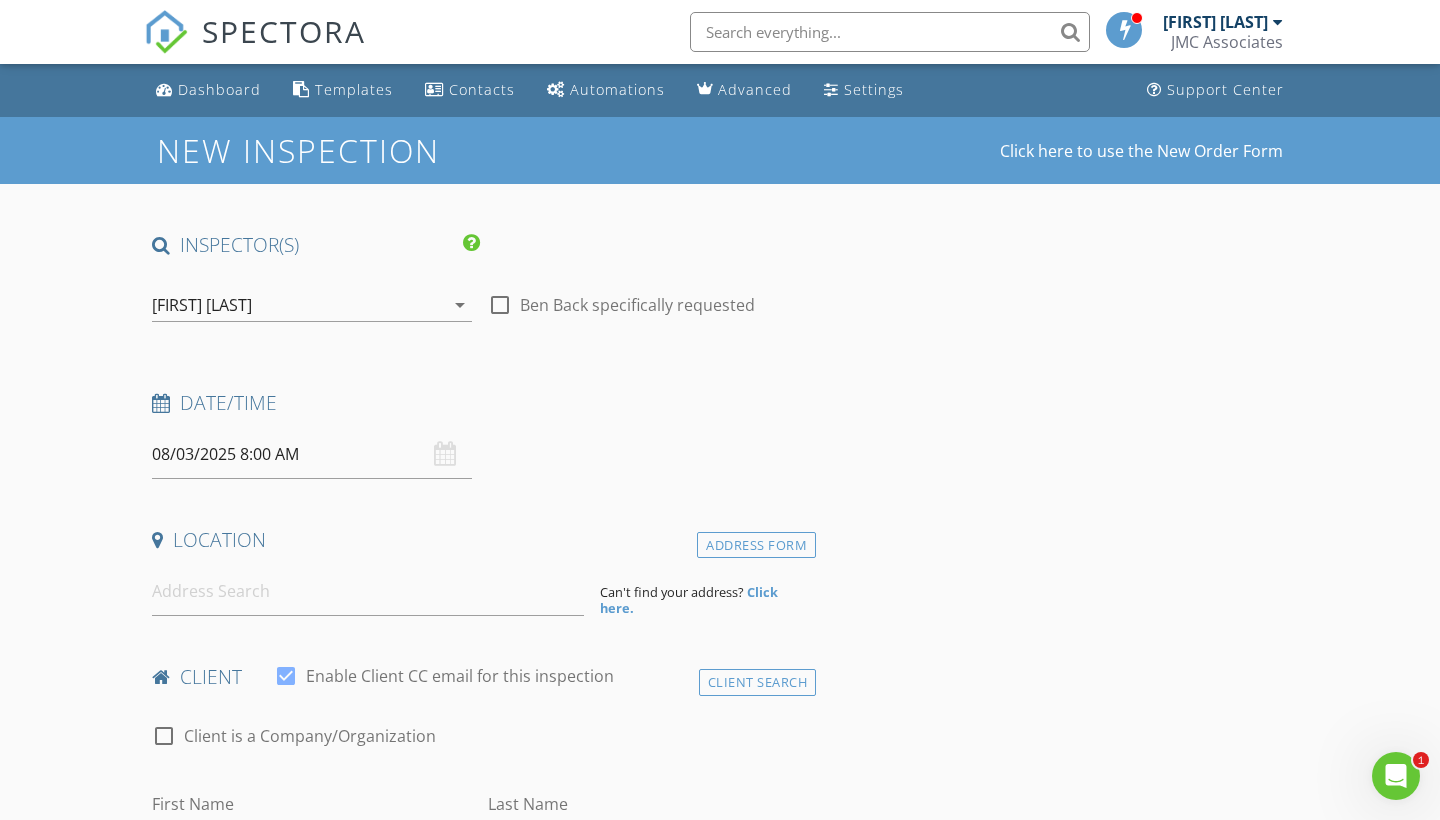 click on "08/03/2025 8:00 AM" at bounding box center (312, 454) 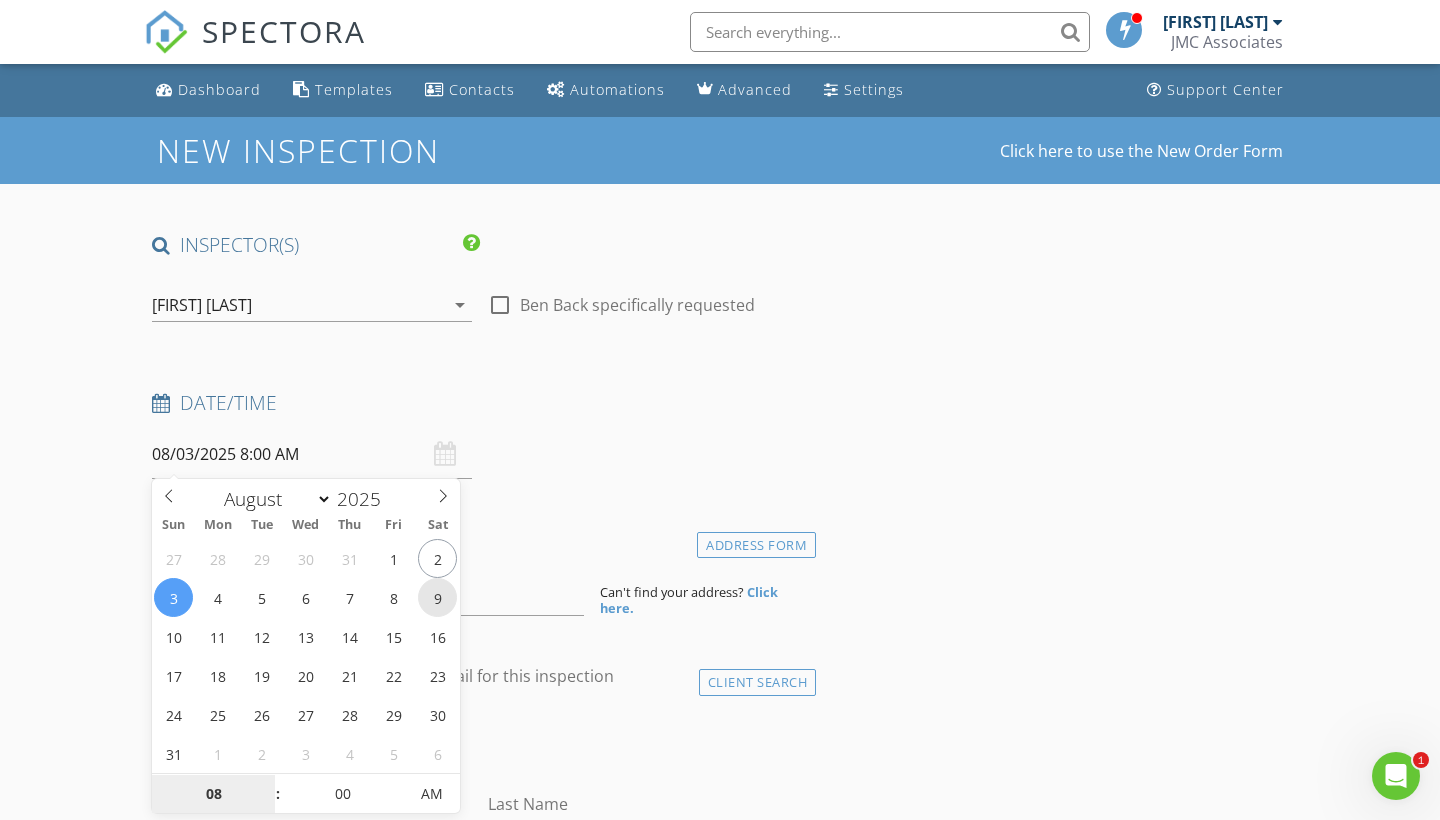 type on "08/09/2025 8:00 AM" 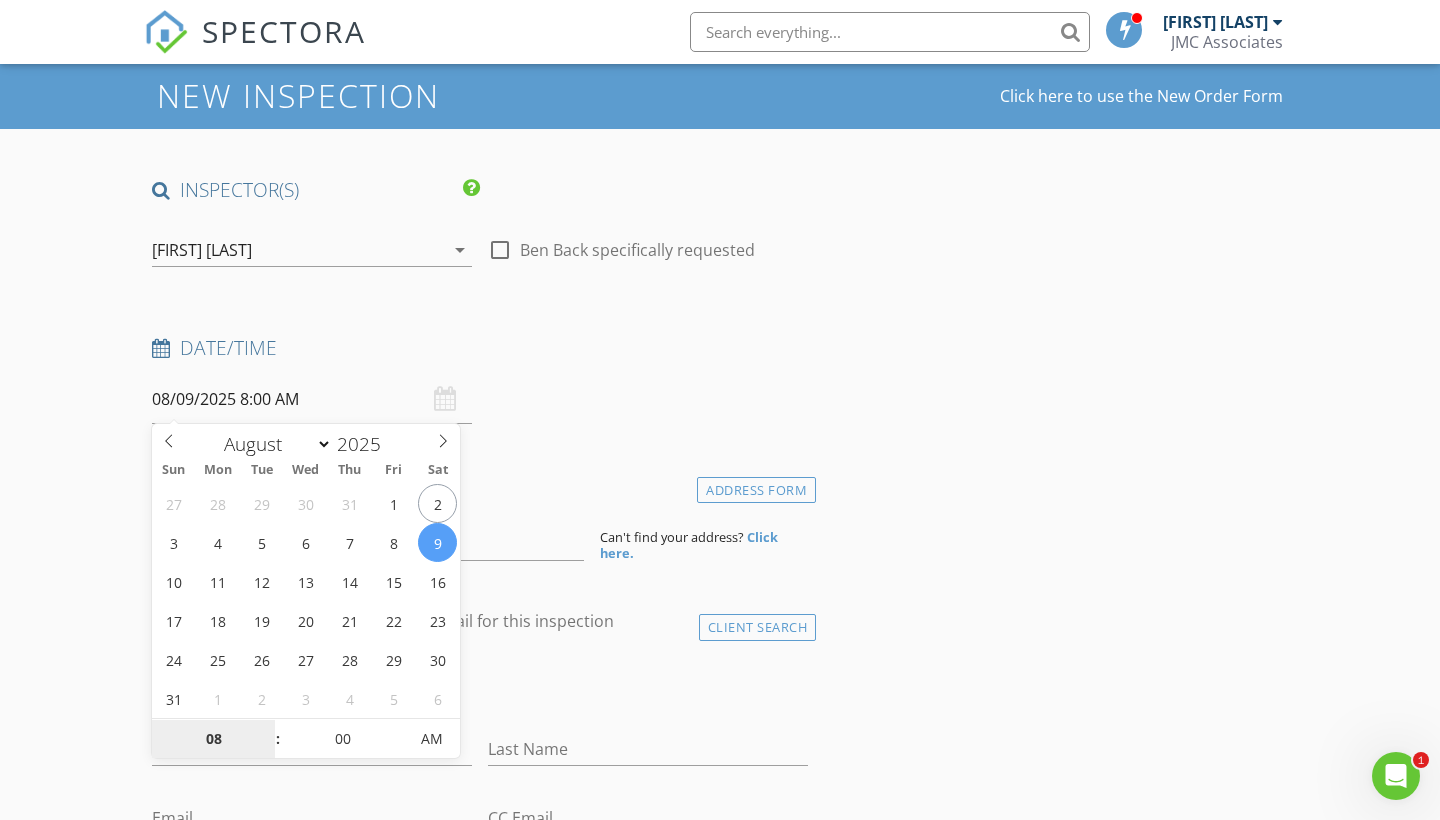 scroll, scrollTop: 68, scrollLeft: 0, axis: vertical 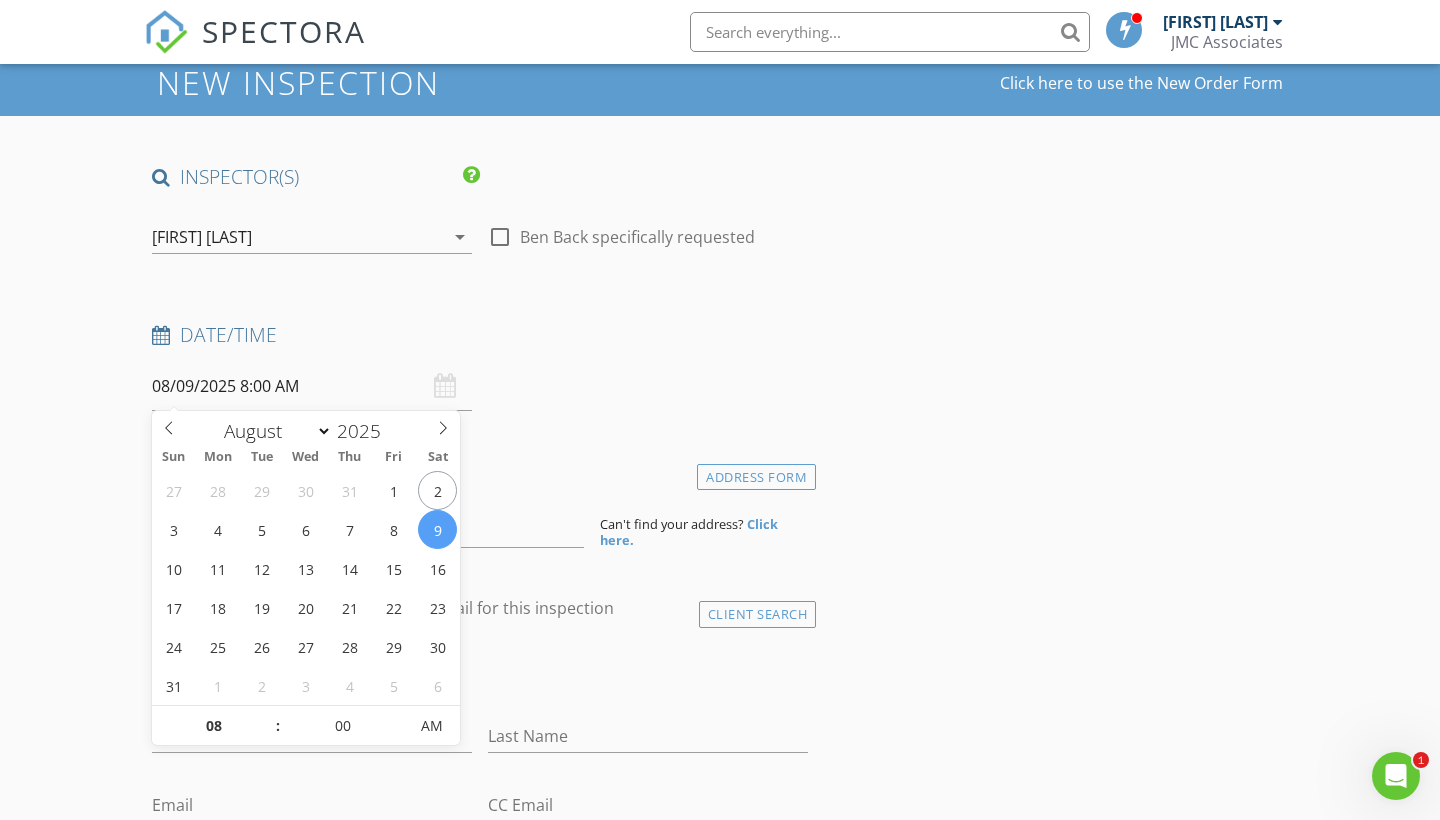 click on "INSPECTOR(S)
check_box_outline_blank   Stephen Hussey     check_box_outline_blank   James McDermott     check_box_outline_blank   Mark Bernardino     check_box   Ben Back   PRIMARY   check_box_outline_blank   Peter Viele     Ben Back arrow_drop_down   check_box_outline_blank Ben Back specifically requested
Date/Time
08/09/2025 8:00 AM
Location
Address Form       Can't find your address?   Click here.
client
check_box Enable Client CC email for this inspection   Client Search     check_box_outline_blank Client is a Company/Organization     First Name   Last Name   Email   CC Email   Phone   Address   City   State   Zip       Notes   Private Notes
ADD ADDITIONAL client
SERVICES
check_box_outline_blank   Residential Inspection   Single family / Single structure check_box_outline_blank" at bounding box center (480, 1565) 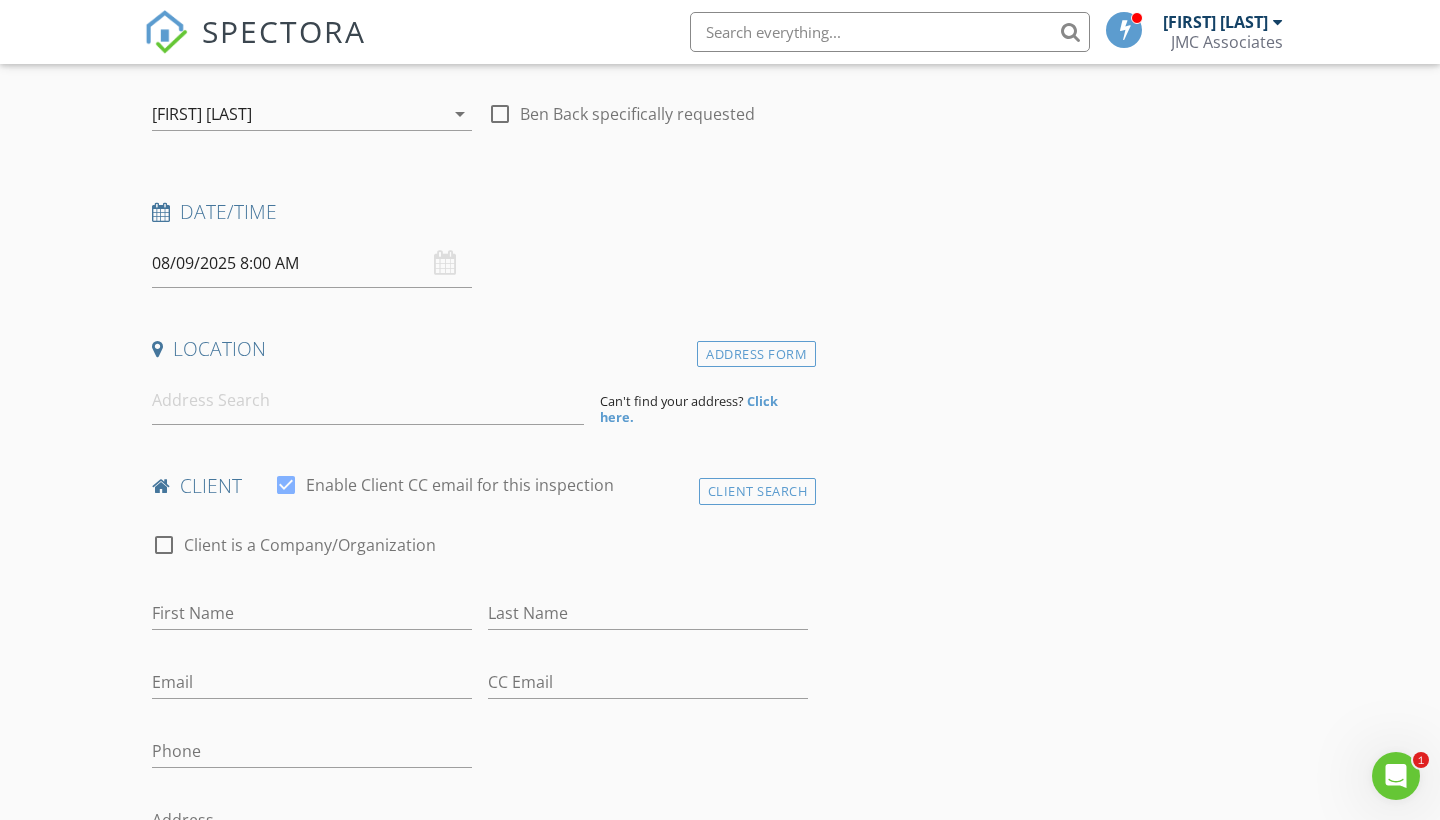 scroll, scrollTop: 193, scrollLeft: 0, axis: vertical 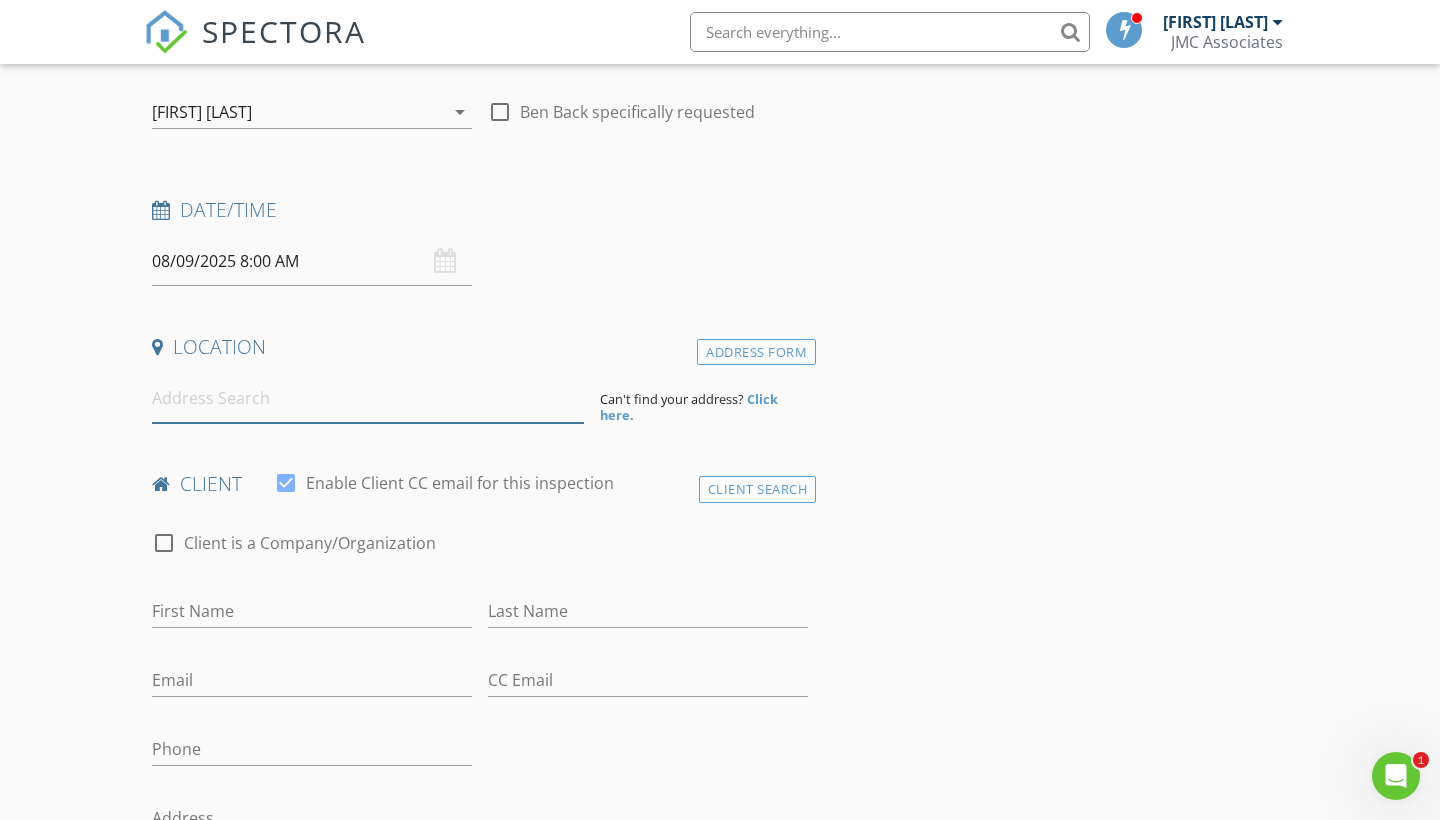 click at bounding box center [368, 398] 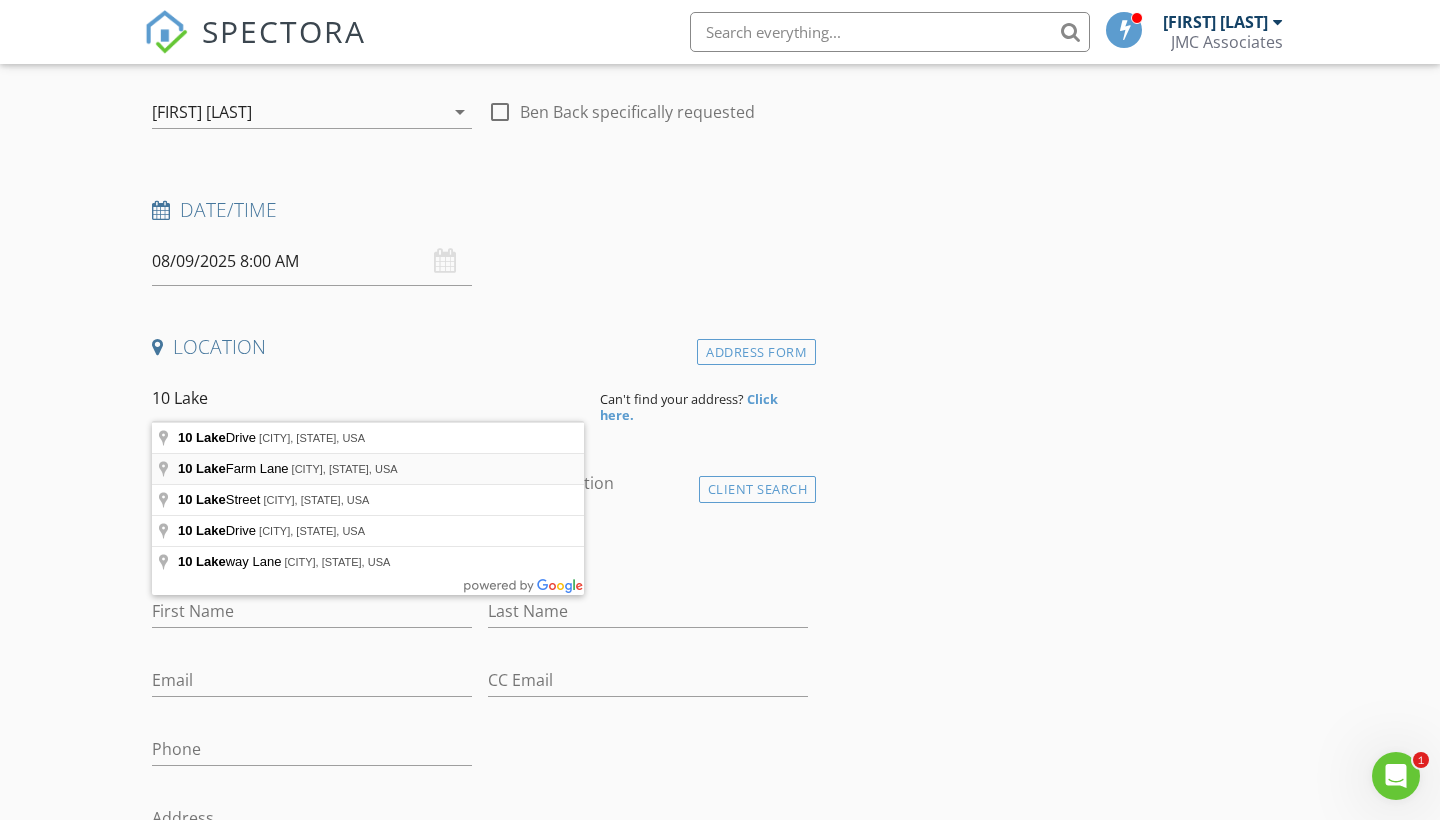 type on "10 Lake Farm Lane, Orleans, MA, USA" 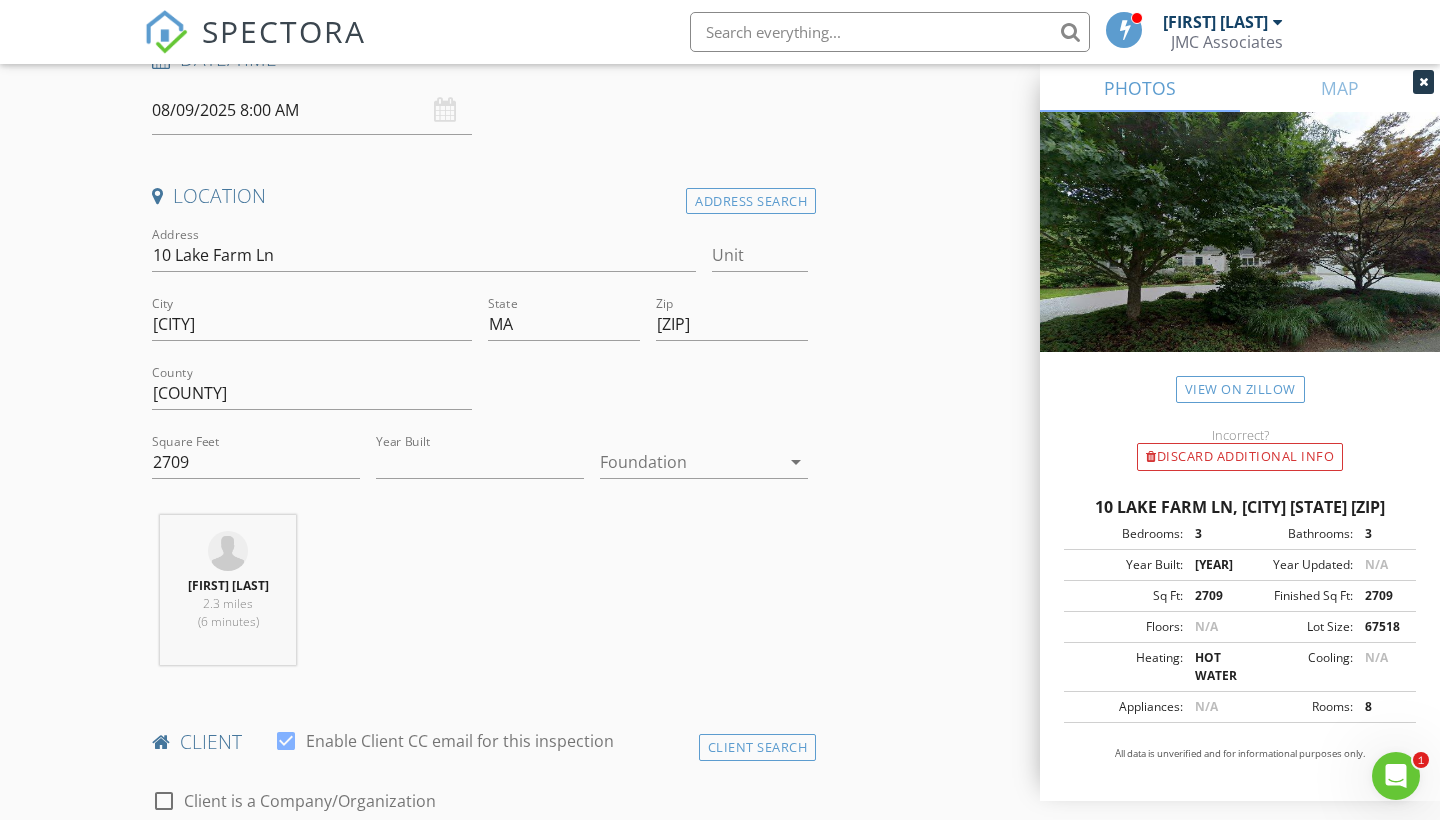 scroll, scrollTop: 369, scrollLeft: 0, axis: vertical 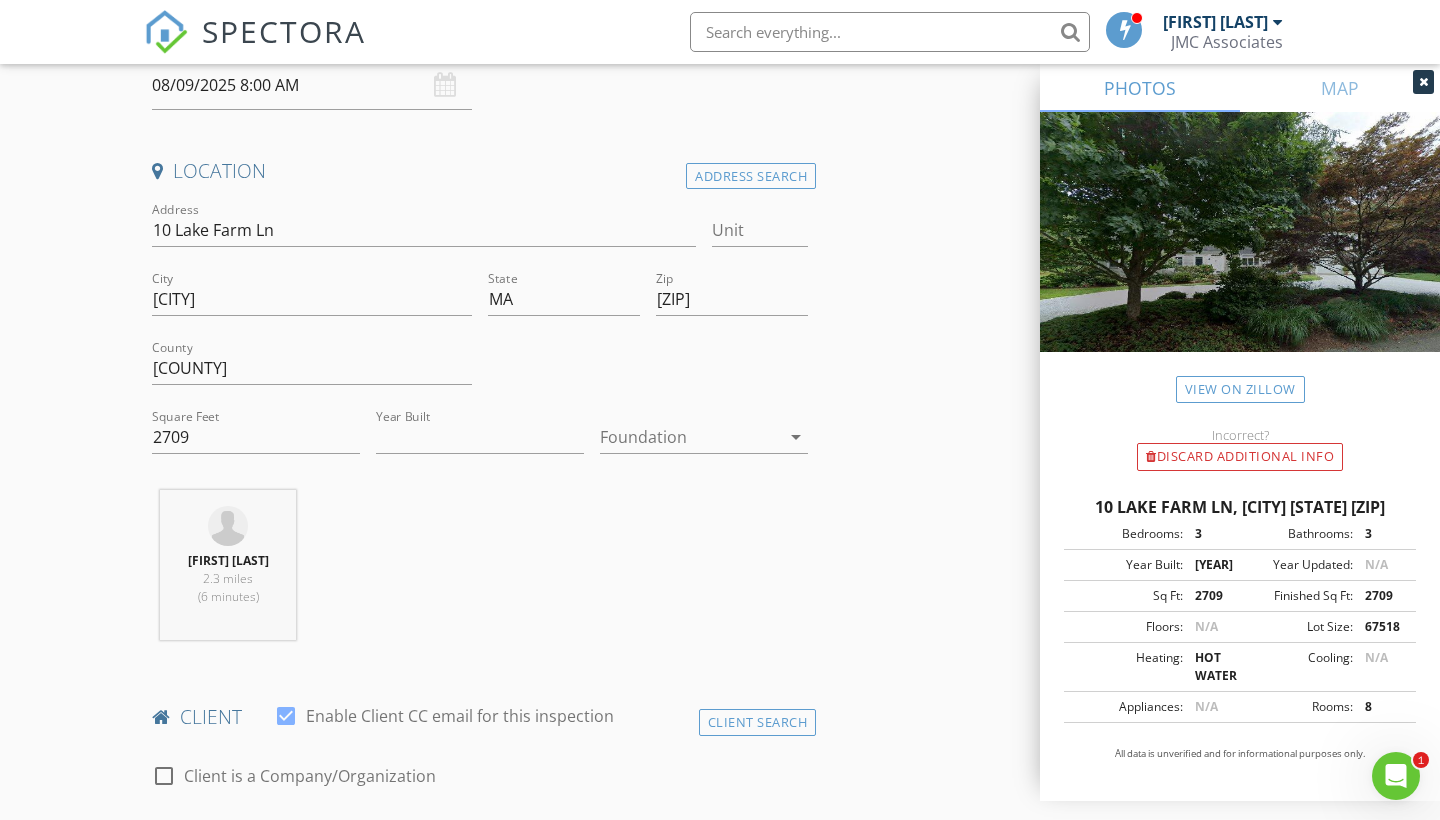 click on "arrow_drop_down" at bounding box center [796, 437] 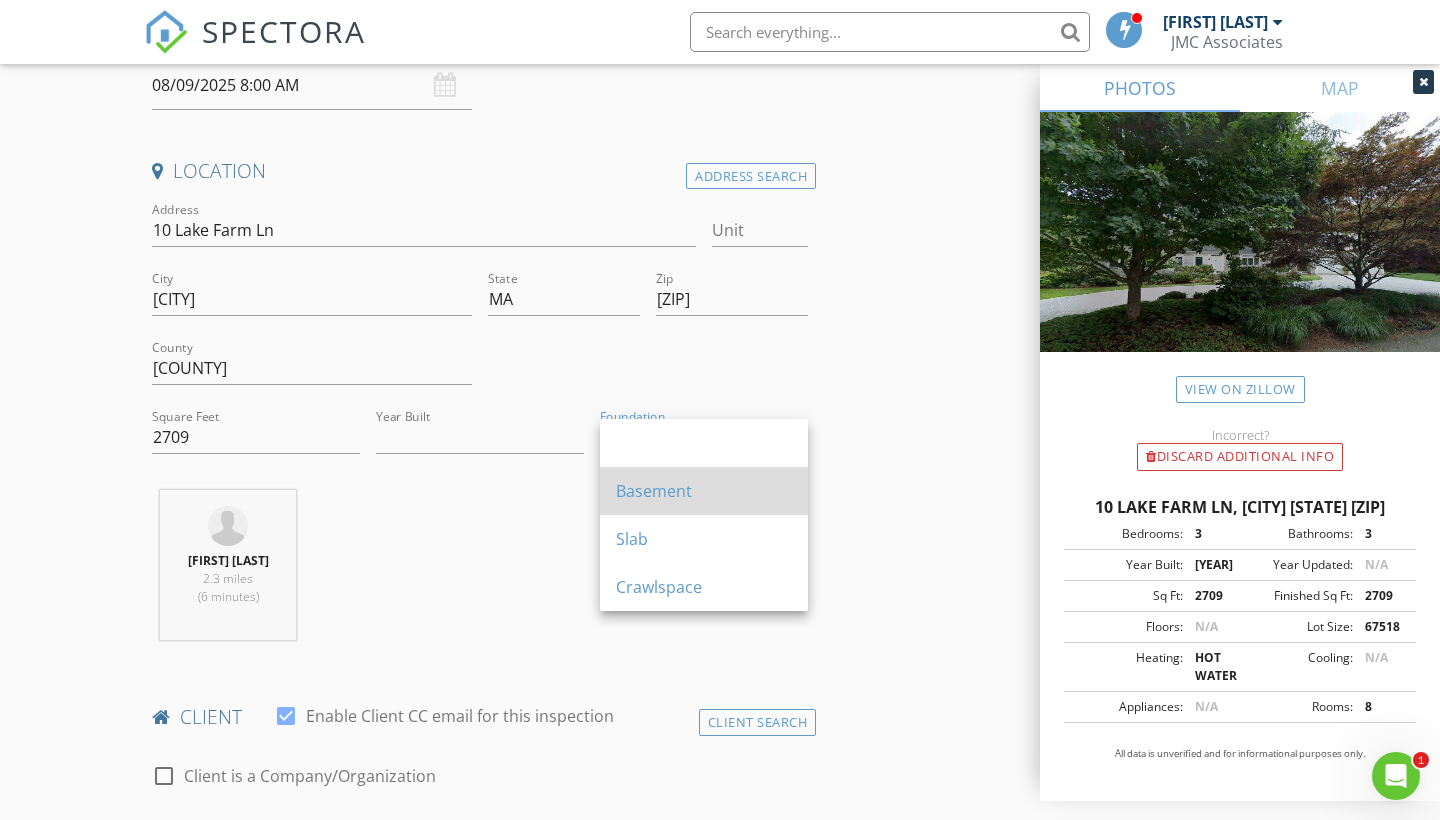 click on "Basement" at bounding box center [704, 491] 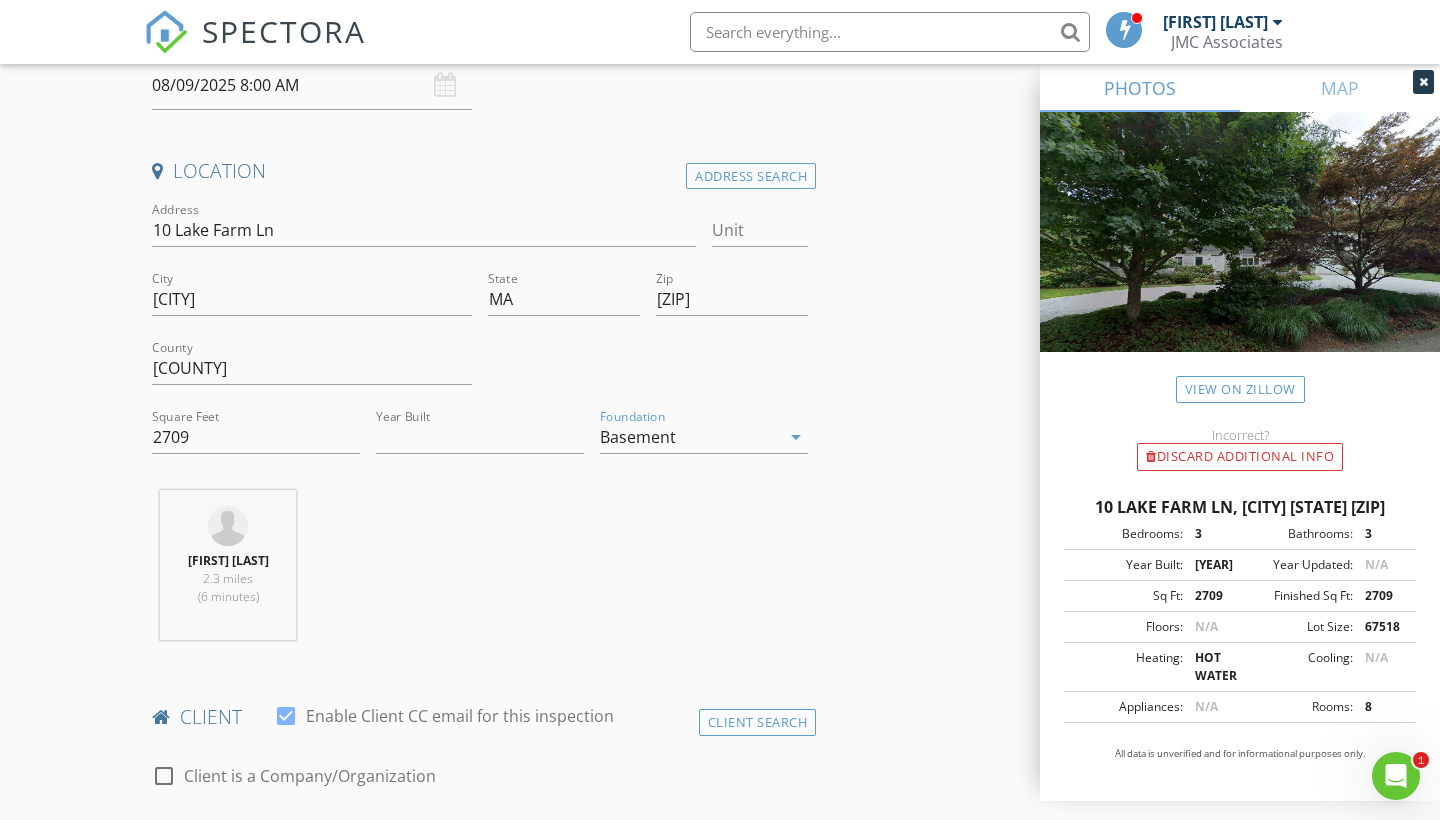 click on "INSPECTOR(S)
check_box_outline_blank   Stephen Hussey     check_box_outline_blank   James McDermott     check_box_outline_blank   Mark Bernardino     check_box   Ben Back   PRIMARY   check_box_outline_blank   Peter Viele     Ben Back arrow_drop_down   check_box_outline_blank Ben Back specifically requested
Date/Time
08/09/2025 8:00 AM
Location
Address Search       Address 10 Lake Farm Ln   Unit   City Orleans   State MA   Zip 02653   County Barnstable     Square Feet 2709   Year Built 1998   Foundation Basement arrow_drop_down     Ben Back     2.3 miles     (6 minutes)
client
check_box Enable Client CC email for this inspection   Client Search     check_box_outline_blank Client is a Company/Organization     First Name   Last Name   Email   CC Email   Phone   Address   City   State   Zip       Notes   Private Notes          check_box_outline_blank" at bounding box center [720, 1527] 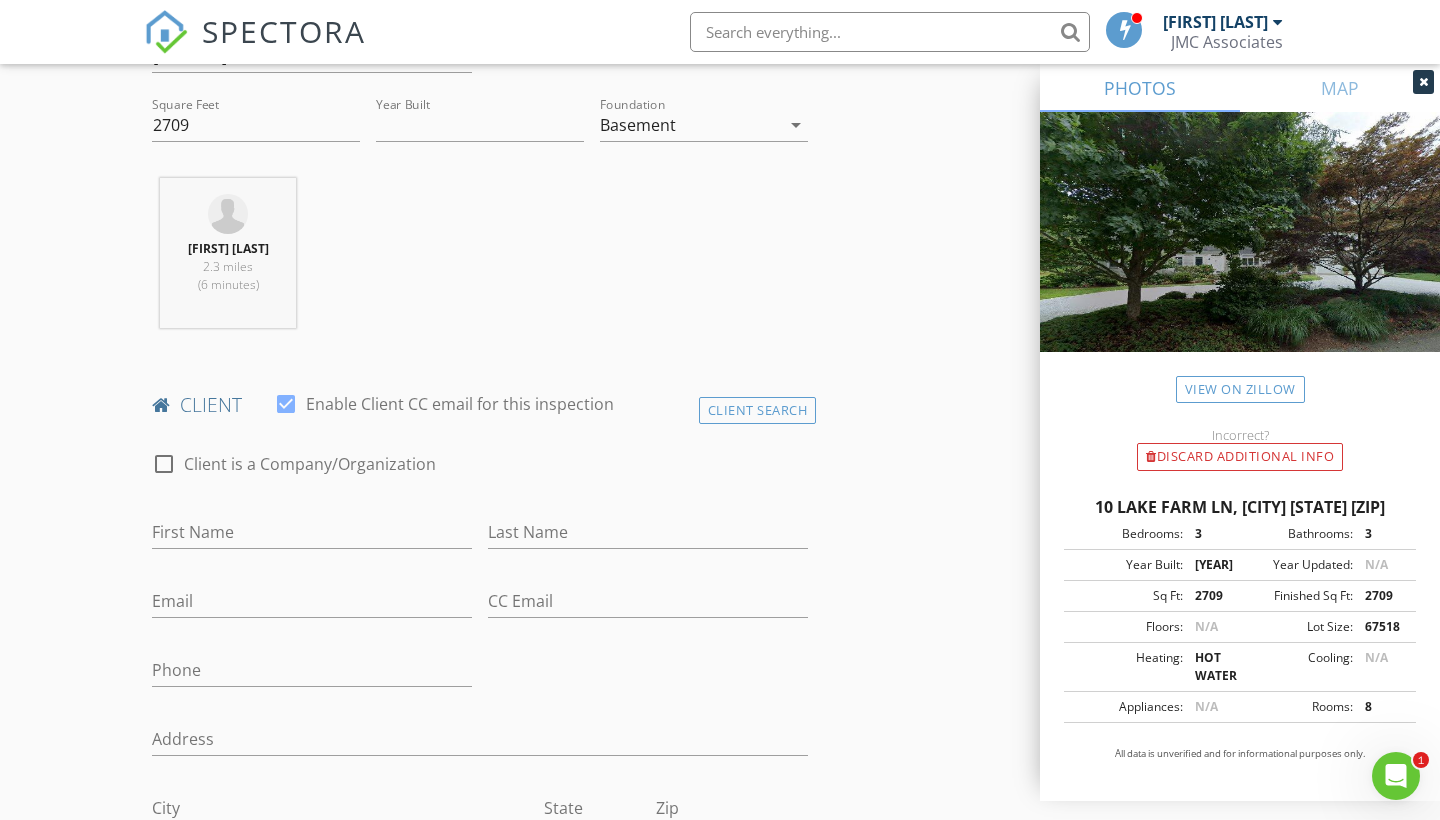 scroll, scrollTop: 725, scrollLeft: 0, axis: vertical 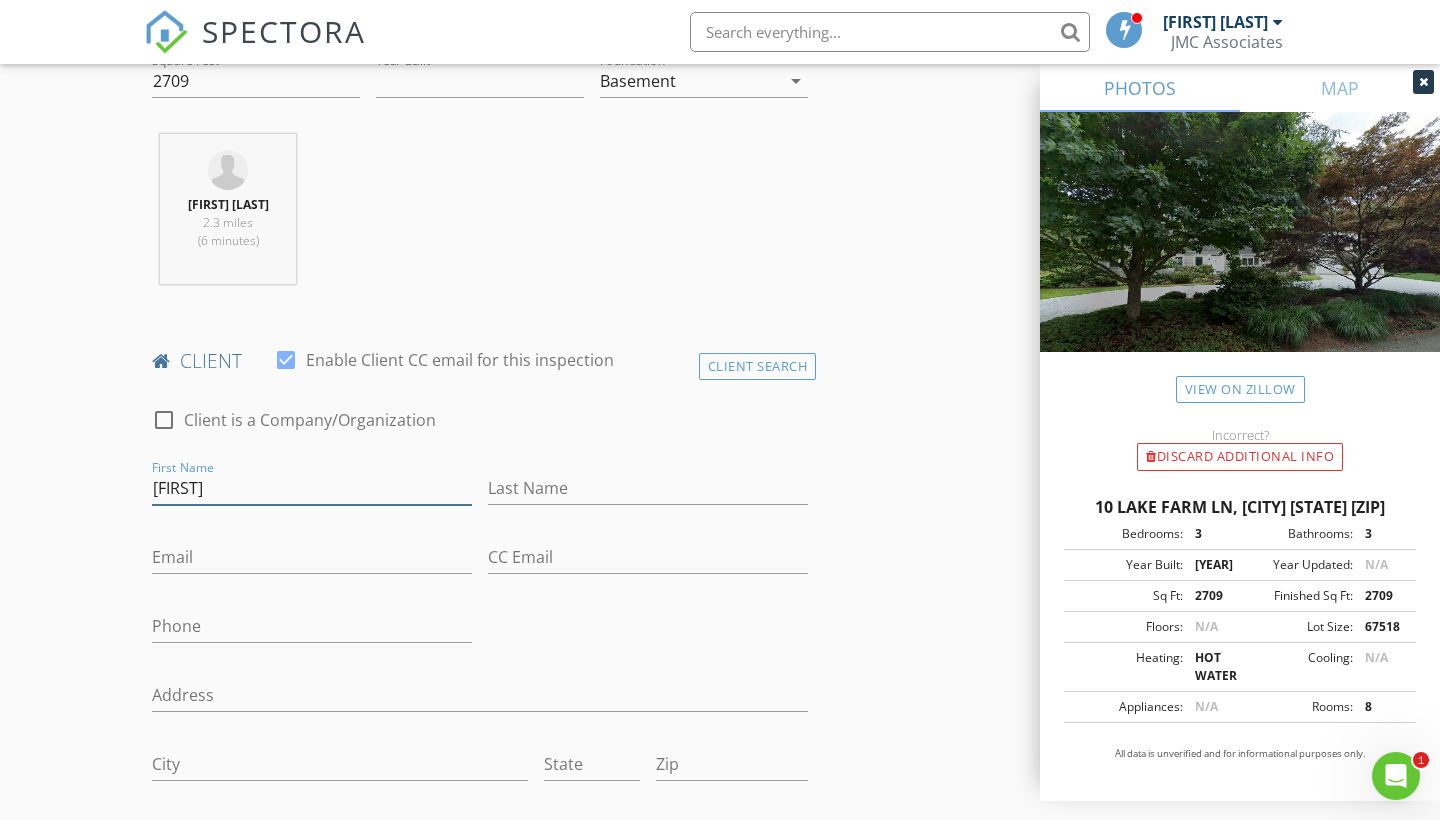 type on "Lisa" 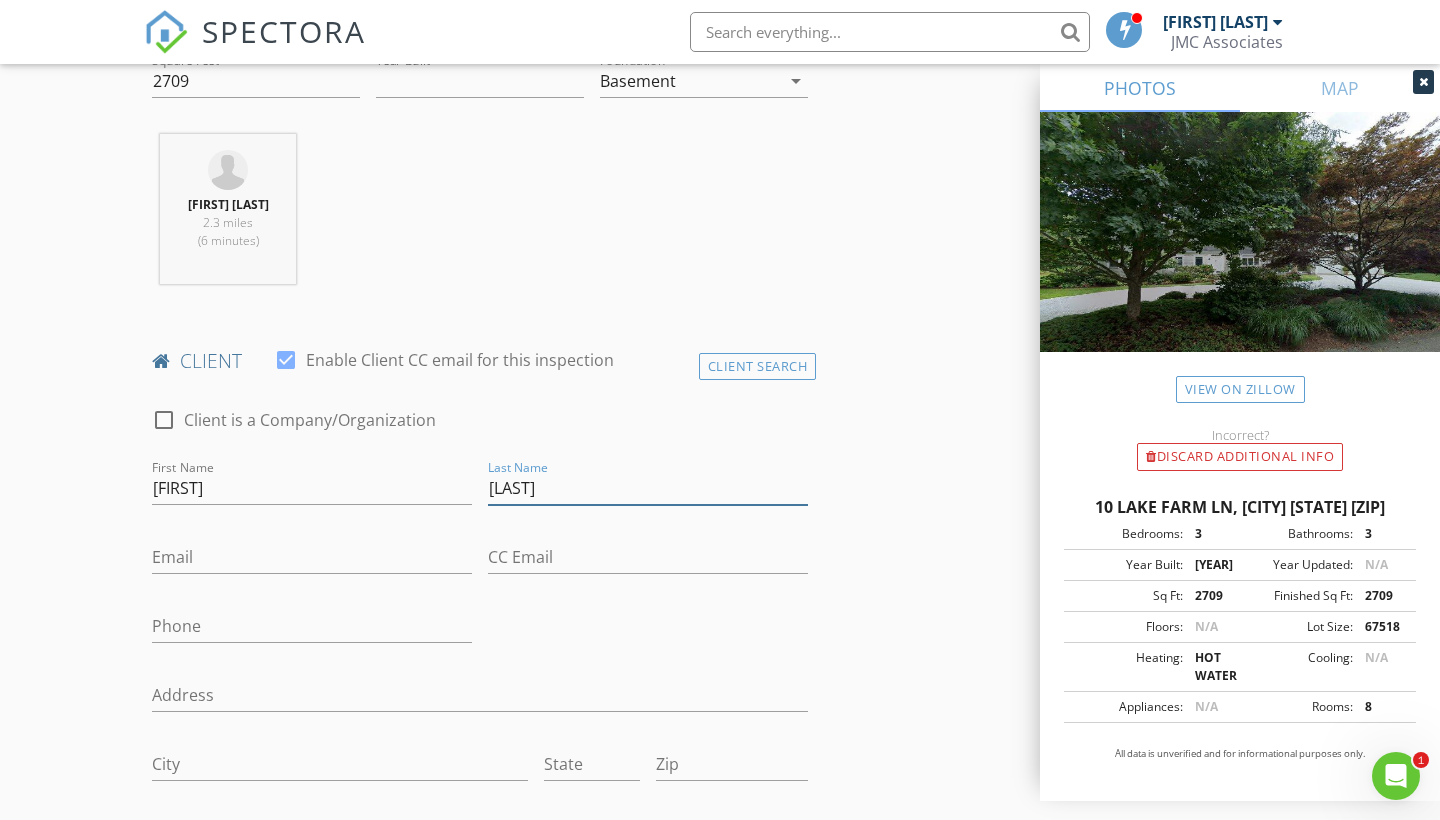 type on "Steiker" 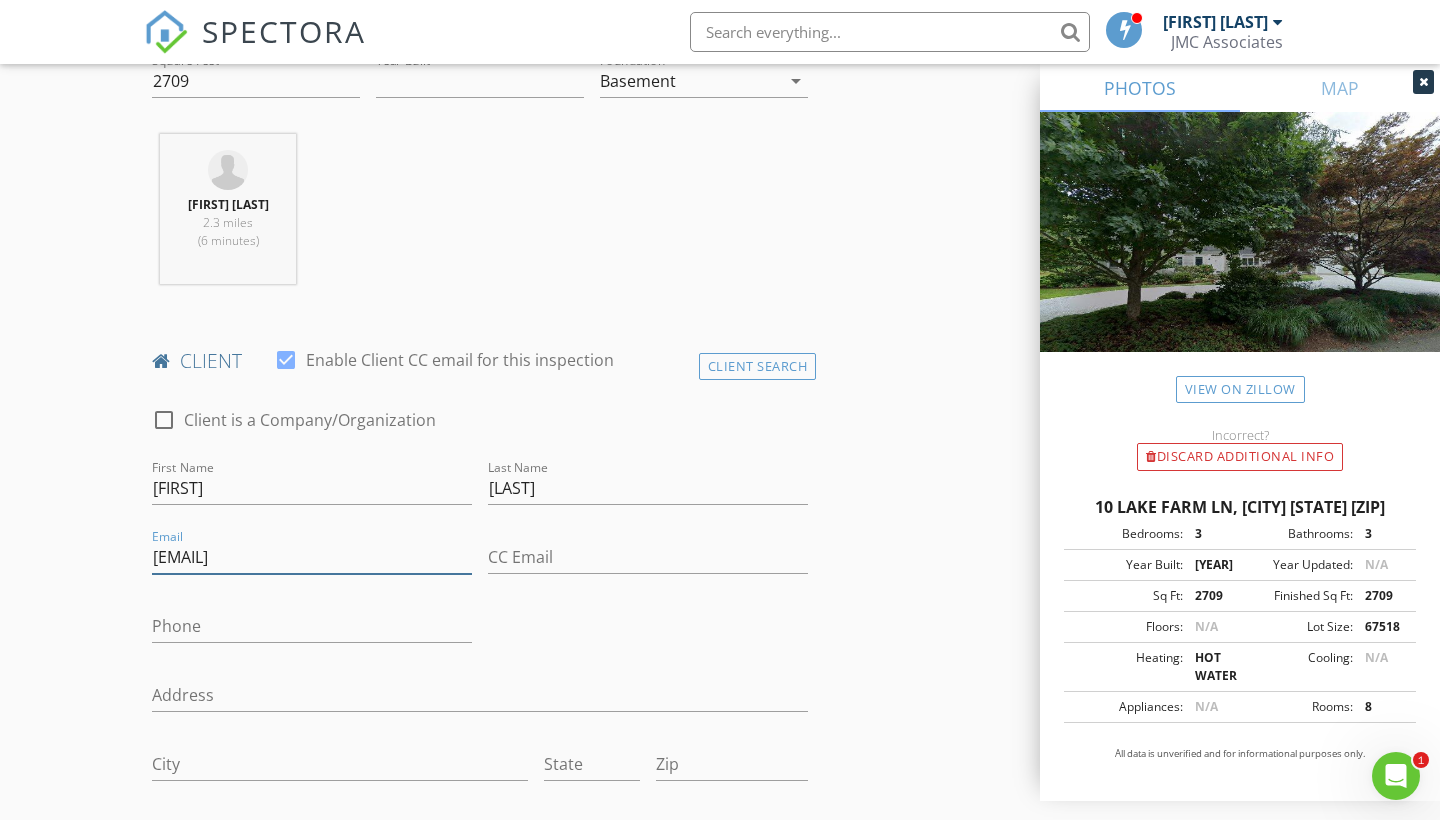 type on "lsteiker@outlook.com" 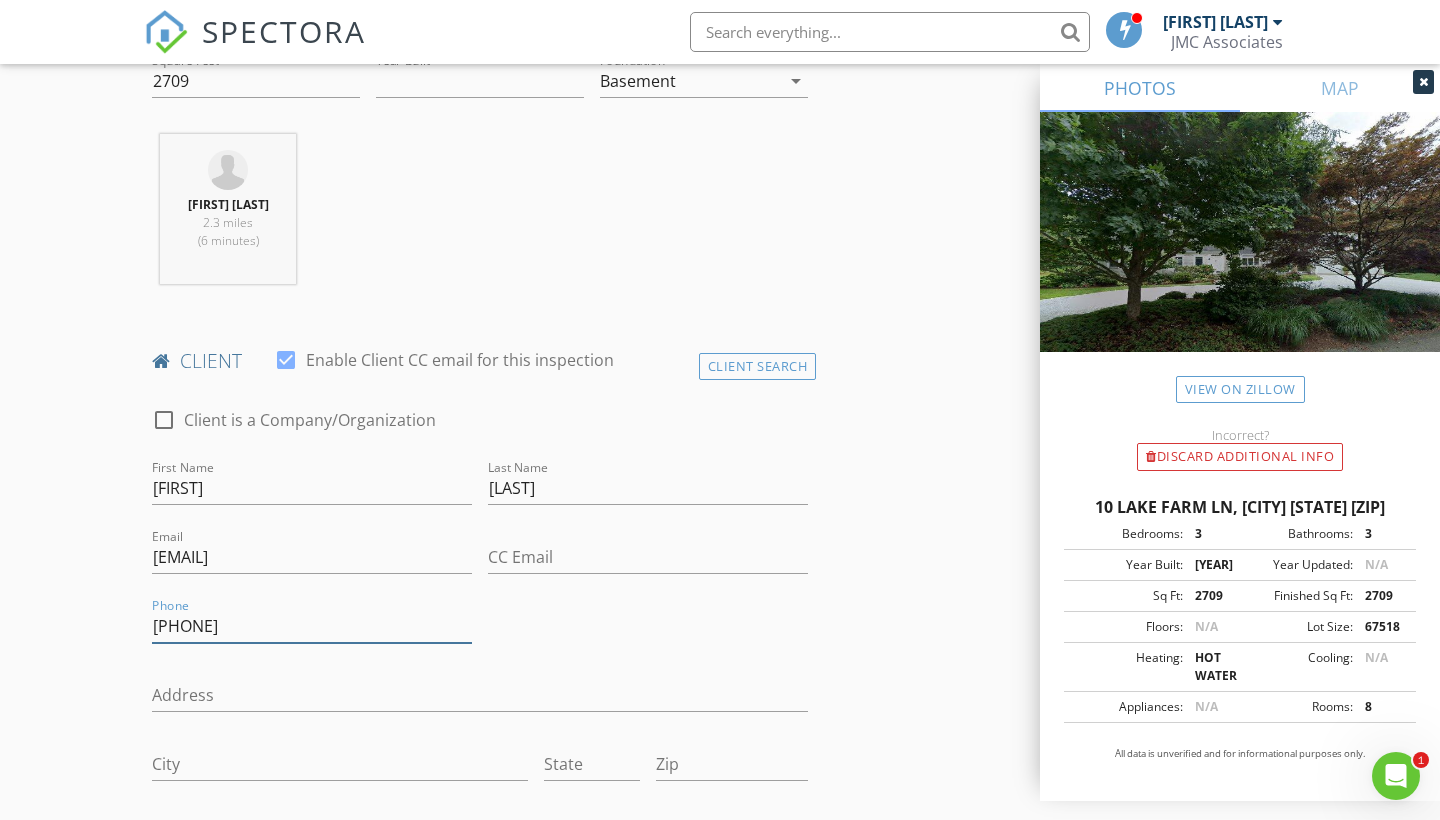 type on "215-990-9096" 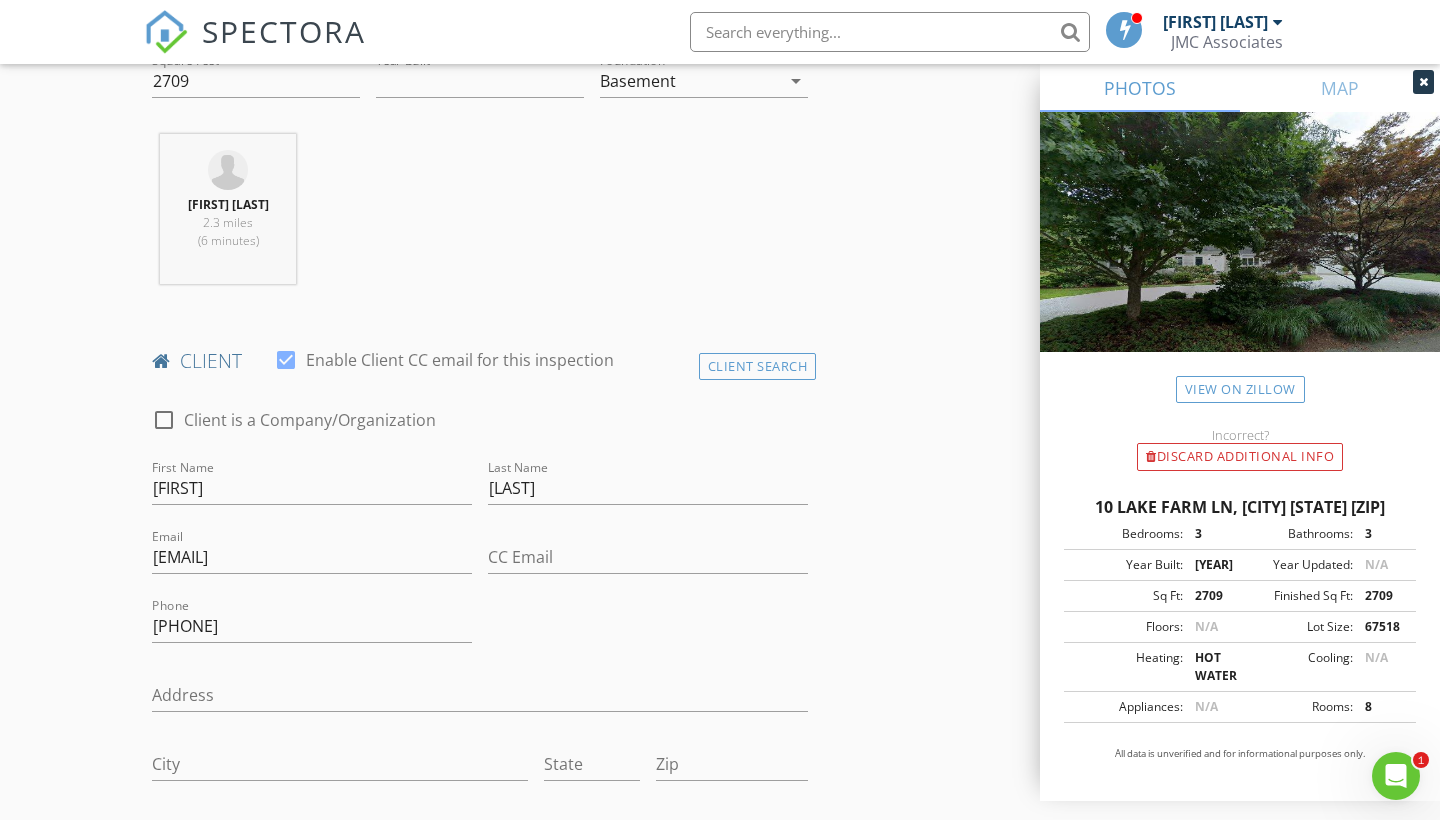 click on "INSPECTOR(S)
check_box_outline_blank   Stephen Hussey     check_box_outline_blank   James McDermott     check_box_outline_blank   Mark Bernardino     check_box   Ben Back   PRIMARY   check_box_outline_blank   Peter Viele     Ben Back arrow_drop_down   check_box_outline_blank Ben Back specifically requested
Date/Time
08/09/2025 8:00 AM
Location
Address Search       Address 10 Lake Farm Ln   Unit   City Orleans   State MA   Zip 02653   County Barnstable     Square Feet 2709   Year Built 1998   Foundation Basement arrow_drop_down     Ben Back     2.3 miles     (6 minutes)
client
check_box Enable Client CC email for this inspection   Client Search     check_box_outline_blank Client is a Company/Organization     First Name Lisa   Last Name Steiker   Email lsteiker@outlook.com   CC Email   Phone 215-990-9096   Address   City   State   Zip       Notes" at bounding box center (720, 1171) 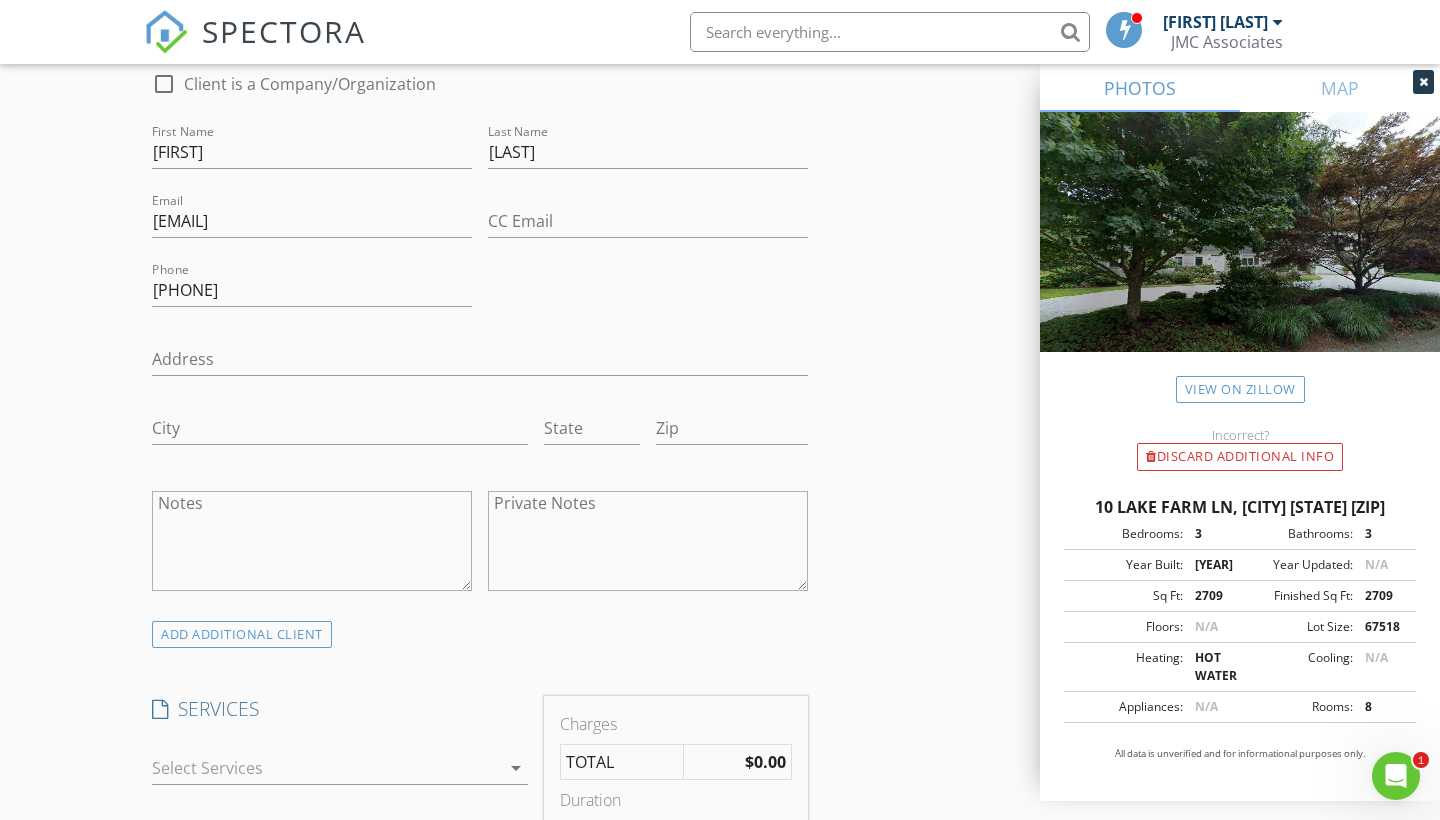 scroll, scrollTop: 1241, scrollLeft: 0, axis: vertical 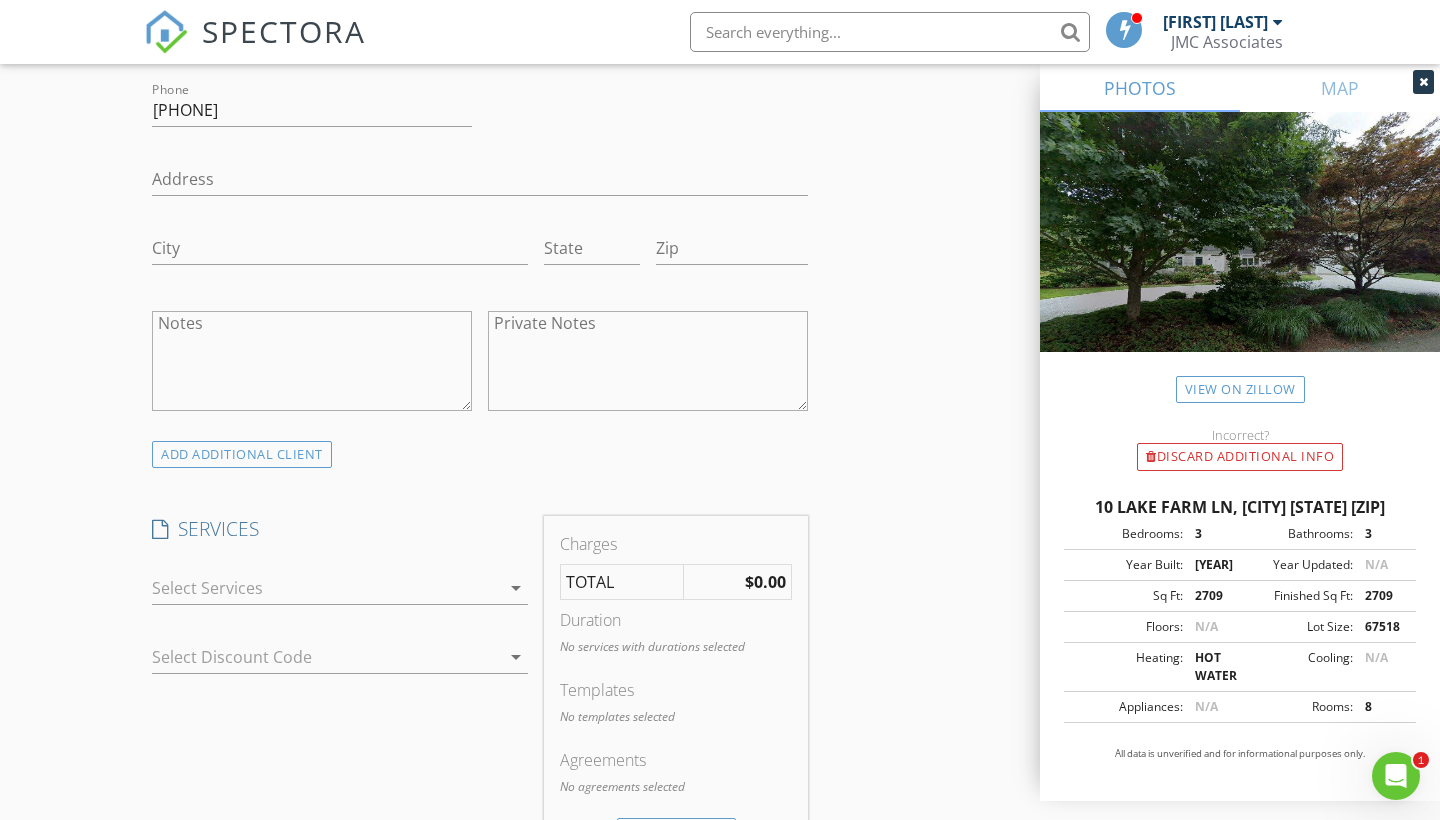 click on "arrow_drop_down" at bounding box center (516, 588) 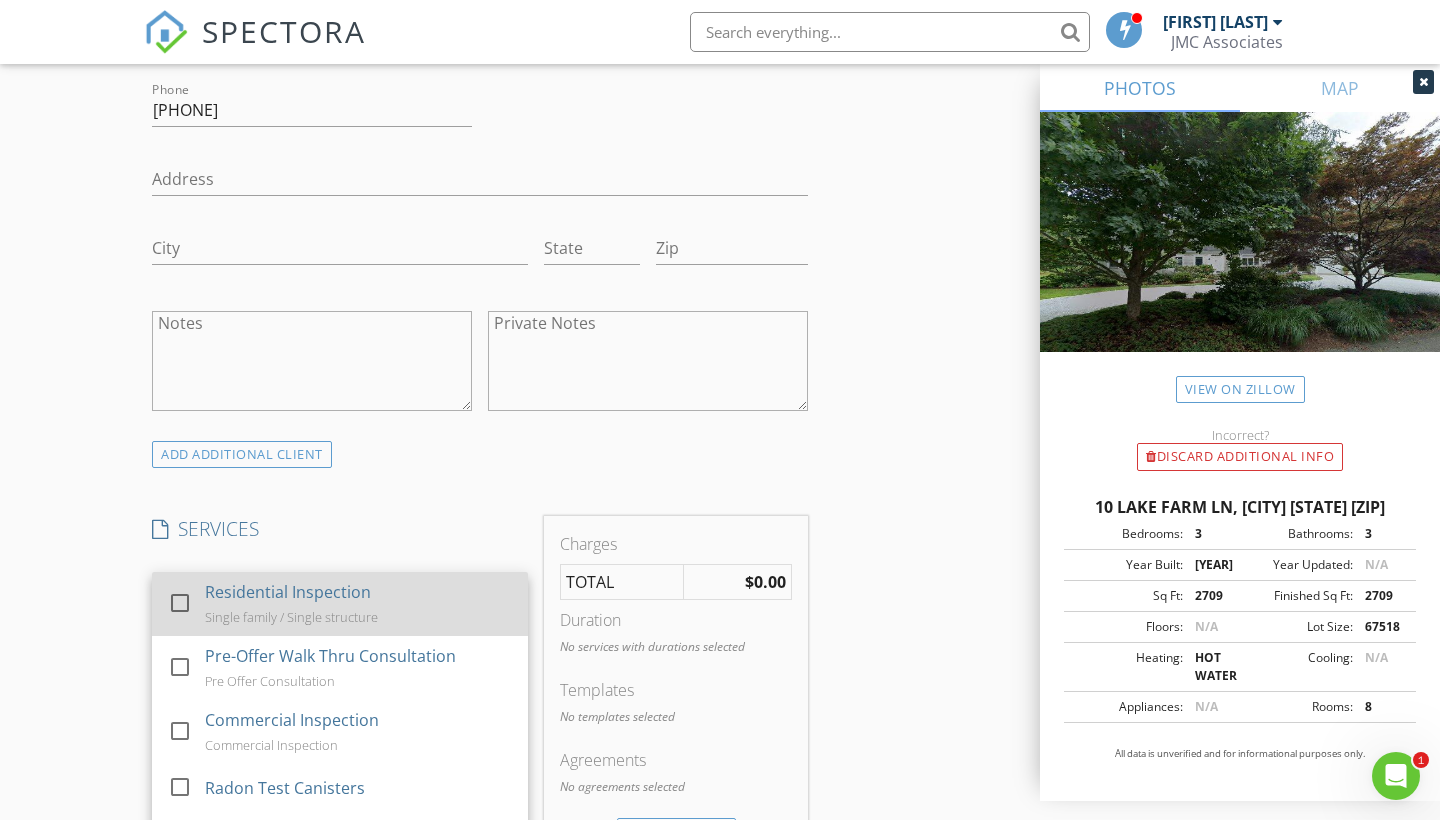 click at bounding box center [180, 603] 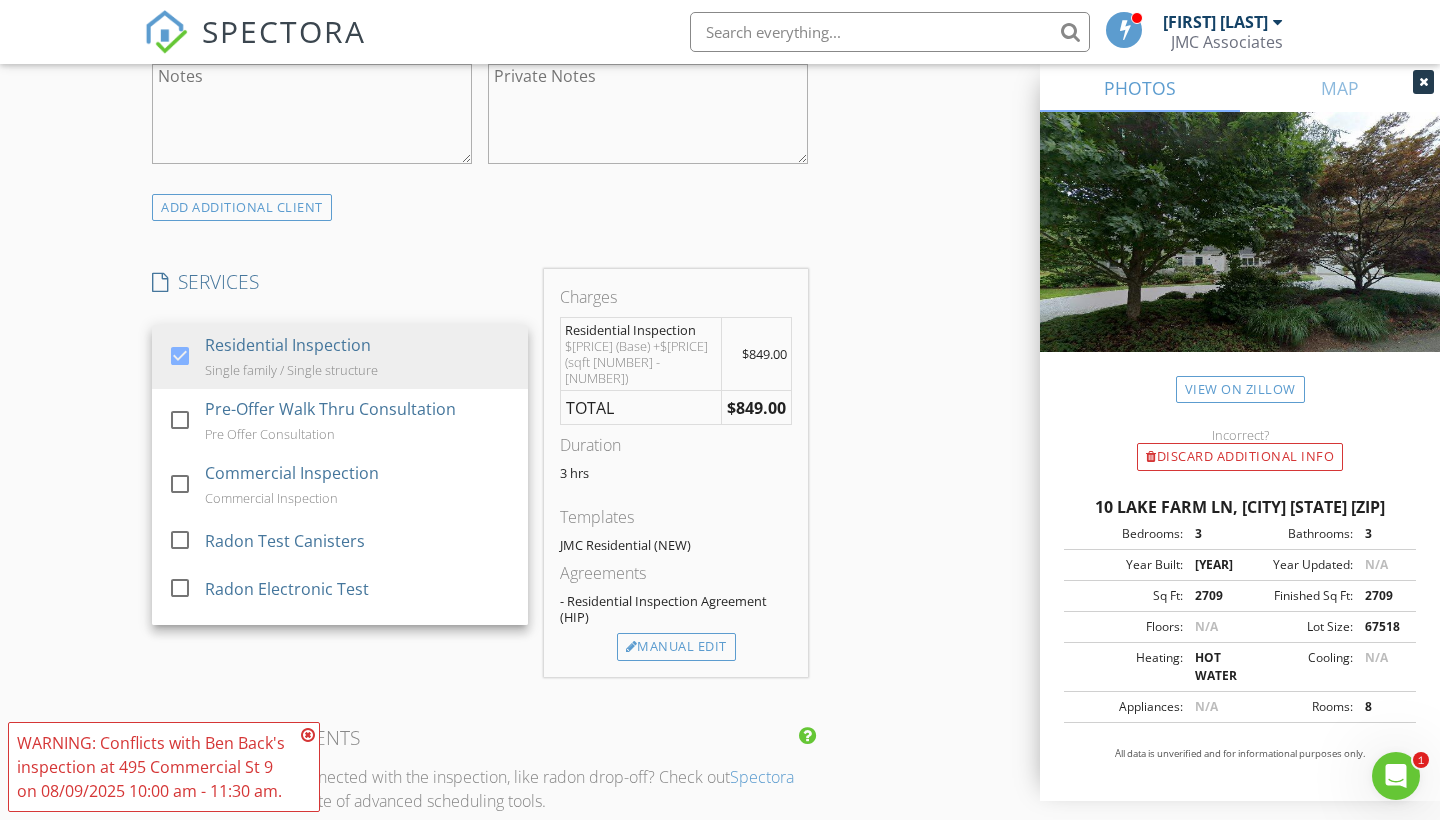 scroll, scrollTop: 1496, scrollLeft: 0, axis: vertical 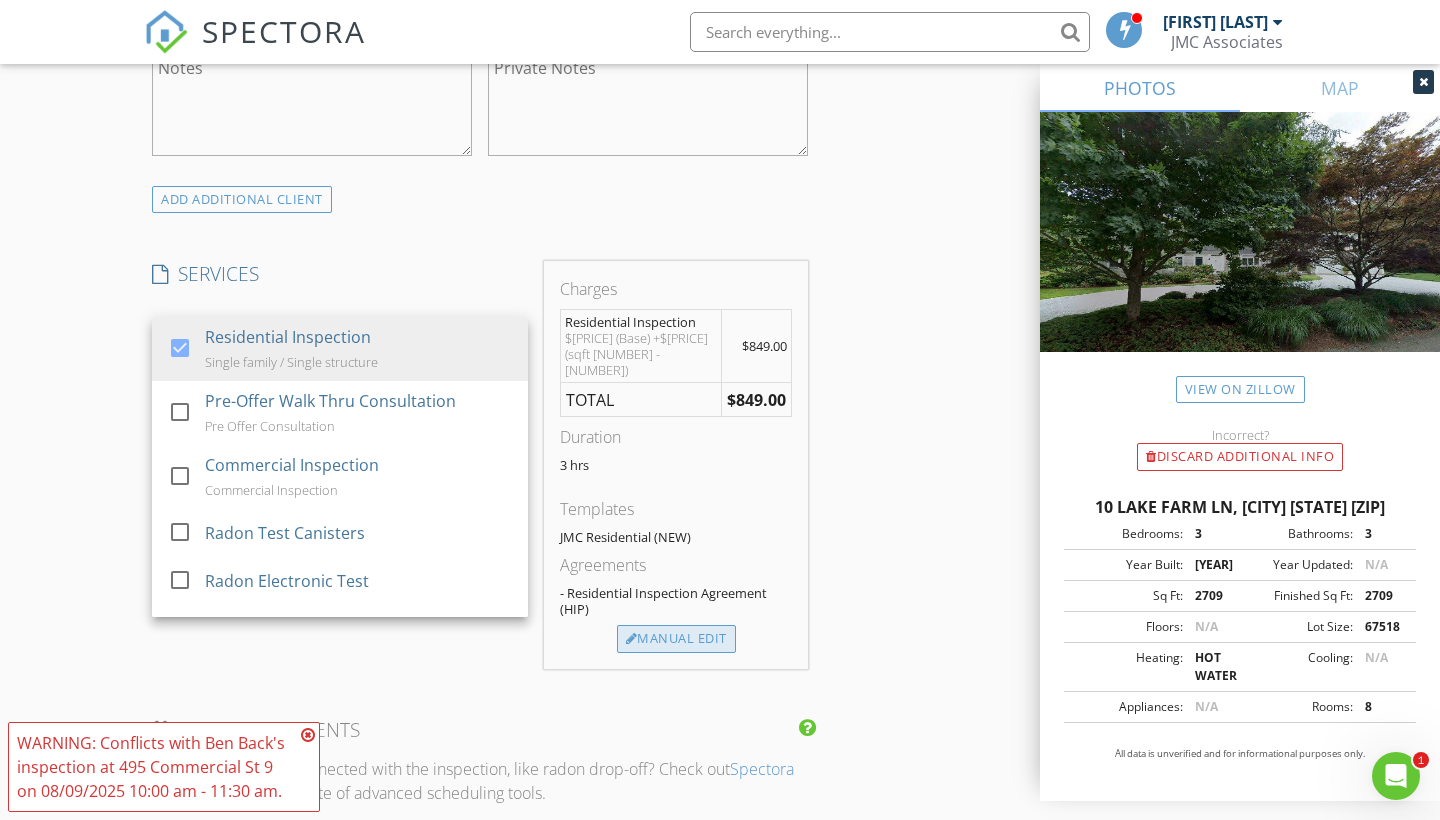 click on "Manual Edit" at bounding box center (676, 639) 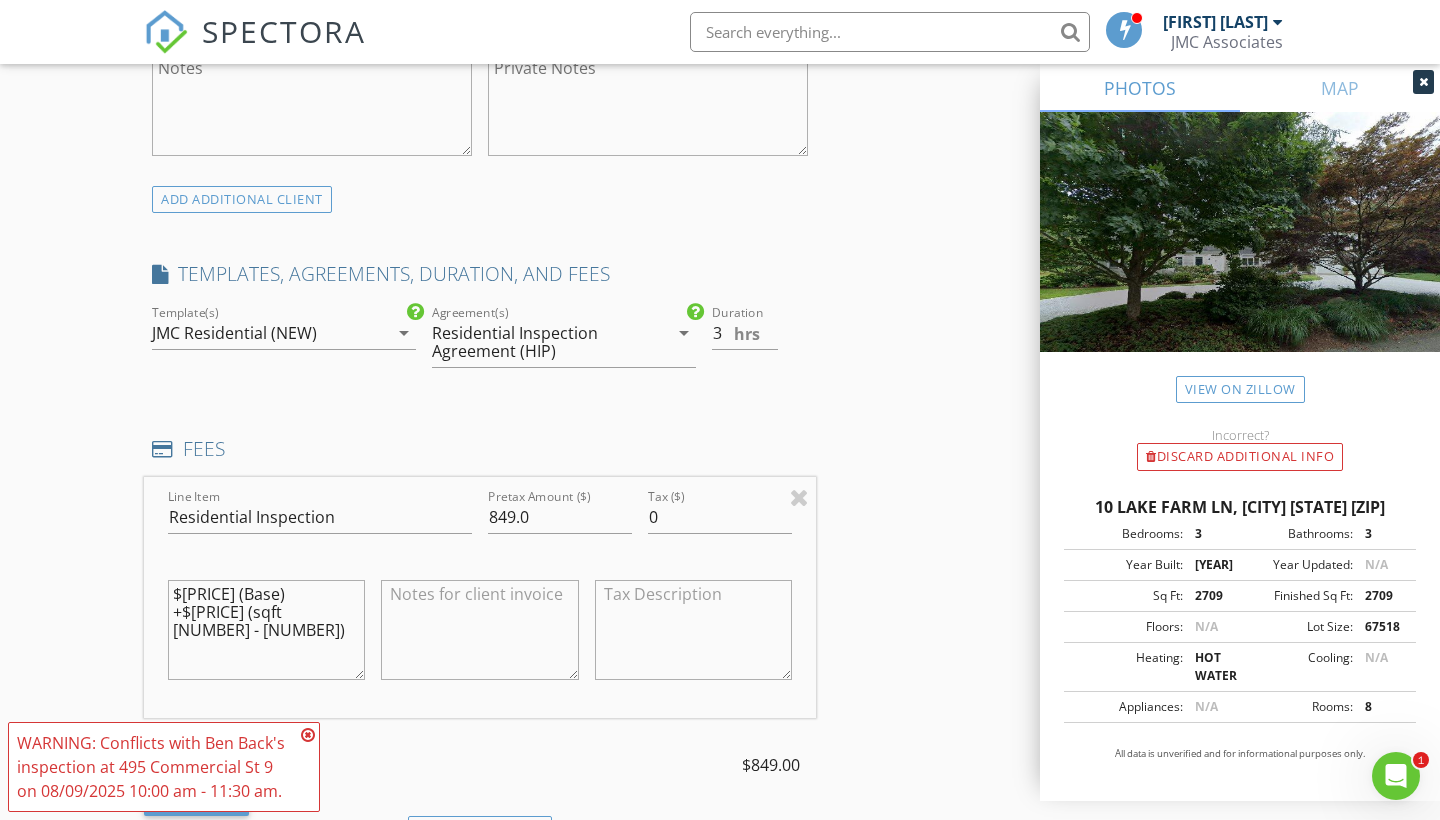 drag, startPoint x: 171, startPoint y: 592, endPoint x: 278, endPoint y: 695, distance: 148.51936 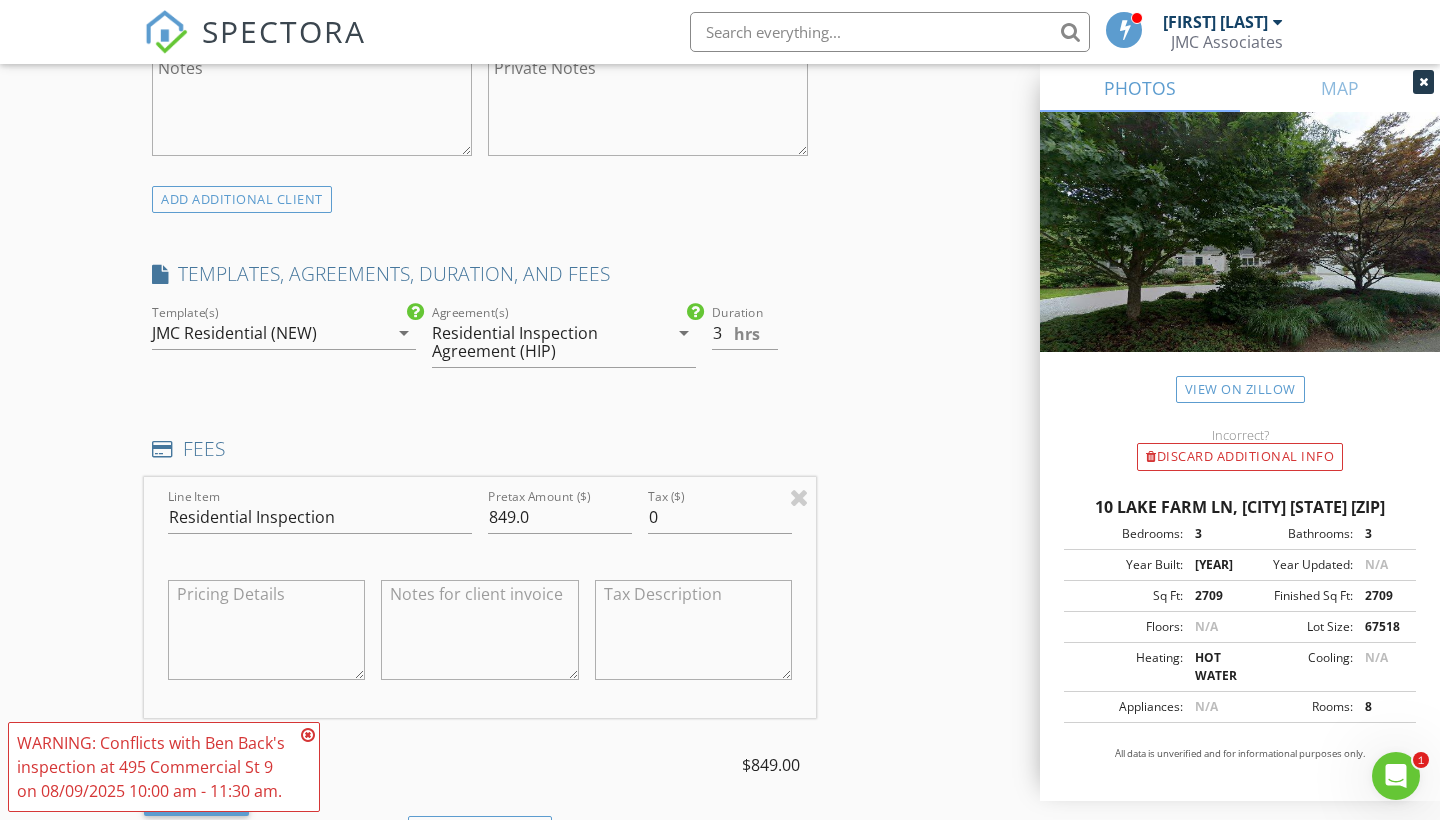 type 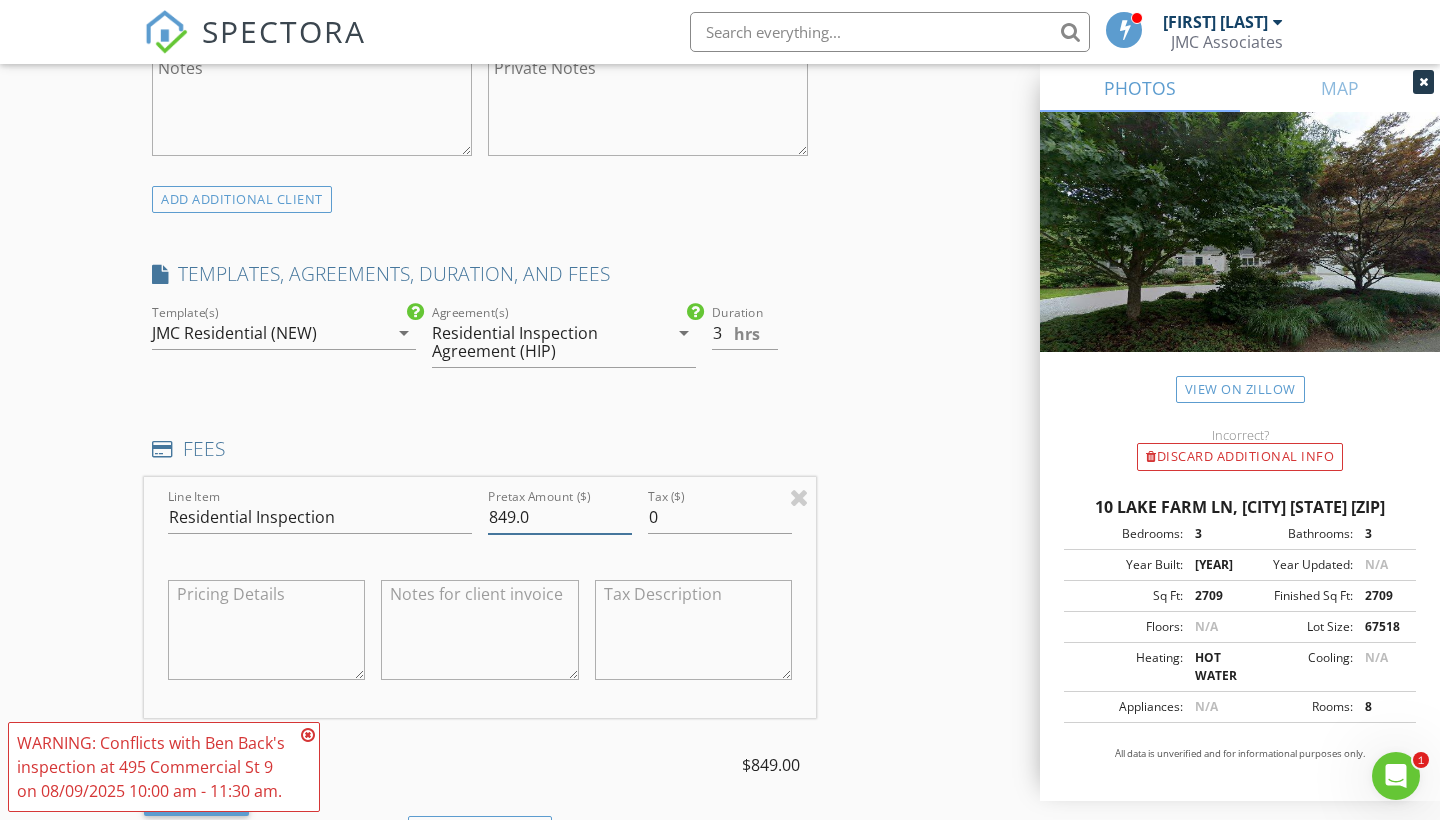 click on "849.0" at bounding box center (560, 517) 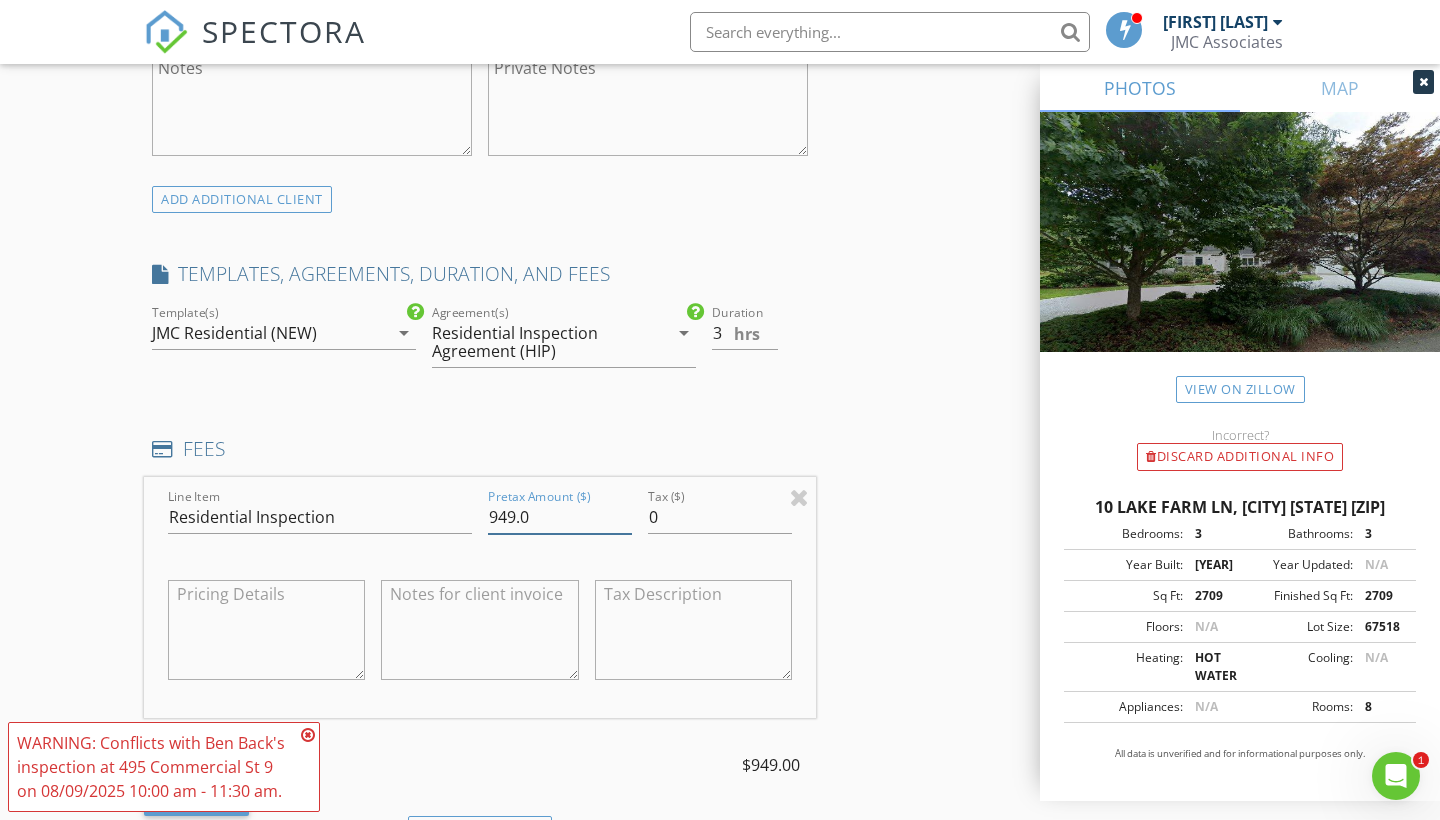 type on "949.0" 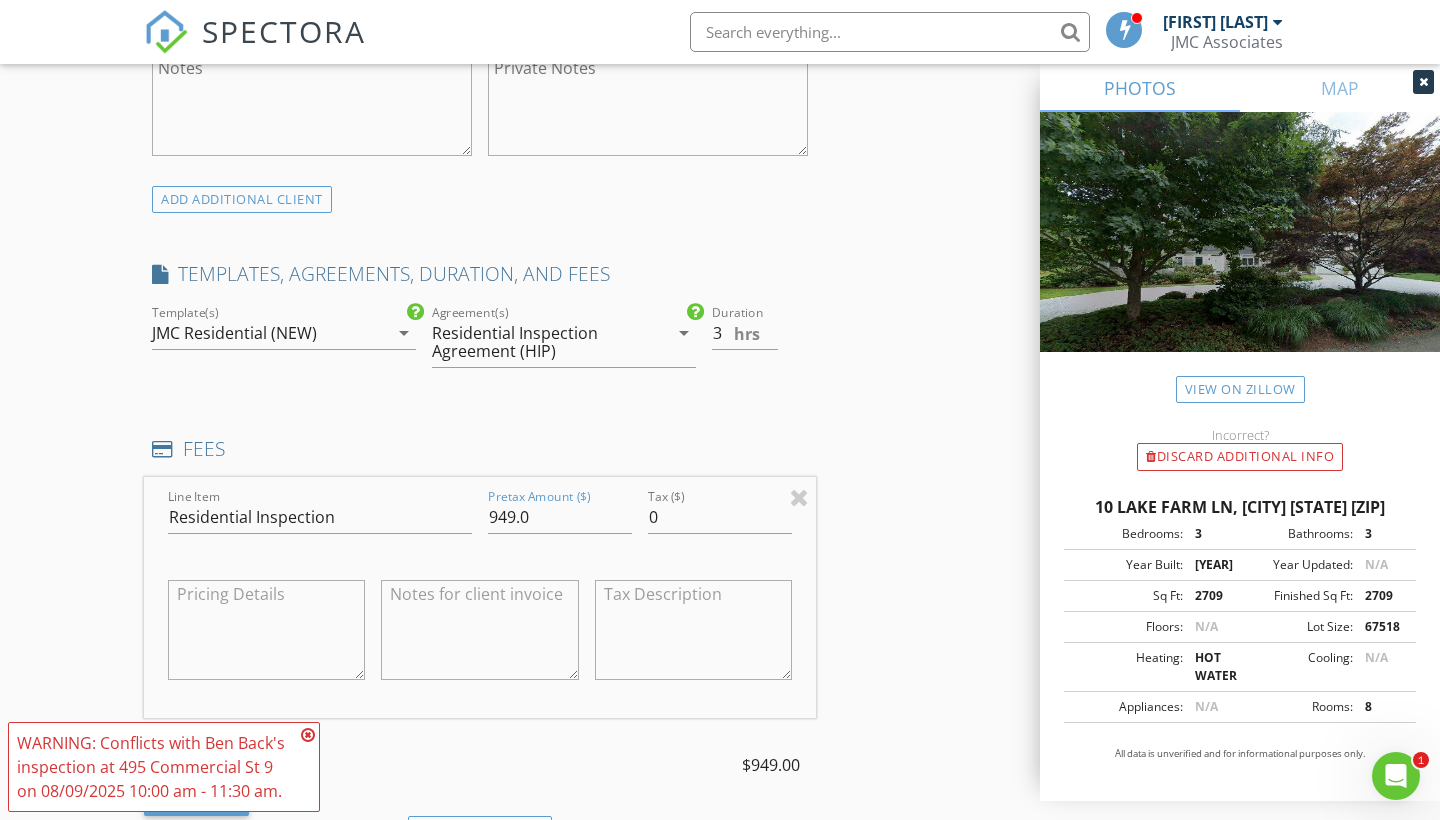 click on "FEES" at bounding box center [480, 456] 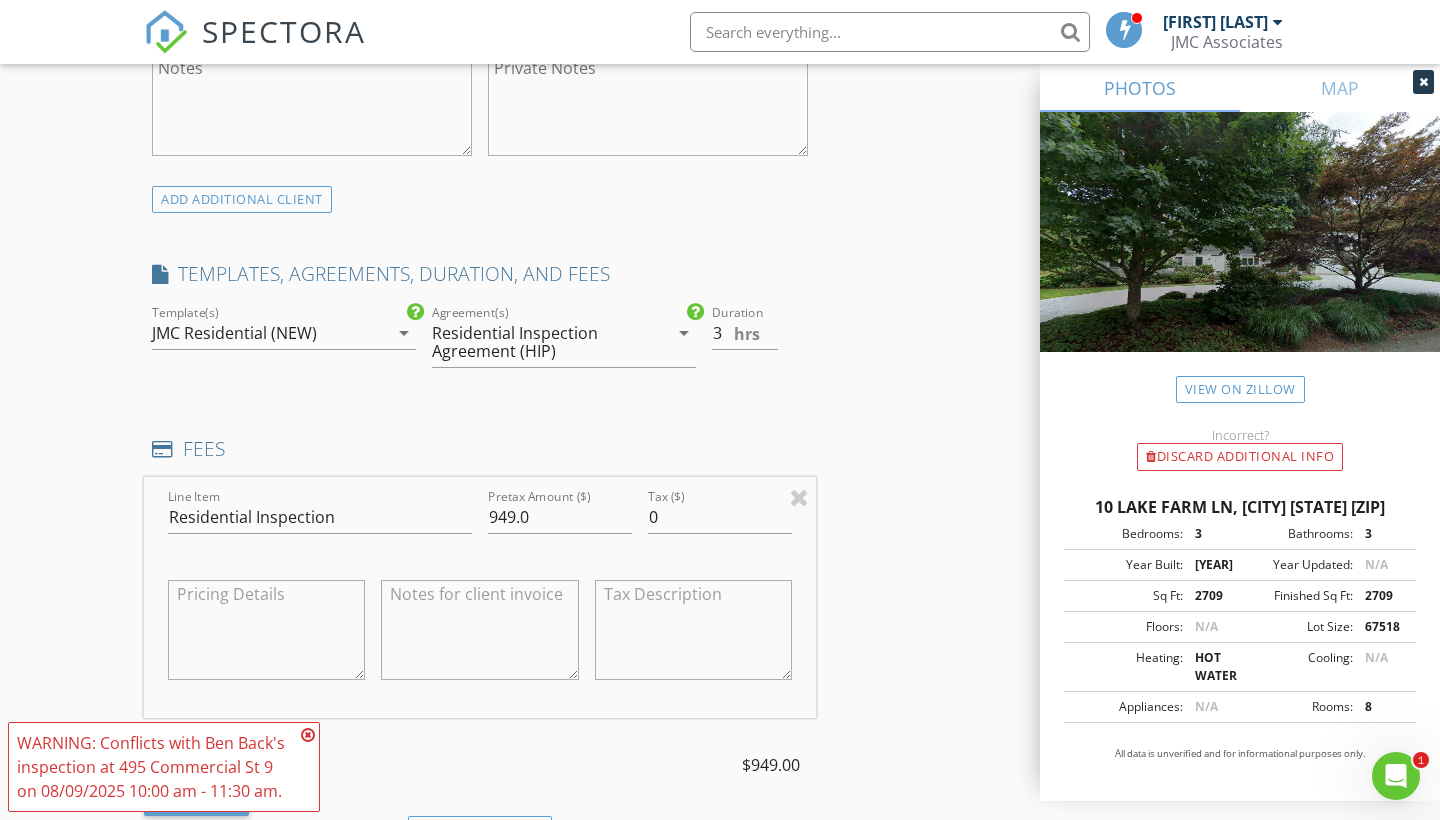 click on "arrow_drop_down" at bounding box center (404, 333) 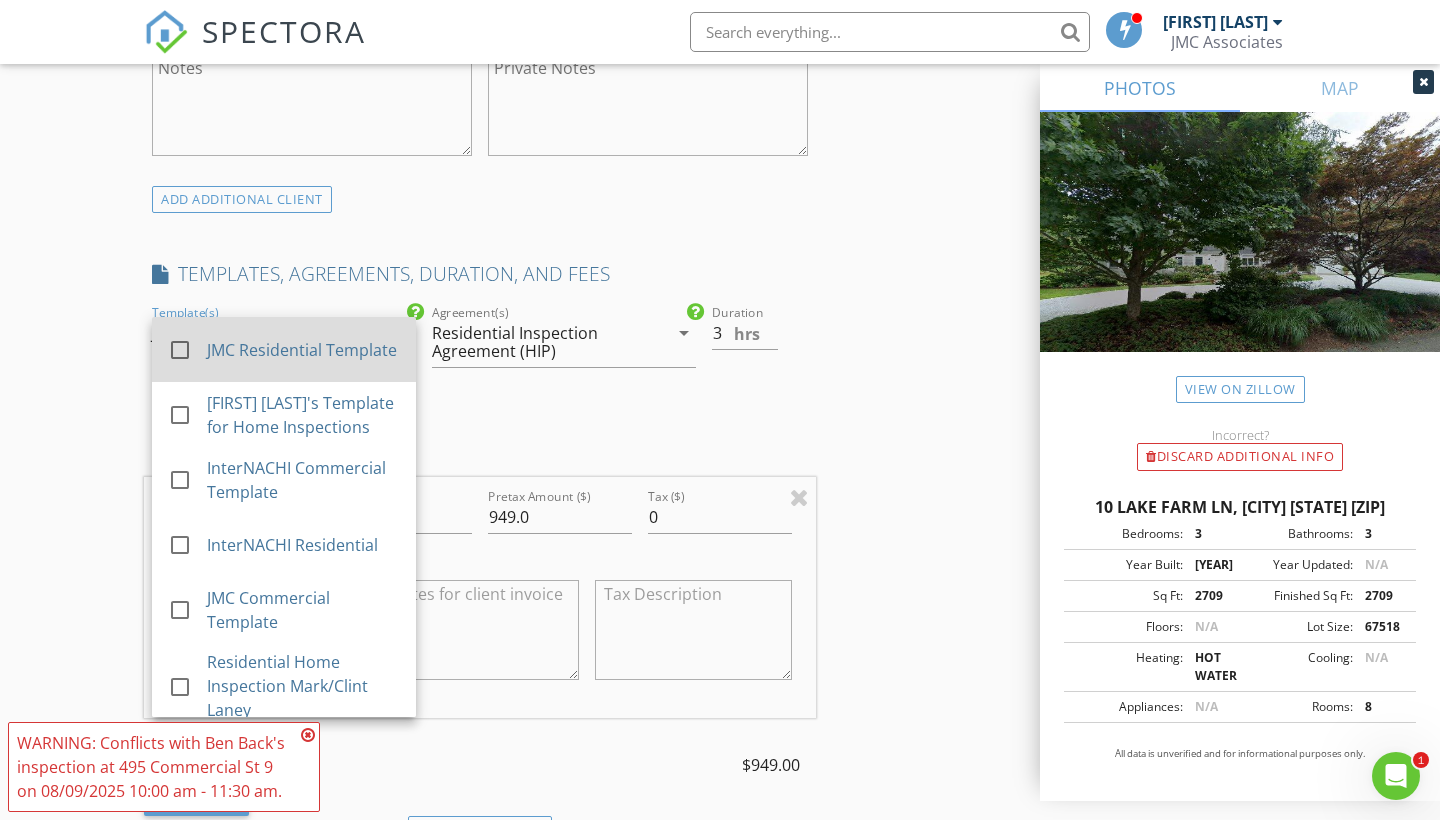 click on "check_box_outline_blank   JMC Residential Template" at bounding box center (284, 349) 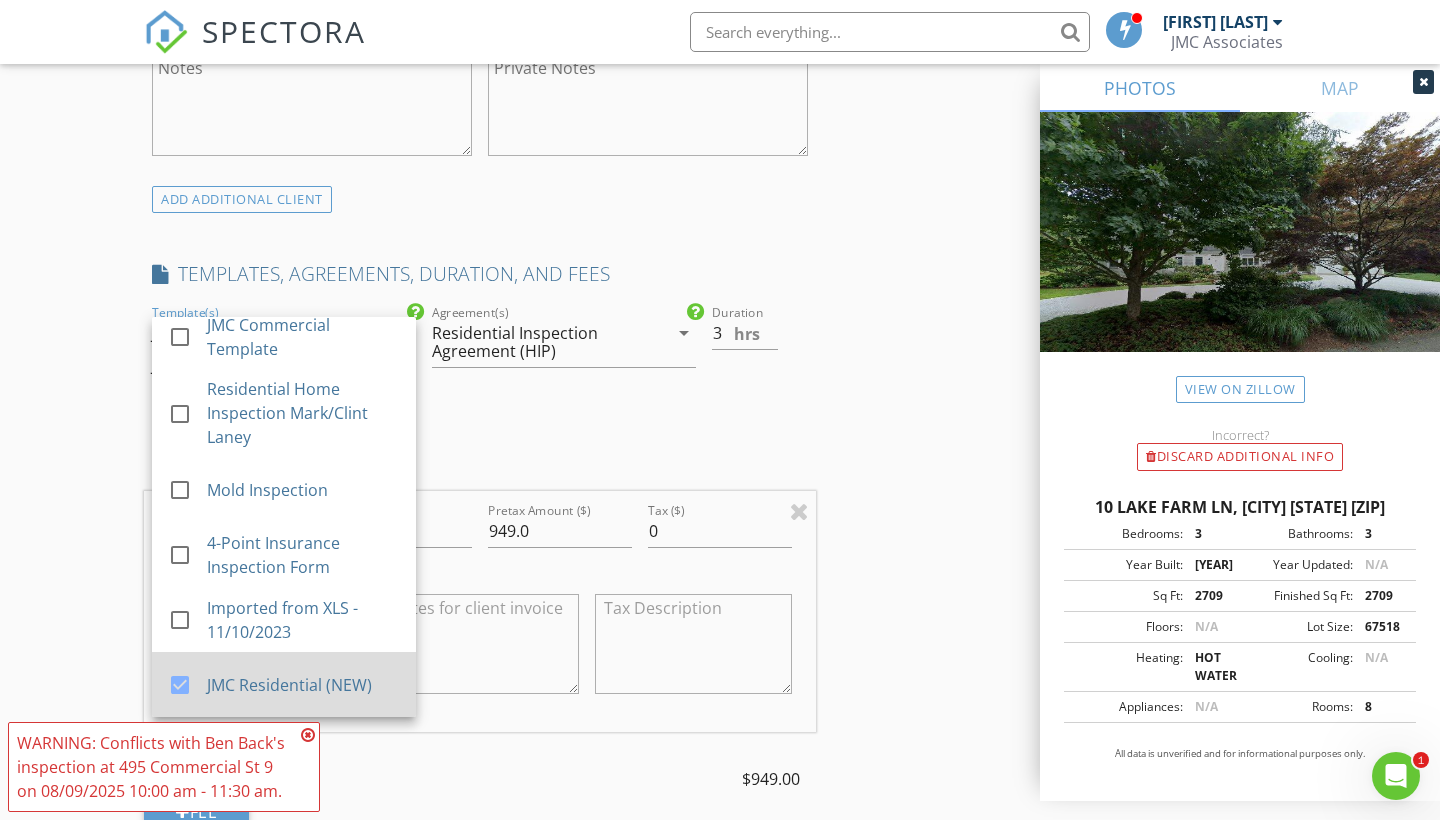 scroll, scrollTop: 273, scrollLeft: 0, axis: vertical 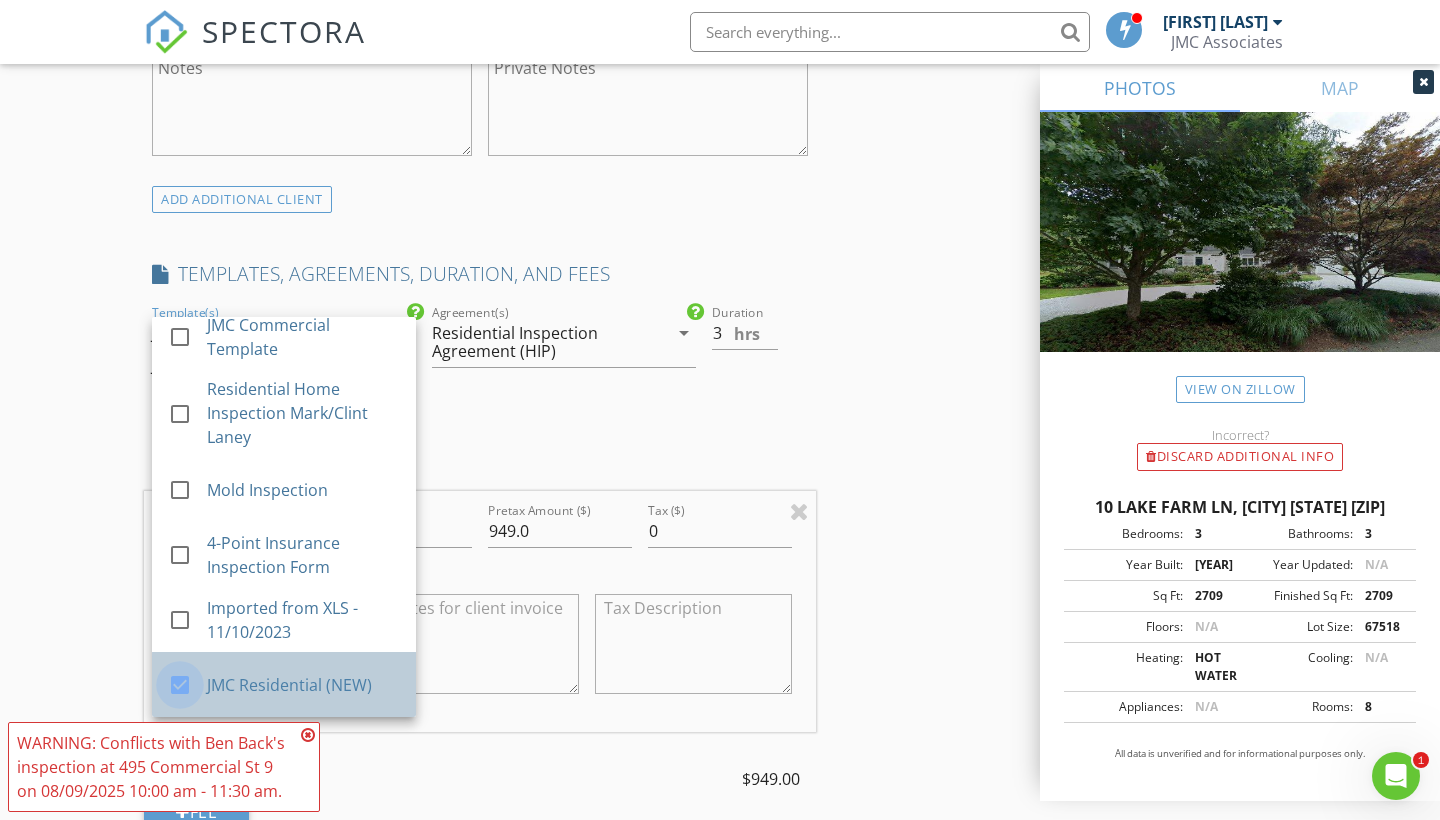click at bounding box center (180, 685) 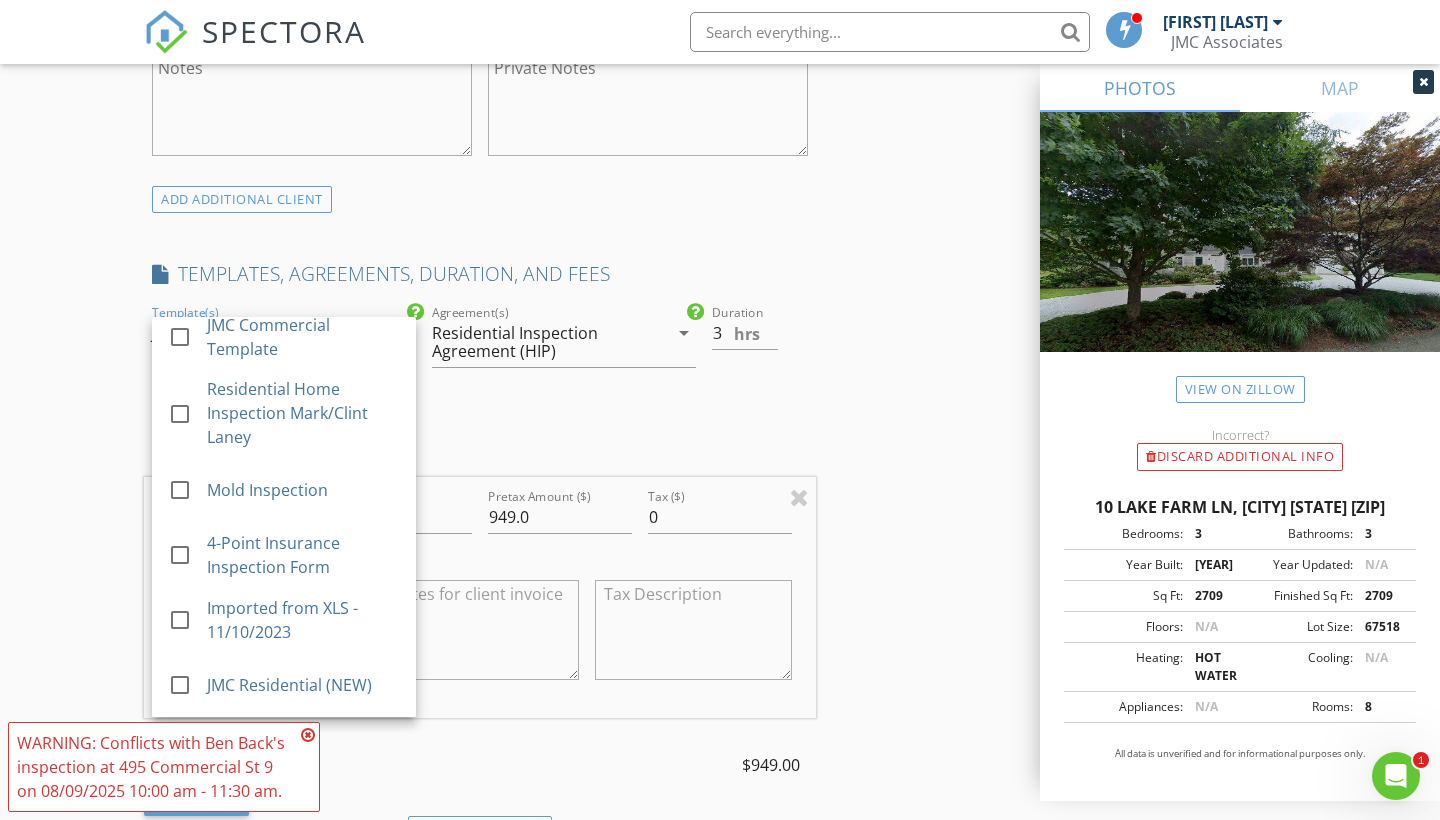 click on "INSPECTOR(S)
check_box_outline_blank   Stephen Hussey     check_box_outline_blank   James McDermott     check_box_outline_blank   Mark Bernardino     check_box   Ben Back   PRIMARY   check_box_outline_blank   Peter Viele     Ben Back arrow_drop_down   check_box_outline_blank Ben Back specifically requested
Date/Time
08/09/2025 8:00 AM
Location
Address Search       Address 10 Lake Farm Ln   Unit   City Orleans   State MA   Zip 02653   County Barnstable     Square Feet 2709   Year Built 1998   Foundation Basement arrow_drop_down     Ben Back     2.3 miles     (6 minutes)
client
check_box Enable Client CC email for this inspection   Client Search     check_box_outline_blank Client is a Company/Organization     First Name Lisa   Last Name Steiker   Email lsteiker@outlook.com   CC Email   Phone 215-990-9096   Address   City   State   Zip       Notes" at bounding box center [720, 519] 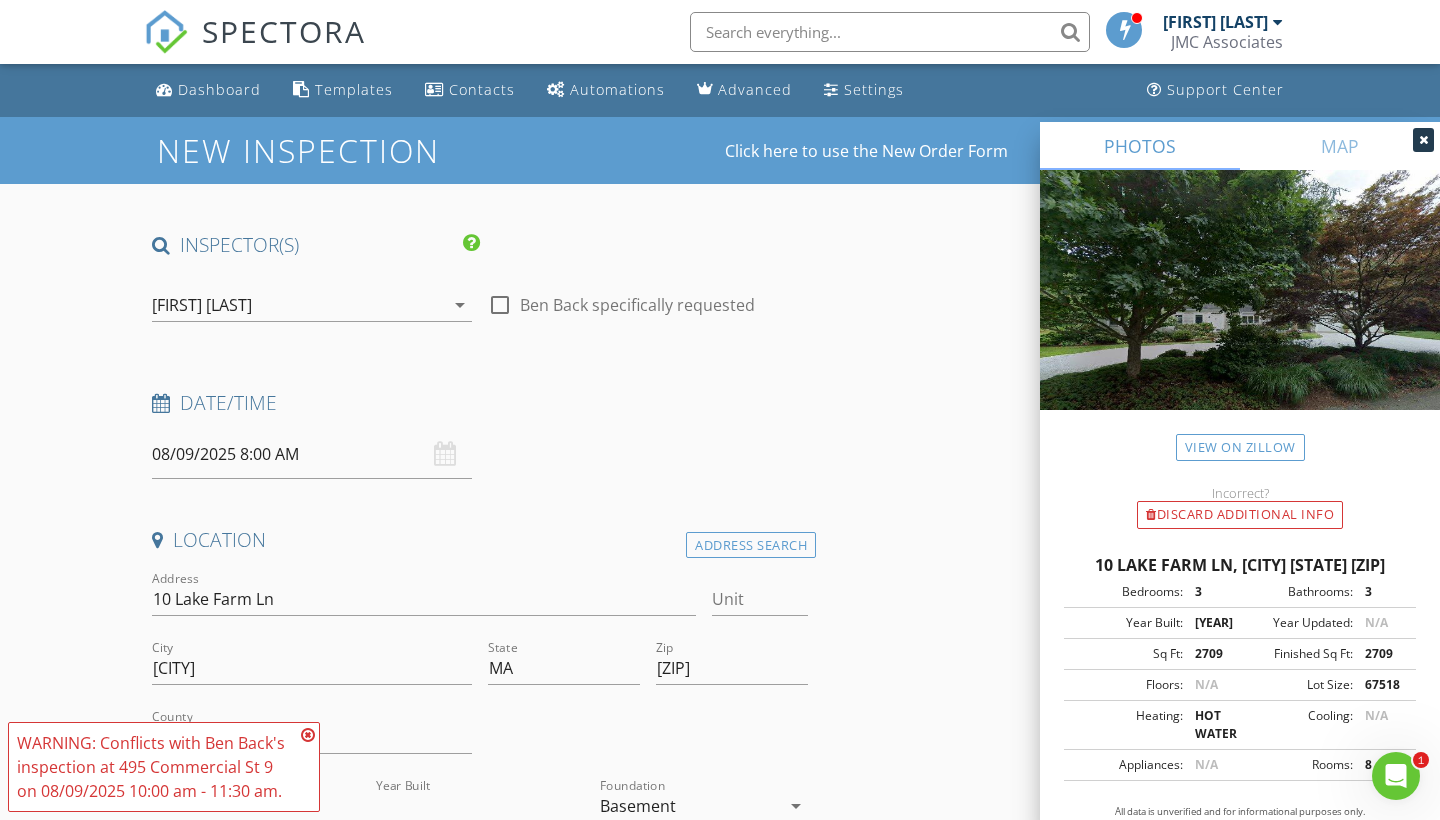 scroll, scrollTop: 0, scrollLeft: 0, axis: both 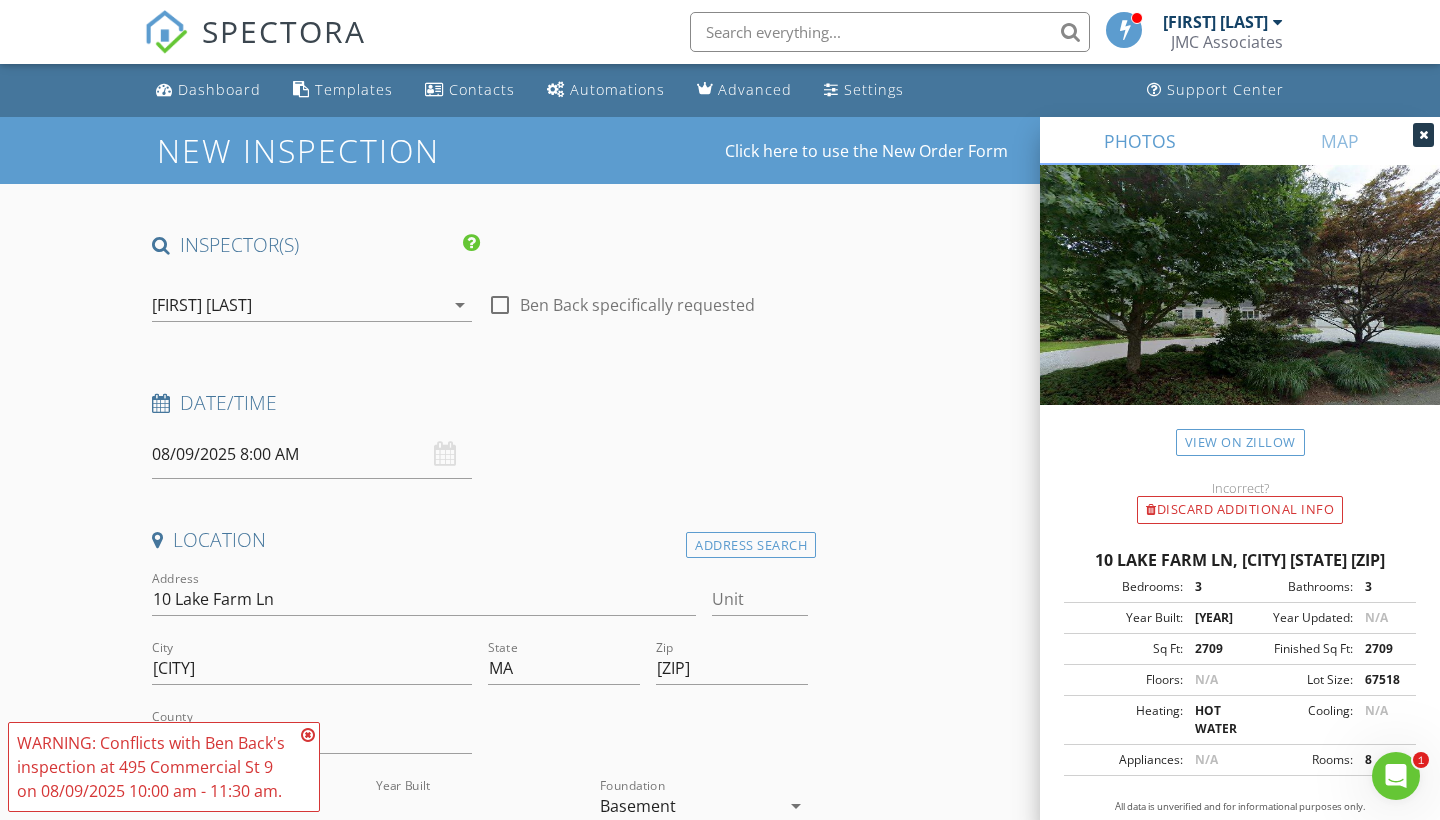 click on "08/09/2025 8:00 AM" at bounding box center [312, 454] 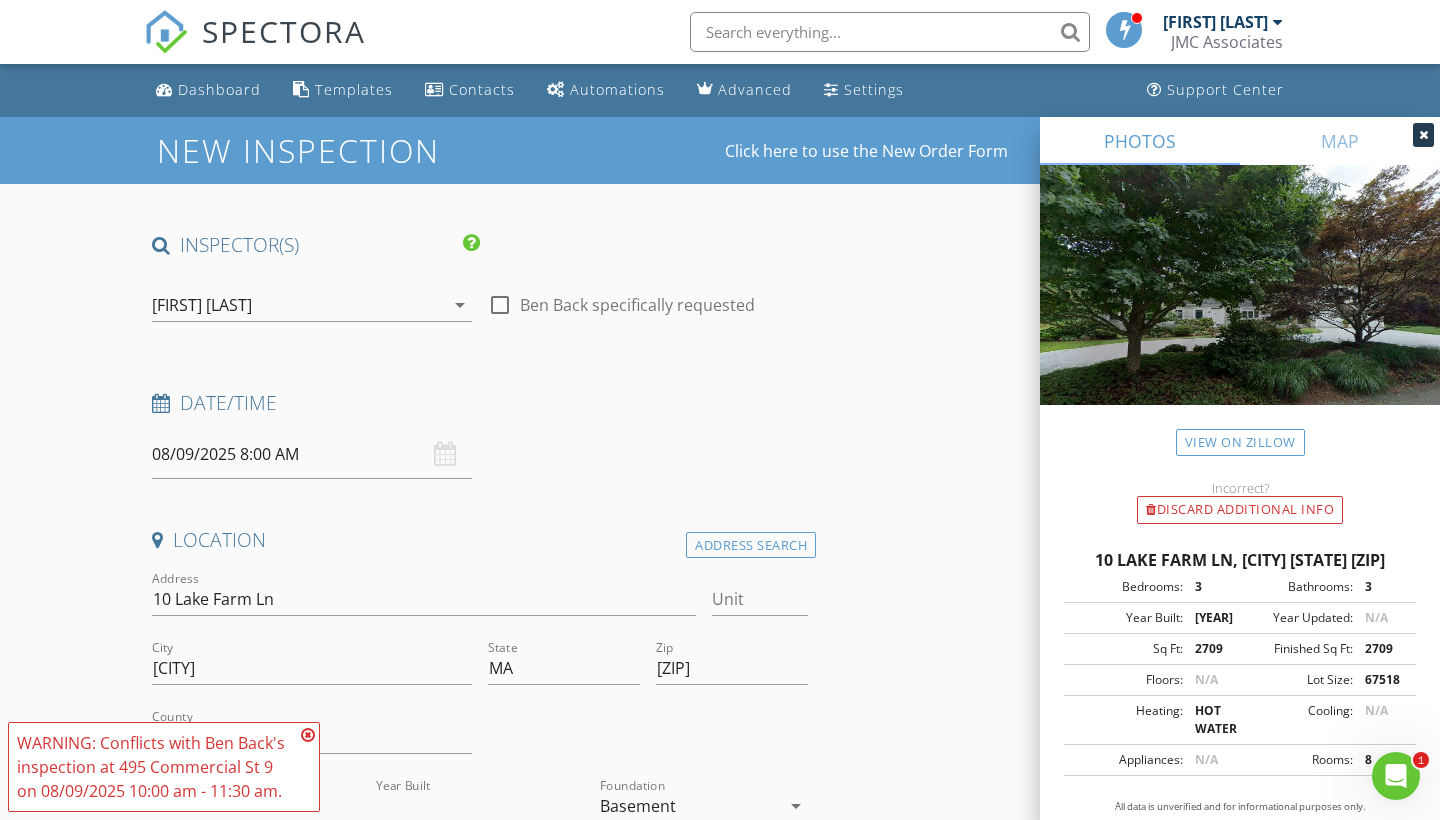 click on "08/09/2025 8:00 AM" at bounding box center [312, 454] 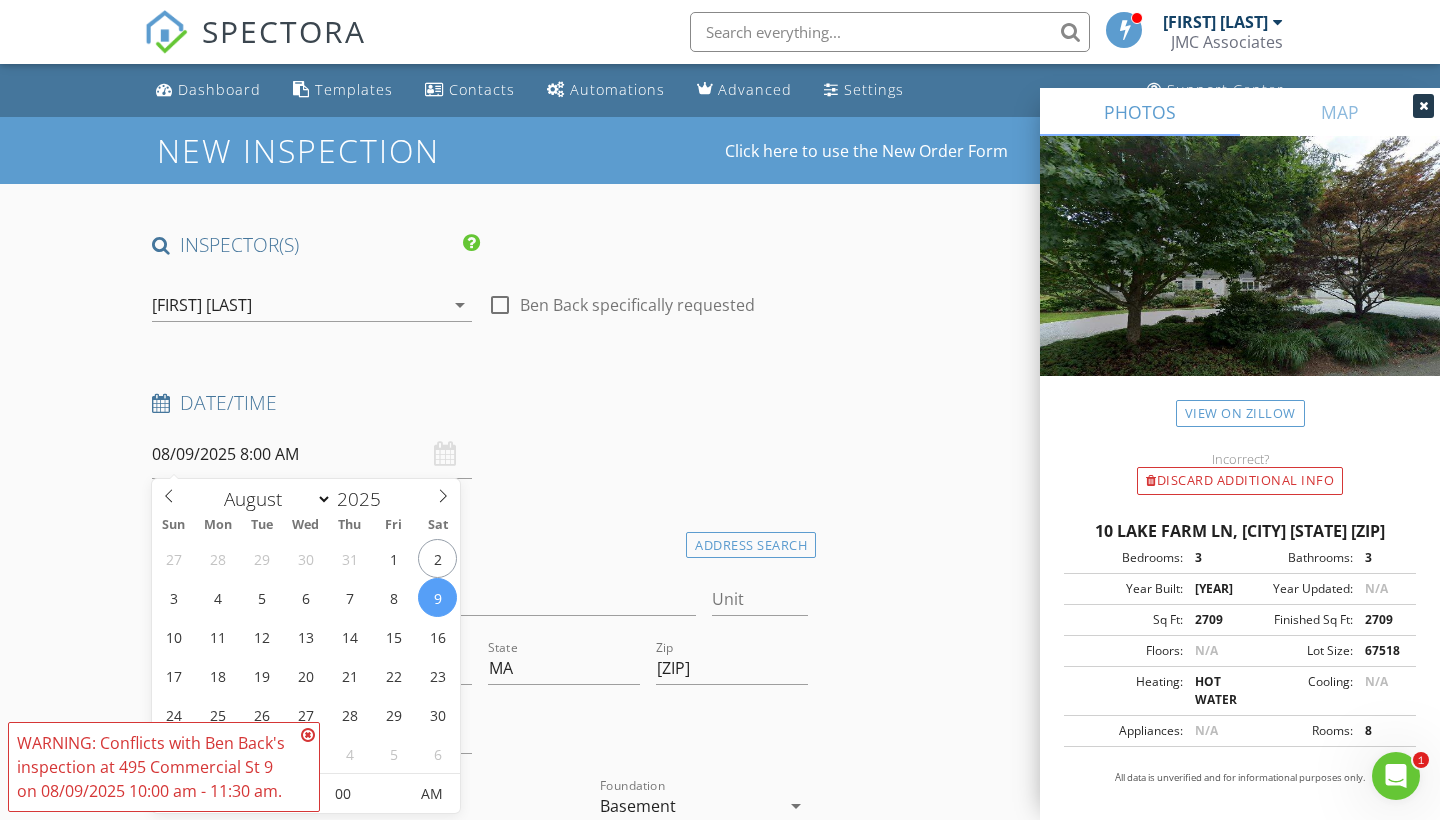 scroll, scrollTop: 227, scrollLeft: 0, axis: vertical 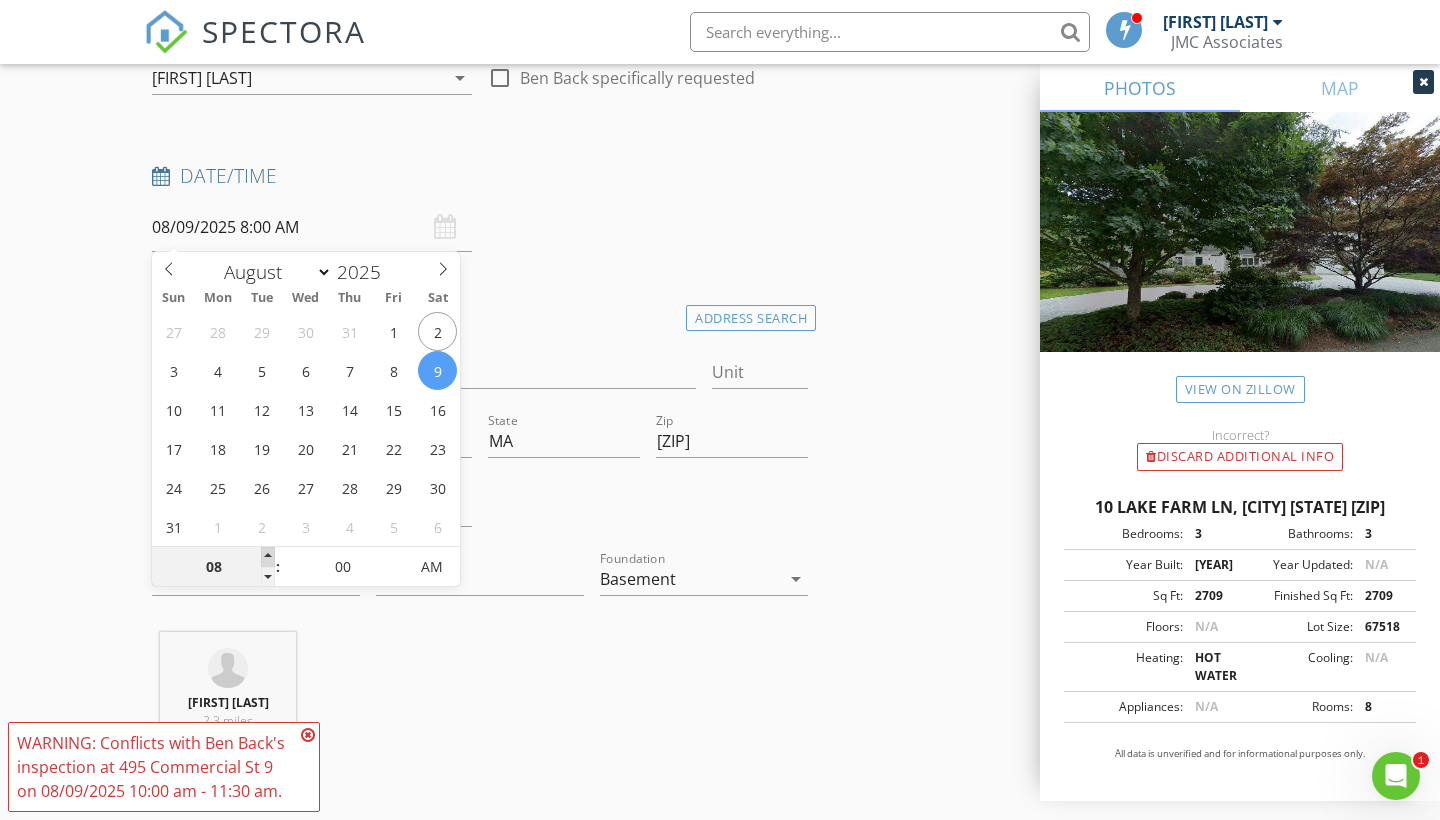 type on "09" 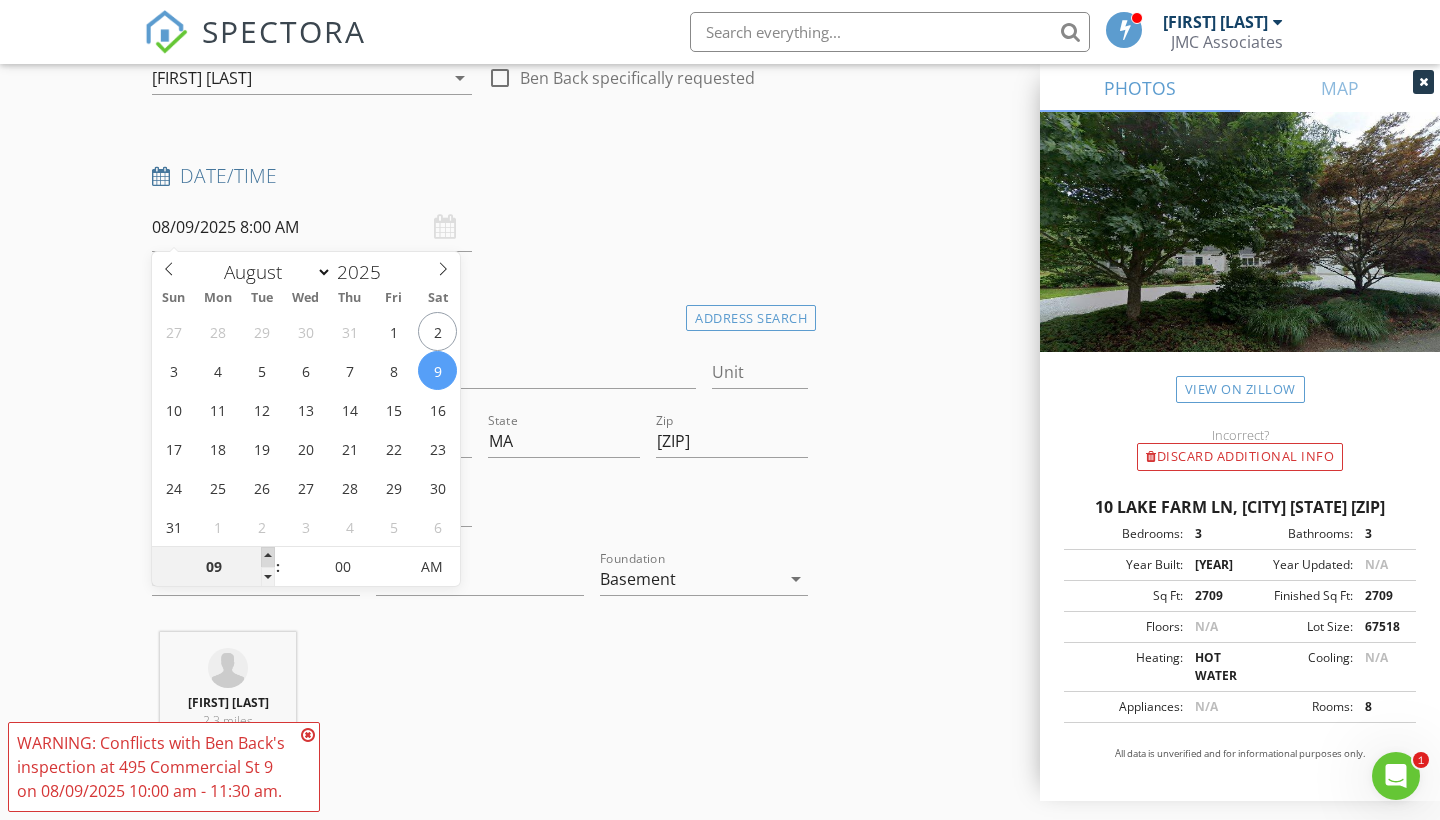 type on "08/09/2025 9:00 AM" 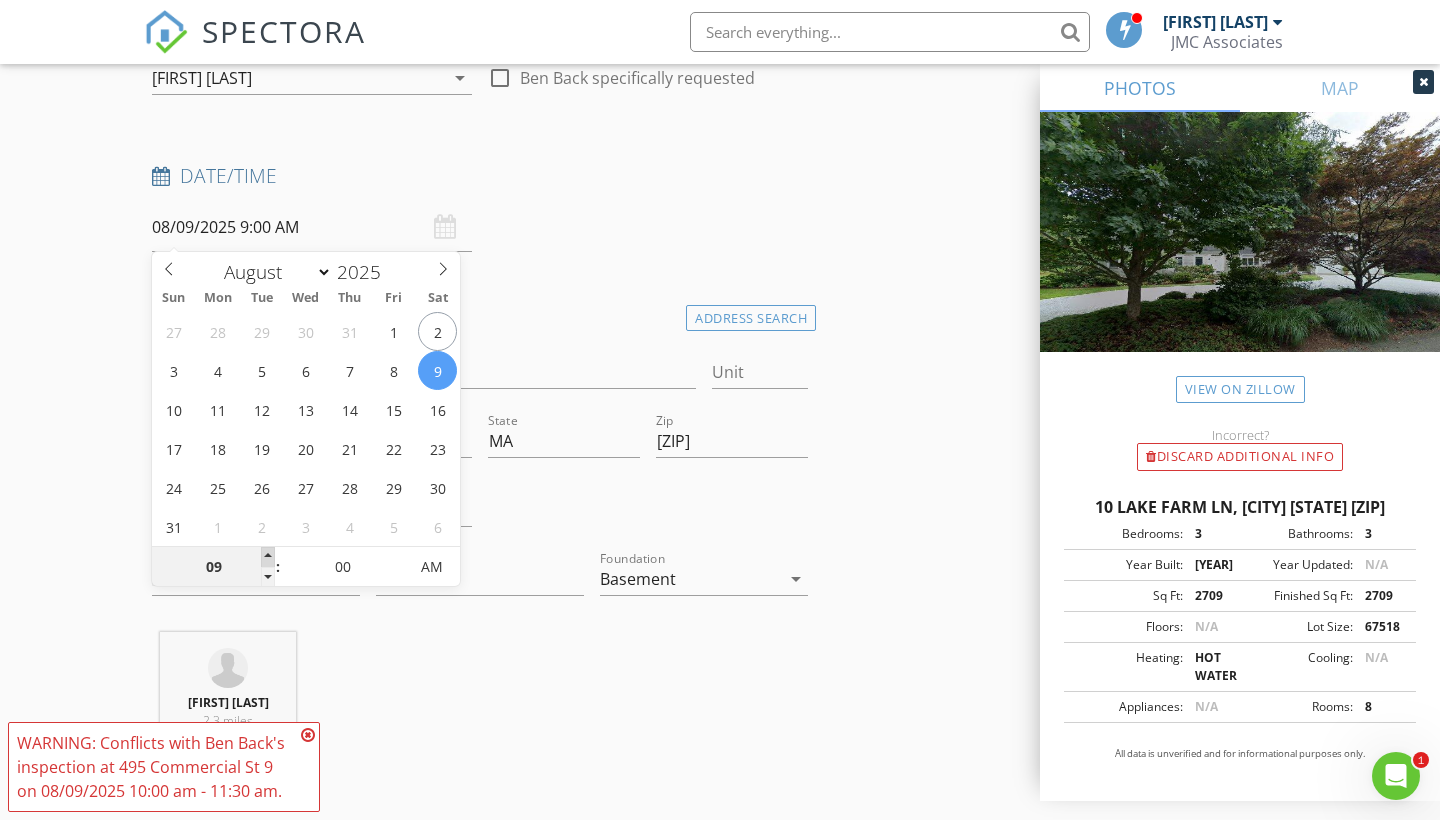 click at bounding box center [268, 557] 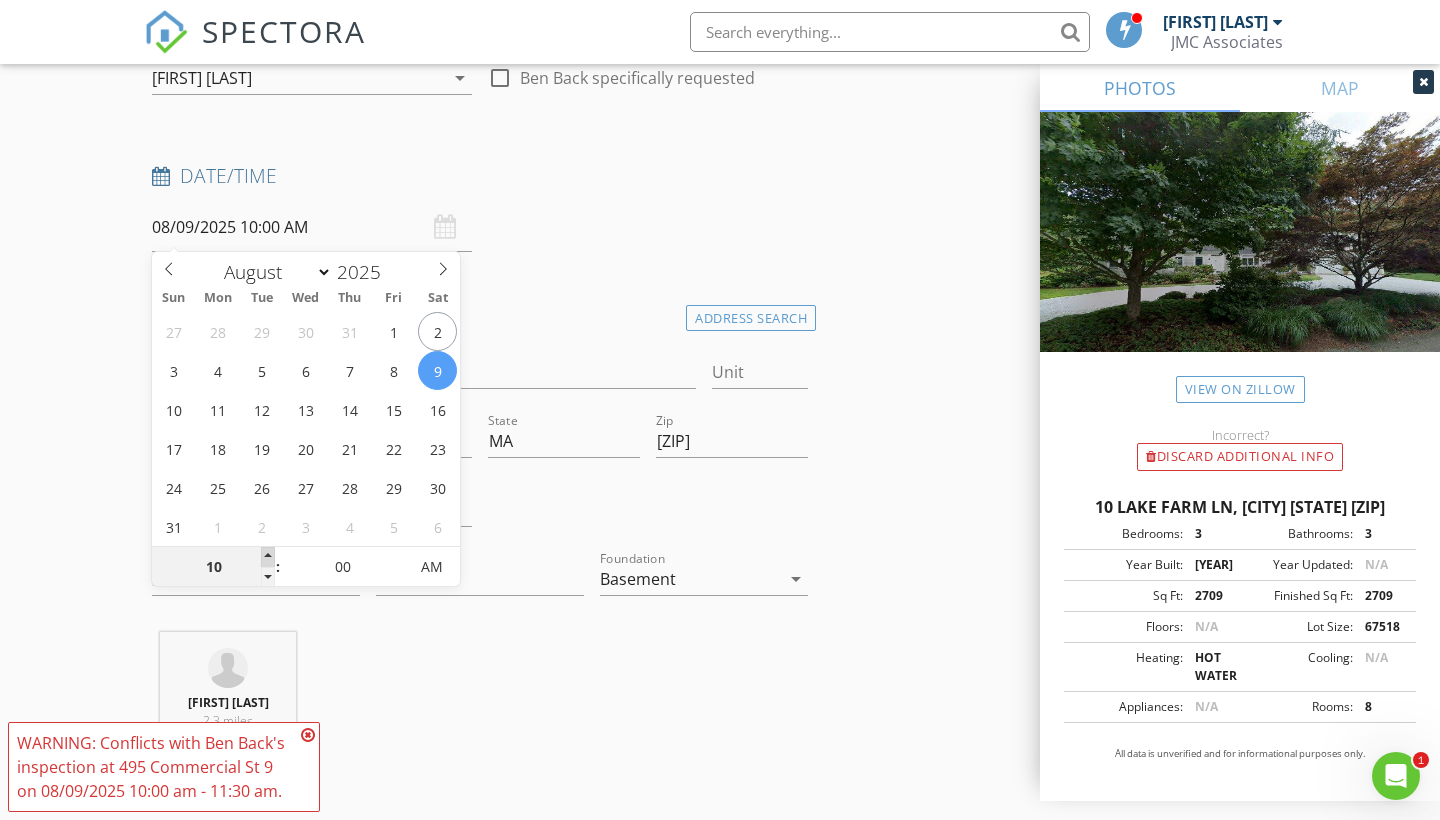 click at bounding box center [268, 557] 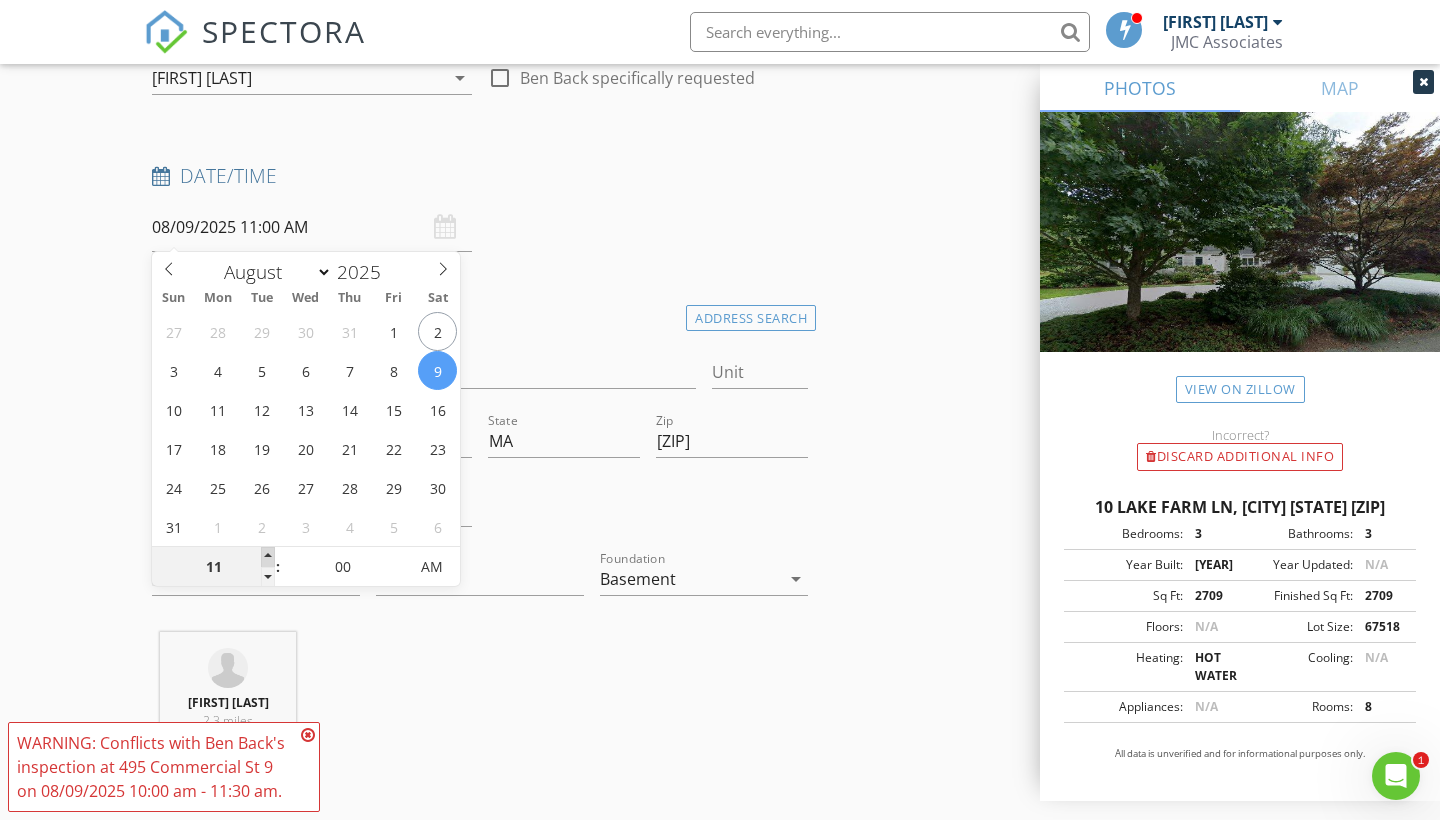 click at bounding box center [268, 557] 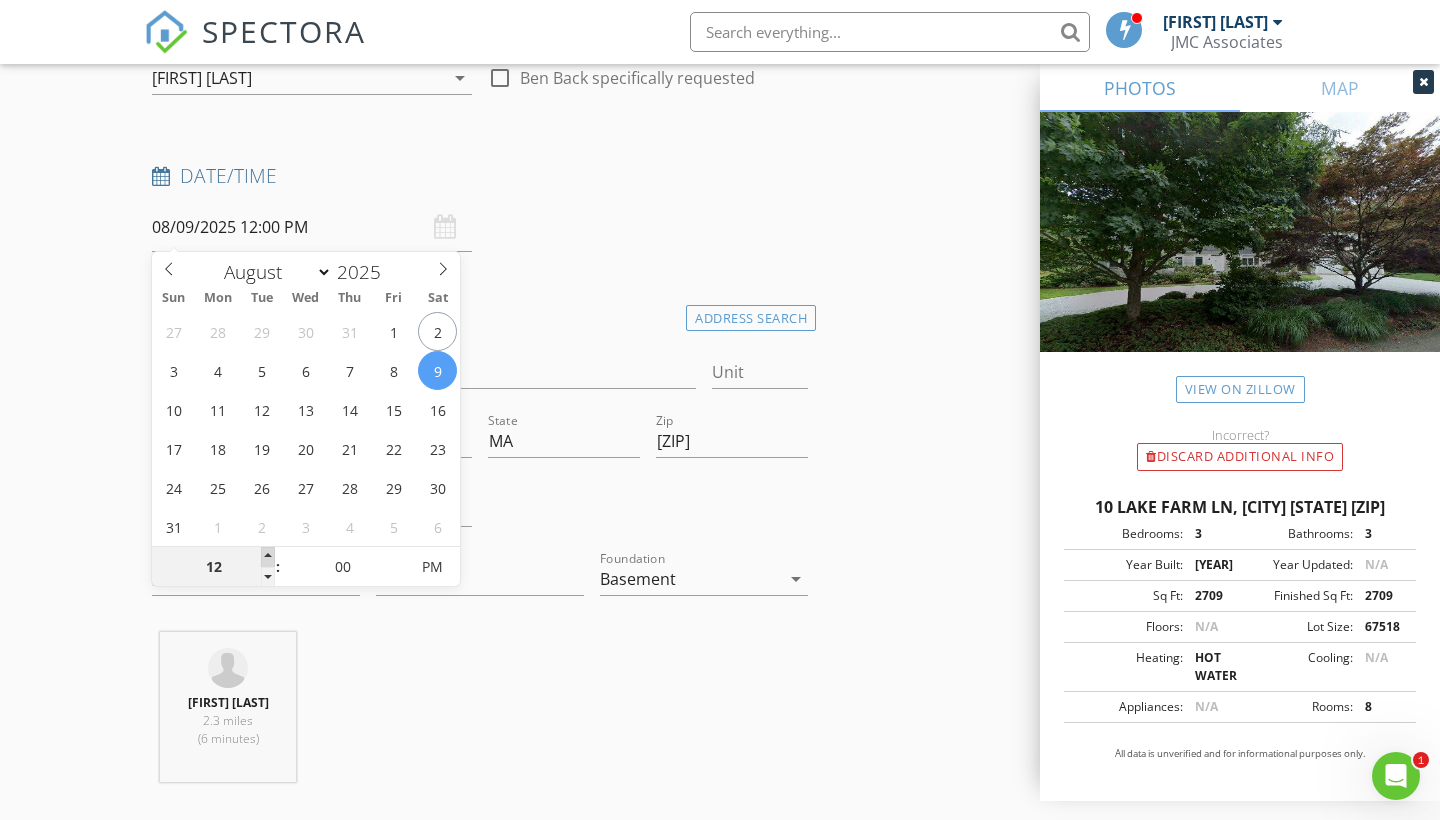 click at bounding box center (268, 557) 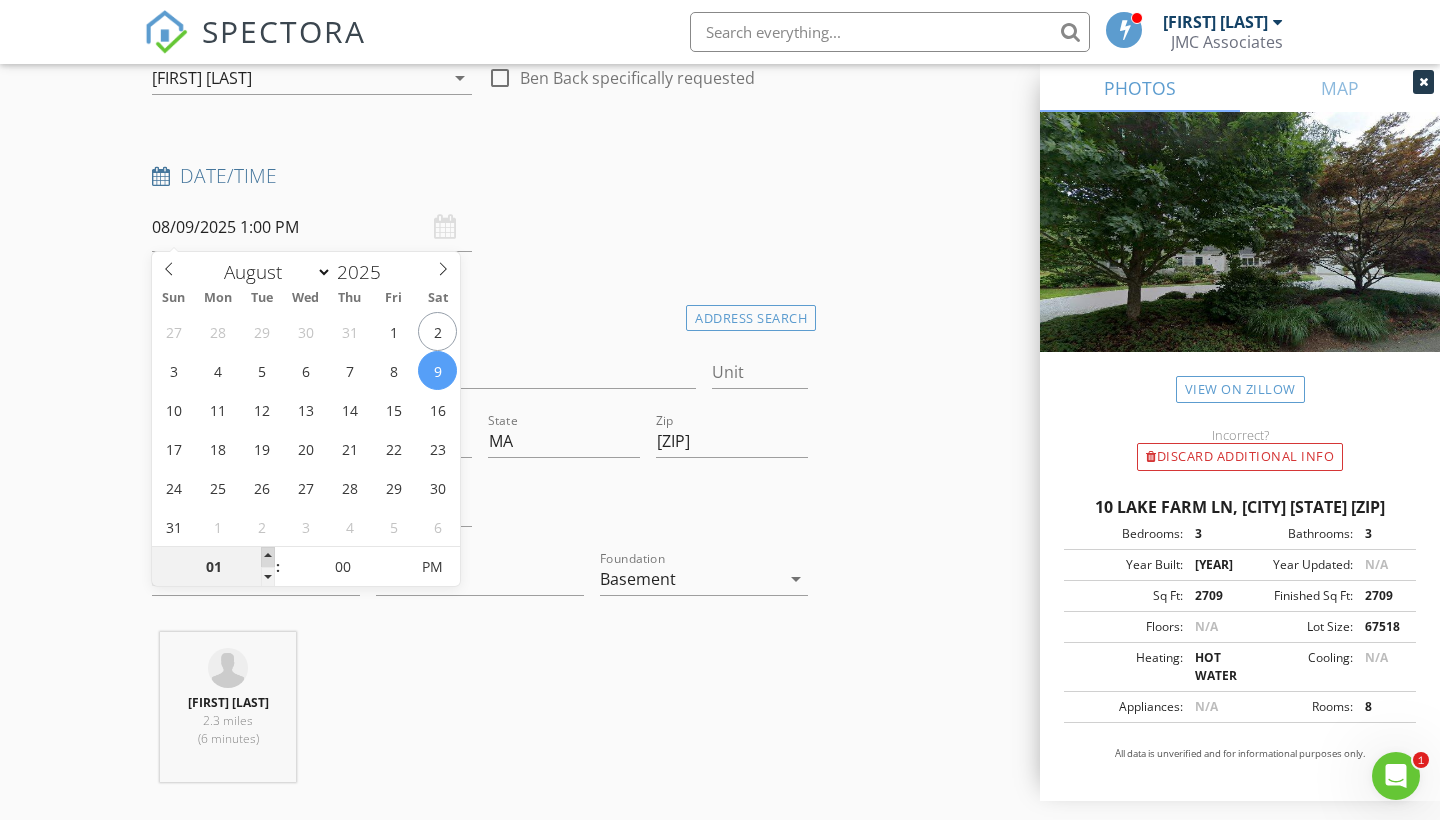 click at bounding box center (268, 557) 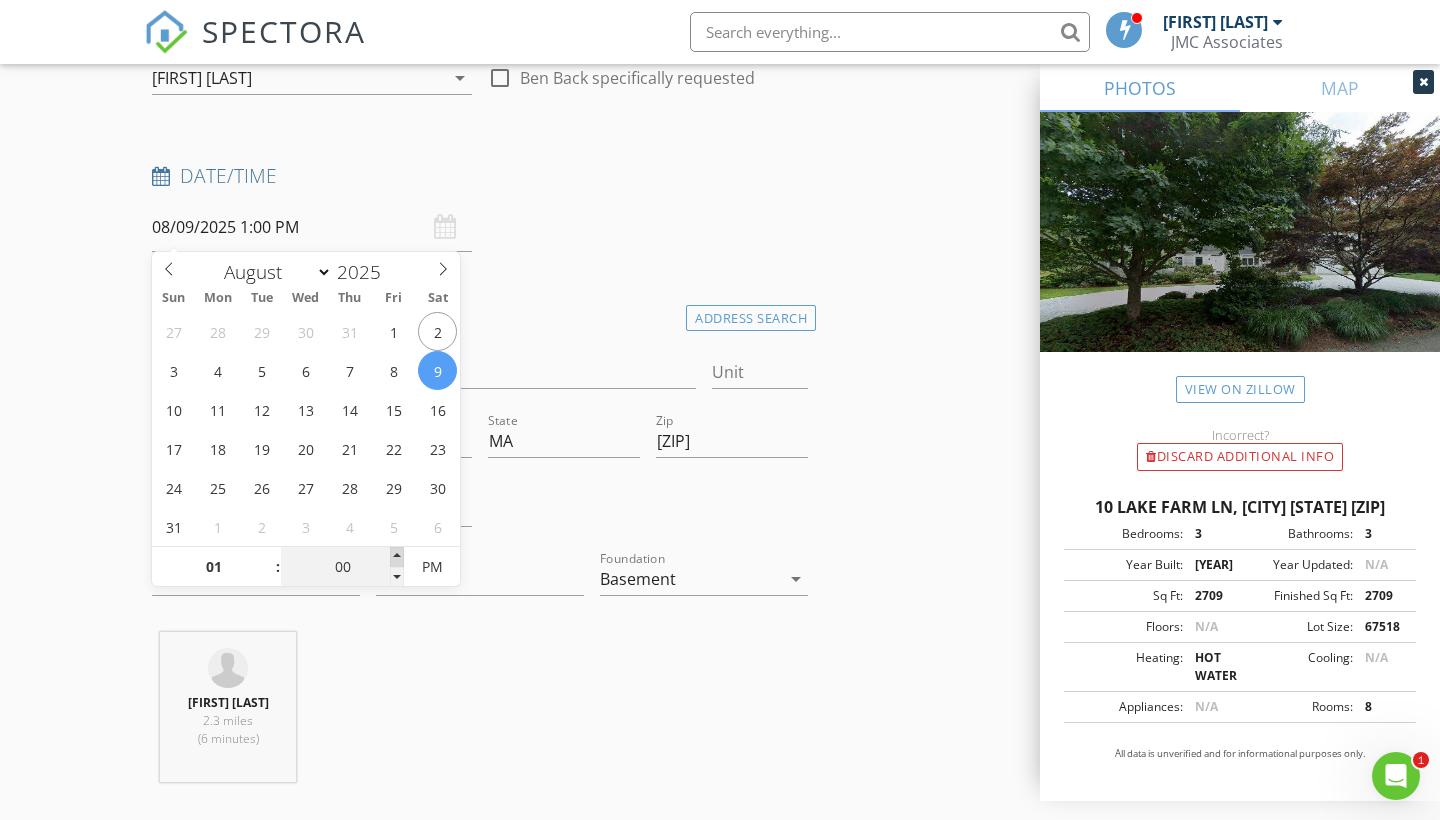 type on "05" 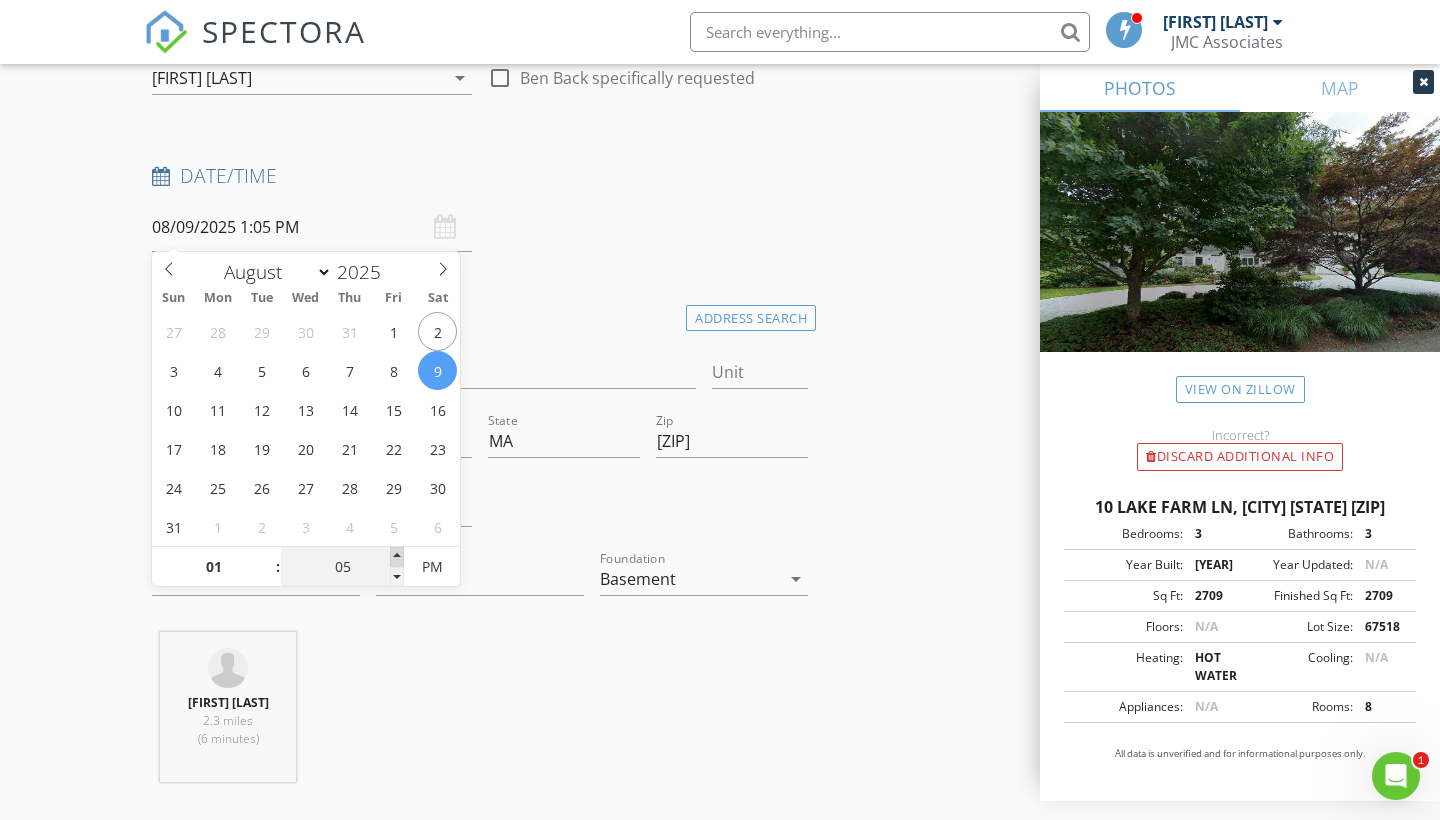 click at bounding box center [397, 557] 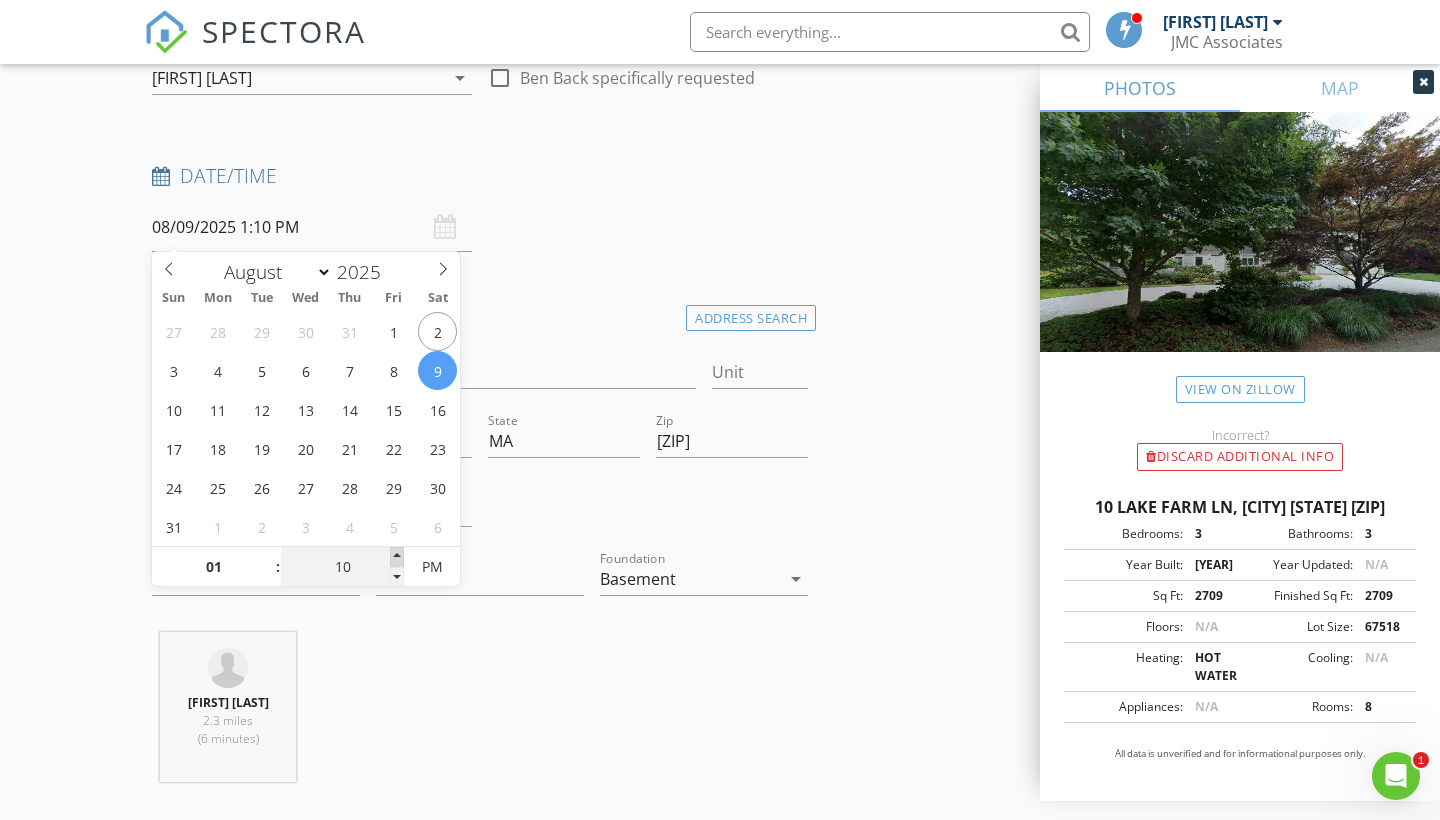 click at bounding box center [397, 557] 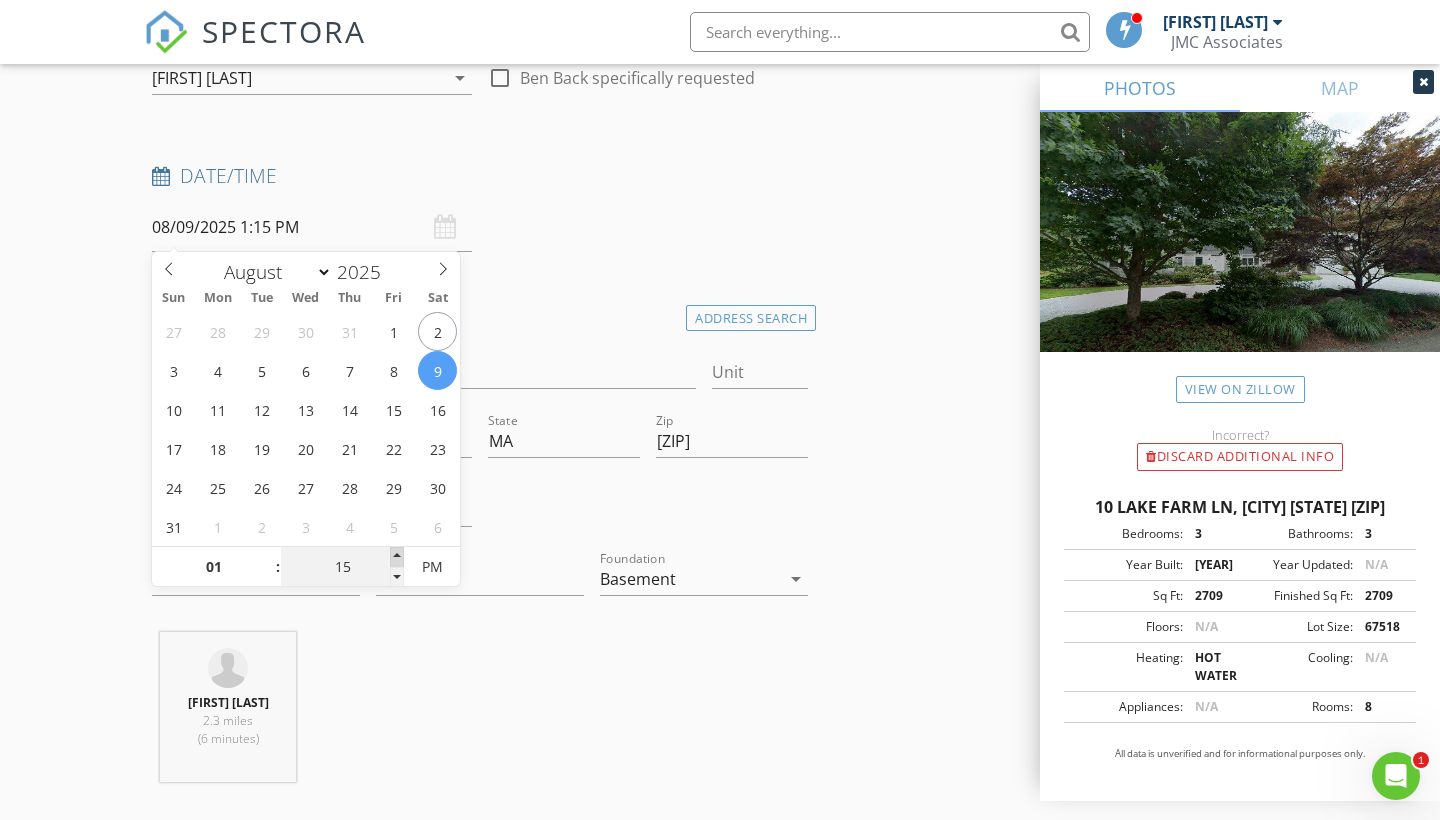 click at bounding box center [397, 557] 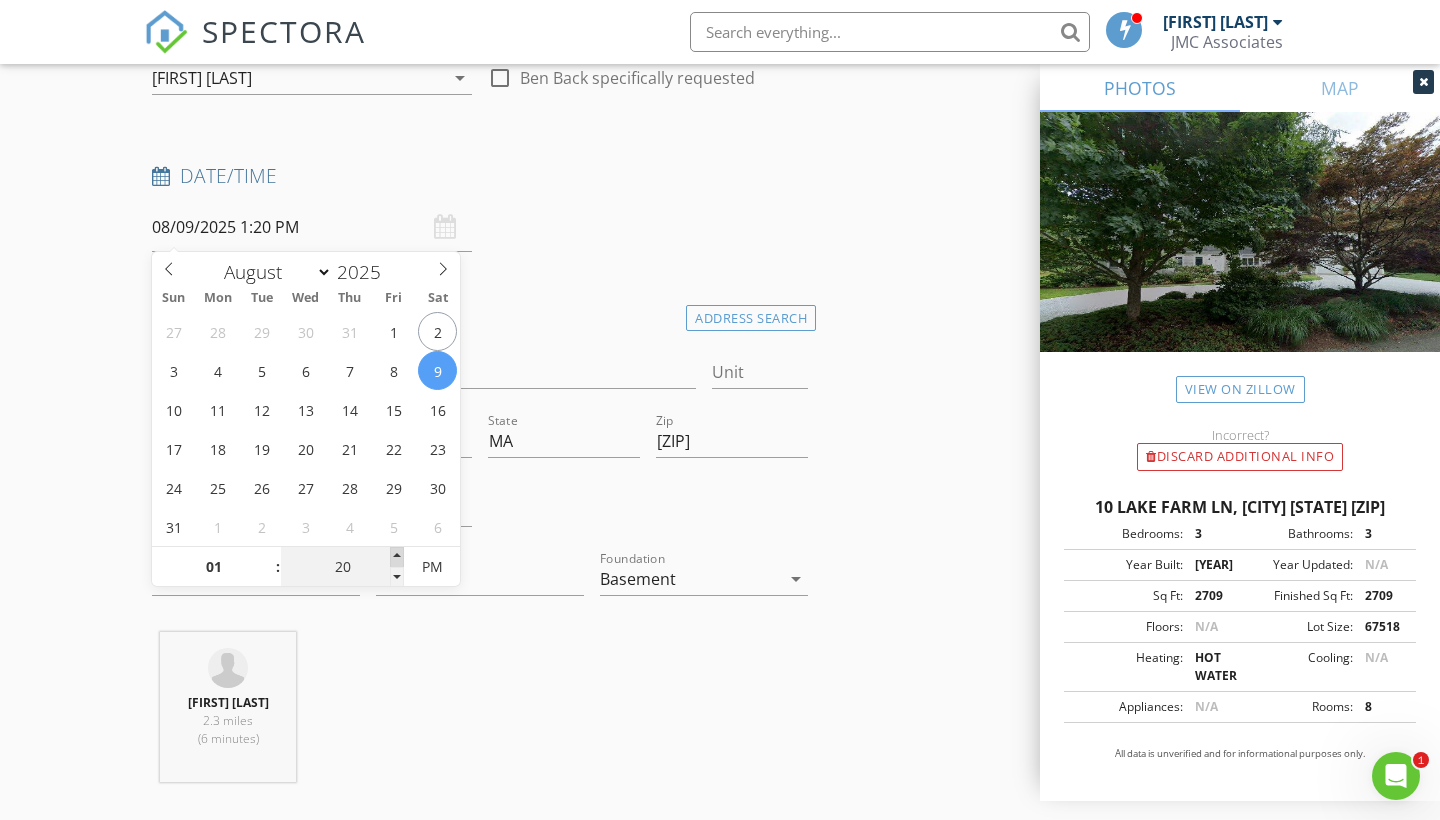click at bounding box center (397, 557) 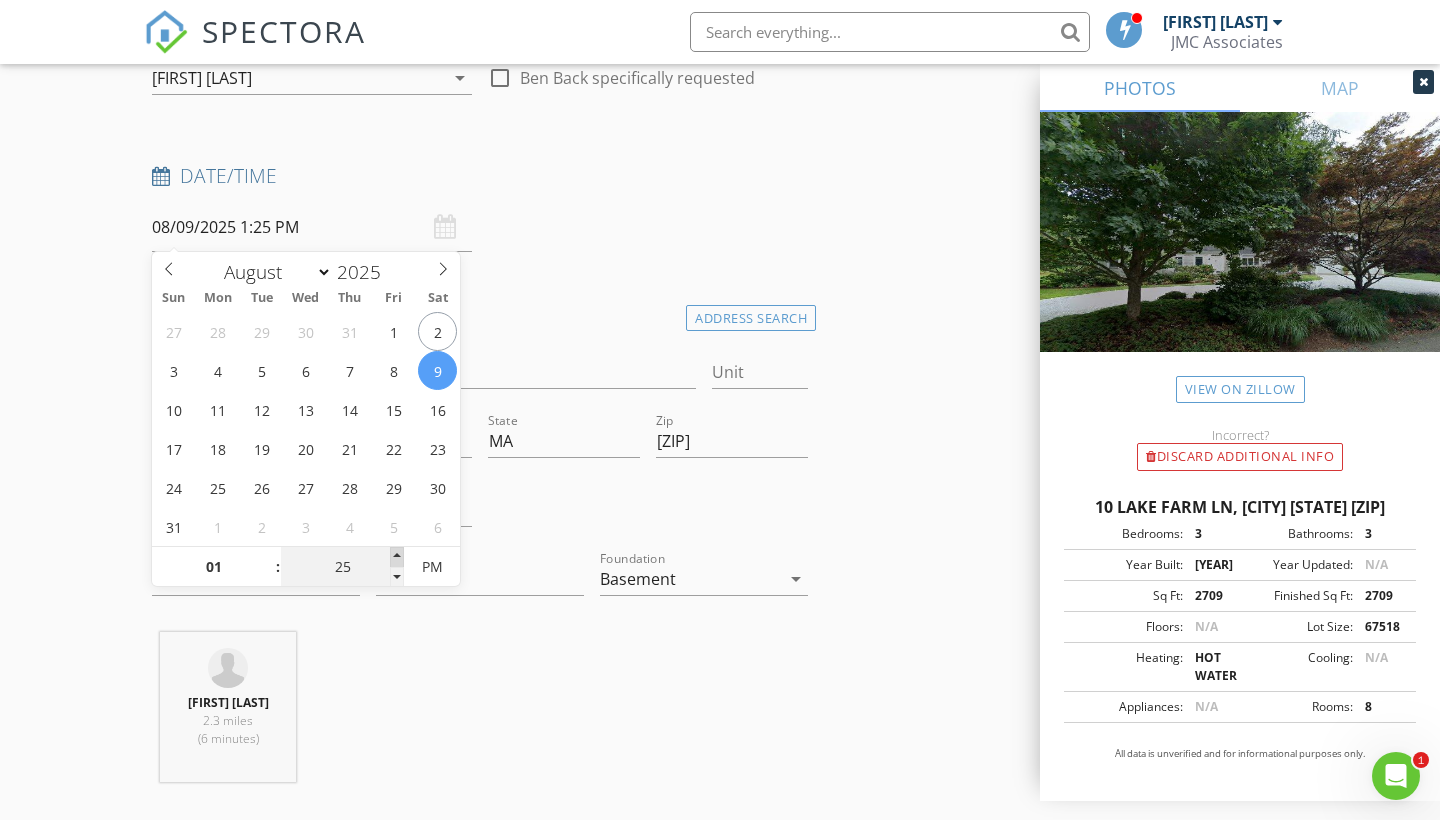 click at bounding box center [397, 557] 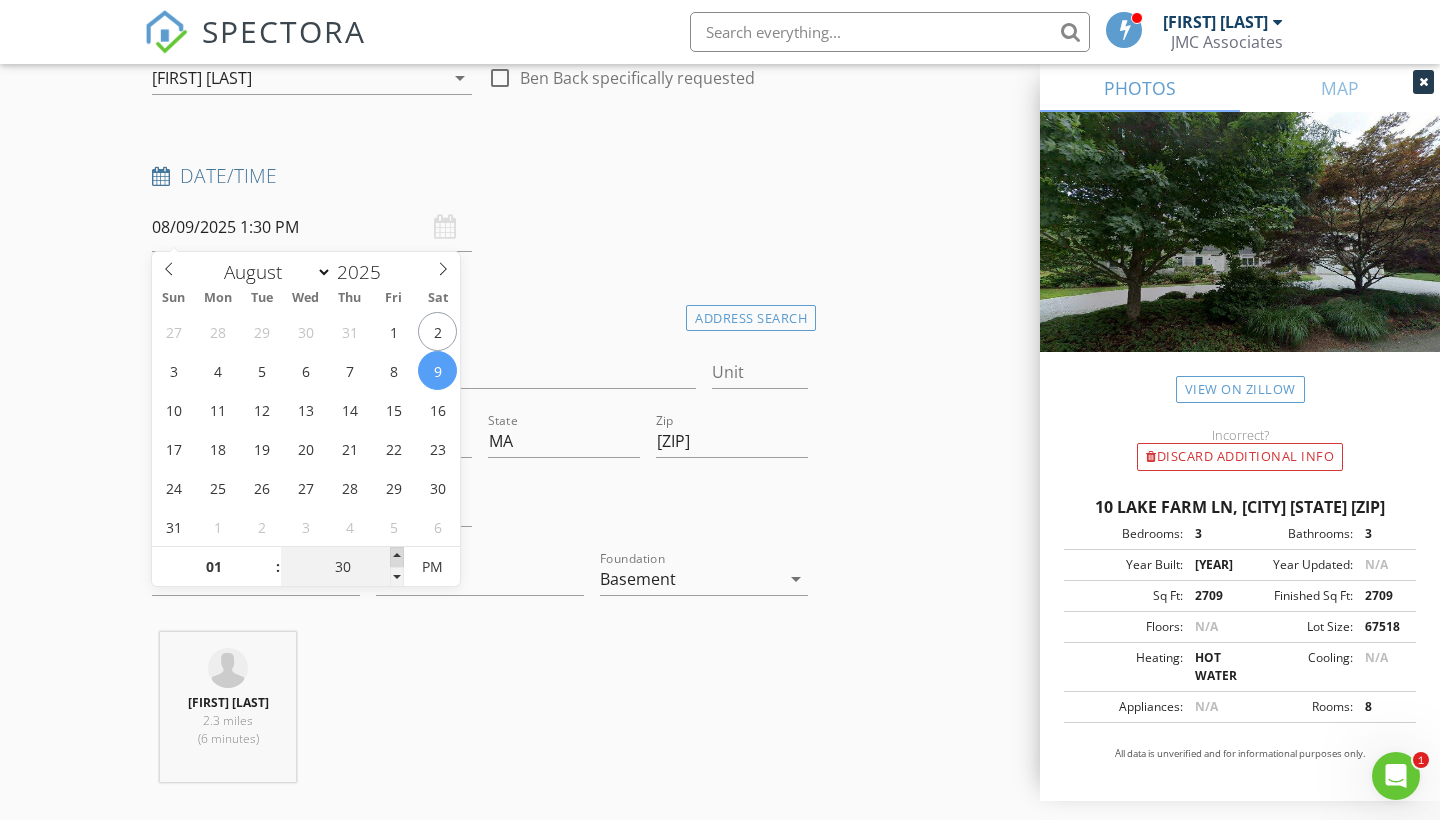click at bounding box center [397, 557] 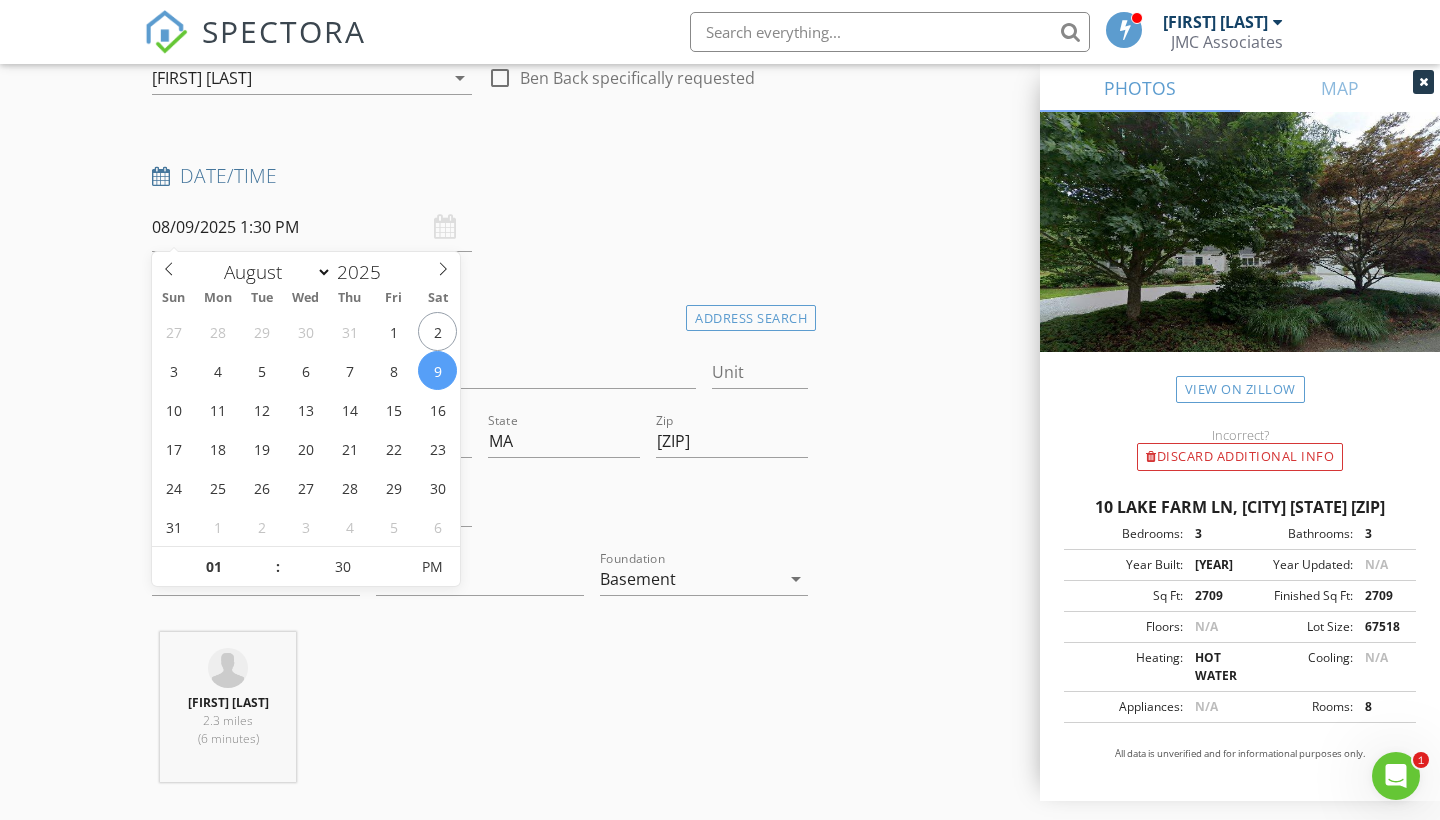 click on "INSPECTOR(S)
check_box_outline_blank   Stephen Hussey     check_box_outline_blank   James McDermott     check_box_outline_blank   Mark Bernardino     check_box   Ben Back   PRIMARY   check_box_outline_blank   Peter Viele     Ben Back arrow_drop_down   check_box_outline_blank Ben Back specifically requested
Date/Time
08/09/2025 1:30 PM
Location
Address Search       Address 10 Lake Farm Ln   Unit   City Orleans   State MA   Zip 02653   County Barnstable     Square Feet 2709   Year Built 1998   Foundation Basement arrow_drop_down     Ben Back     2.3 miles     (6 minutes)
client
check_box Enable Client CC email for this inspection   Client Search     check_box_outline_blank Client is a Company/Organization     First Name Lisa   Last Name Steiker   Email lsteiker@outlook.com   CC Email   Phone 215-990-9096   Address   City   State   Zip       Notes" at bounding box center (720, 1788) 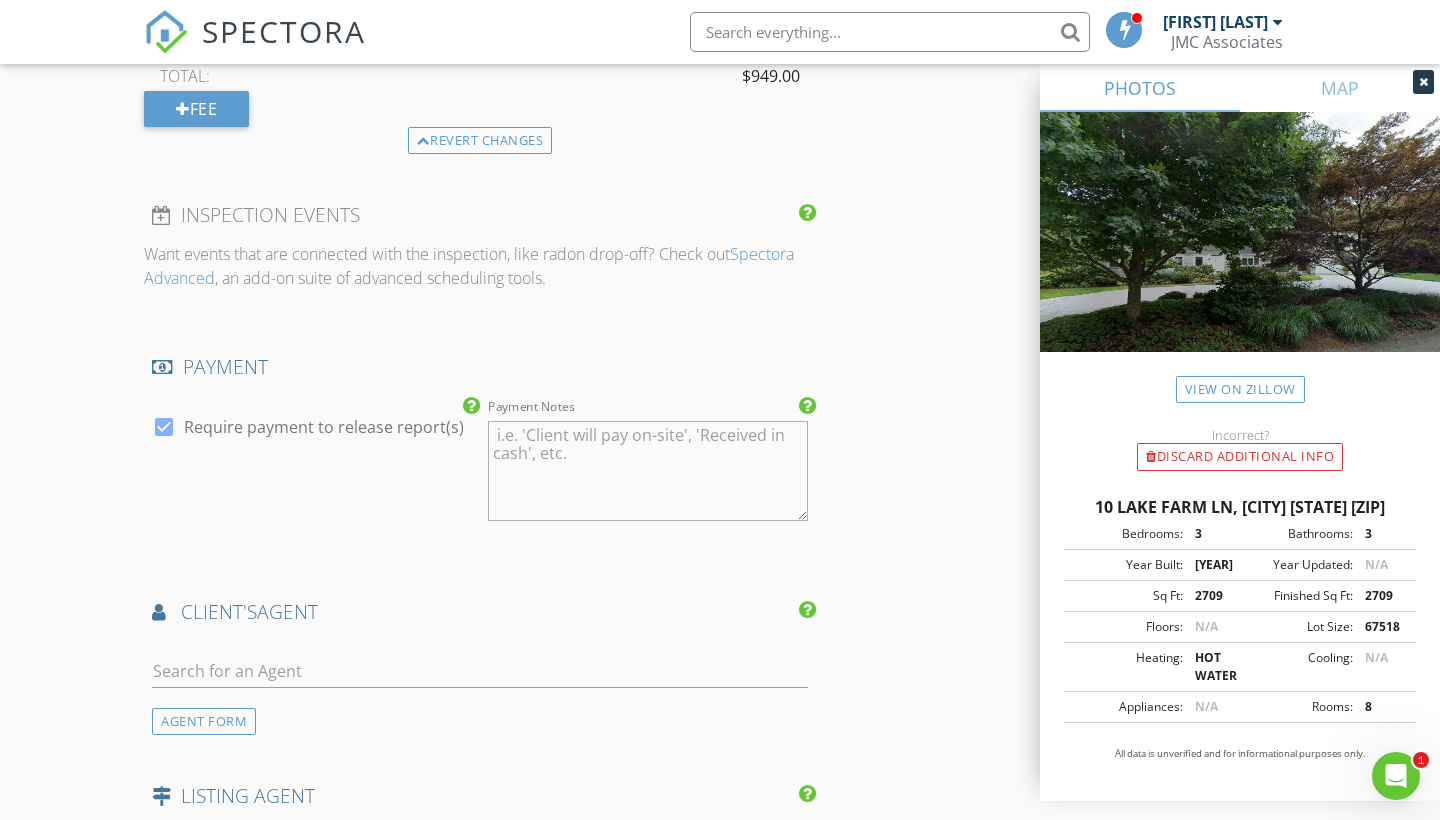 scroll, scrollTop: 2424, scrollLeft: 0, axis: vertical 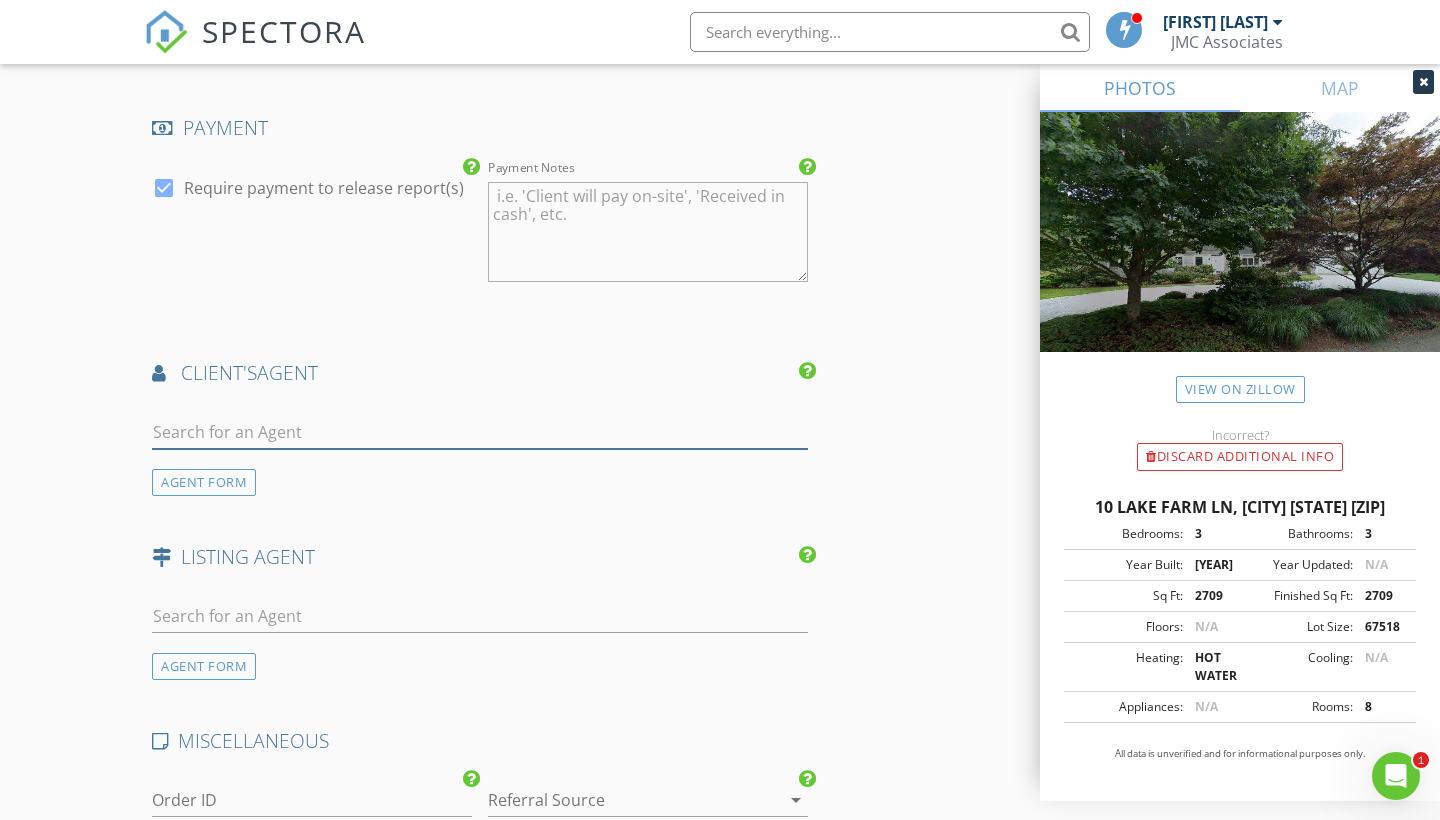 click at bounding box center (480, 432) 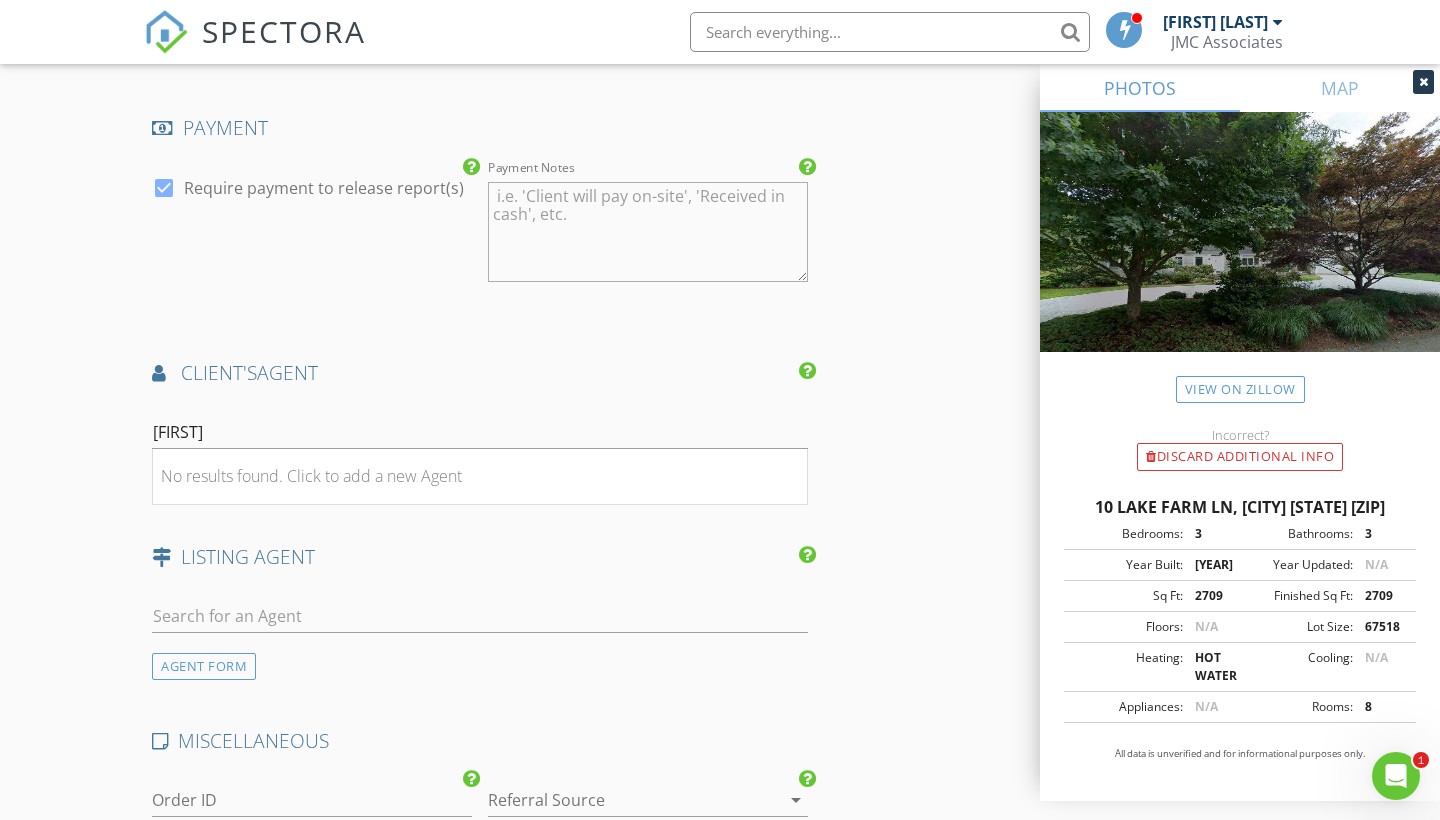 click on "INSPECTOR(S)
check_box_outline_blank   Stephen Hussey     check_box_outline_blank   James McDermott     check_box_outline_blank   Mark Bernardino     check_box   Ben Back   PRIMARY   check_box_outline_blank   Peter Viele     Ben Back arrow_drop_down   check_box_outline_blank Ben Back specifically requested
Date/Time
08/09/2025 1:30 PM
Location
Address Search       Address 10 Lake Farm Ln   Unit   City Orleans   State MA   Zip 02653   County Barnstable     Square Feet 2709   Year Built 1998   Foundation Basement arrow_drop_down     Ben Back     2.3 miles     (6 minutes)
client
check_box Enable Client CC email for this inspection   Client Search     check_box_outline_blank Client is a Company/Organization     First Name Lisa   Last Name Steiker   Email lsteiker@outlook.com   CC Email   Phone 215-990-9096   Address   City   State   Zip       Notes" at bounding box center [720, -409] 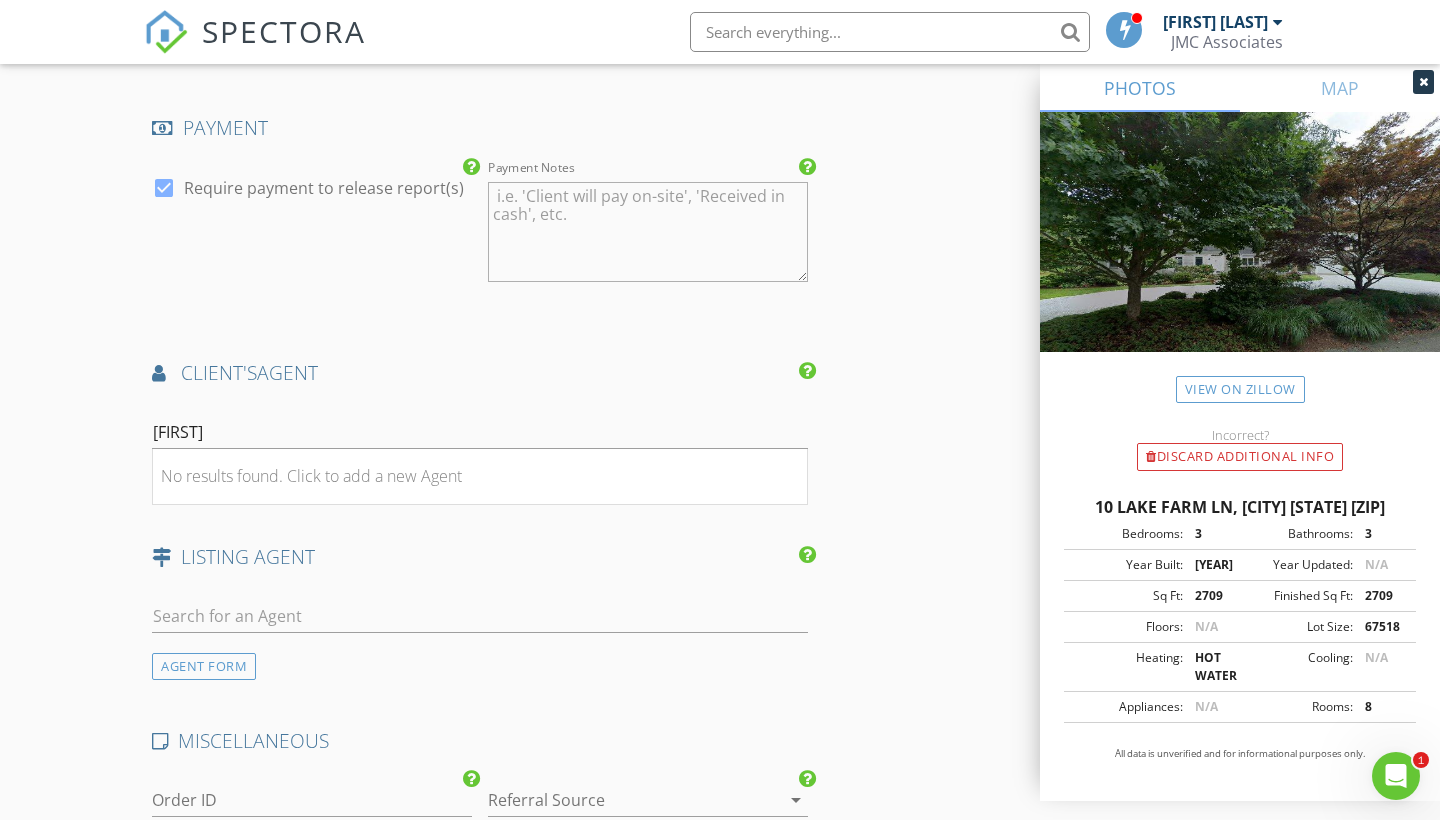 click on "LISTING AGENT" at bounding box center [480, 557] 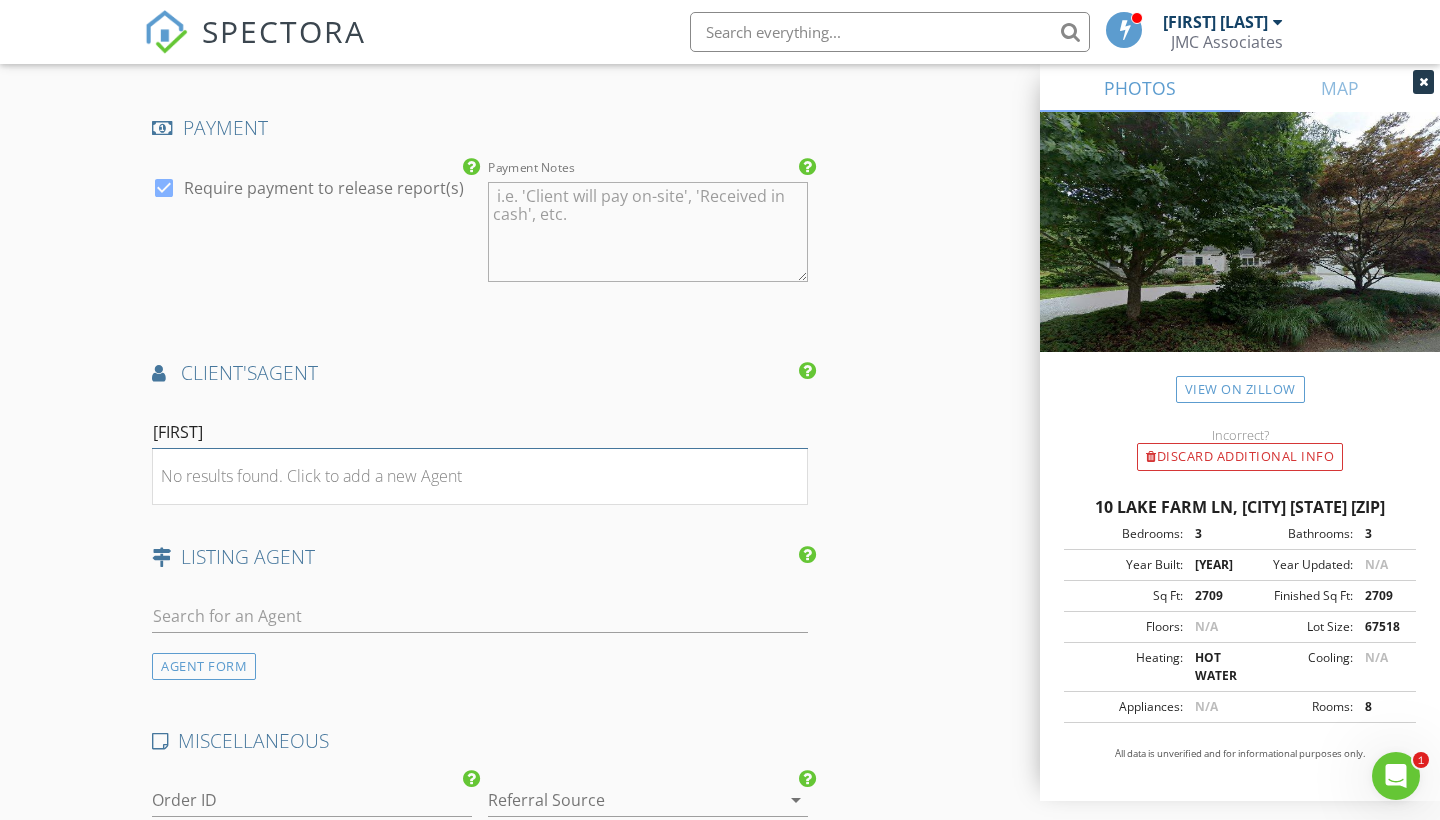 click on "India" at bounding box center (480, 432) 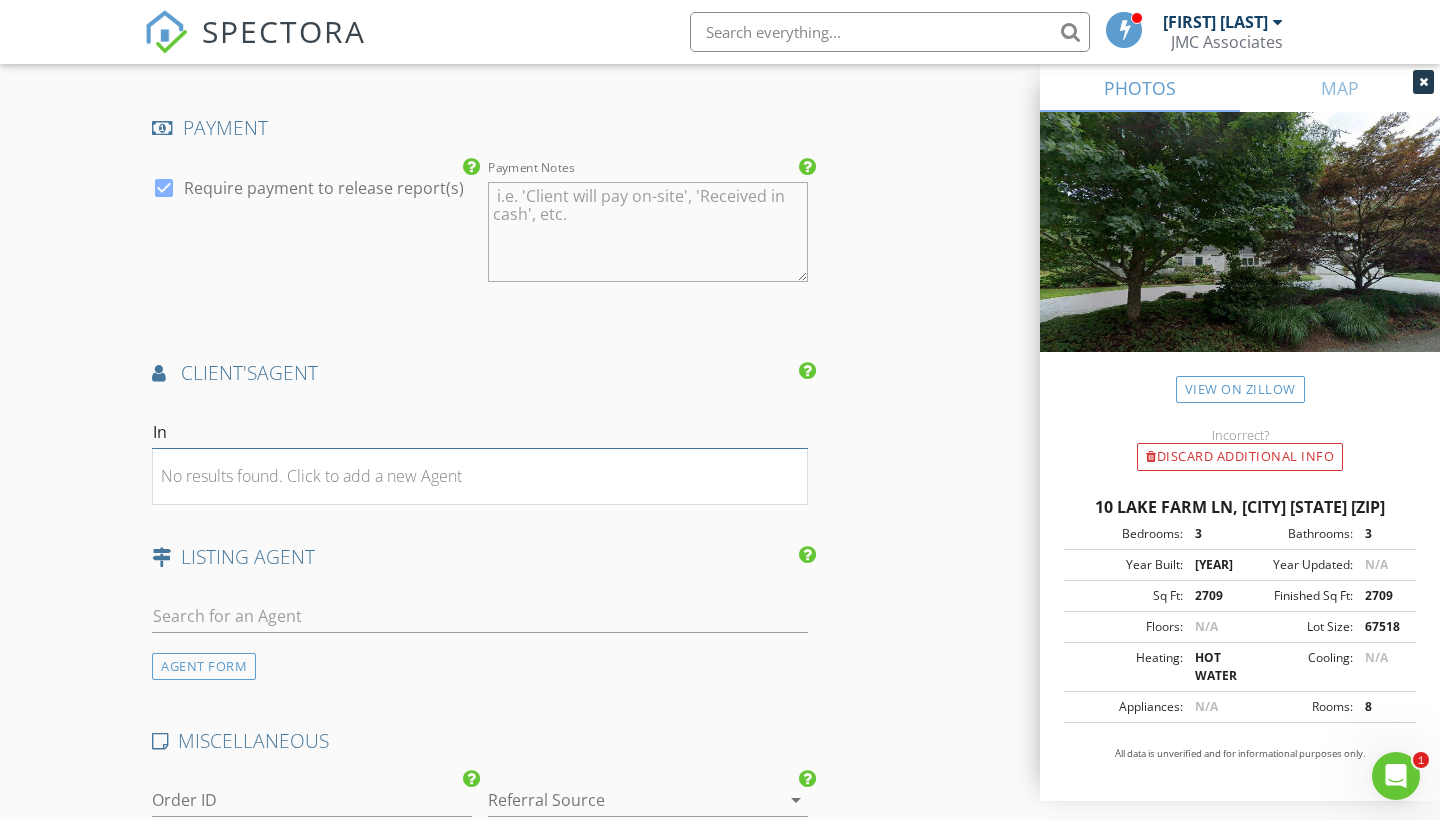 type on "I" 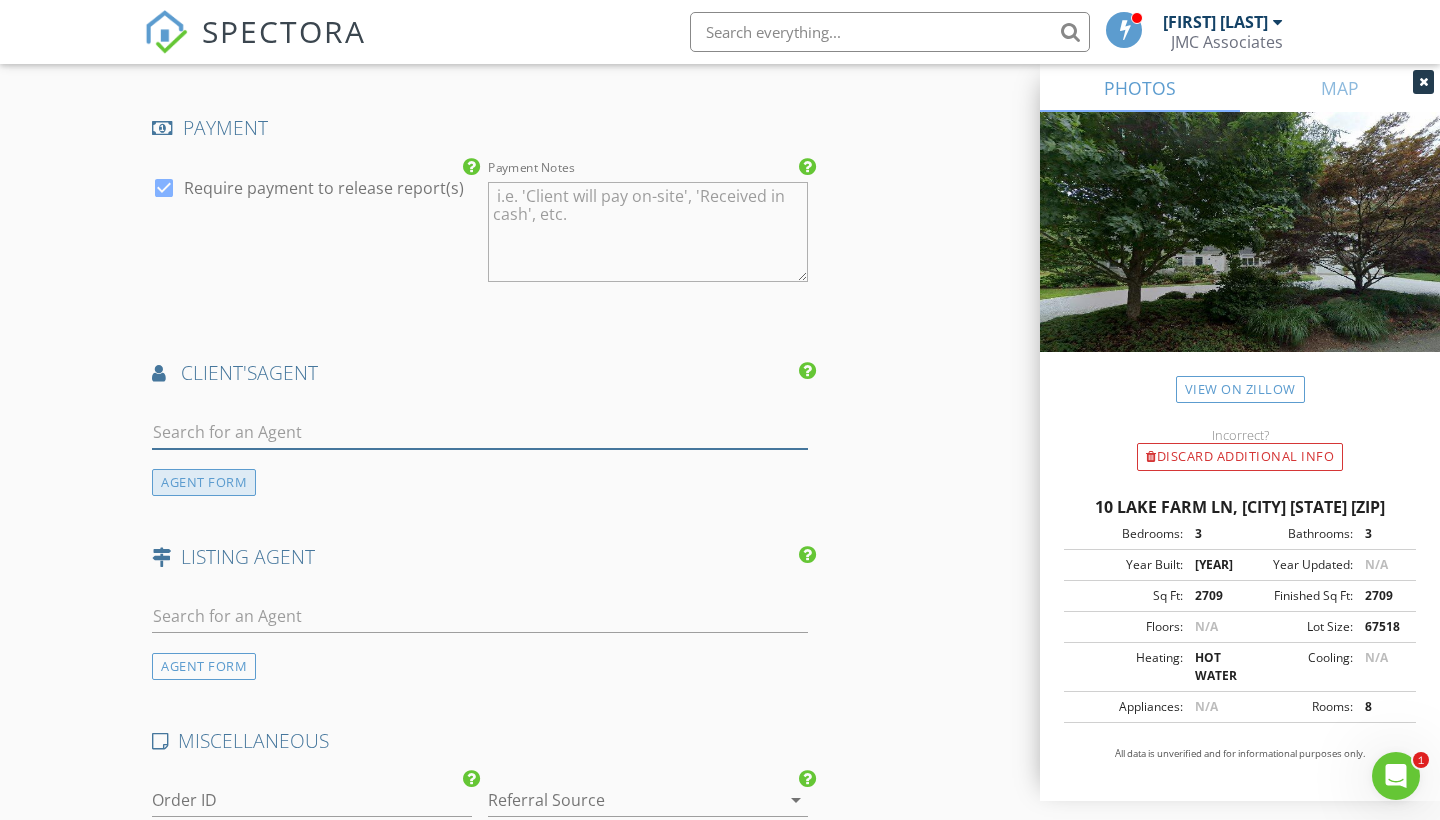 type 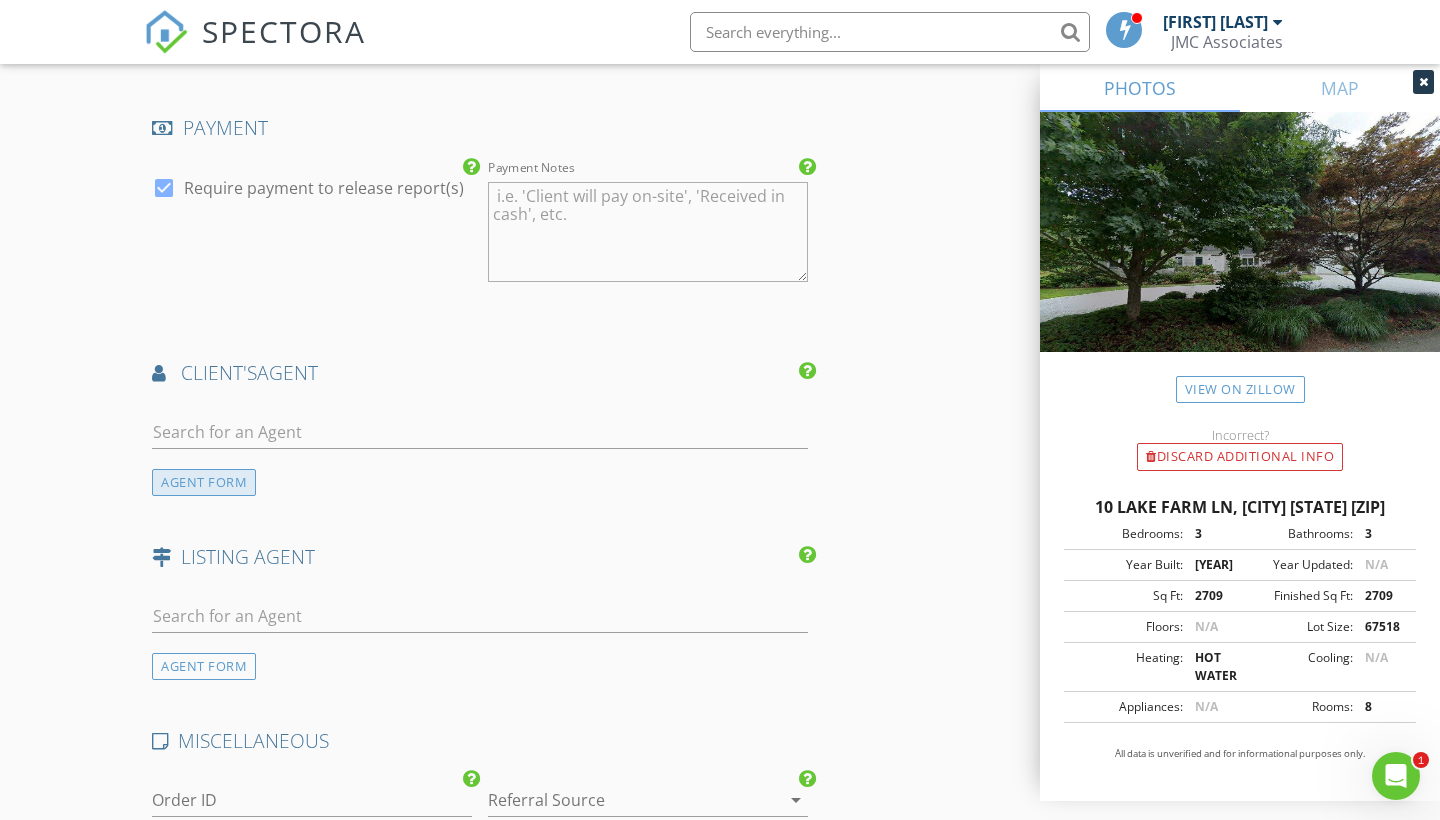 click on "AGENT FORM" at bounding box center (204, 482) 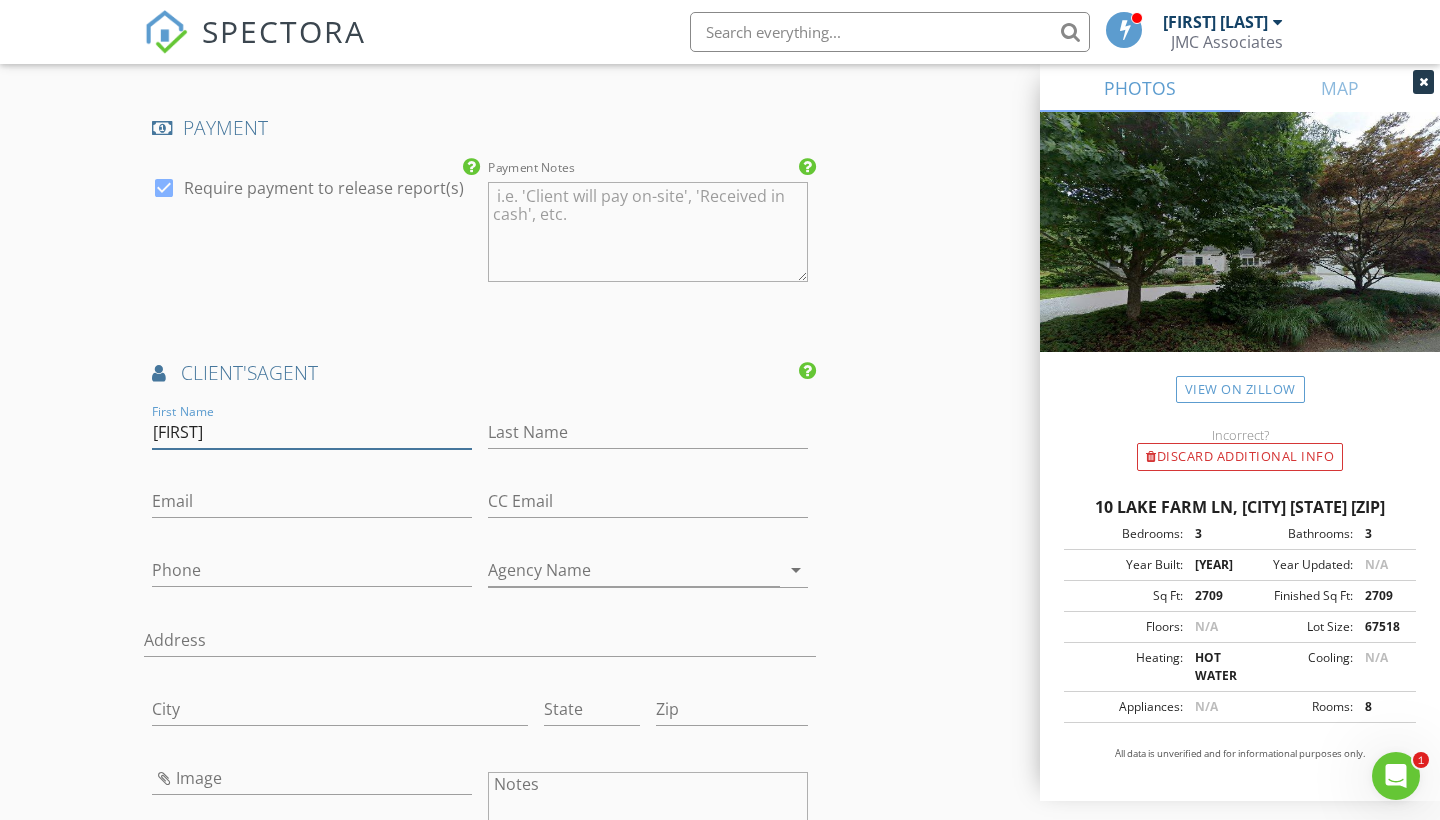 type on "India" 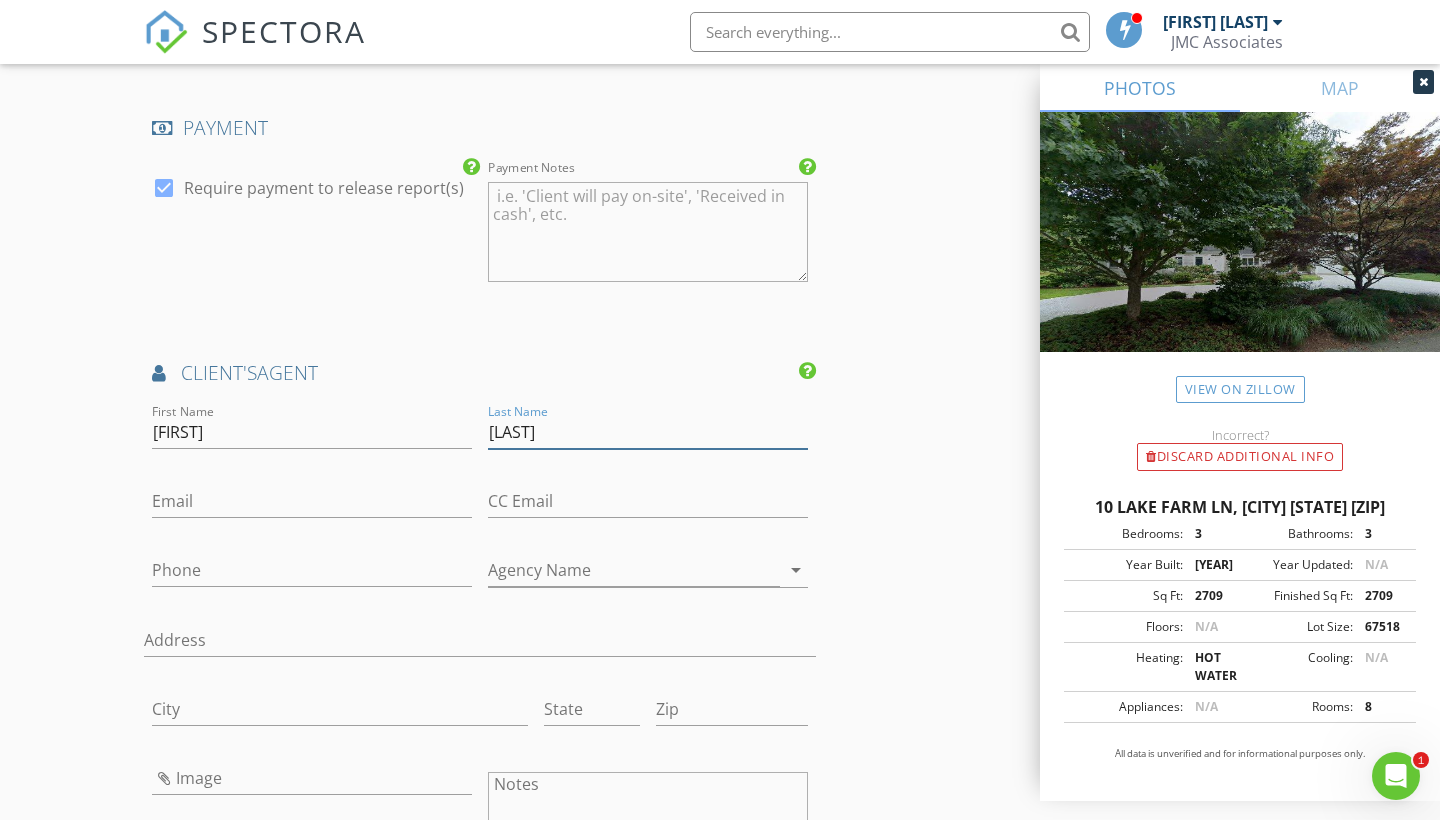 type on "Fogg" 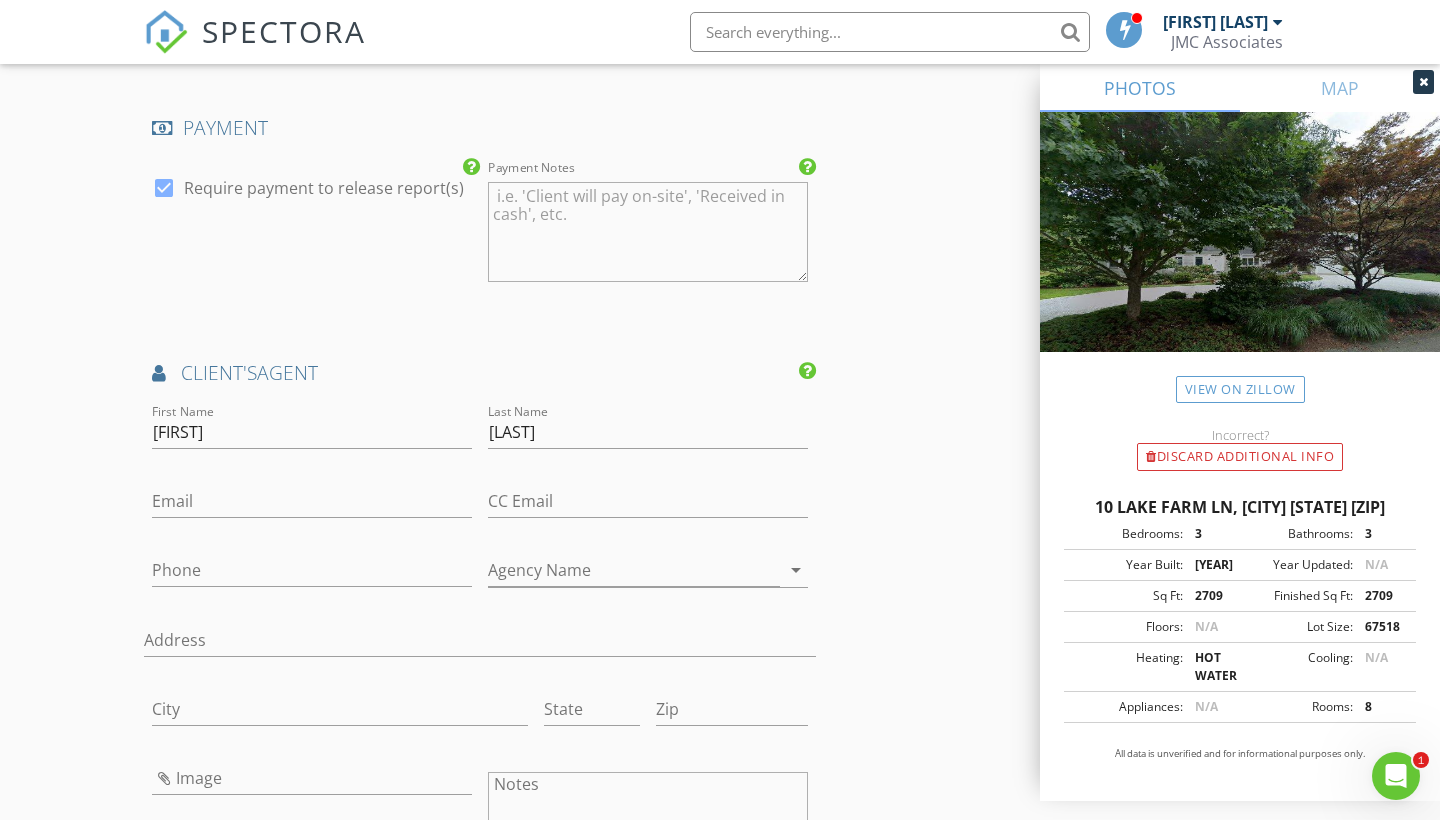 click on "INSPECTOR(S)
check_box_outline_blank   Stephen Hussey     check_box_outline_blank   James McDermott     check_box_outline_blank   Mark Bernardino     check_box   Ben Back   PRIMARY   check_box_outline_blank   Peter Viele     Ben Back arrow_drop_down   check_box_outline_blank Ben Back specifically requested
Date/Time
08/09/2025 1:30 PM
Location
Address Search       Address 10 Lake Farm Ln   Unit   City Orleans   State MA   Zip 02653   County Barnstable     Square Feet 2709   Year Built 1998   Foundation Basement arrow_drop_down     Ben Back     2.3 miles     (6 minutes)
client
check_box Enable Client CC email for this inspection   Client Search     check_box_outline_blank Client is a Company/Organization     First Name Lisa   Last Name Steiker   Email lsteiker@outlook.com   CC Email   Phone 215-990-9096   Address   City   State   Zip       Notes" at bounding box center [720, -114] 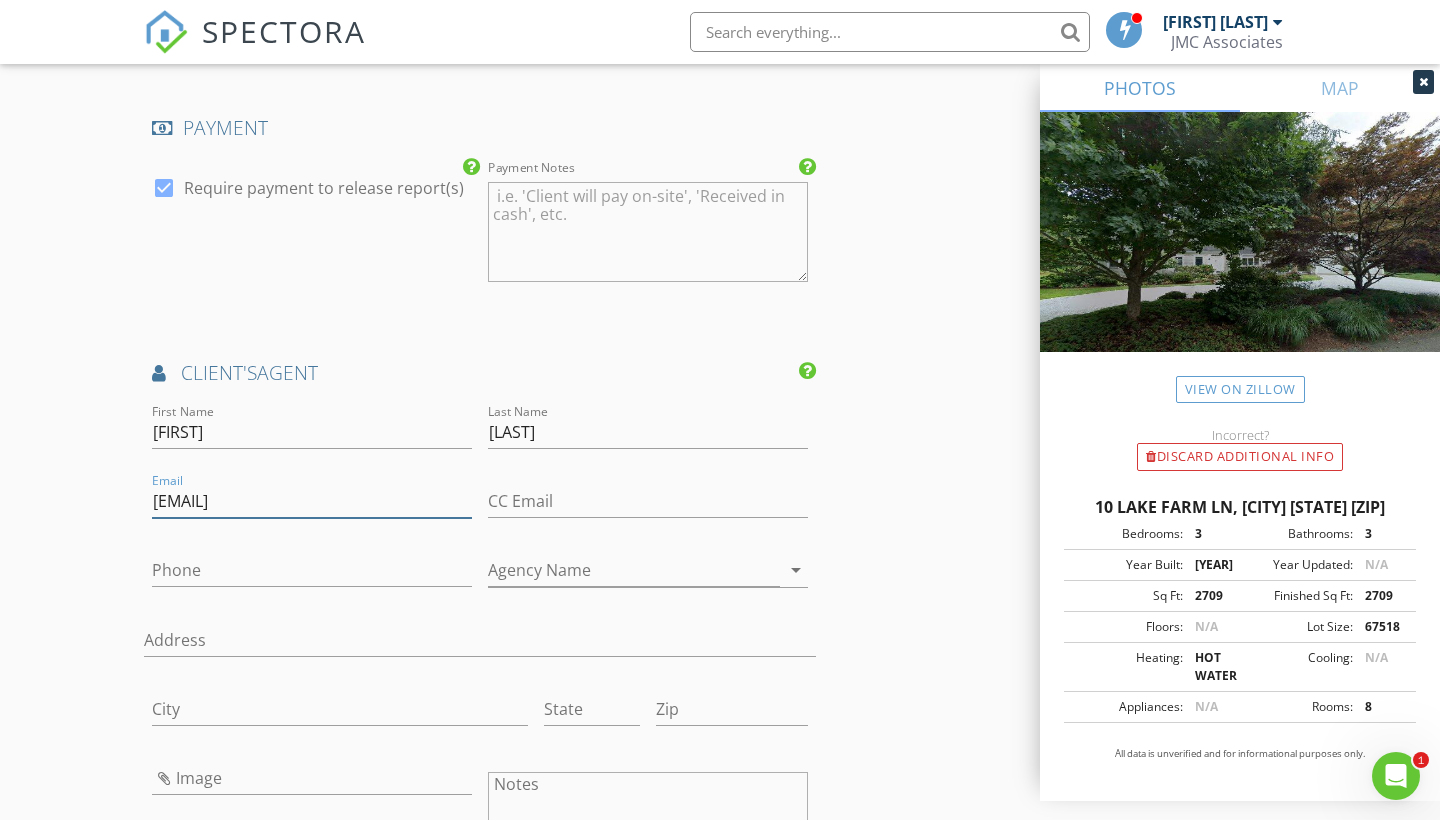 type on "india.fogg@compass.com" 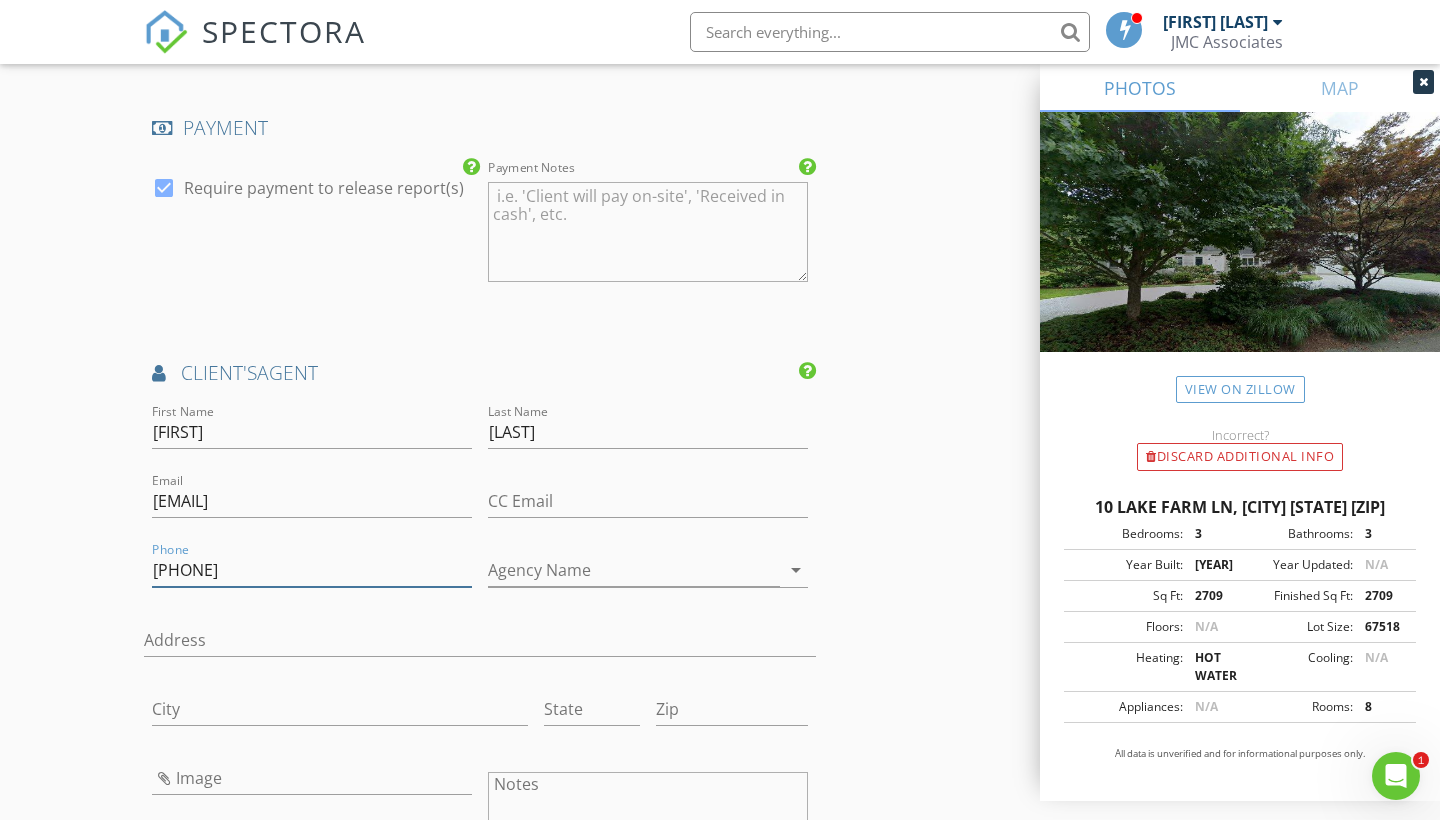 type on "508-247-7139" 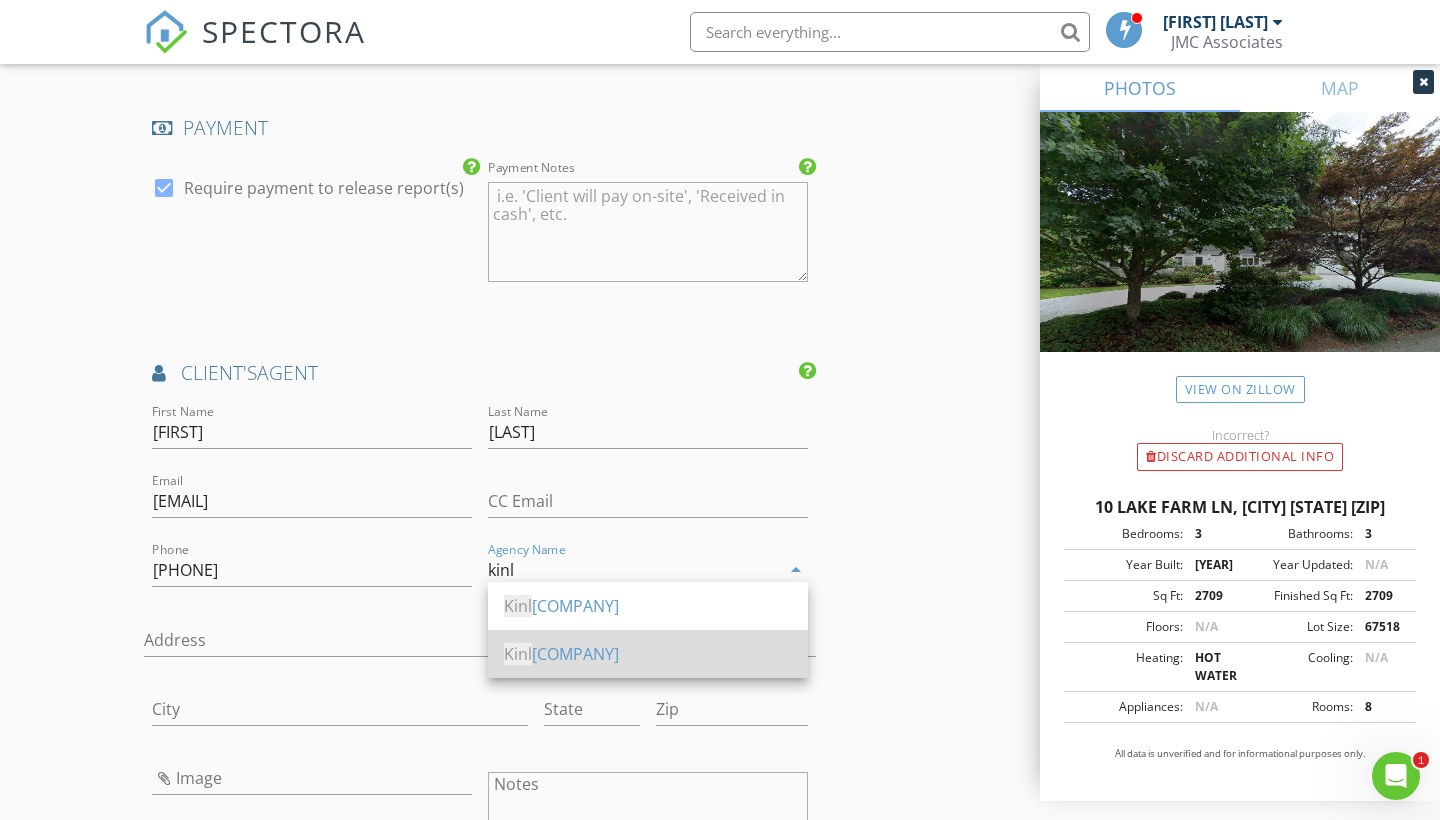 click on "Kinl in Grover Compass" at bounding box center (648, 654) 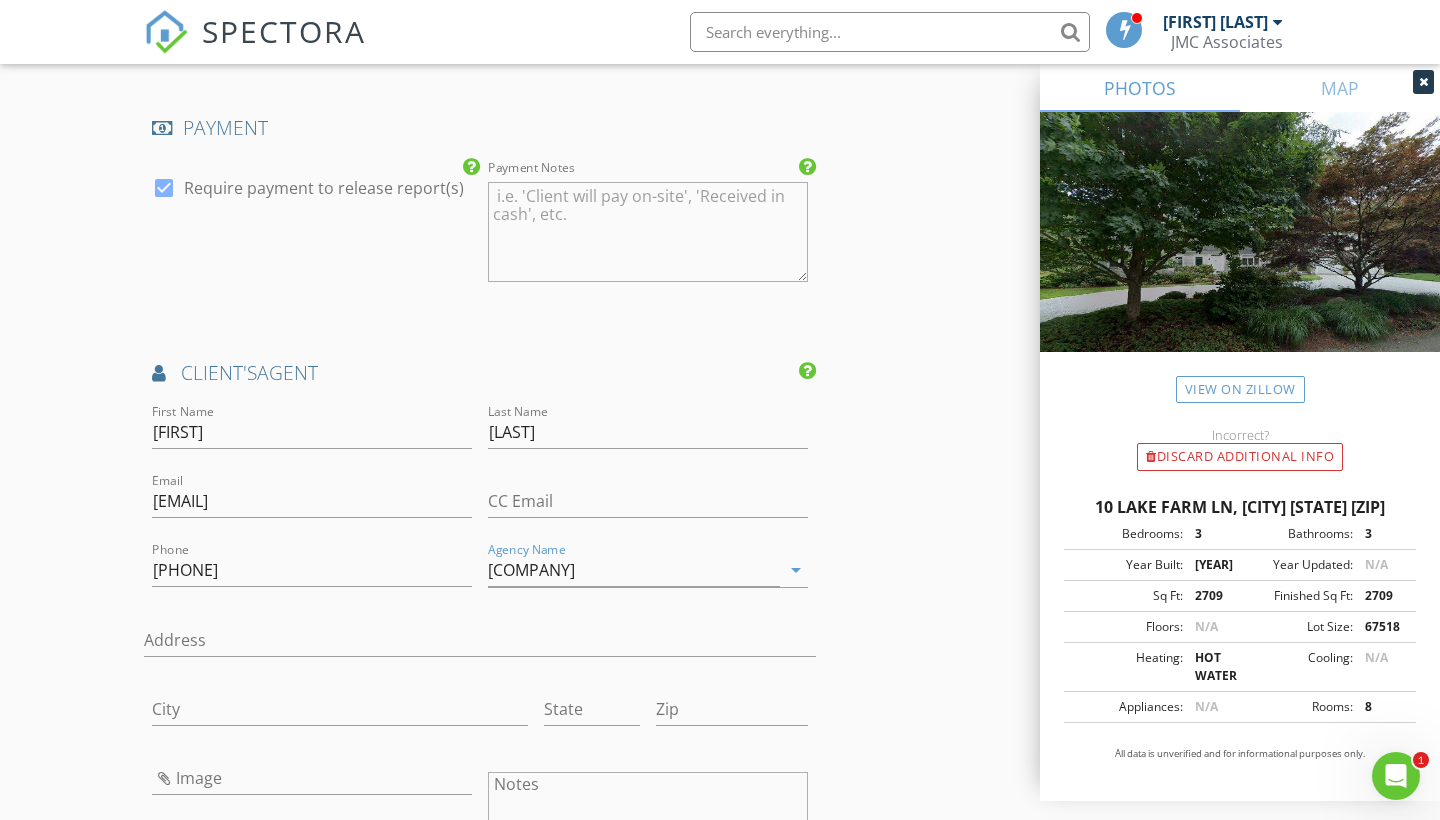 click on "INSPECTOR(S)
check_box_outline_blank   Stephen Hussey     check_box_outline_blank   James McDermott     check_box_outline_blank   Mark Bernardino     check_box   Ben Back   PRIMARY   check_box_outline_blank   Peter Viele     Ben Back arrow_drop_down   check_box_outline_blank Ben Back specifically requested
Date/Time
08/09/2025 1:30 PM
Location
Address Search       Address 10 Lake Farm Ln   Unit   City Orleans   State MA   Zip 02653   County Barnstable     Square Feet 2709   Year Built 1998   Foundation Basement arrow_drop_down     Ben Back     2.3 miles     (6 minutes)
client
check_box Enable Client CC email for this inspection   Client Search     check_box_outline_blank Client is a Company/Organization     First Name Lisa   Last Name Steiker   Email lsteiker@outlook.com   CC Email   Phone 215-990-9096   Address   City   State   Zip       Notes" at bounding box center (720, -114) 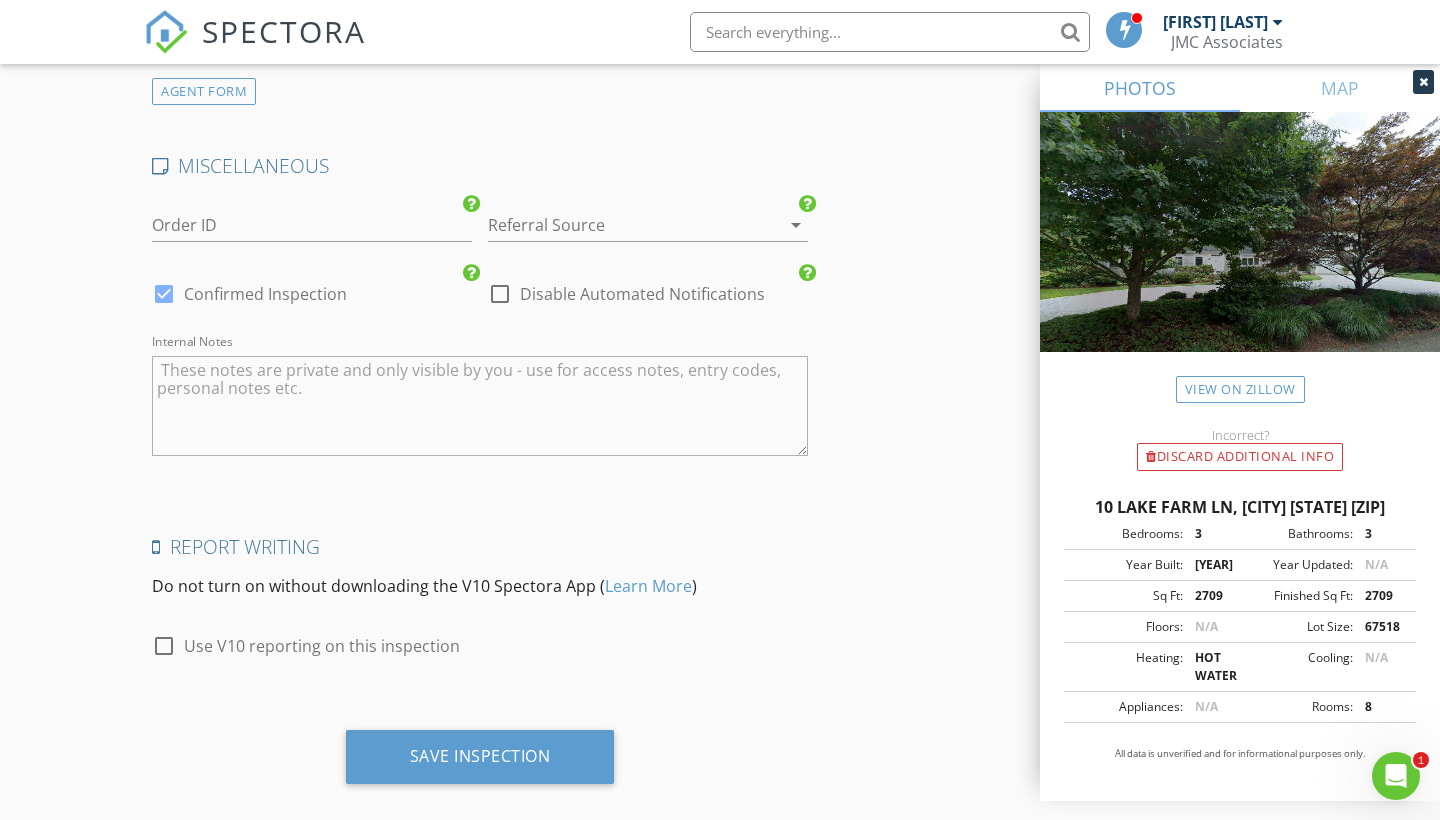 scroll, scrollTop: 3594, scrollLeft: 0, axis: vertical 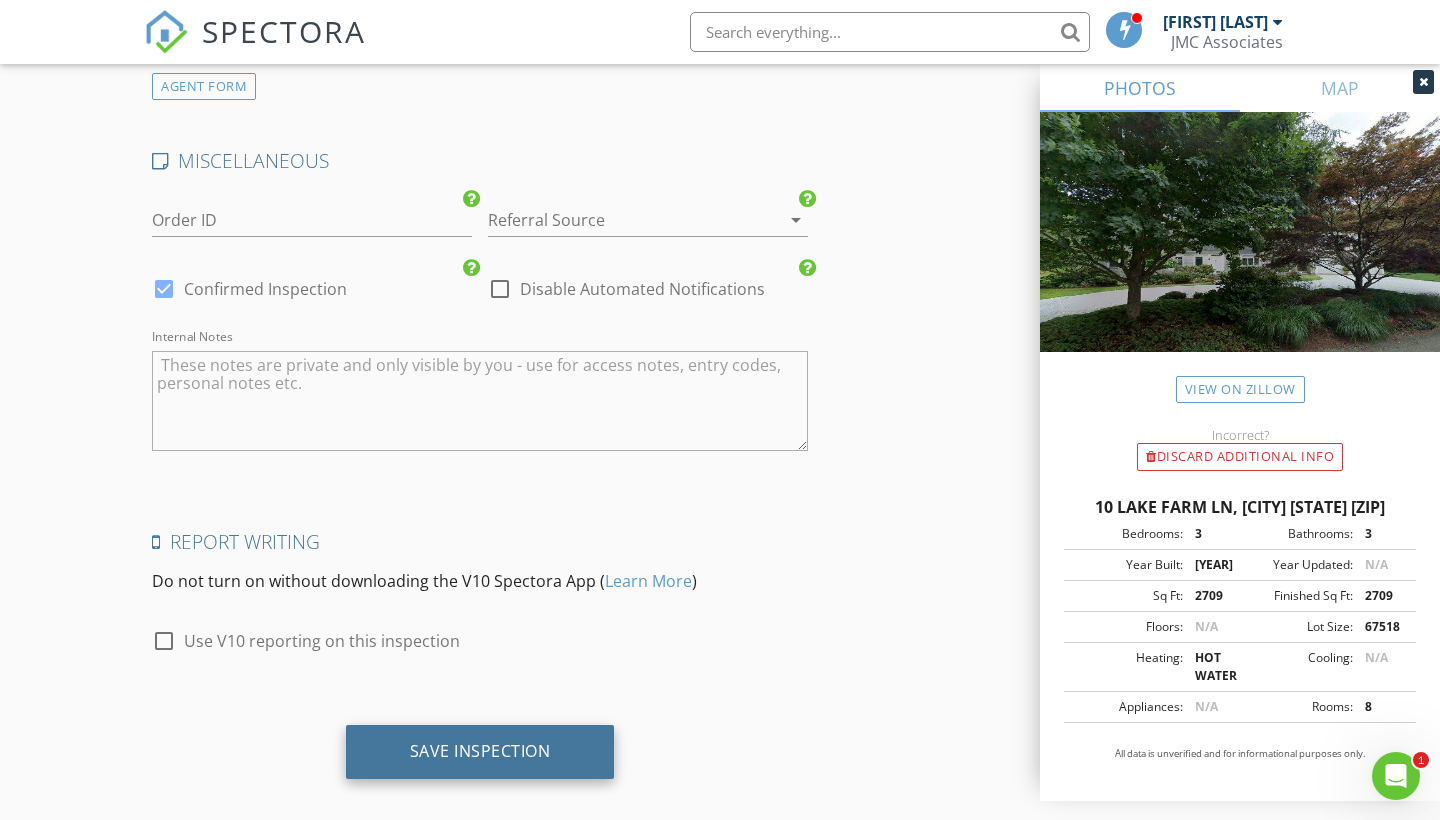 click on "Save Inspection" at bounding box center (480, 751) 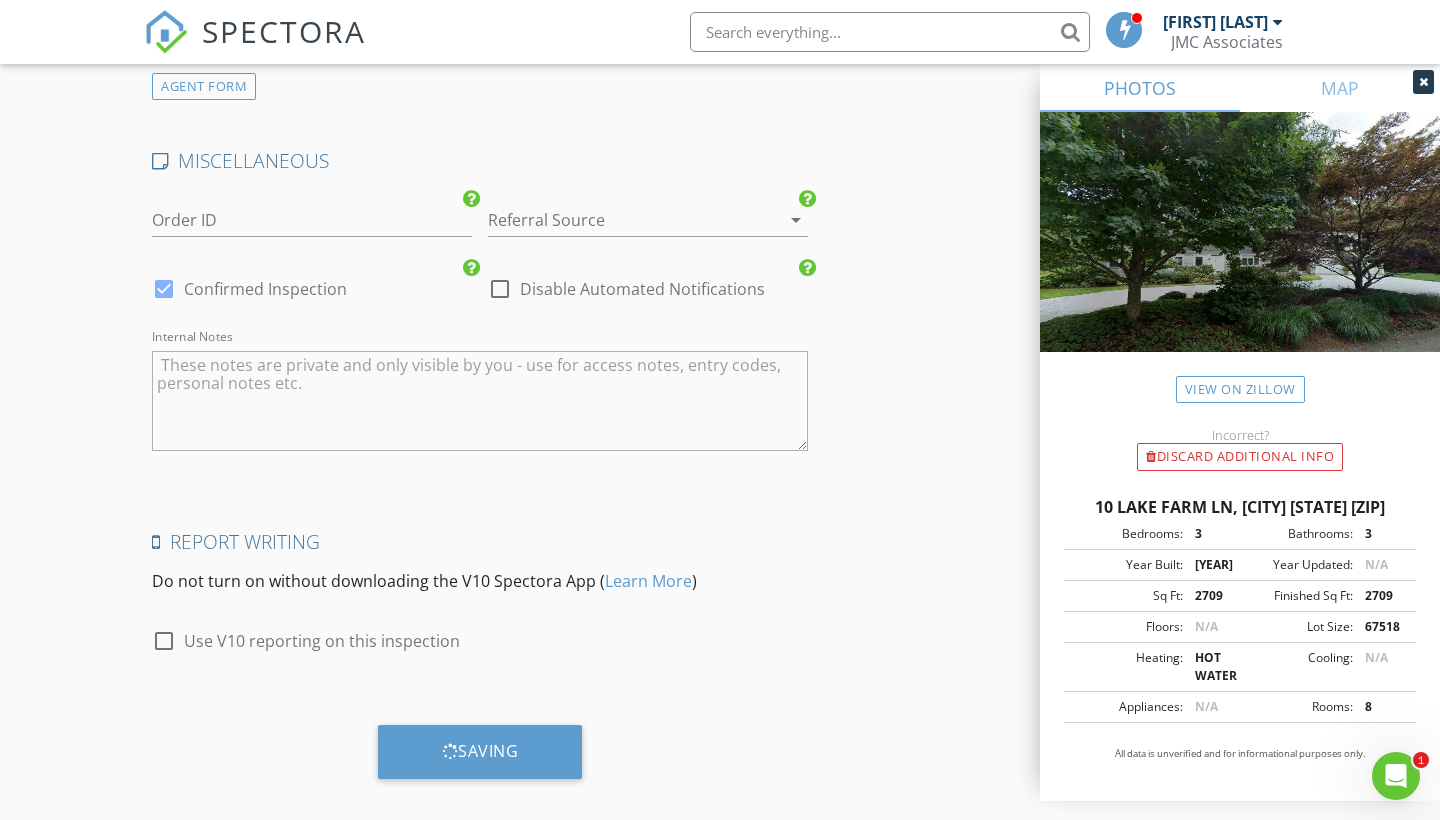 click at bounding box center (1423, 82) 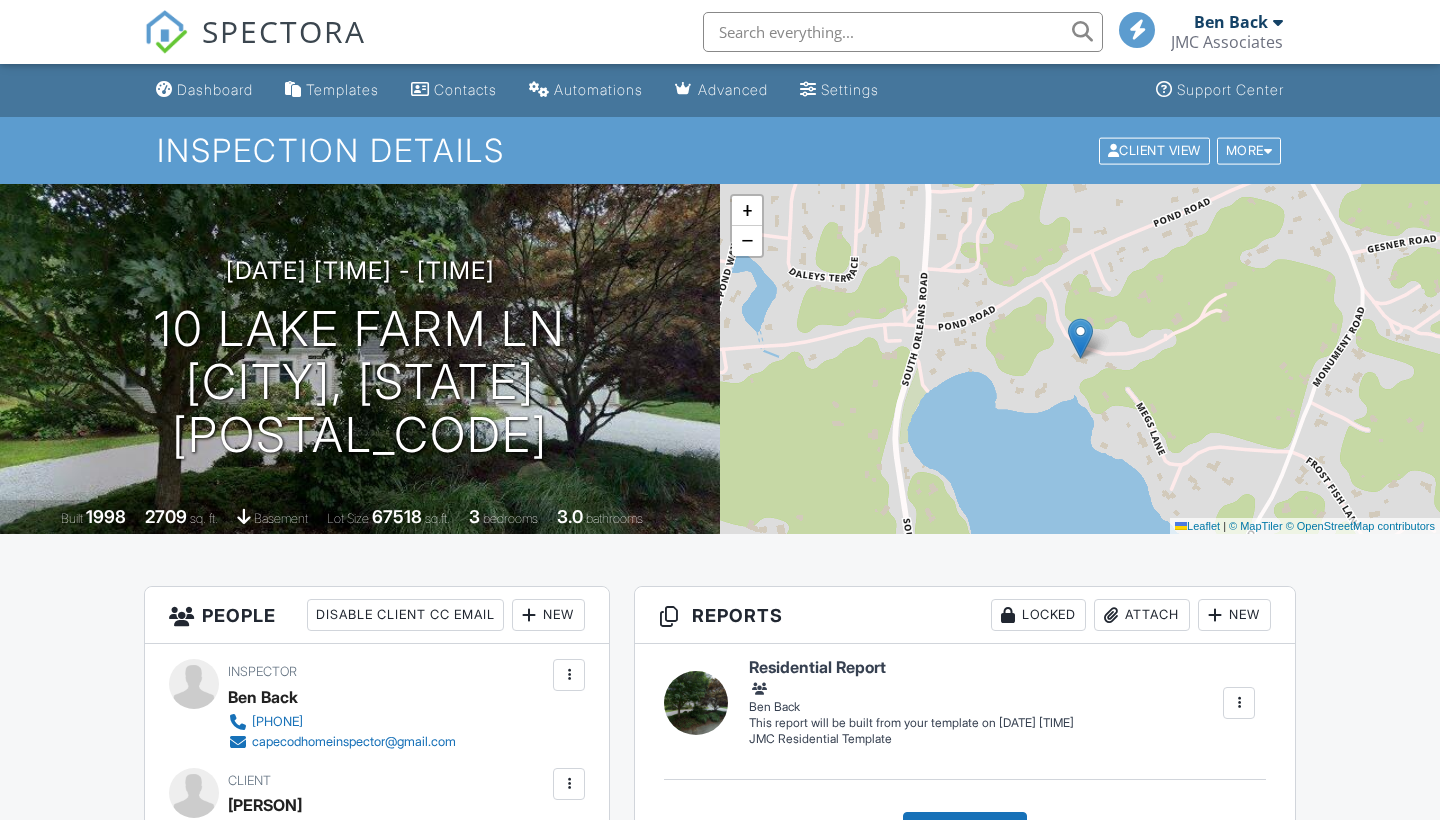 scroll, scrollTop: 102, scrollLeft: 0, axis: vertical 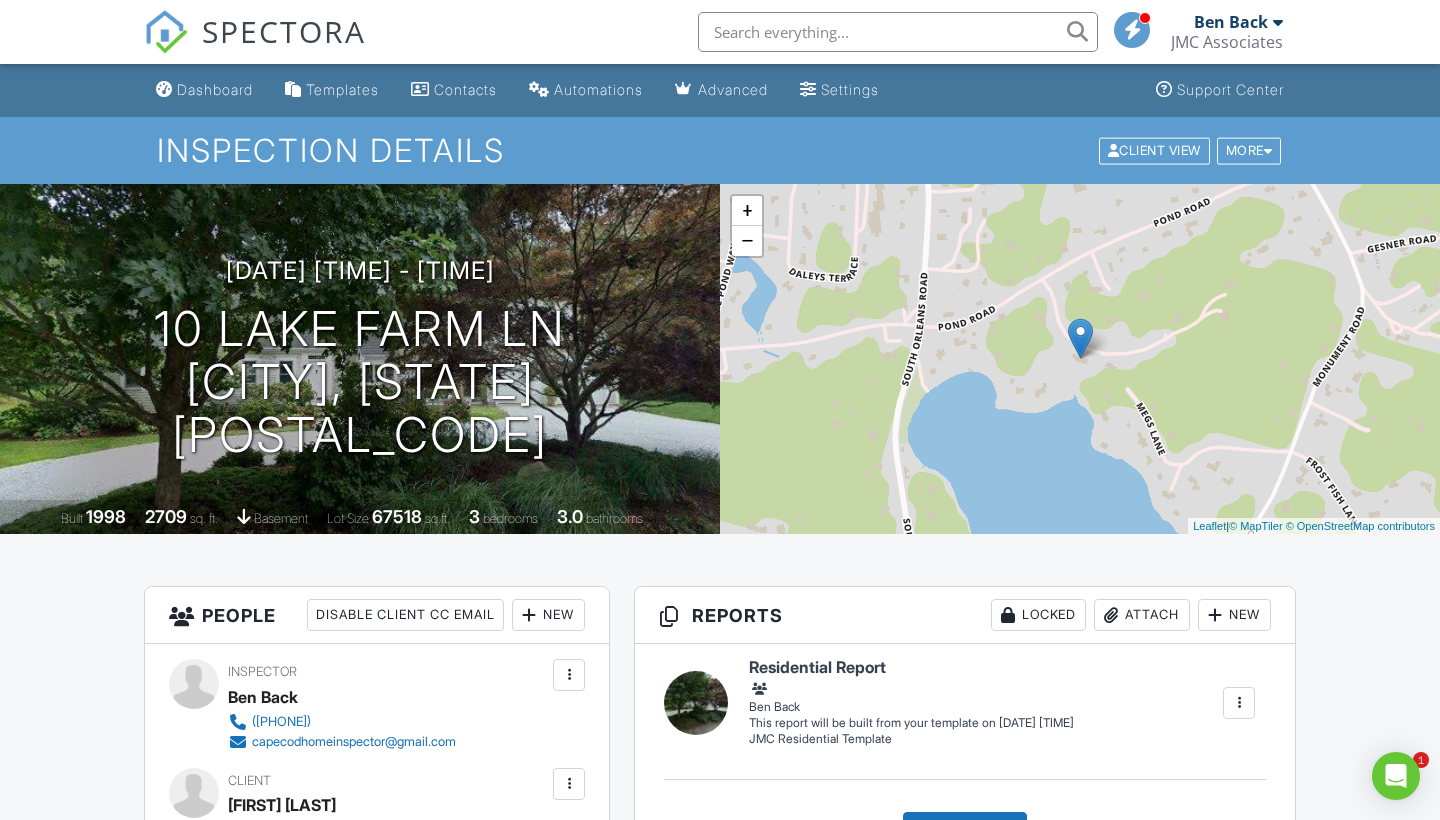 click on "SPECTORA" at bounding box center (284, 31) 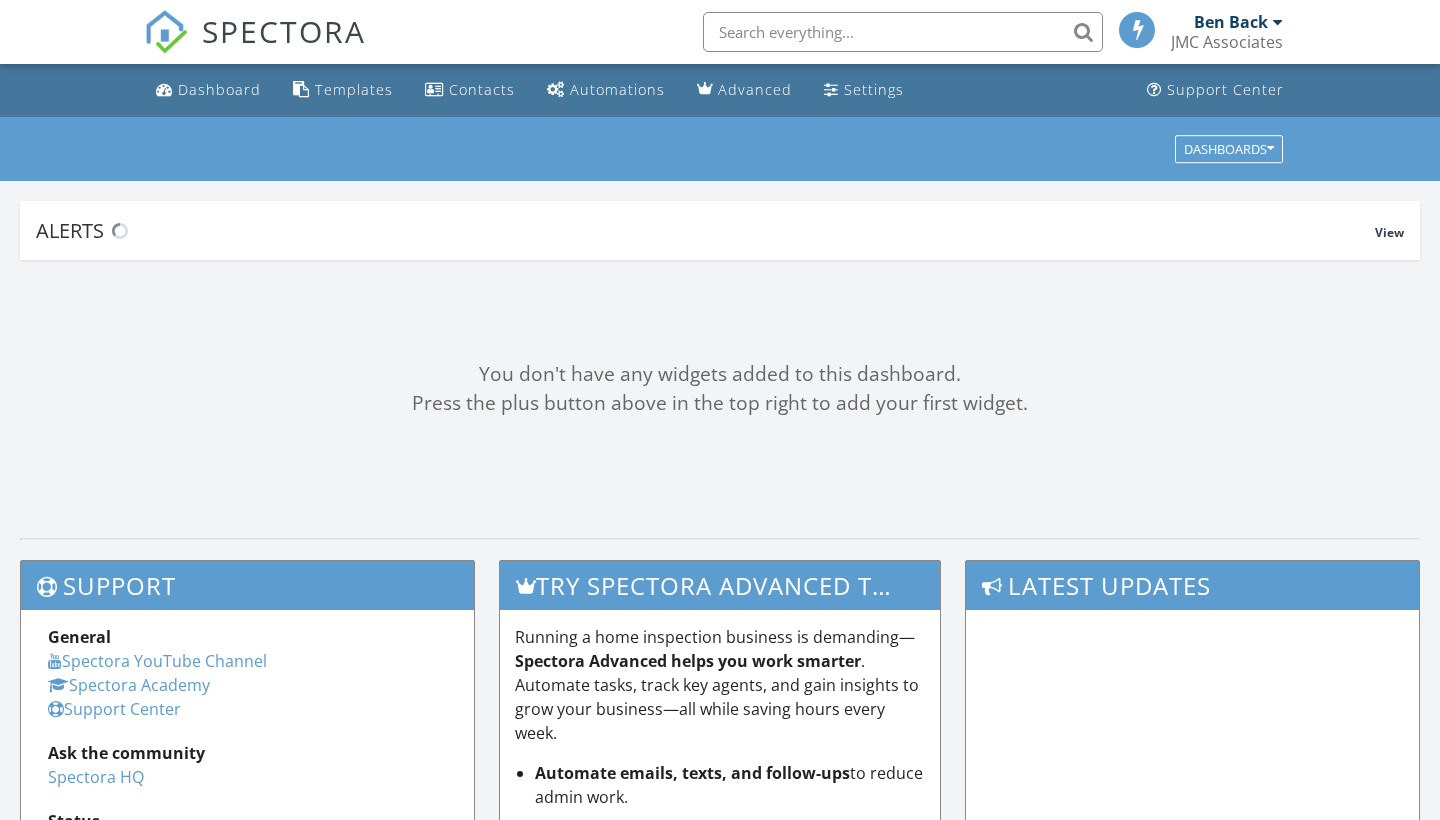 scroll, scrollTop: 0, scrollLeft: 0, axis: both 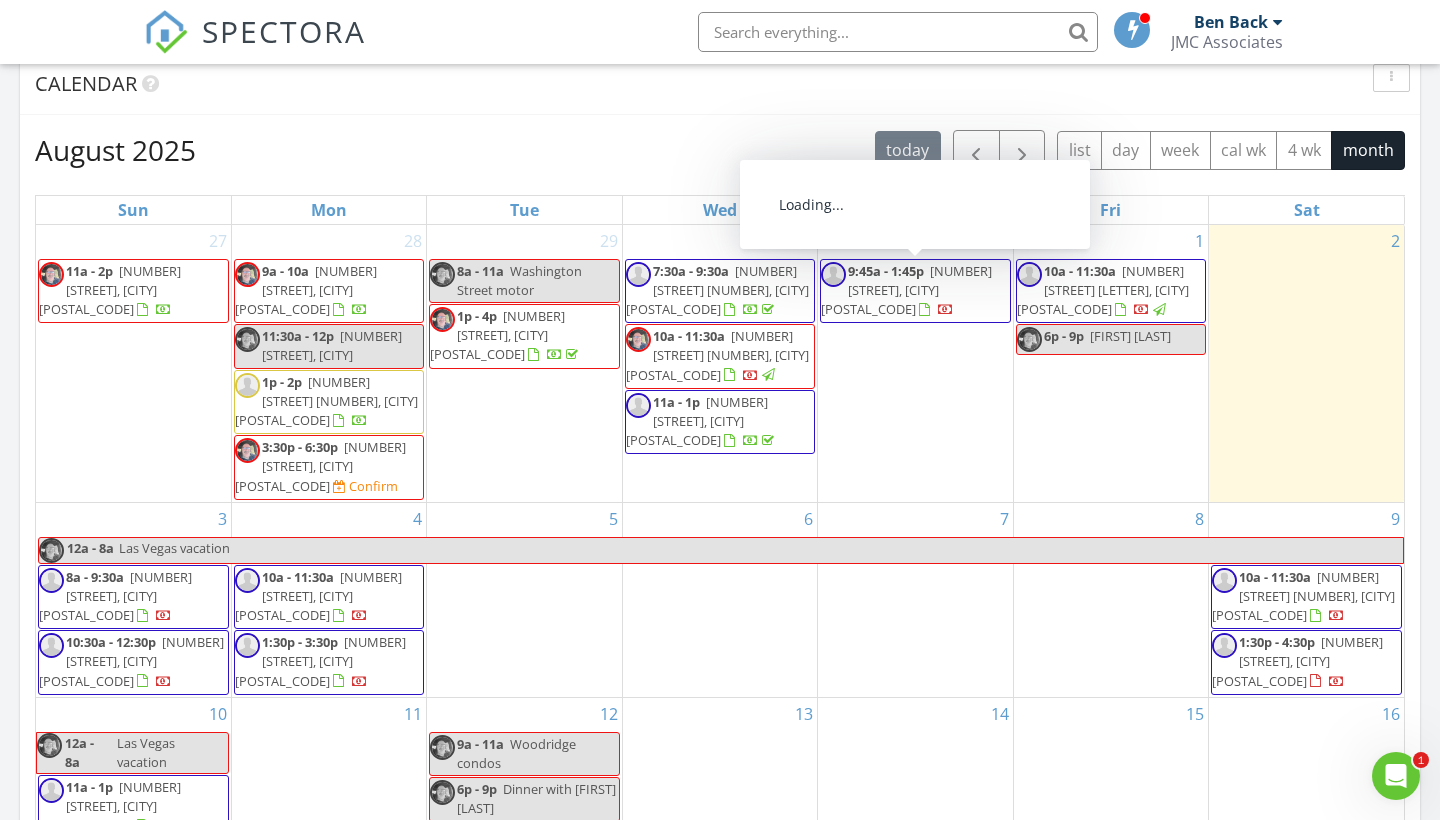 click on "22 Shore Rd, Truro 02666" at bounding box center [906, 290] 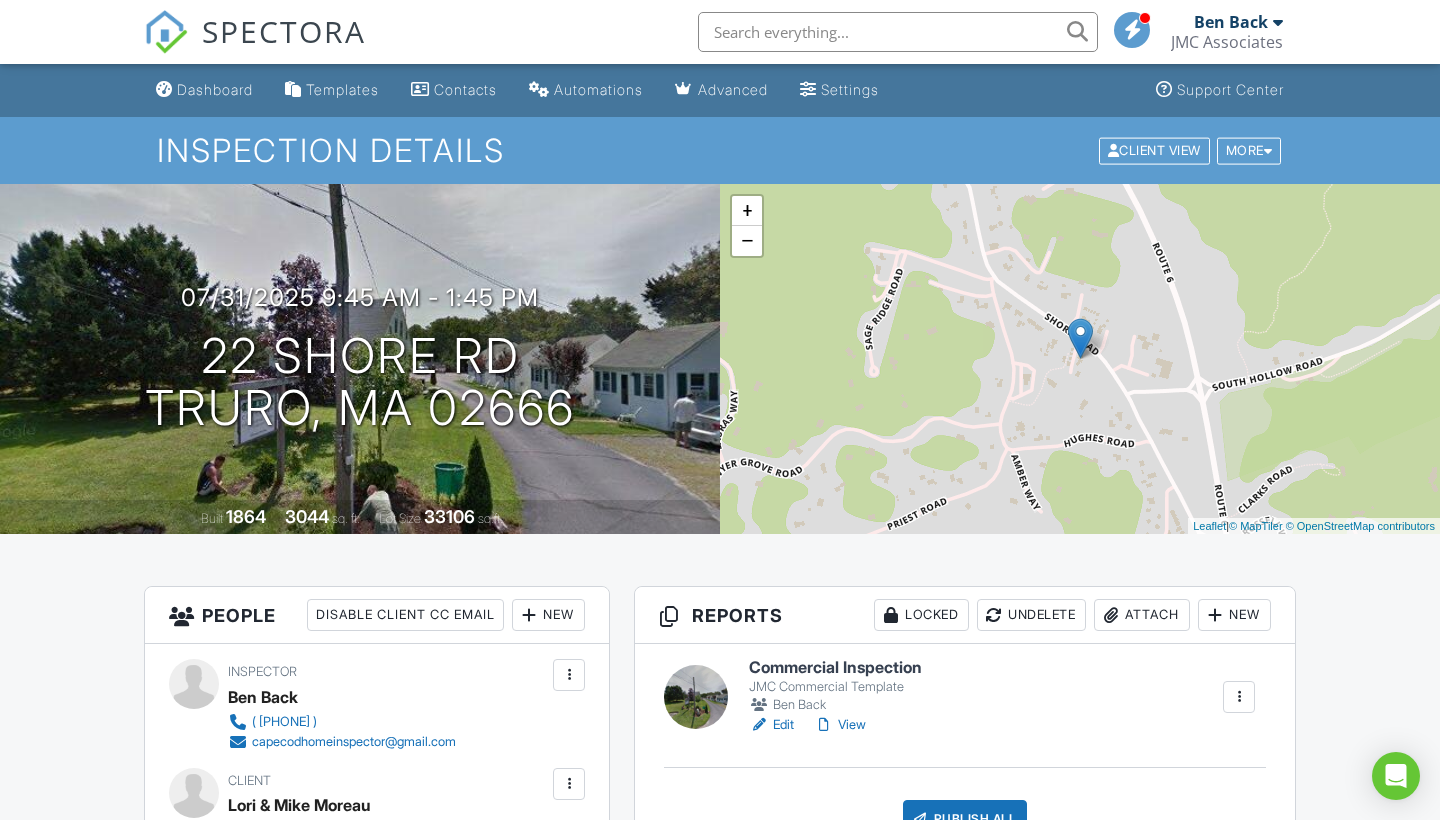 scroll, scrollTop: 0, scrollLeft: 0, axis: both 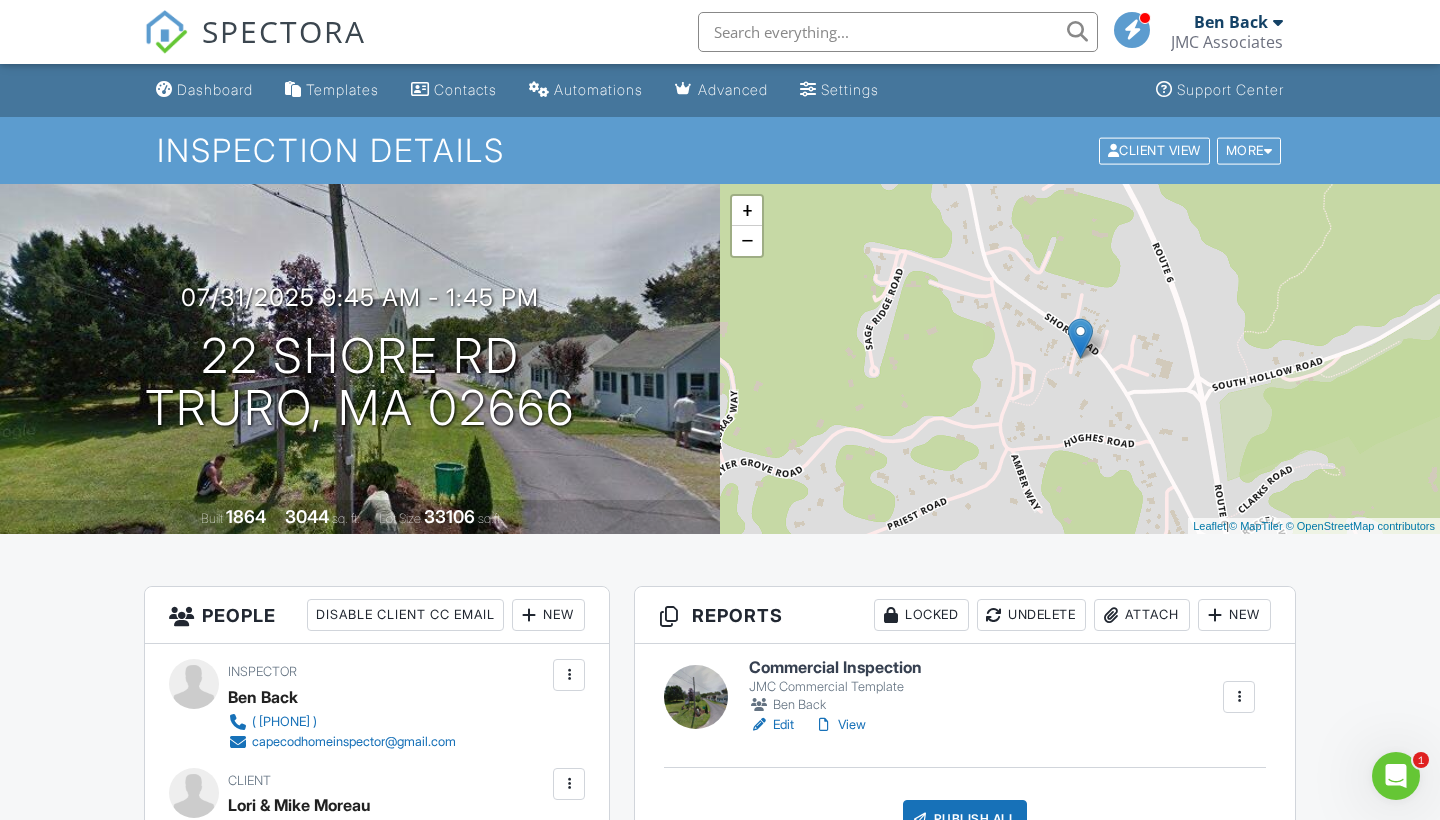 click at bounding box center (1239, 697) 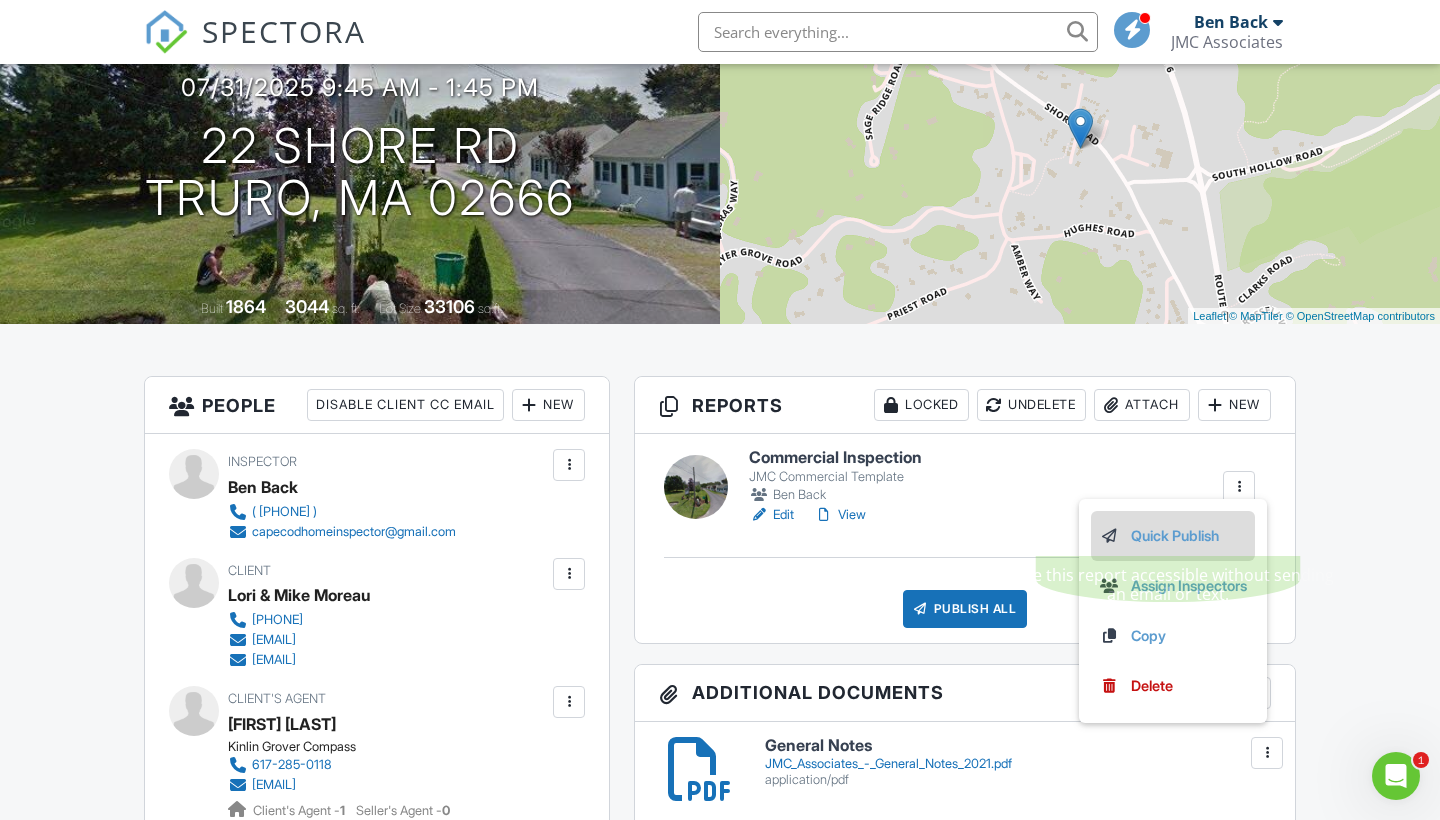 scroll, scrollTop: 214, scrollLeft: 0, axis: vertical 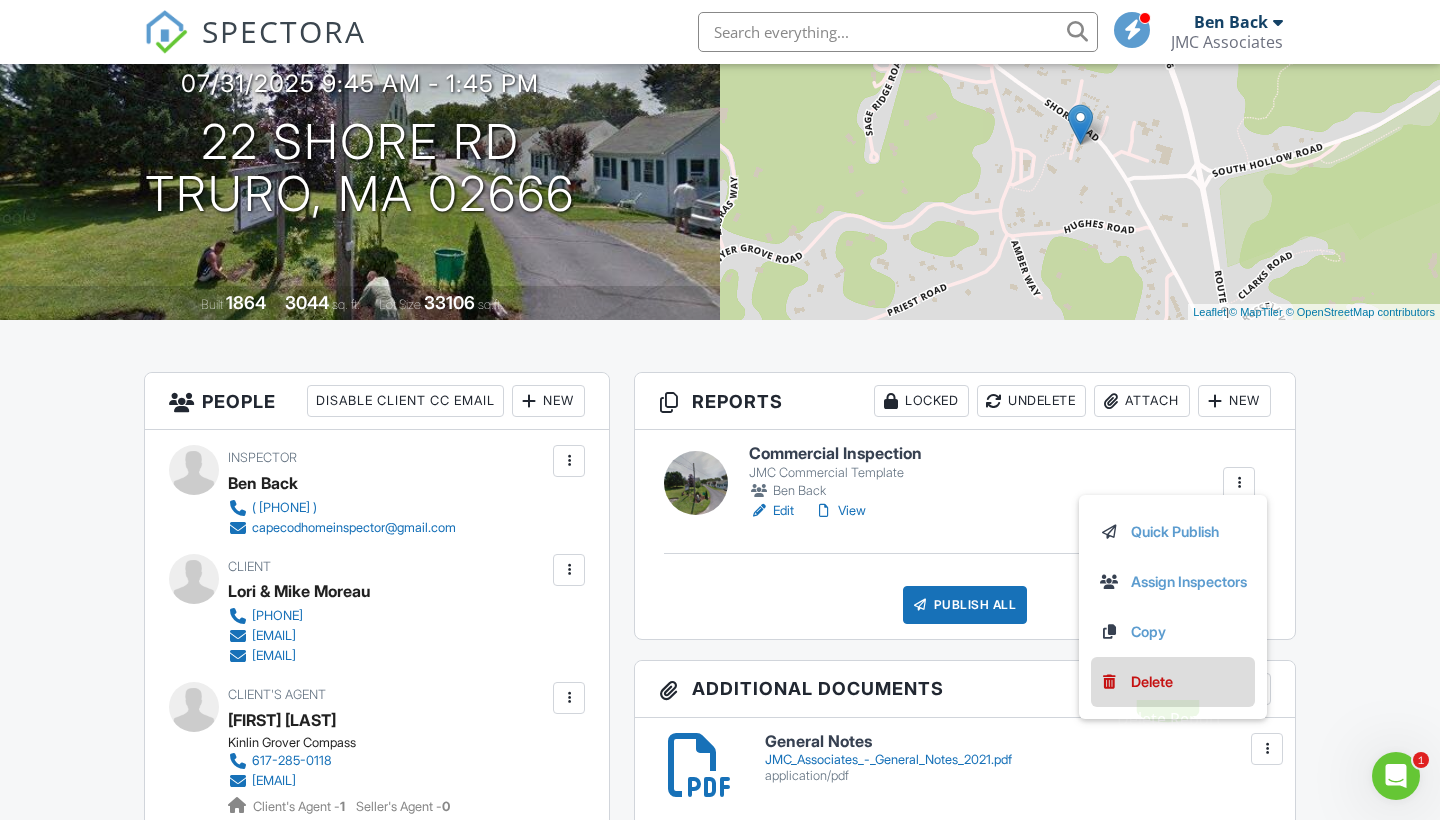 click on "Delete" at bounding box center [1152, 682] 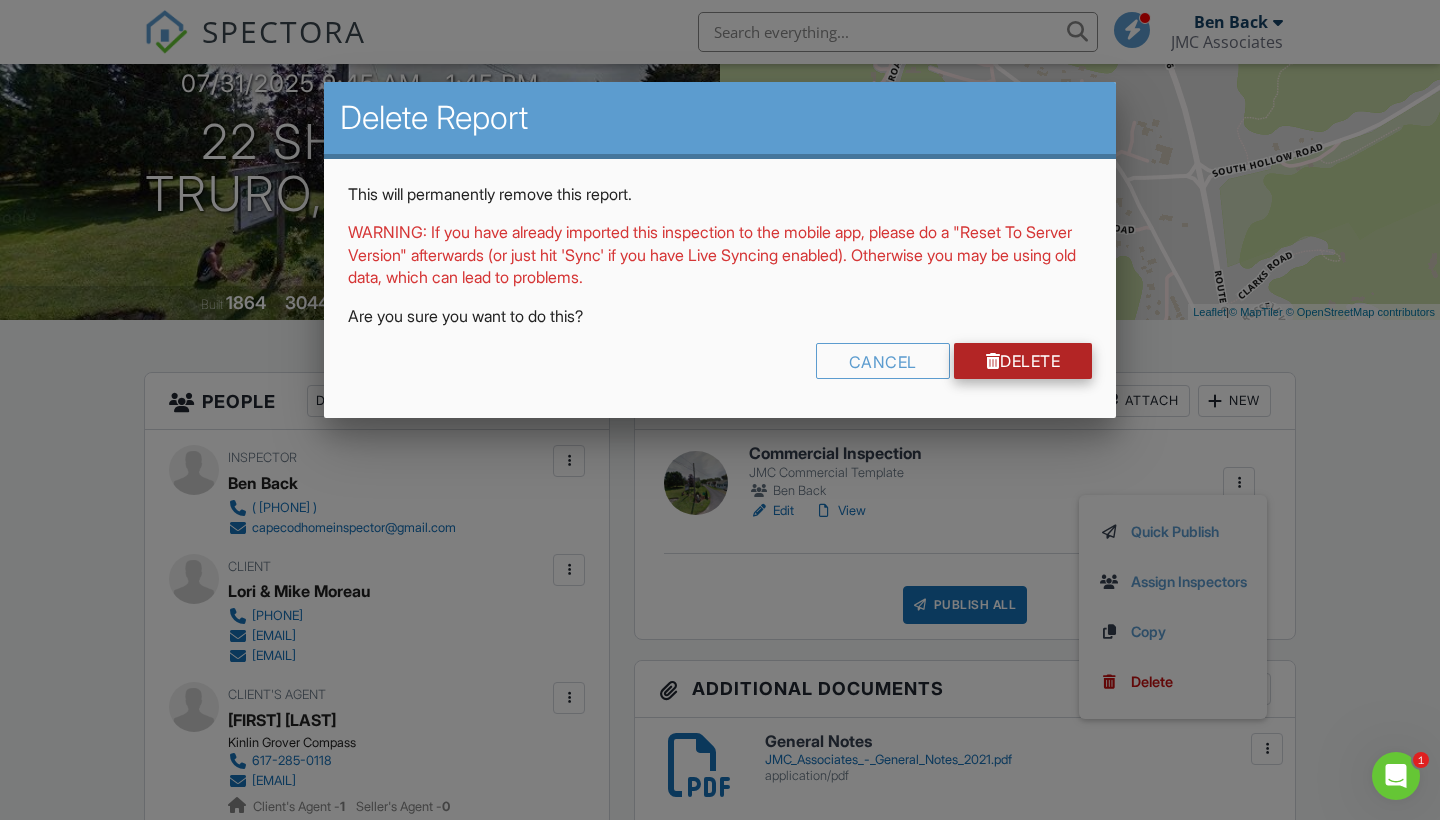 click on "Delete" at bounding box center [1023, 361] 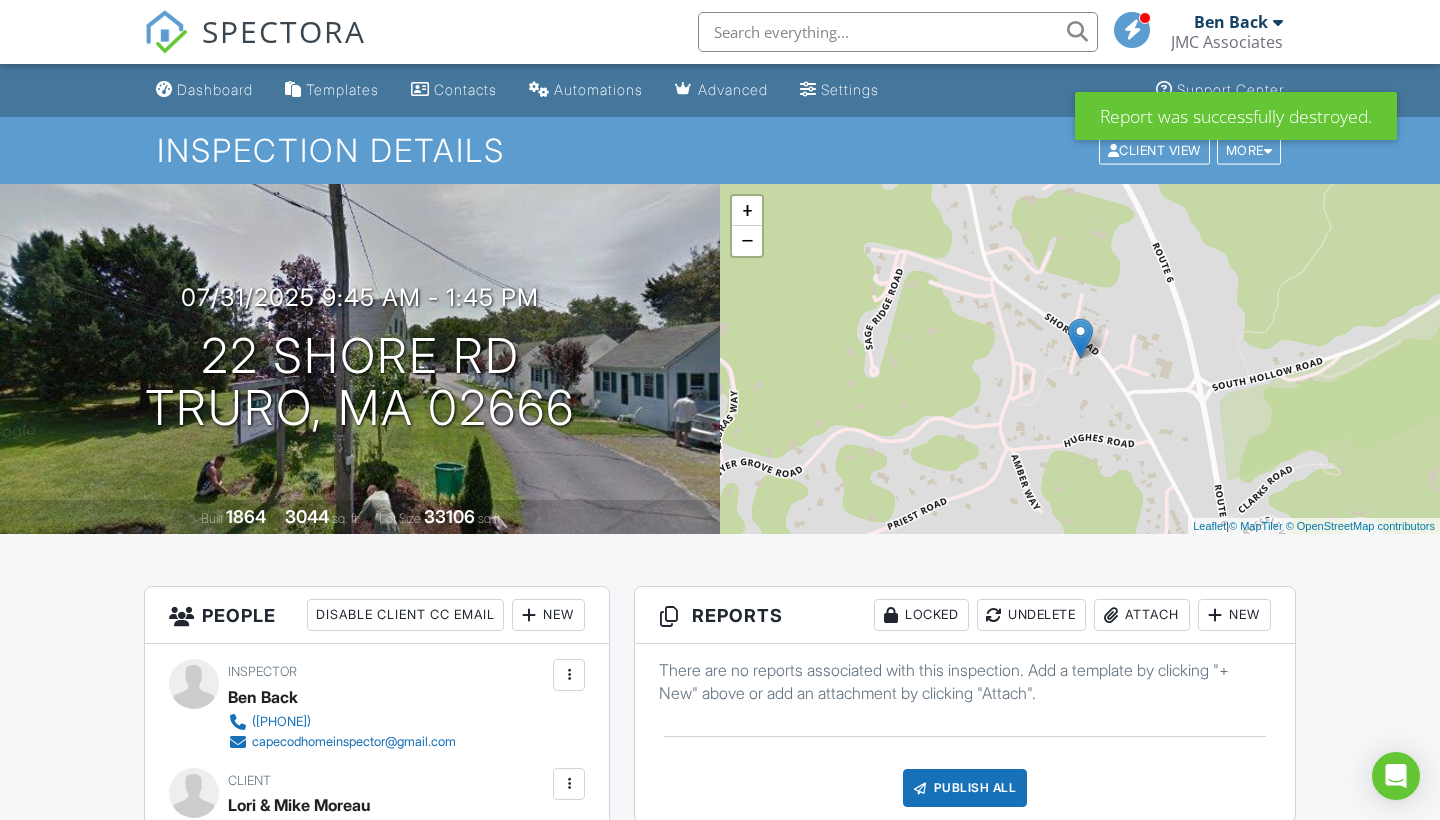 scroll, scrollTop: 0, scrollLeft: 0, axis: both 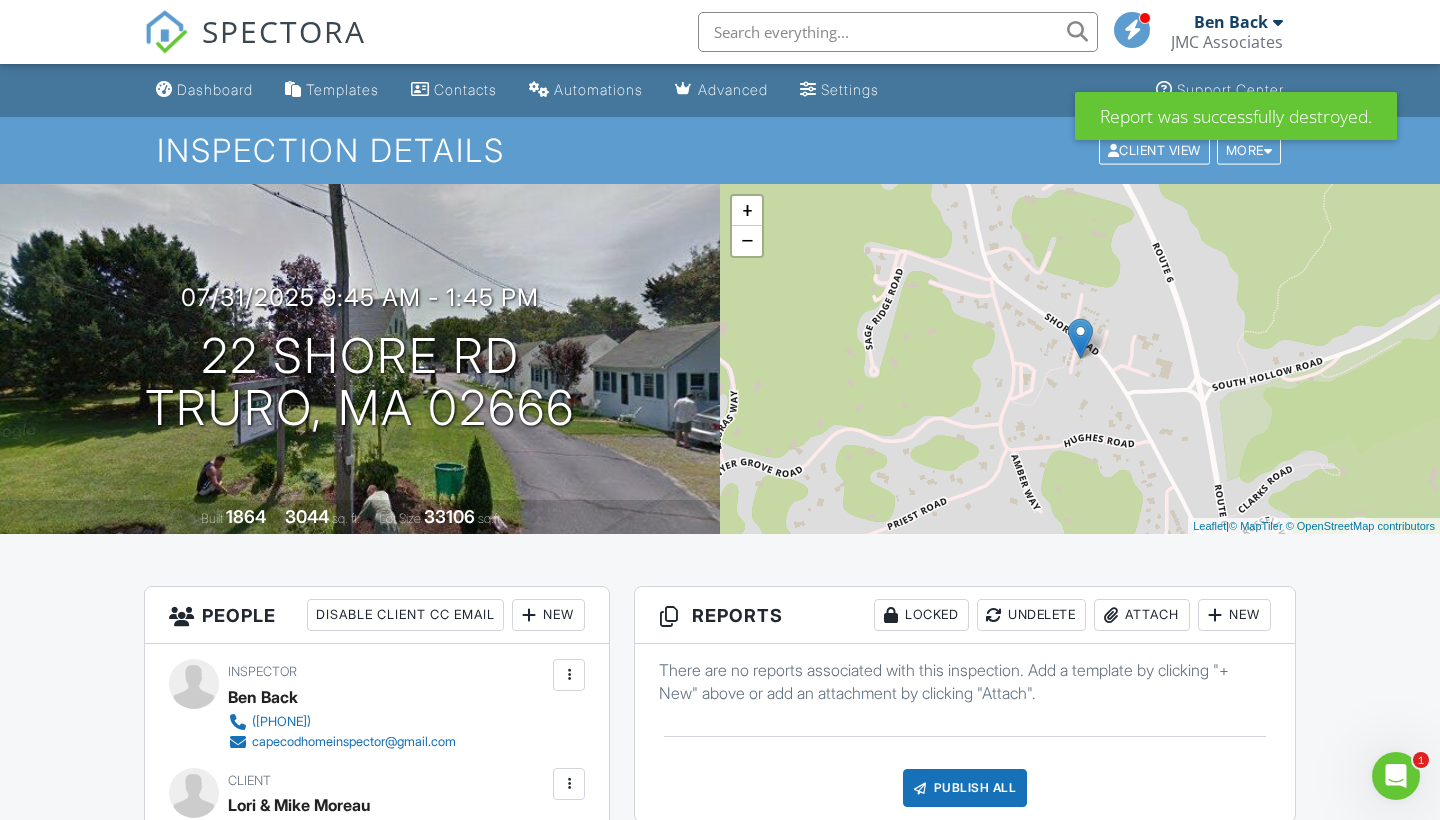 click on "Ben Back" at bounding box center (1231, 22) 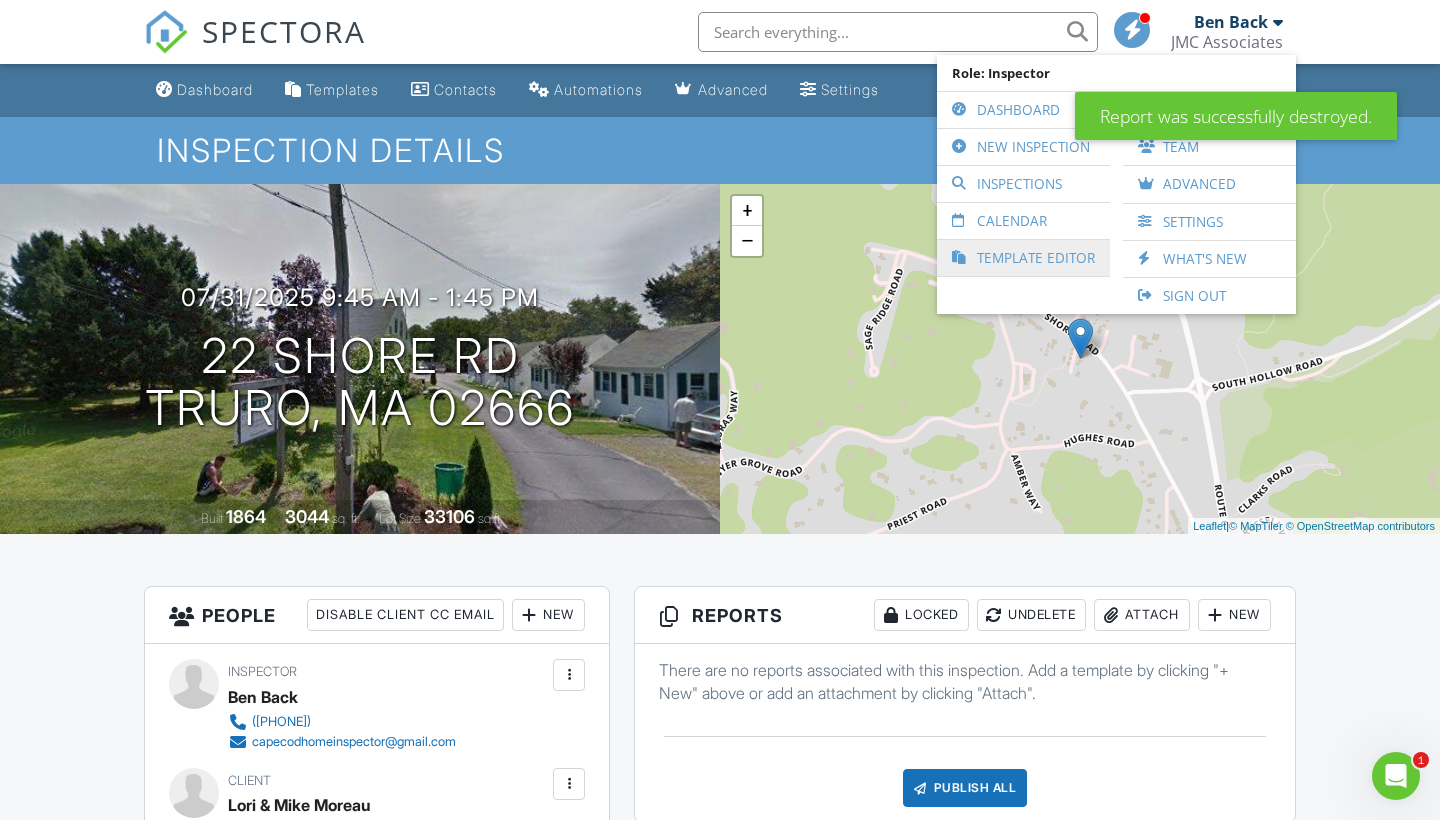 click on "Template Editor" at bounding box center [1023, 258] 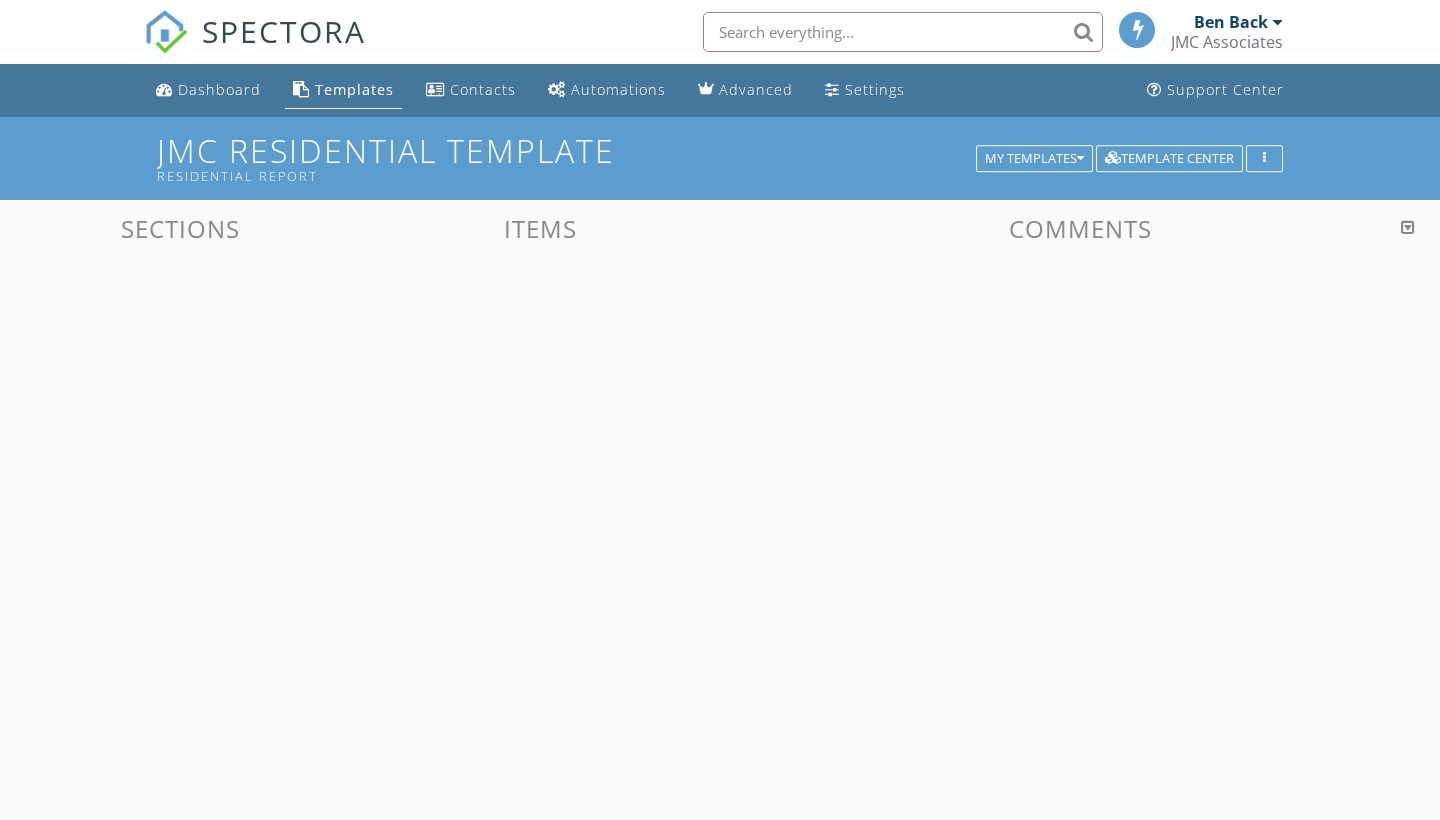 scroll, scrollTop: 0, scrollLeft: 0, axis: both 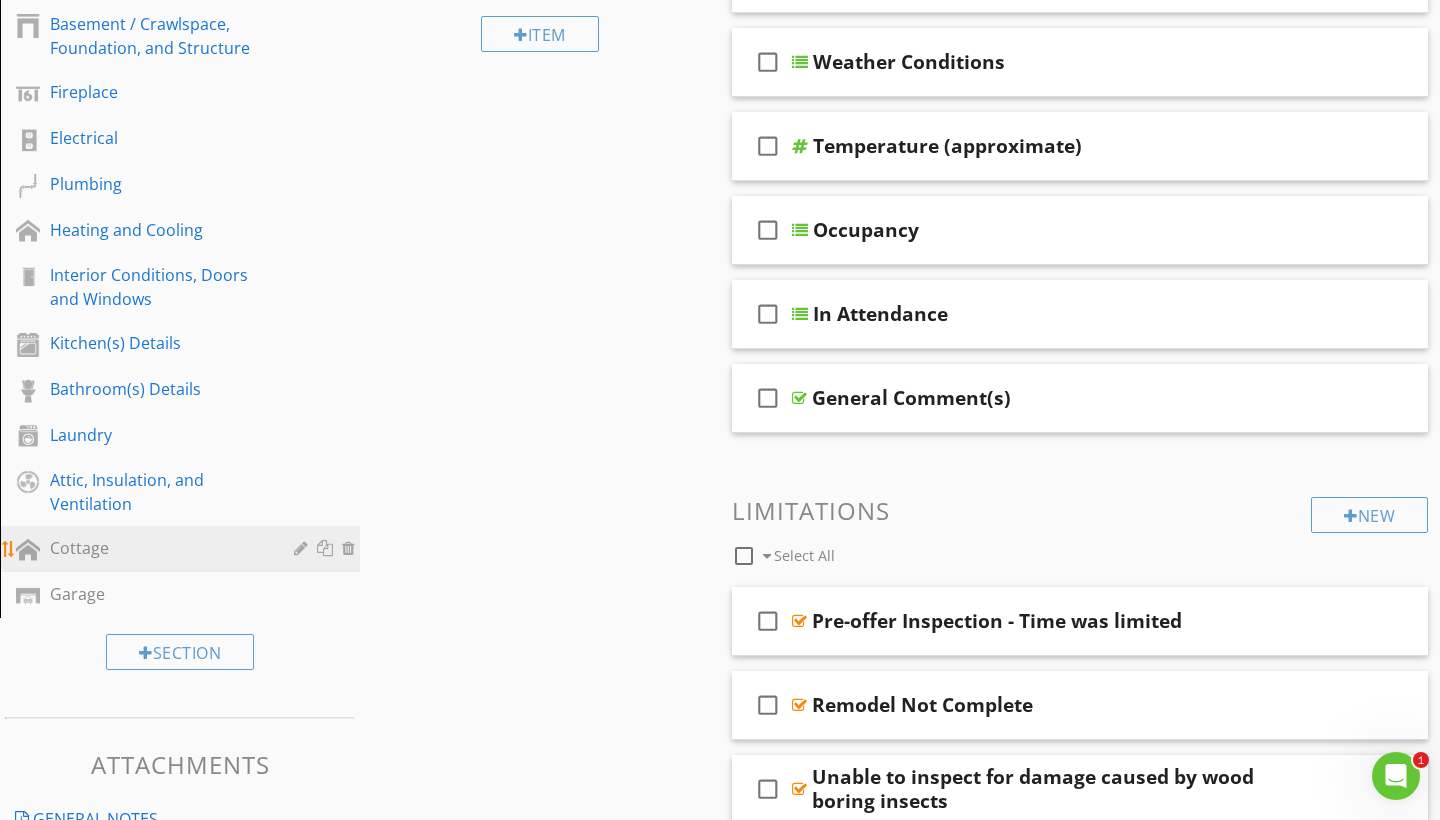 click on "Cottage" at bounding box center (195, 549) 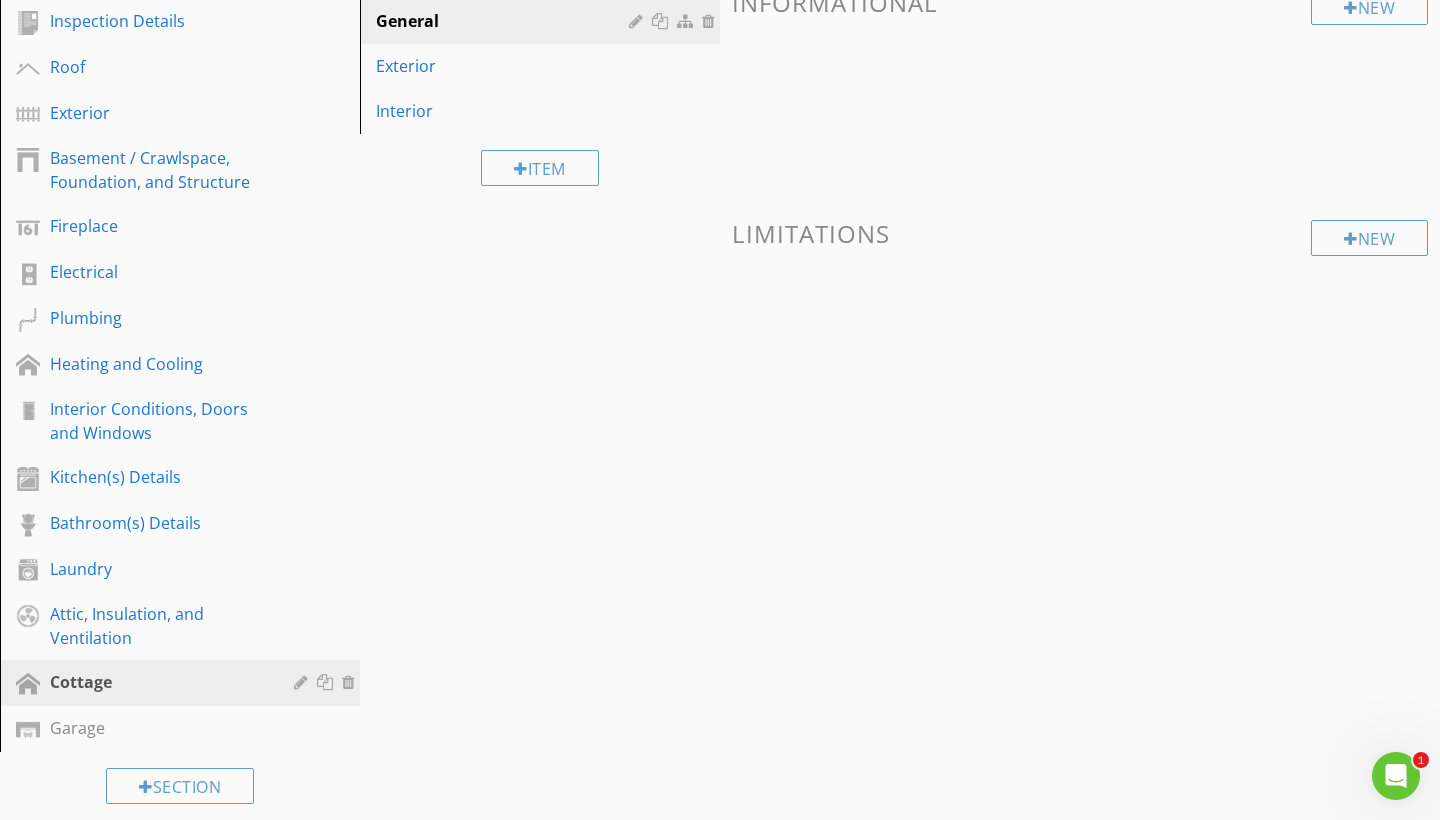 scroll, scrollTop: 218, scrollLeft: 0, axis: vertical 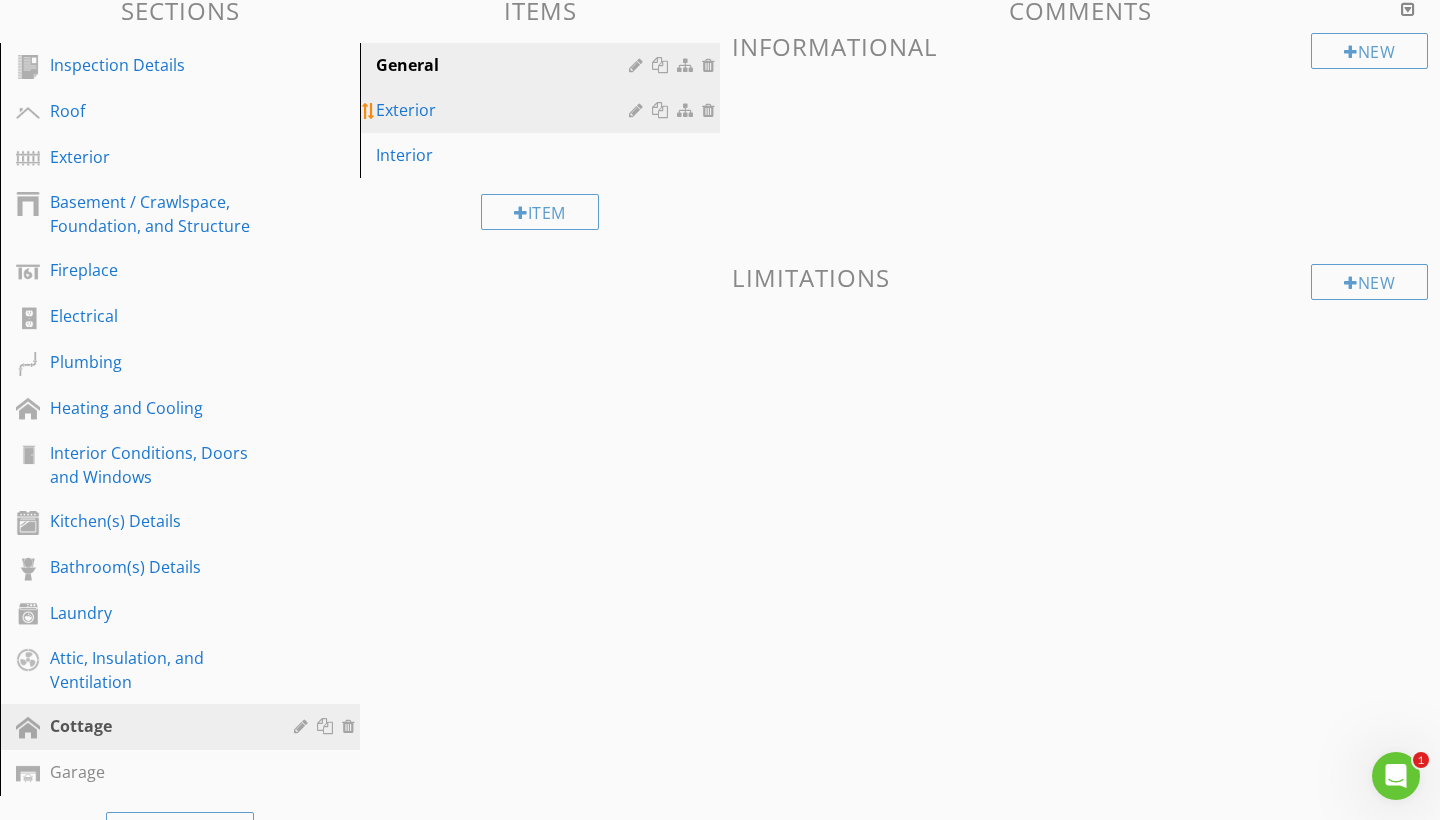 click on "Exterior" at bounding box center [505, 110] 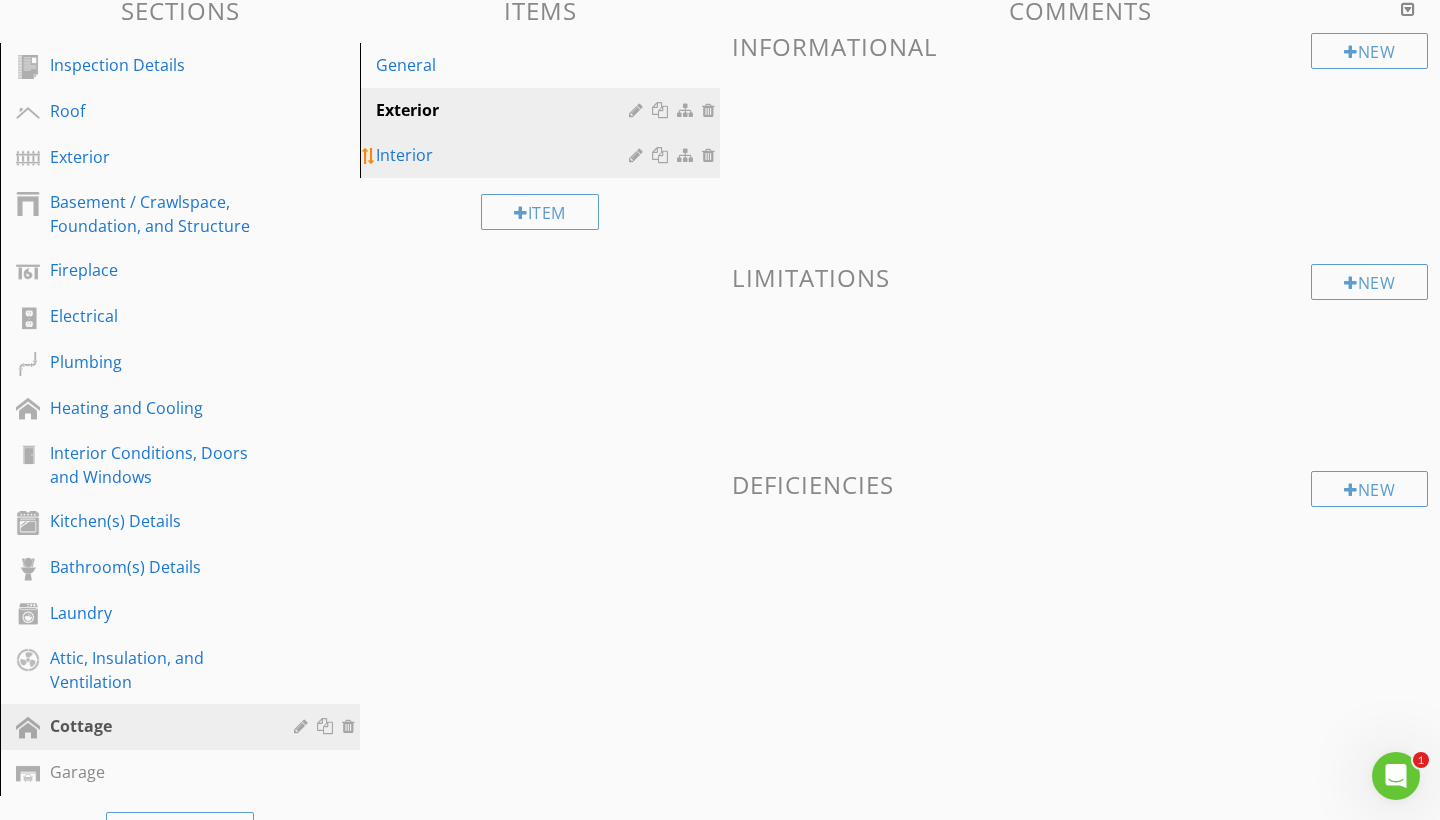 click on "Interior" at bounding box center [505, 155] 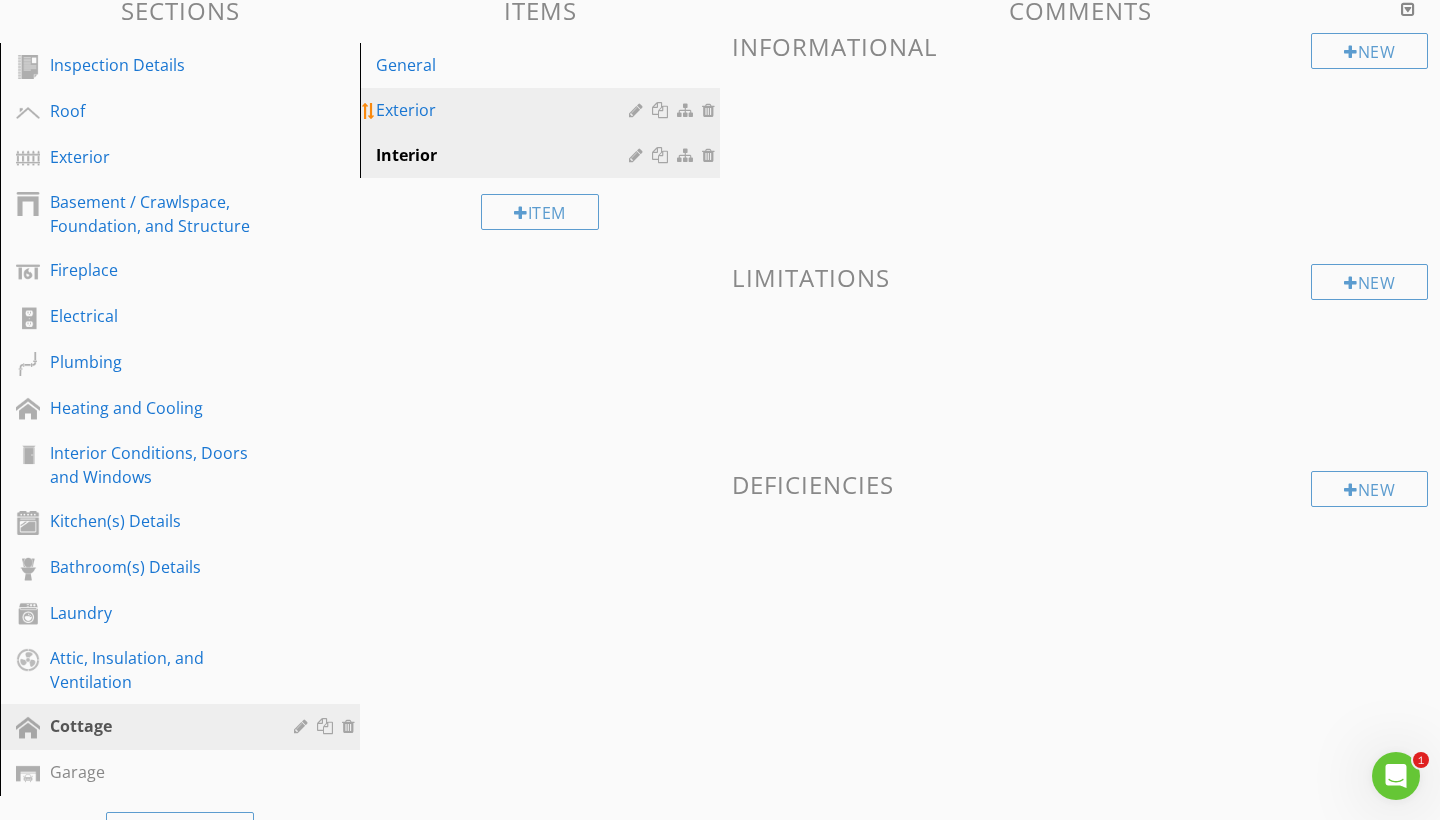 click on "Exterior" at bounding box center [543, 110] 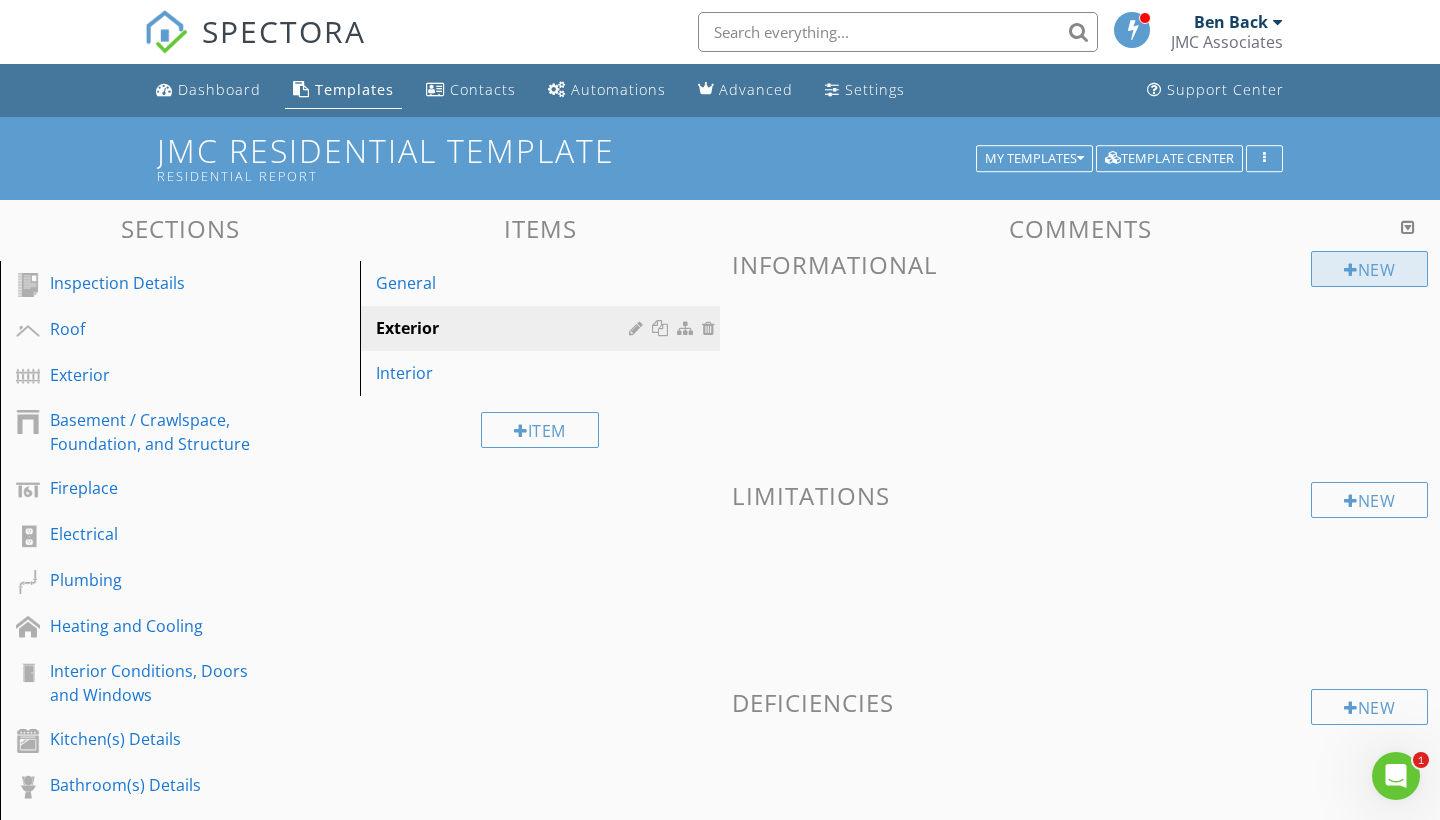 scroll, scrollTop: 0, scrollLeft: 0, axis: both 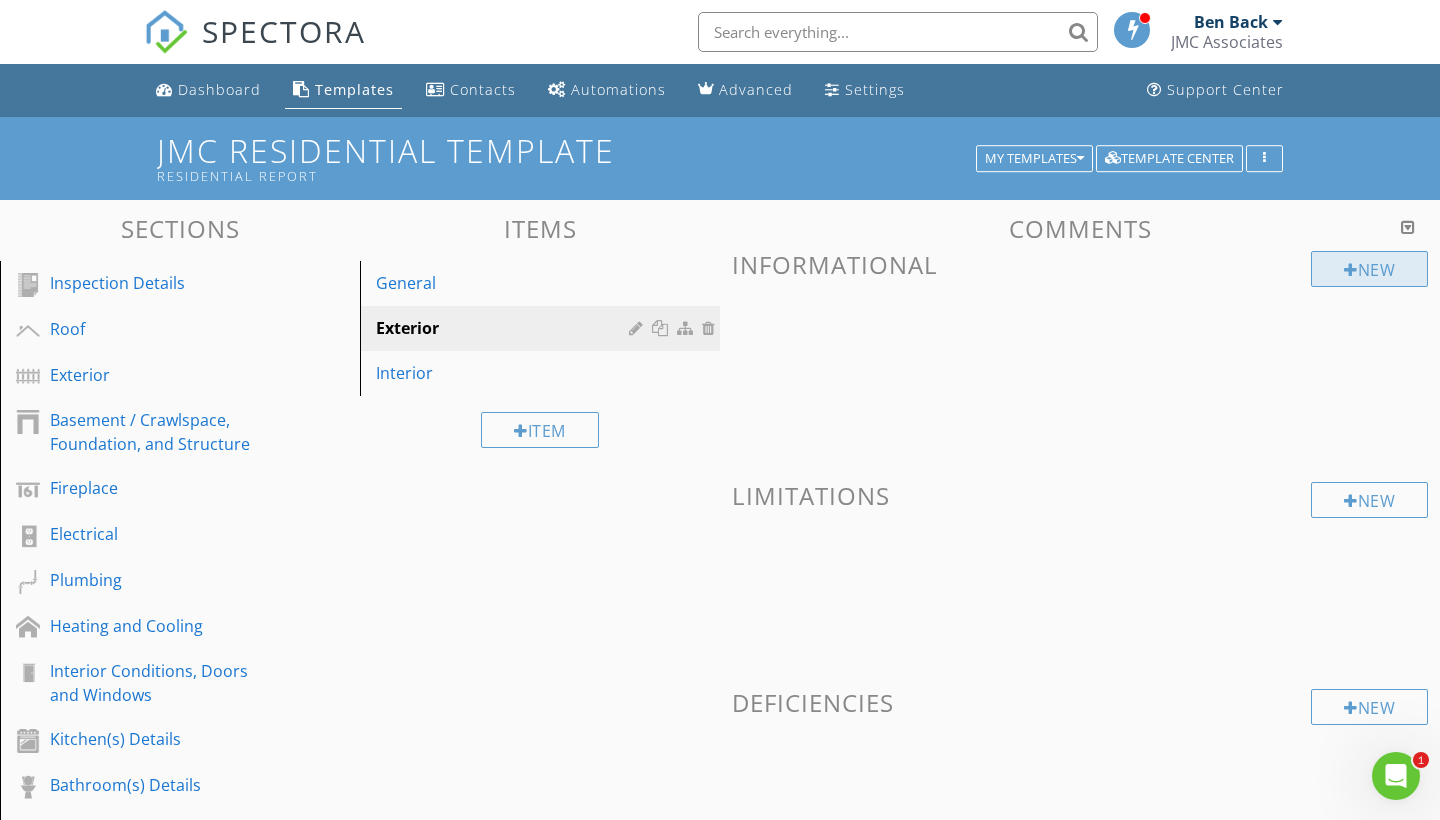 click on "New" at bounding box center [1369, 269] 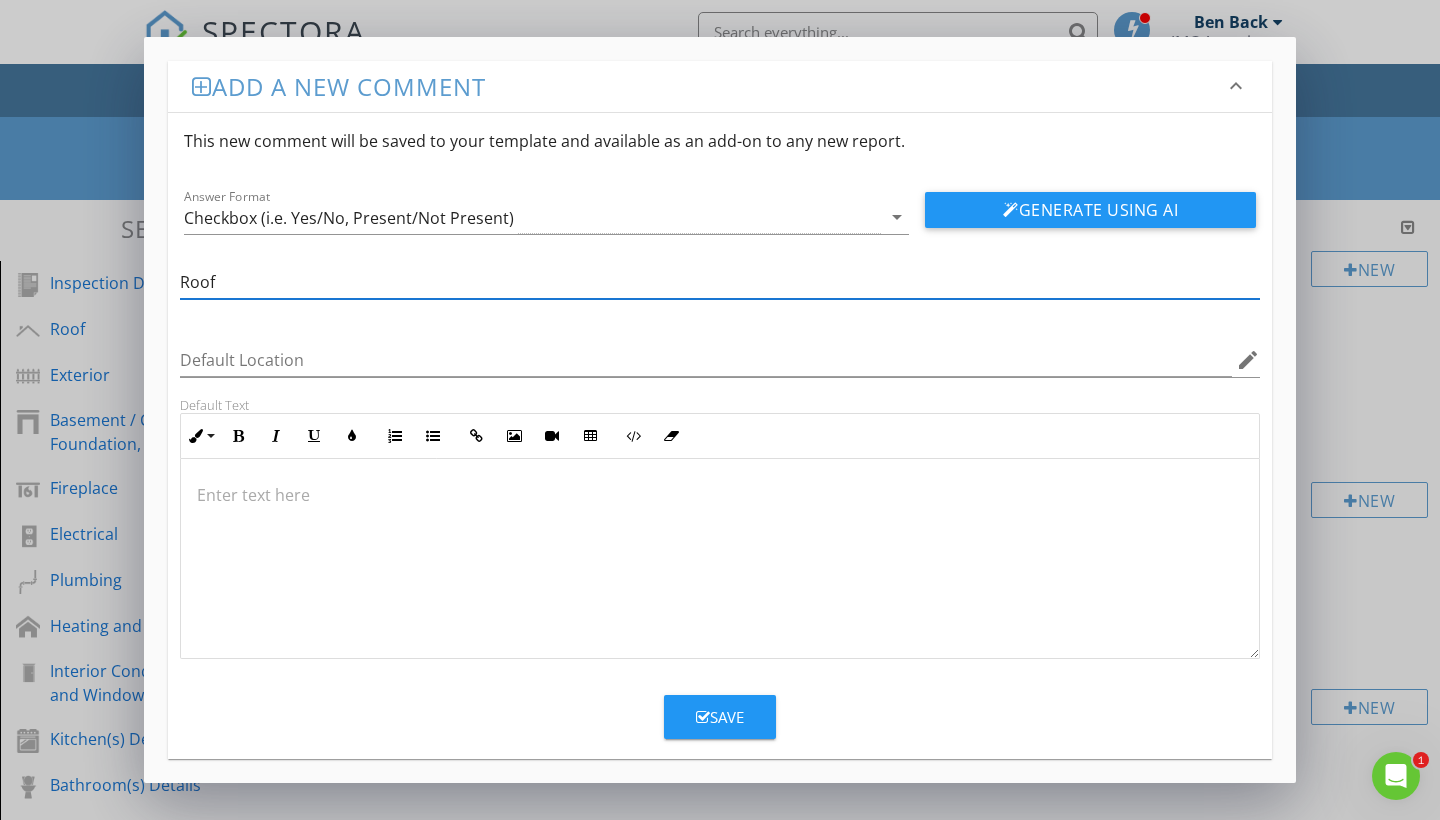 type on "Roof" 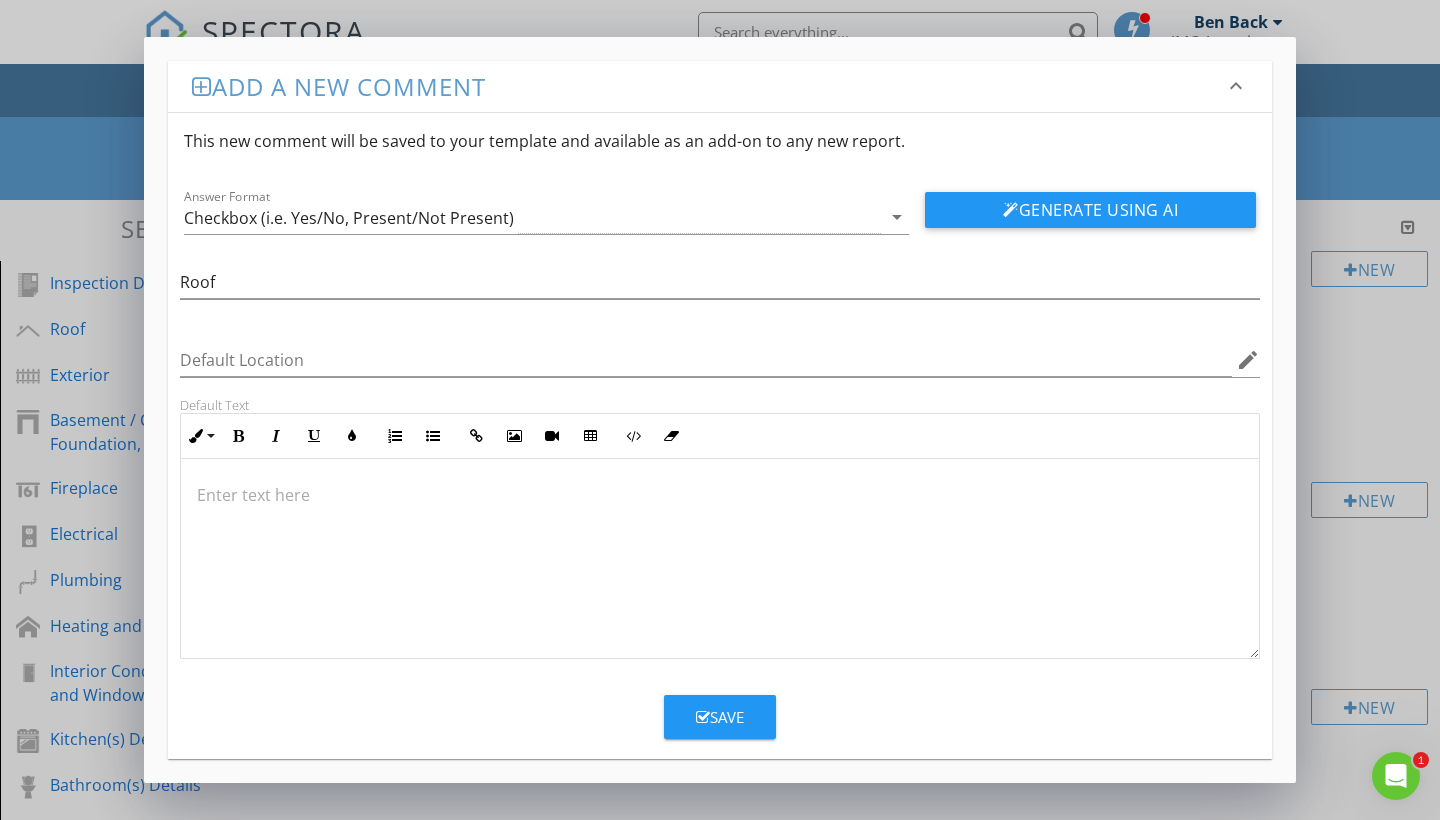 type 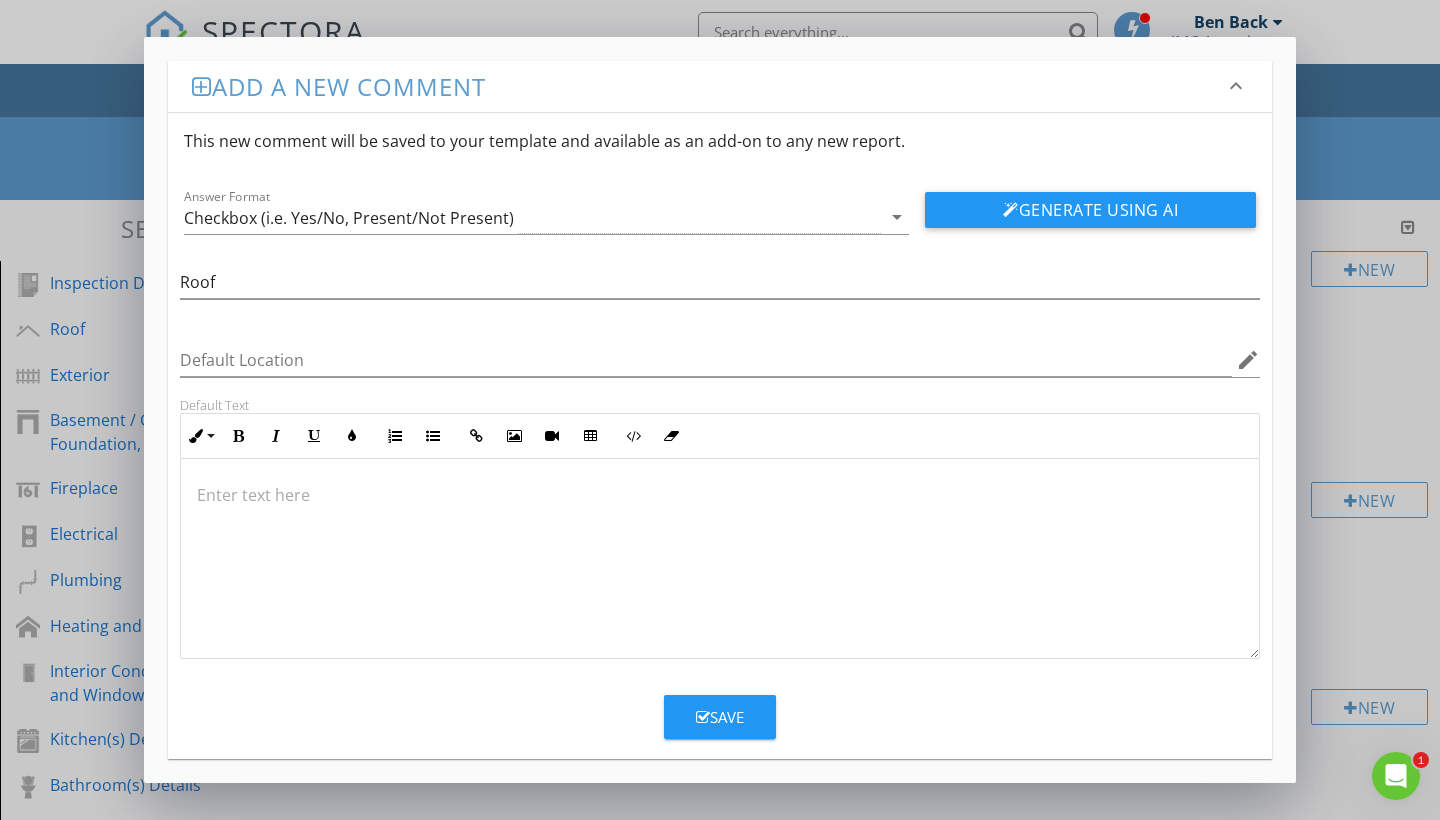 click on "Save" at bounding box center (720, 717) 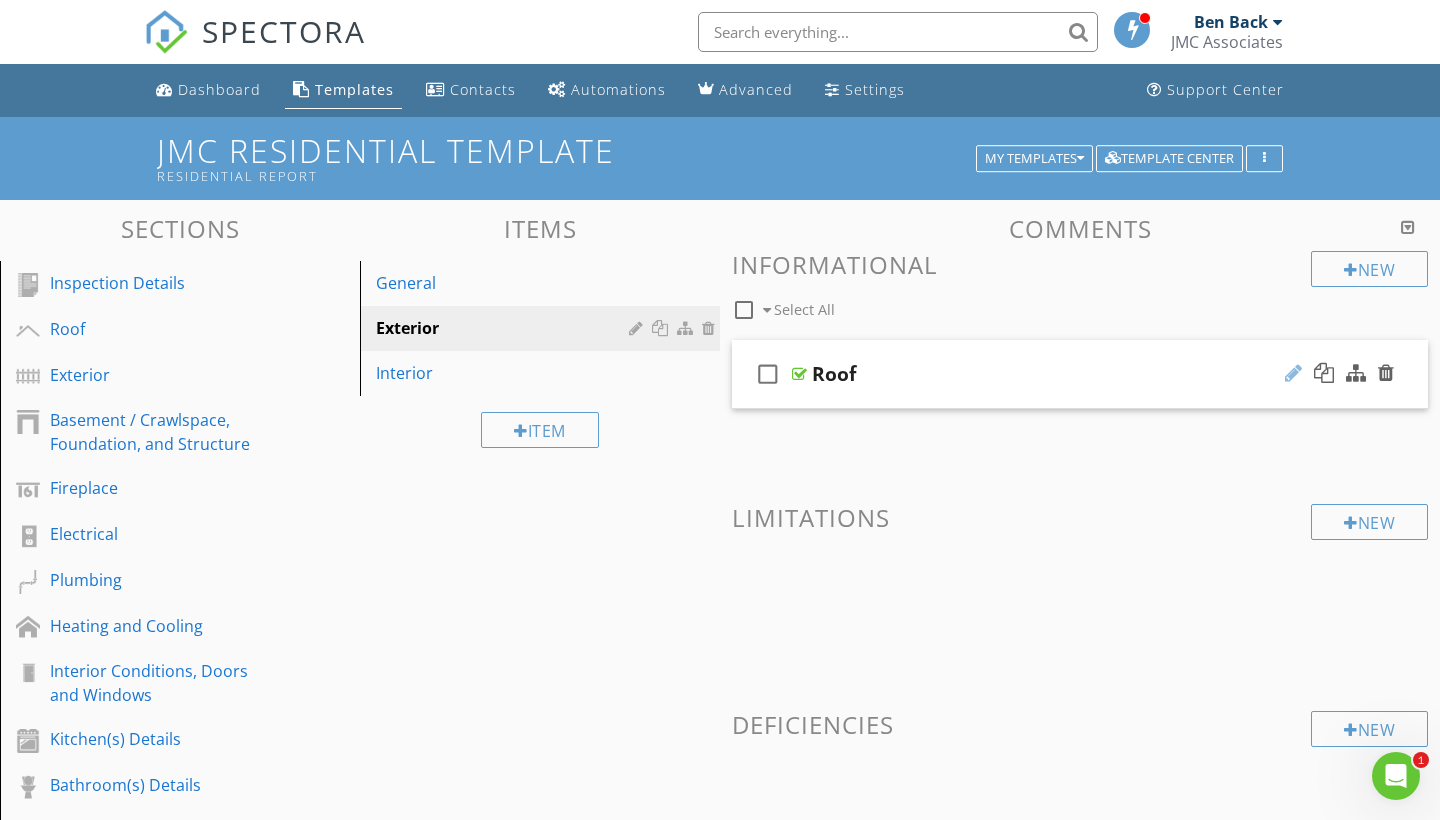 click at bounding box center [1293, 373] 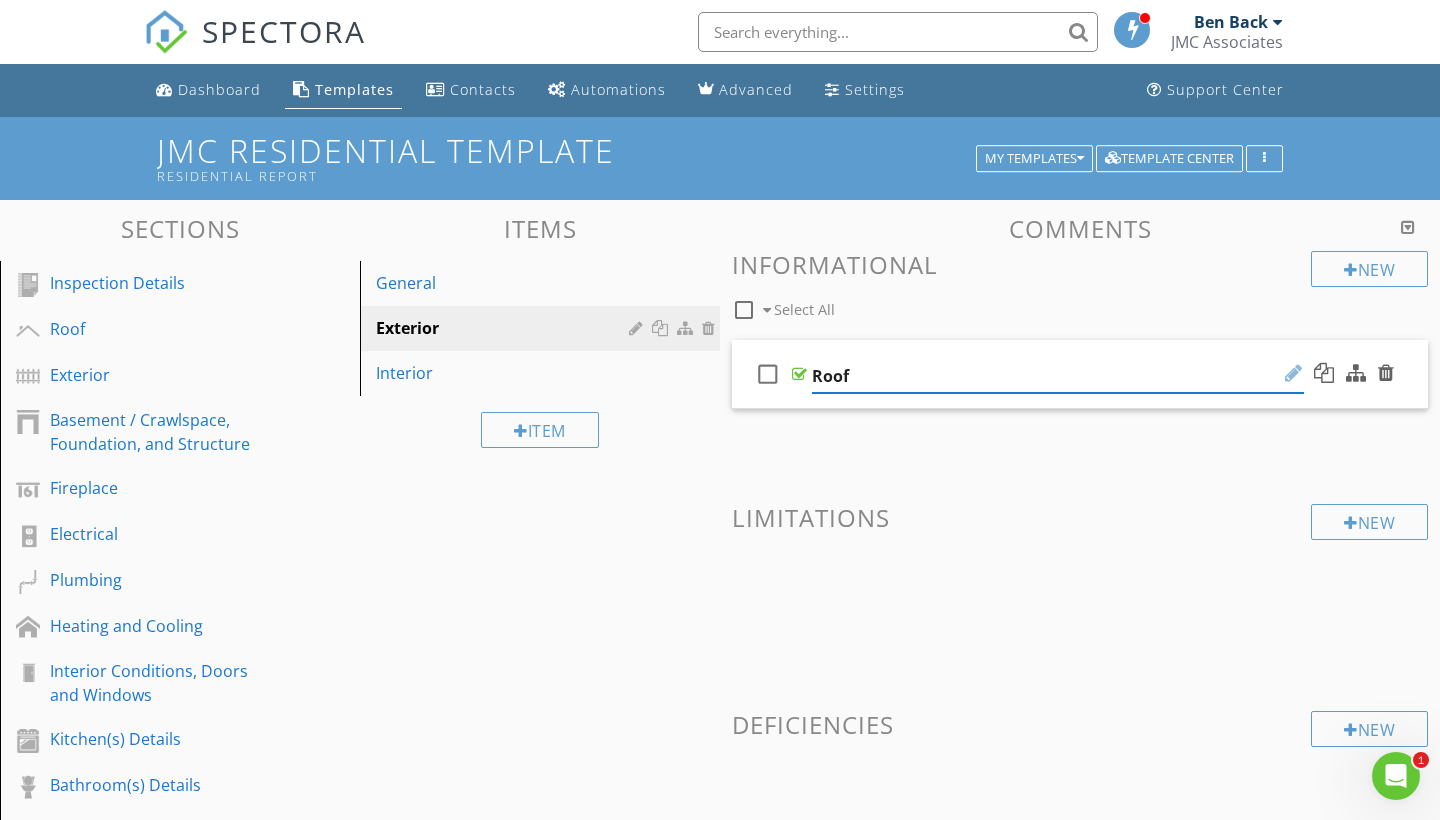 click at bounding box center (1293, 373) 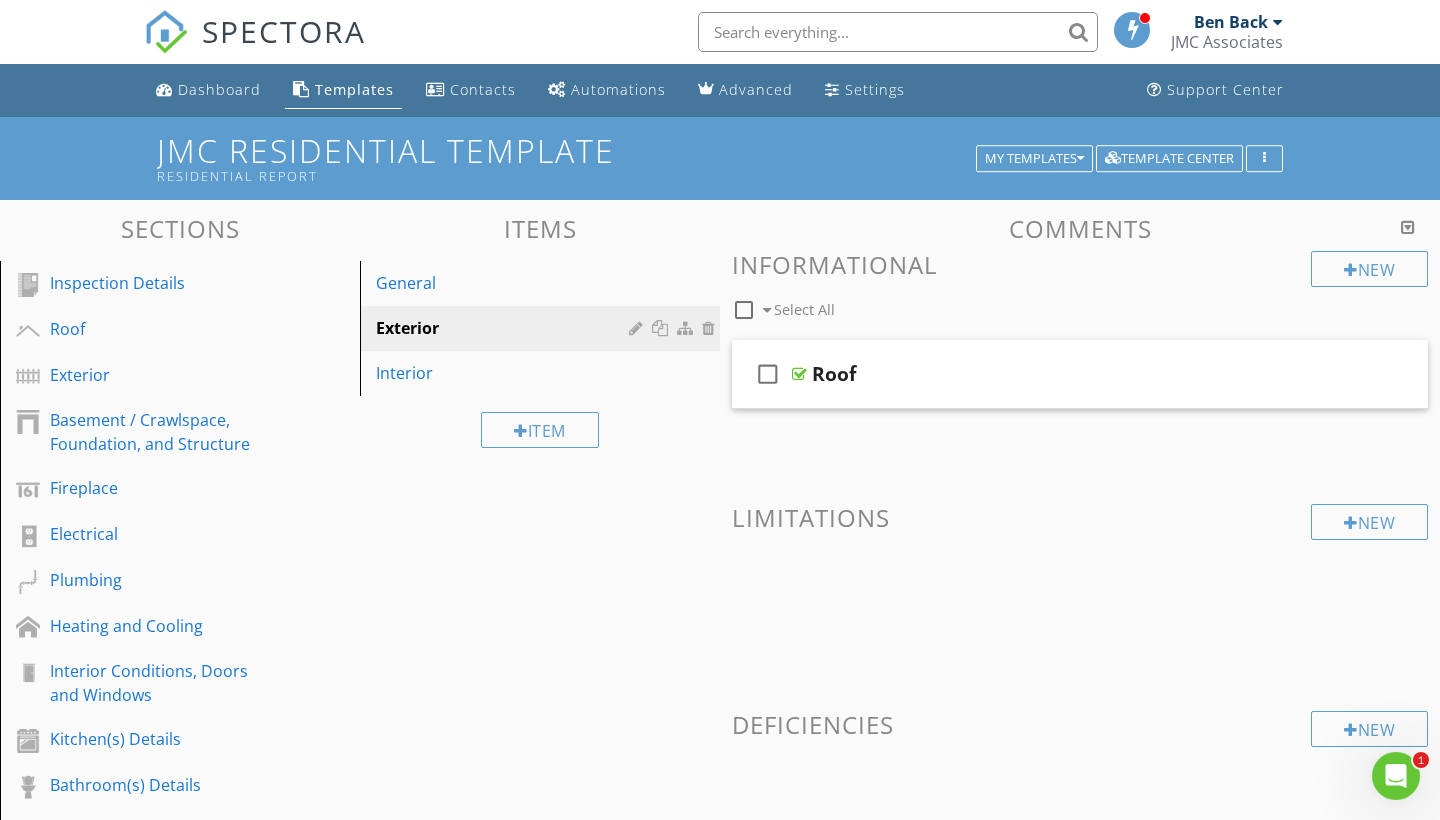 click on "Comments
New
Informational   check_box_outline_blank     Select All       check_box_outline_blank
Roof
New
Limitations
New
Deficiencies" at bounding box center [1080, 566] 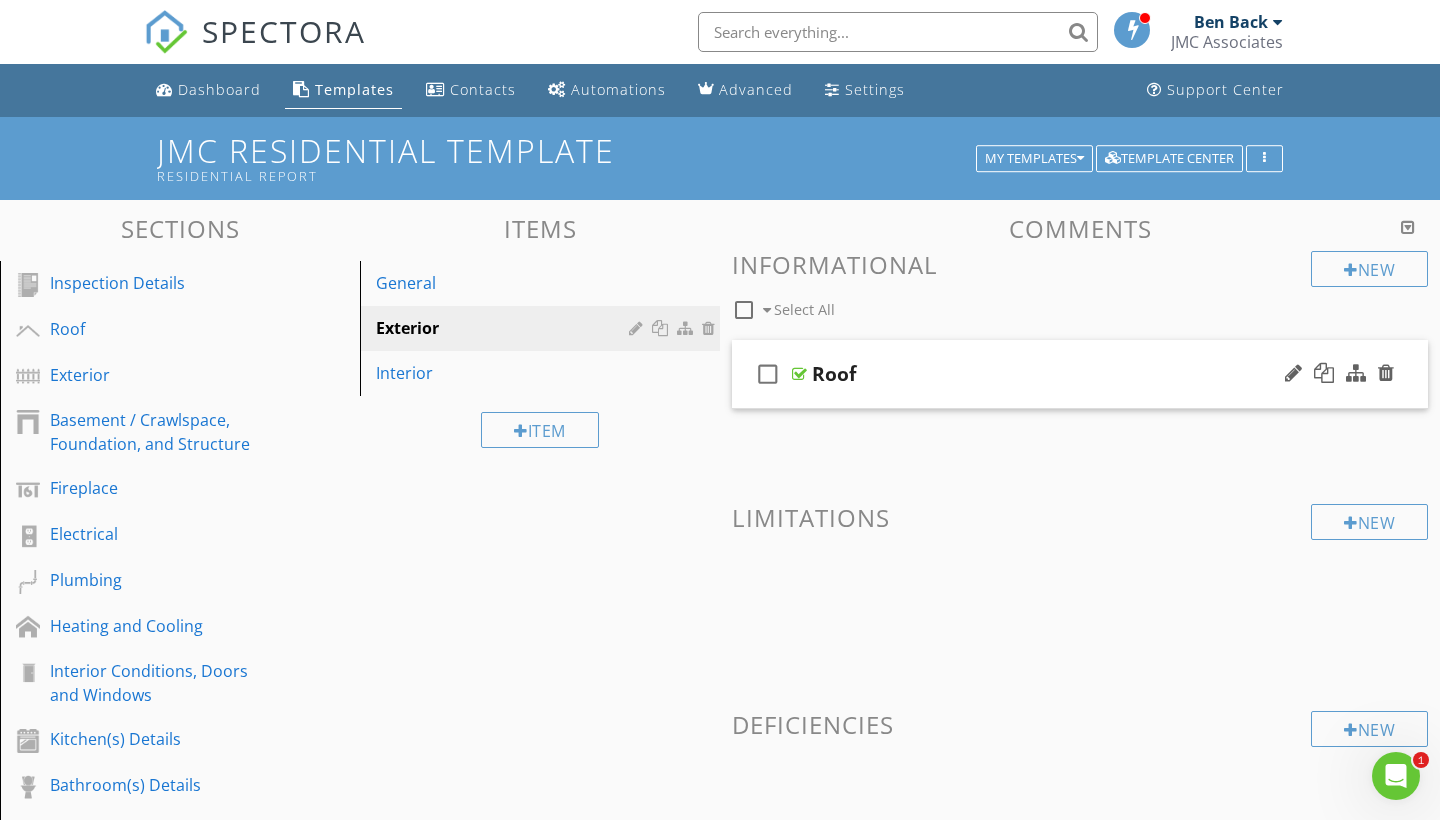 click at bounding box center (1339, 374) 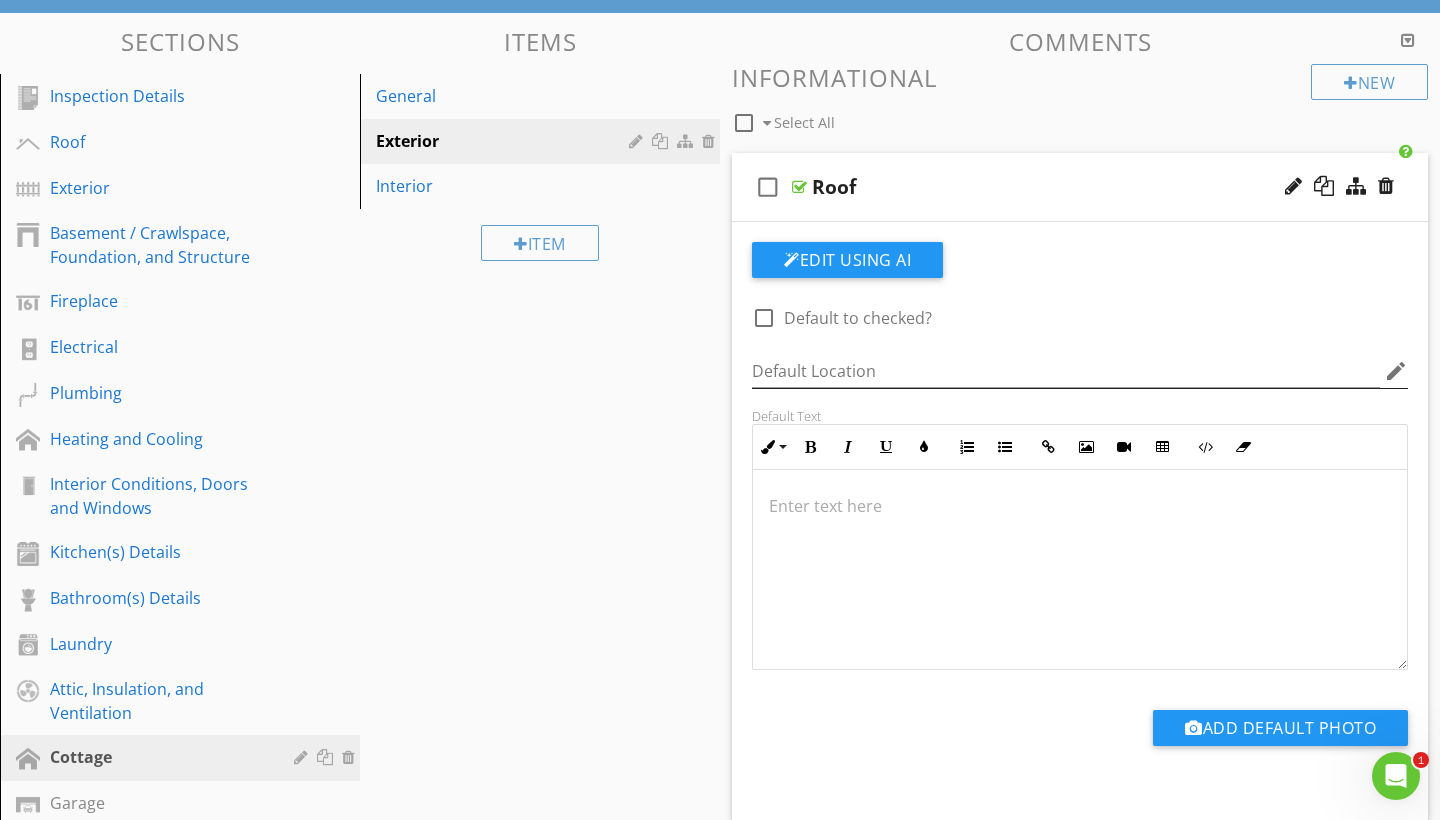 scroll, scrollTop: 225, scrollLeft: 0, axis: vertical 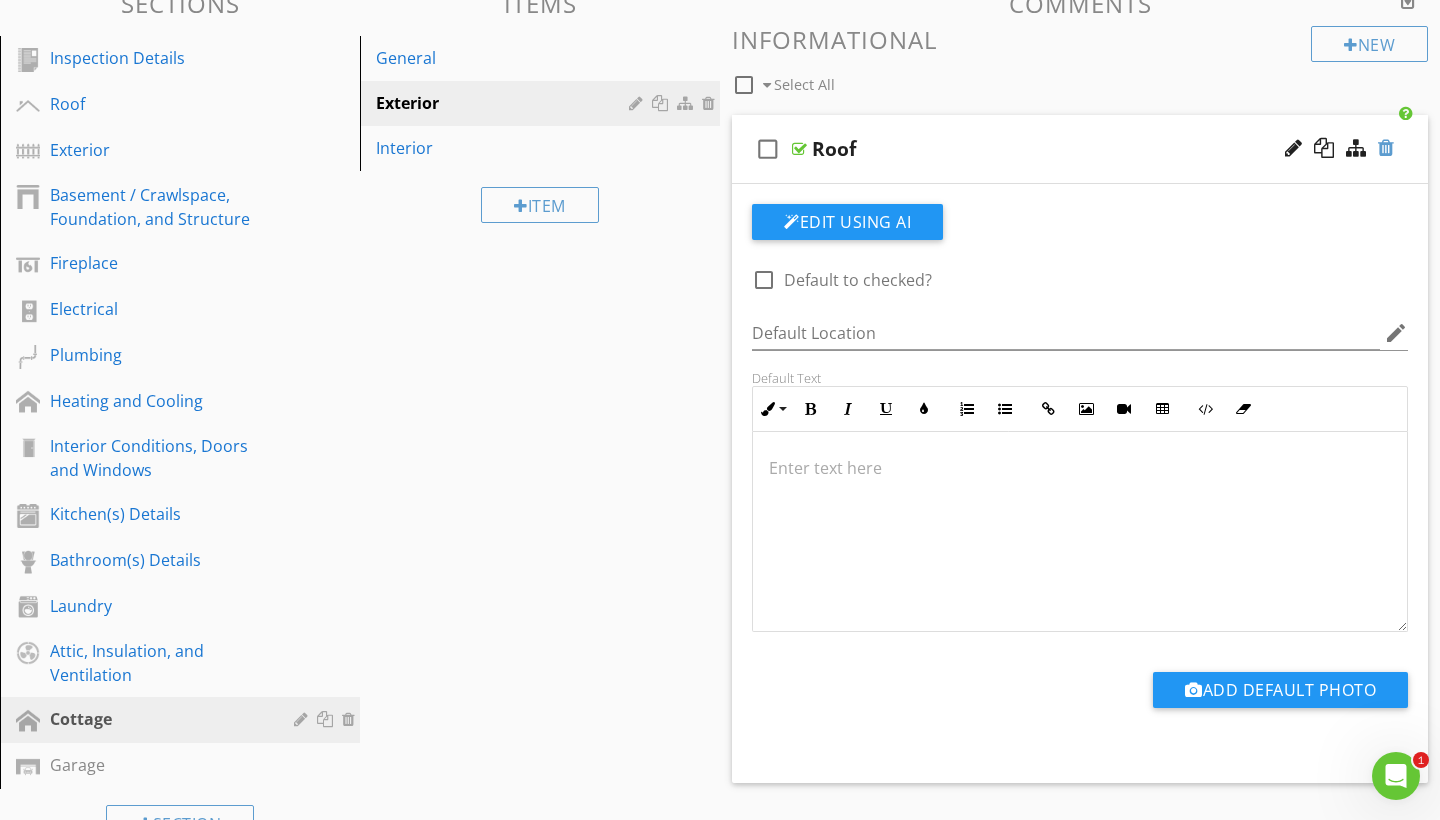 click at bounding box center (1386, 148) 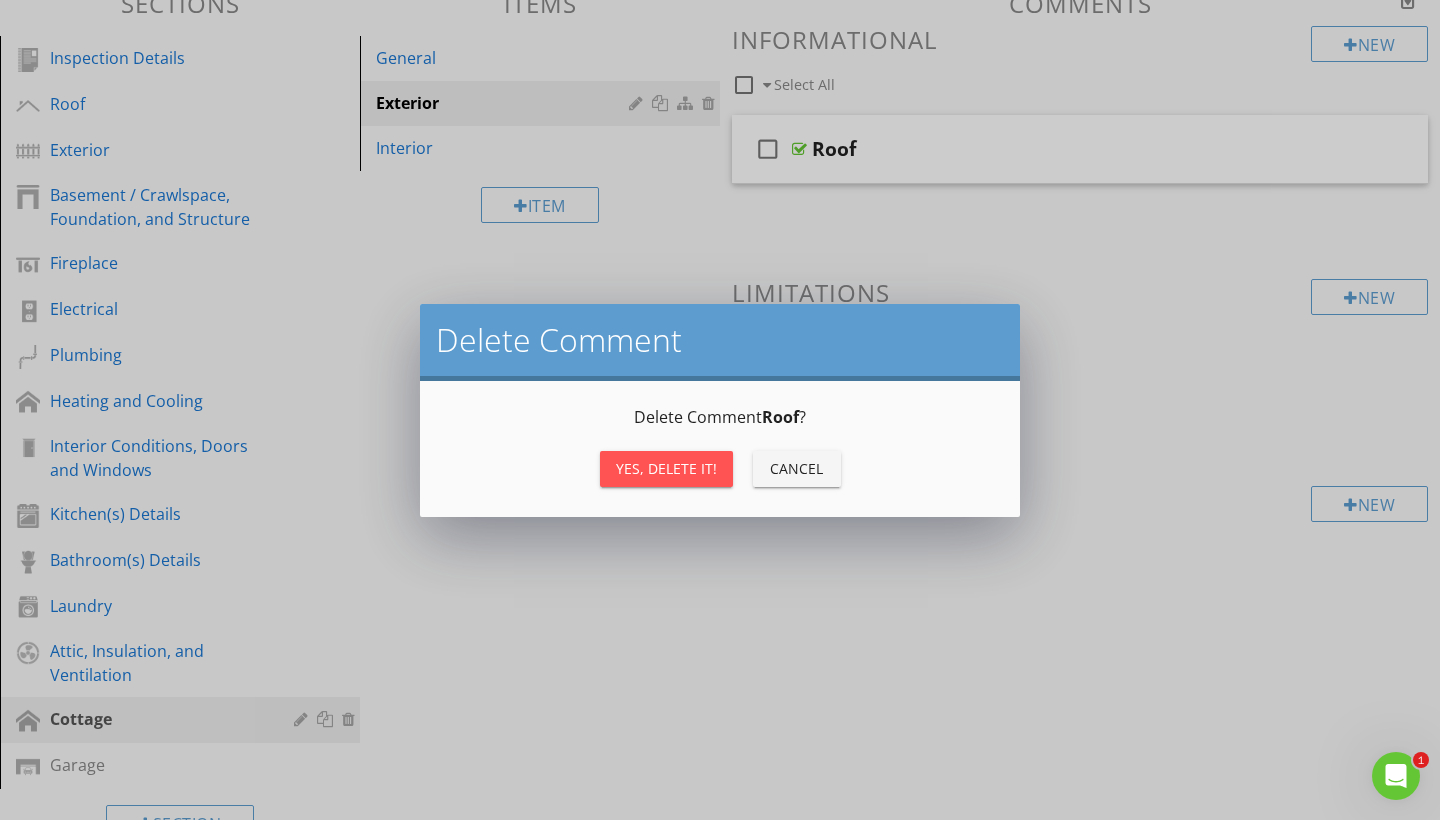 click on "Yes, Delete it!" at bounding box center (666, 468) 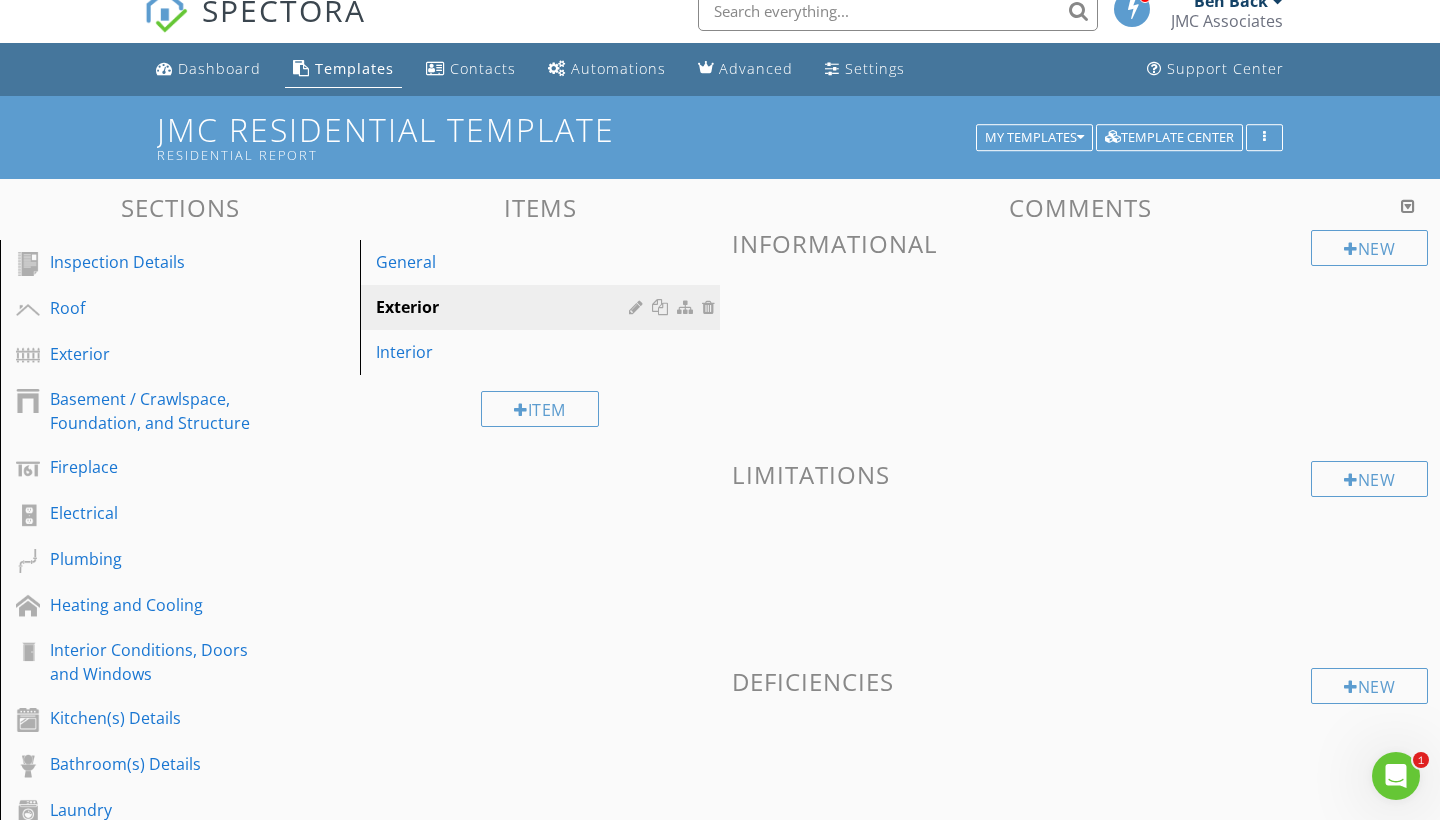 scroll, scrollTop: 21, scrollLeft: 0, axis: vertical 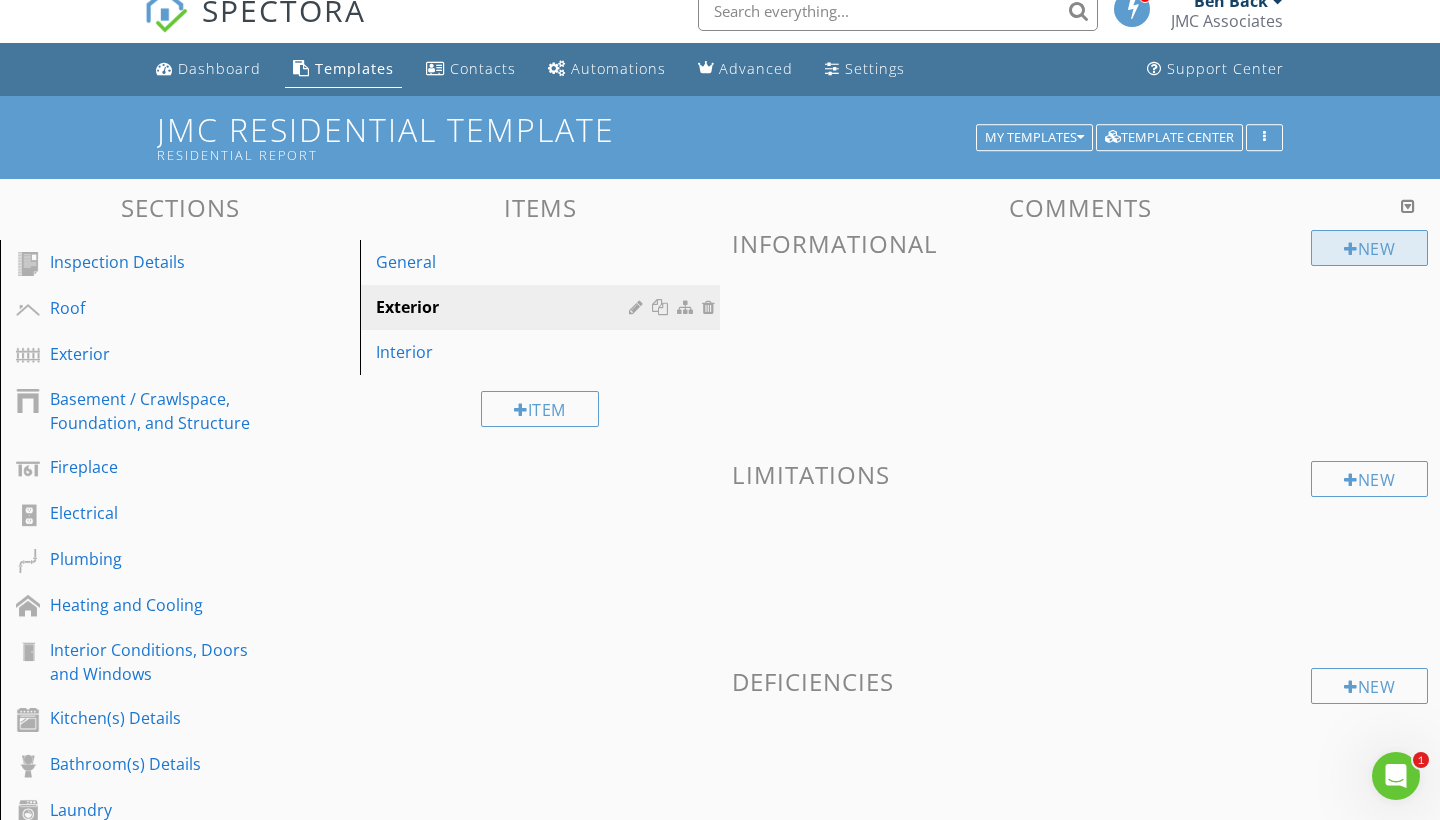click on "New" at bounding box center [1369, 248] 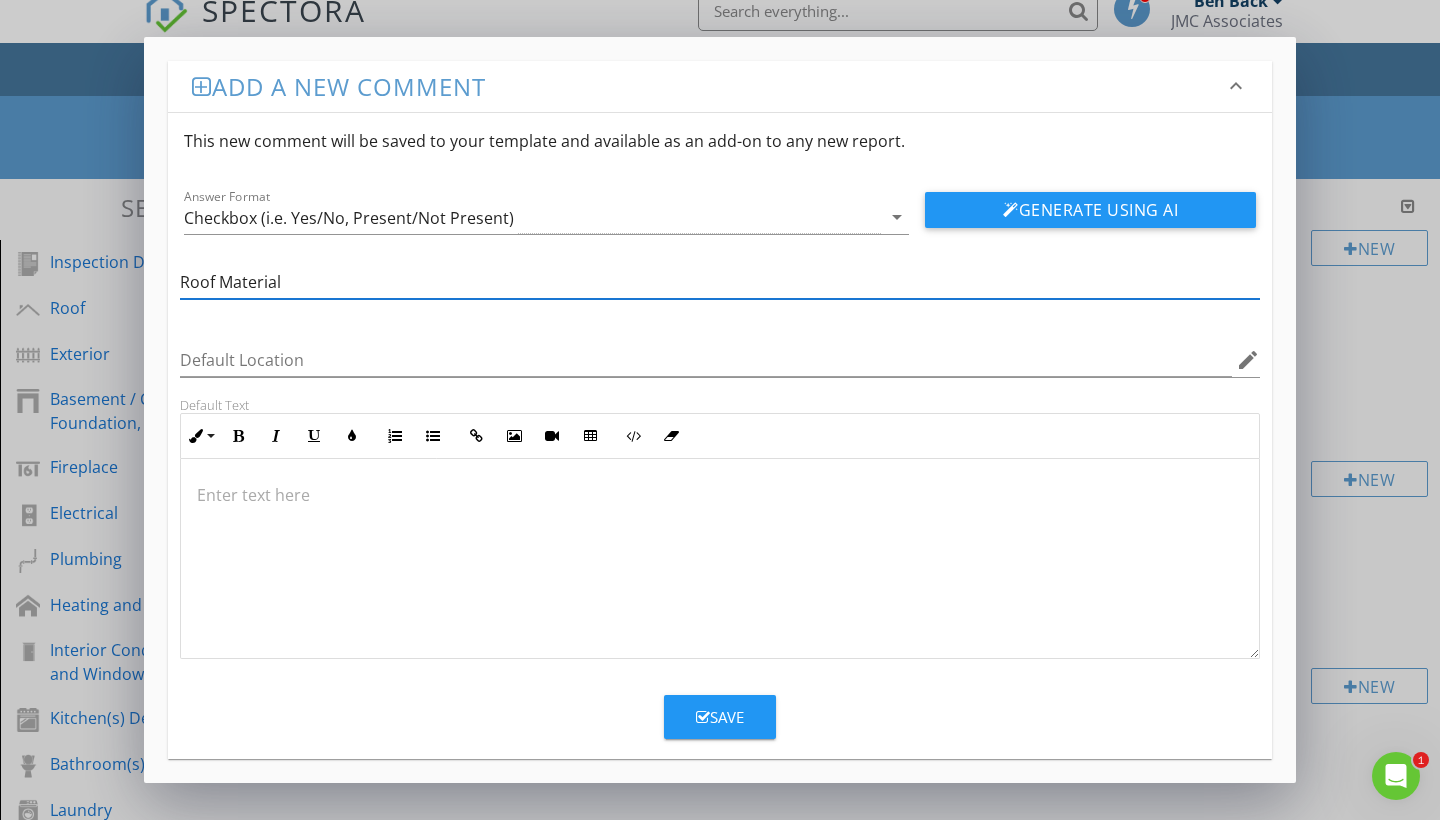 type on "Roof Material" 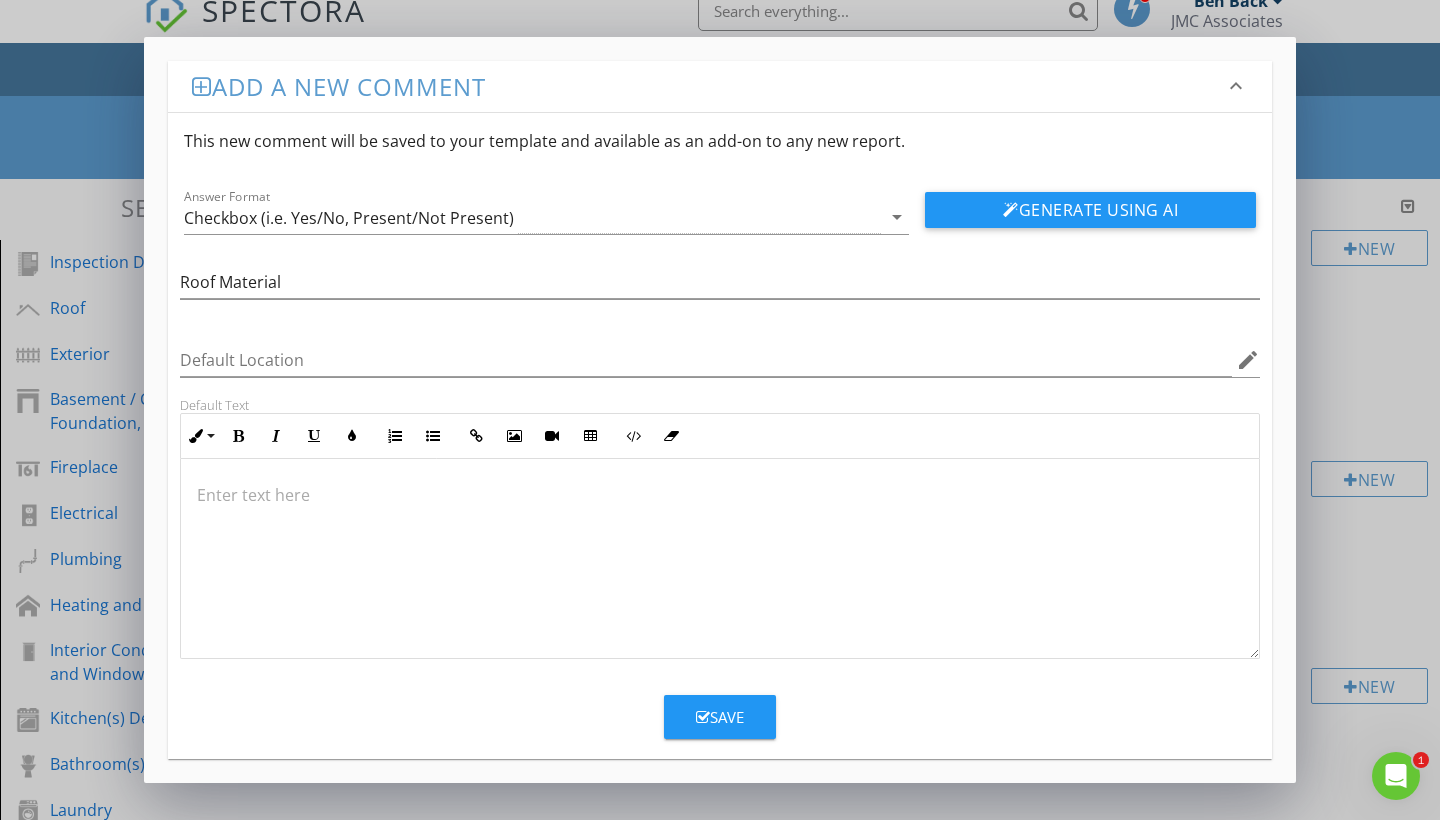 click at bounding box center [720, 559] 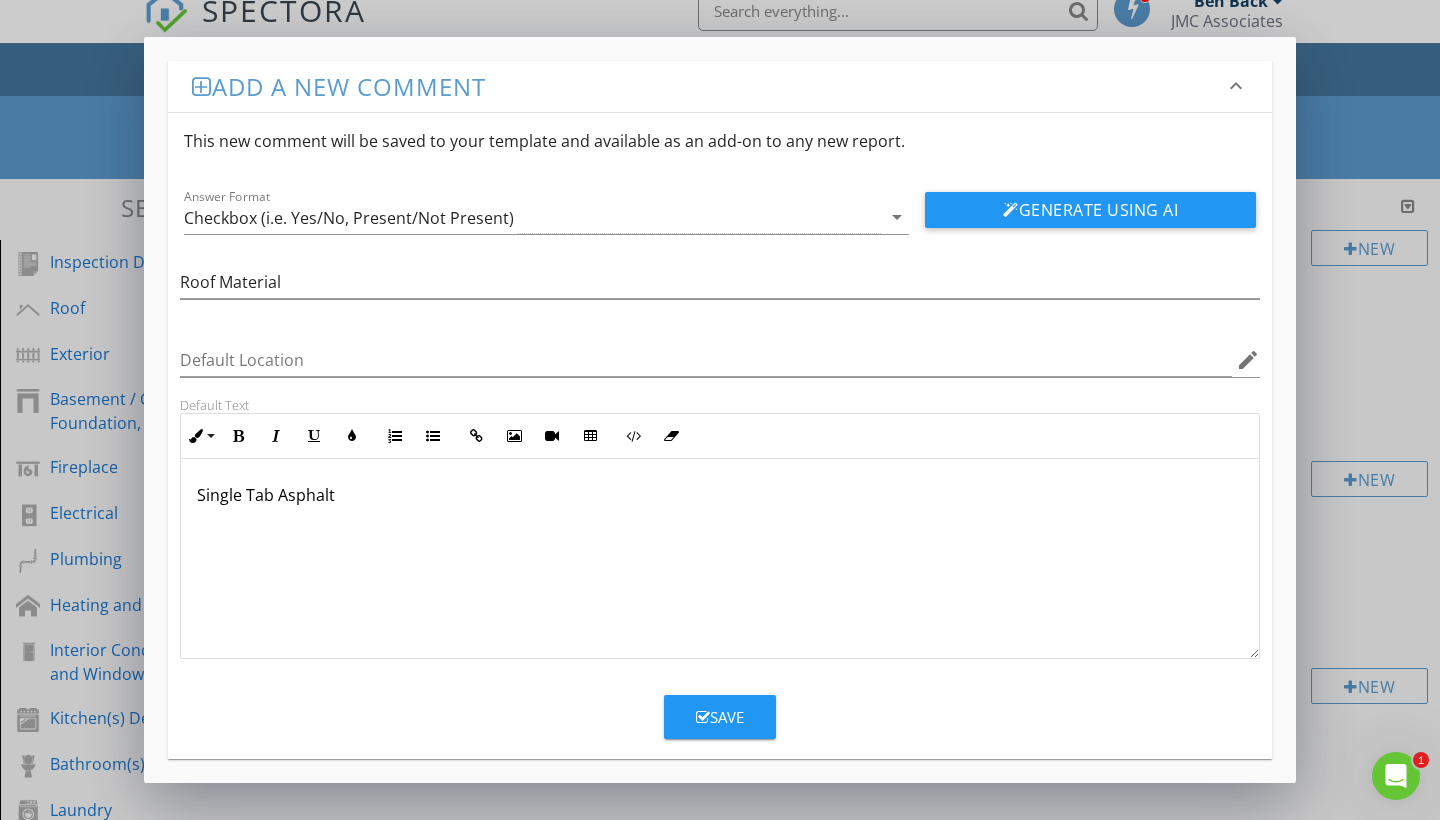 click on "Add a new comment
keyboard_arrow_down
This new comment will be saved to your template and available as an
add-on to any new report.
Answer Format Checkbox (i.e. Yes/No, Present/Not Present) arrow_drop_down
Generate Using AI
Roof Material             Default Location edit       Default Text   Inline Style XLarge Large Normal Small Light Small/Light Bold Italic Underline Colors Ordered List Unordered List Insert Link Insert Image Insert Video Insert Table Code View Clear Formatting Single Tab Asphalt Enter text here <p>Single Tab Asphalt</p>
Save" at bounding box center [720, 410] 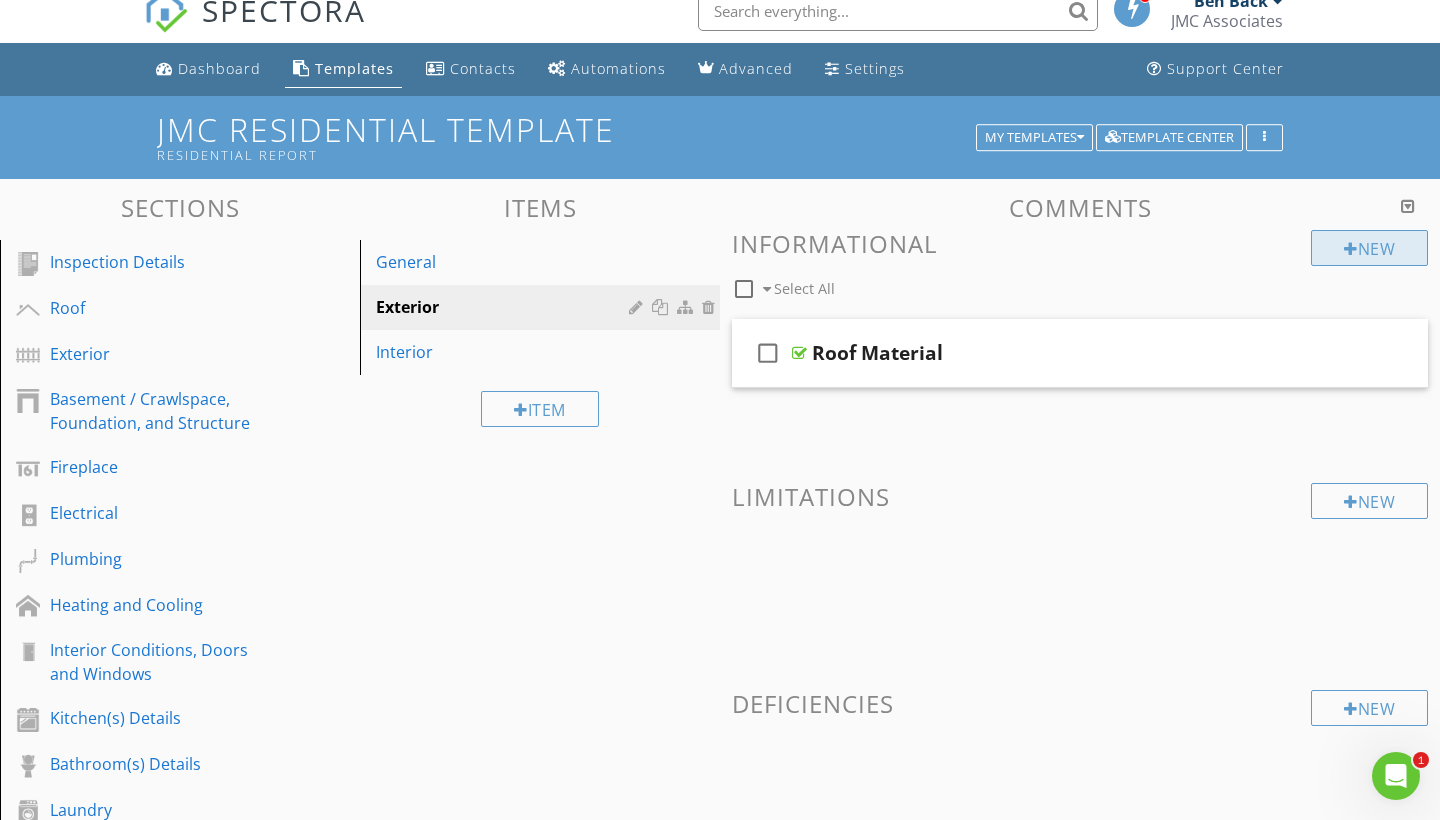 click on "New" at bounding box center (1369, 248) 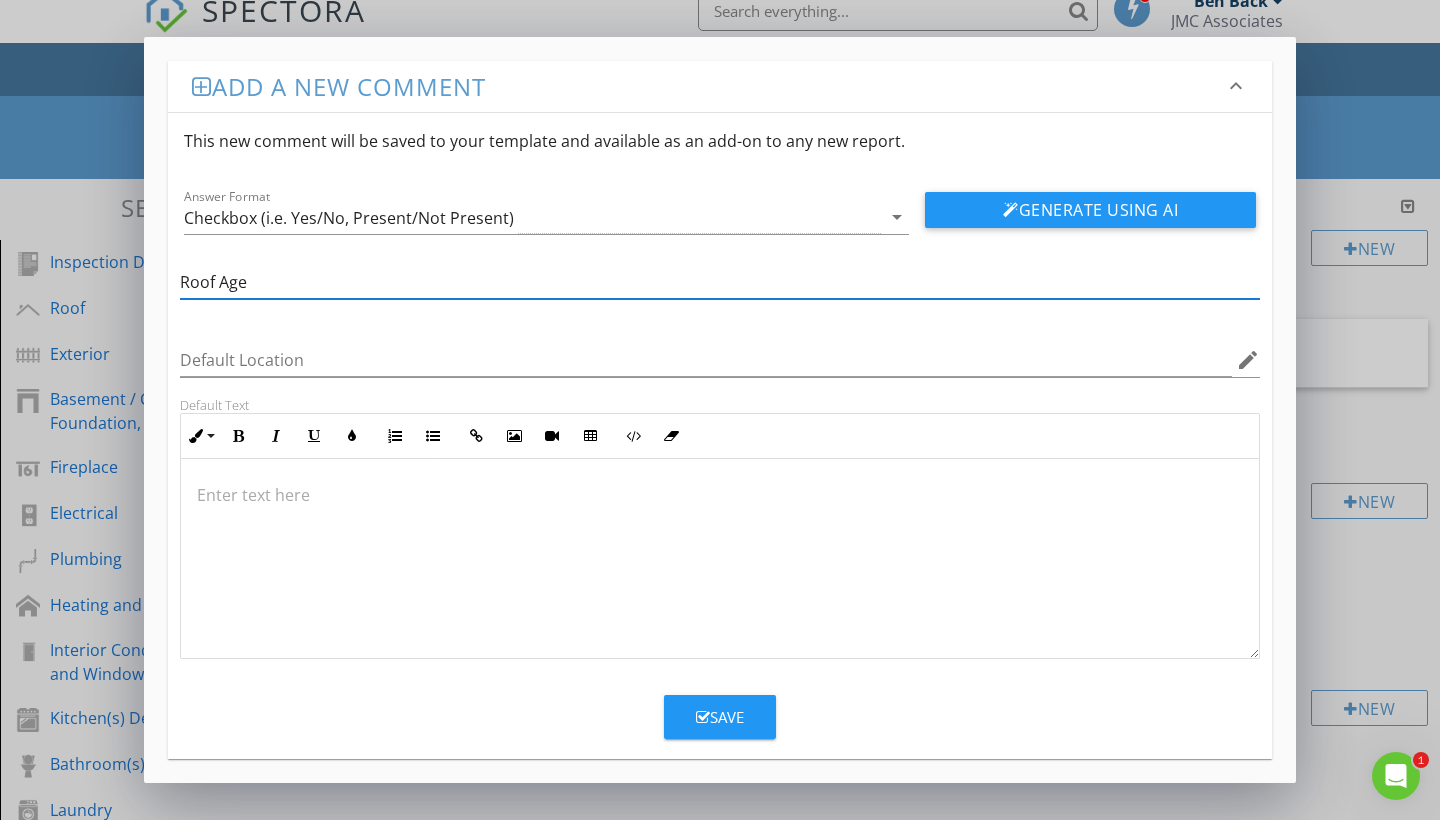 type on "Roof Age" 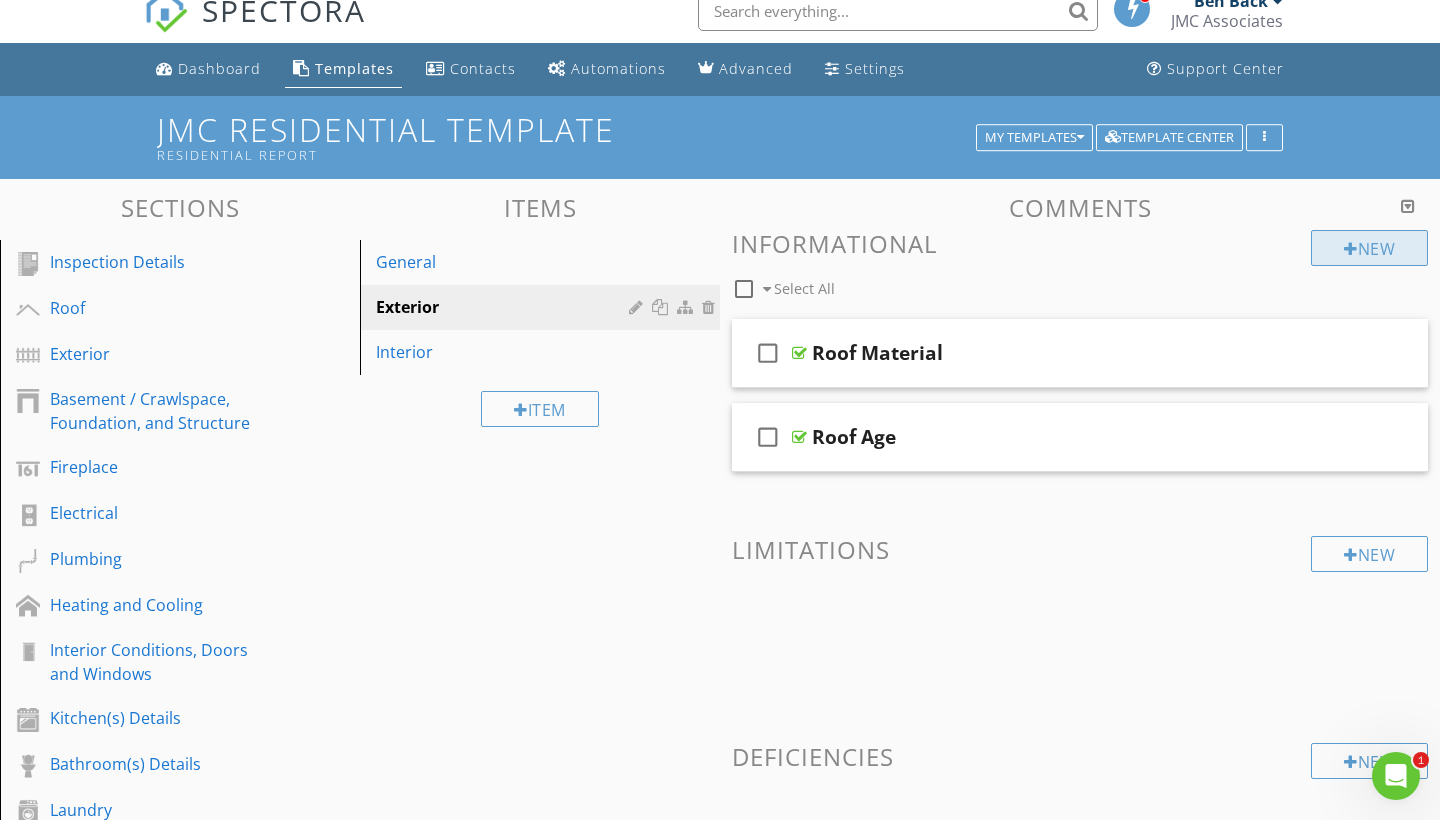 click on "New" at bounding box center [1369, 248] 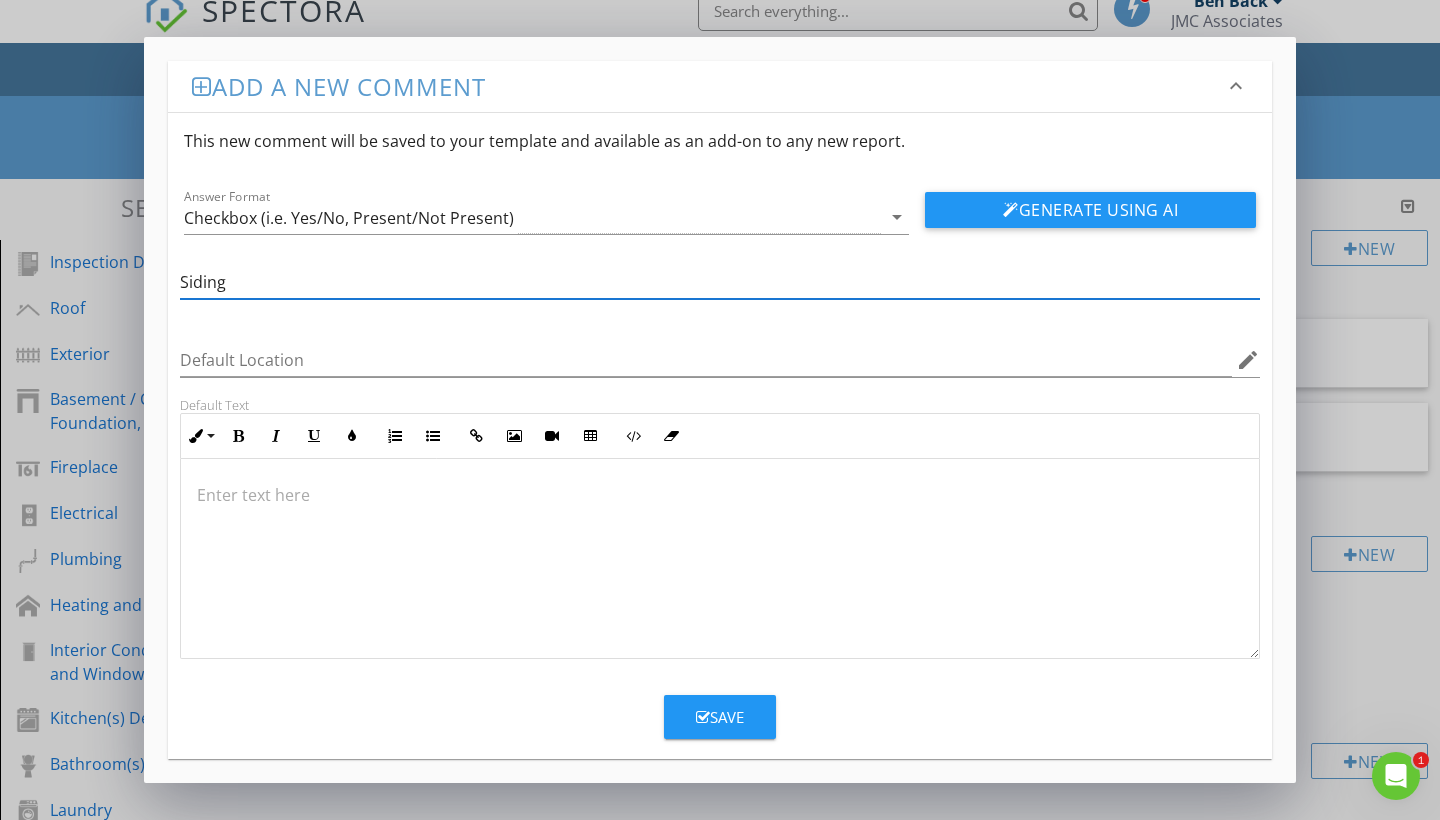 type on "Siding" 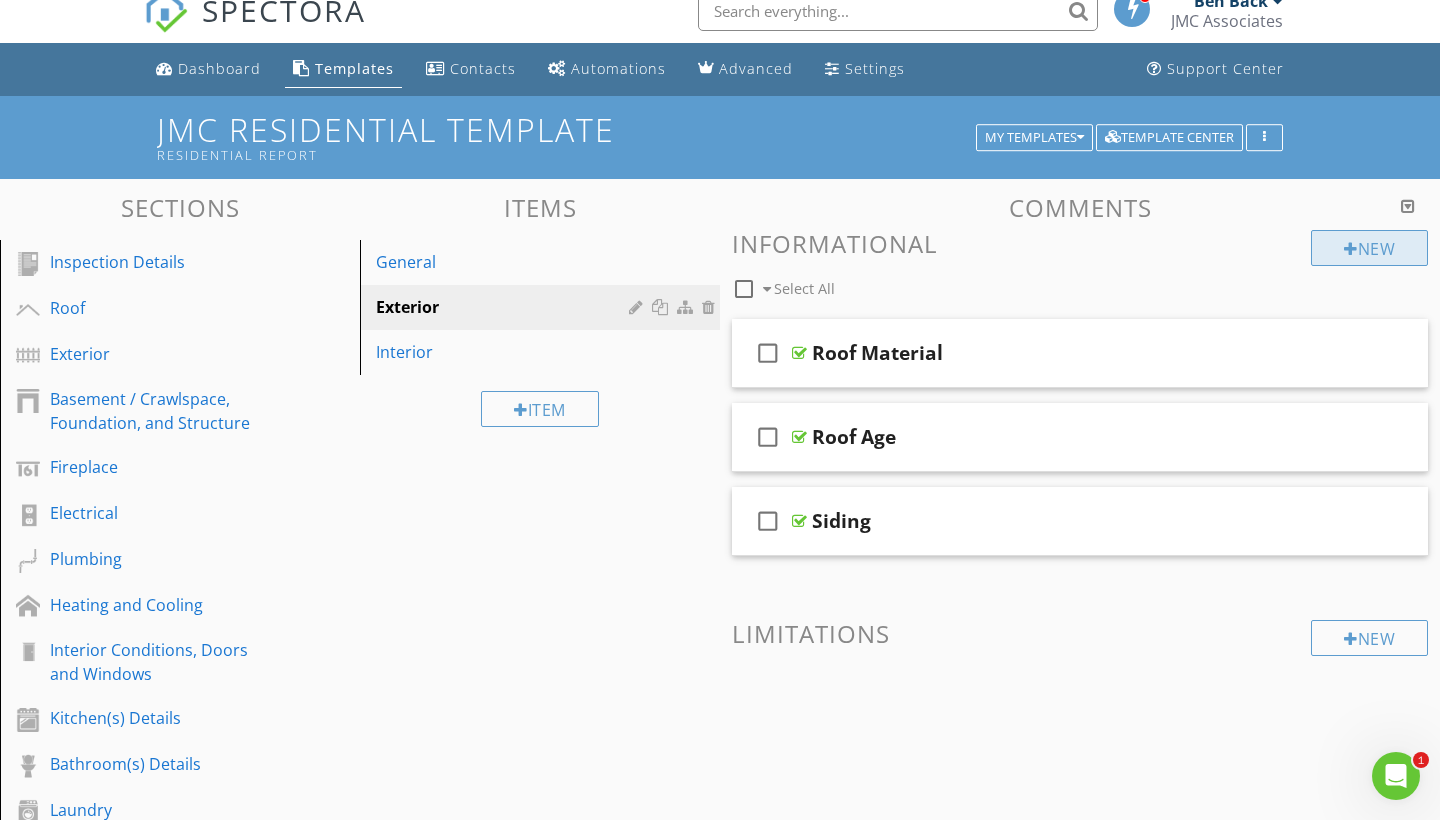 click on "New" at bounding box center (1369, 248) 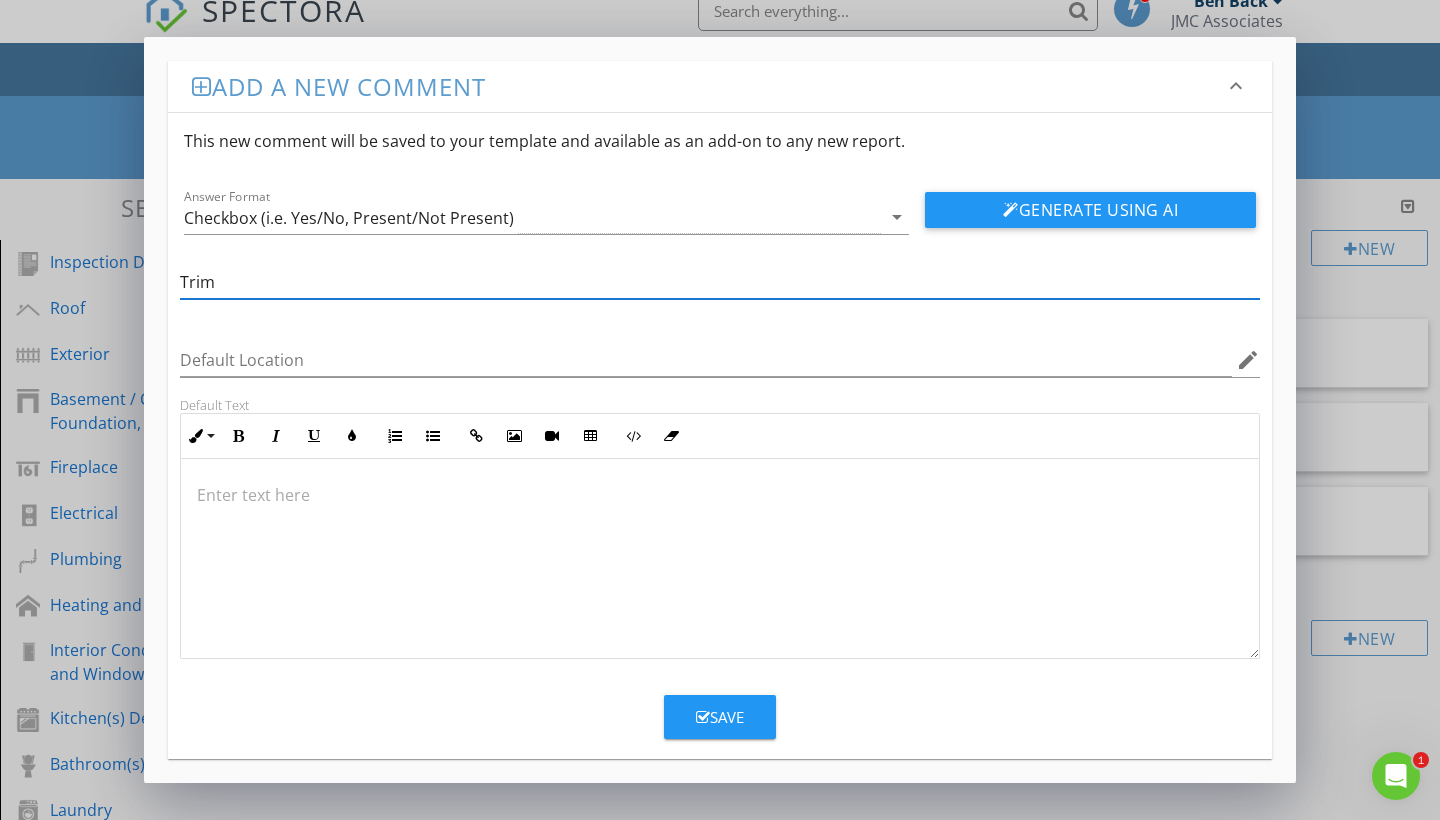 type on "Trim" 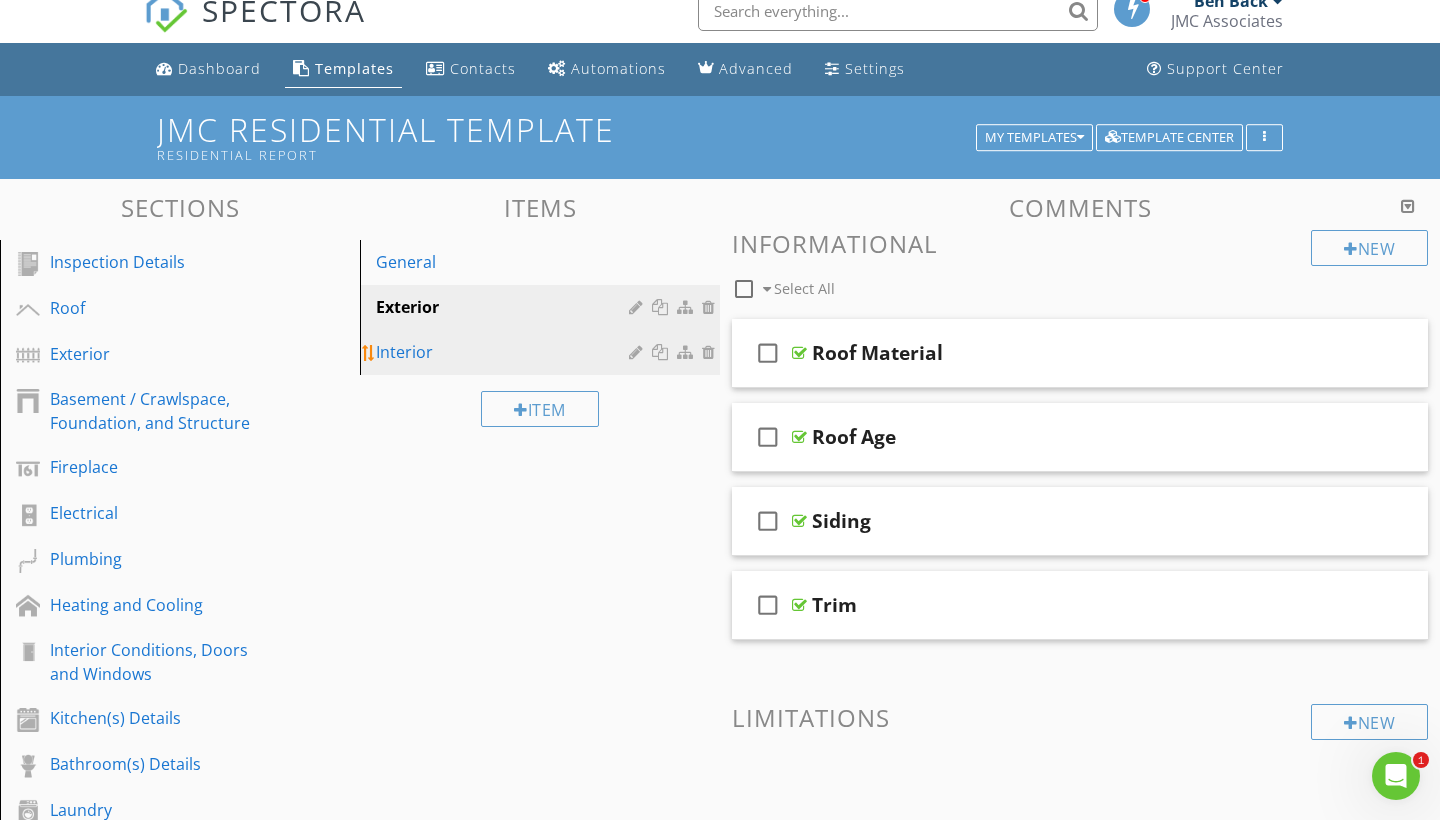 click on "Interior" at bounding box center [505, 352] 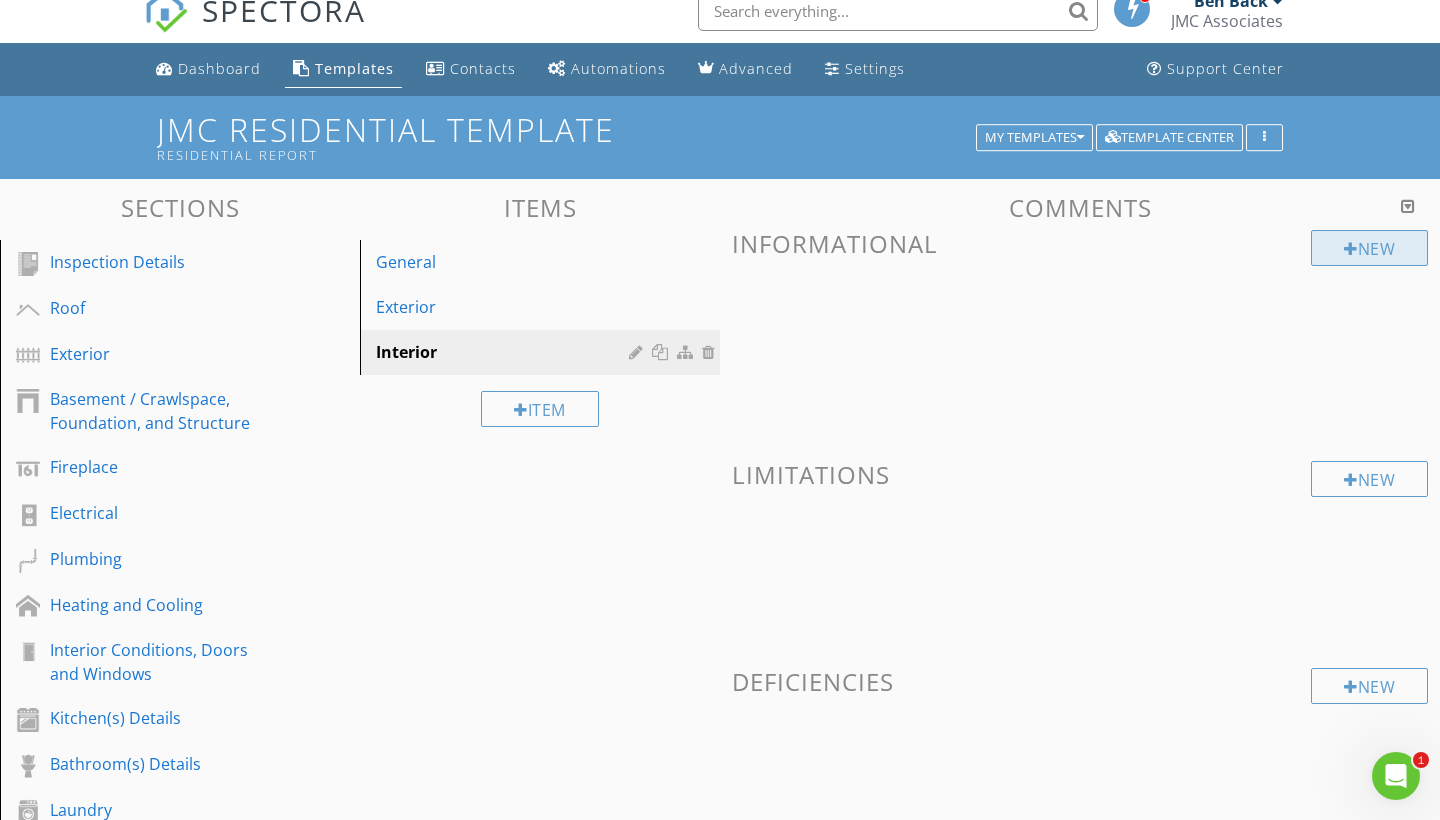 click on "New" at bounding box center [1369, 248] 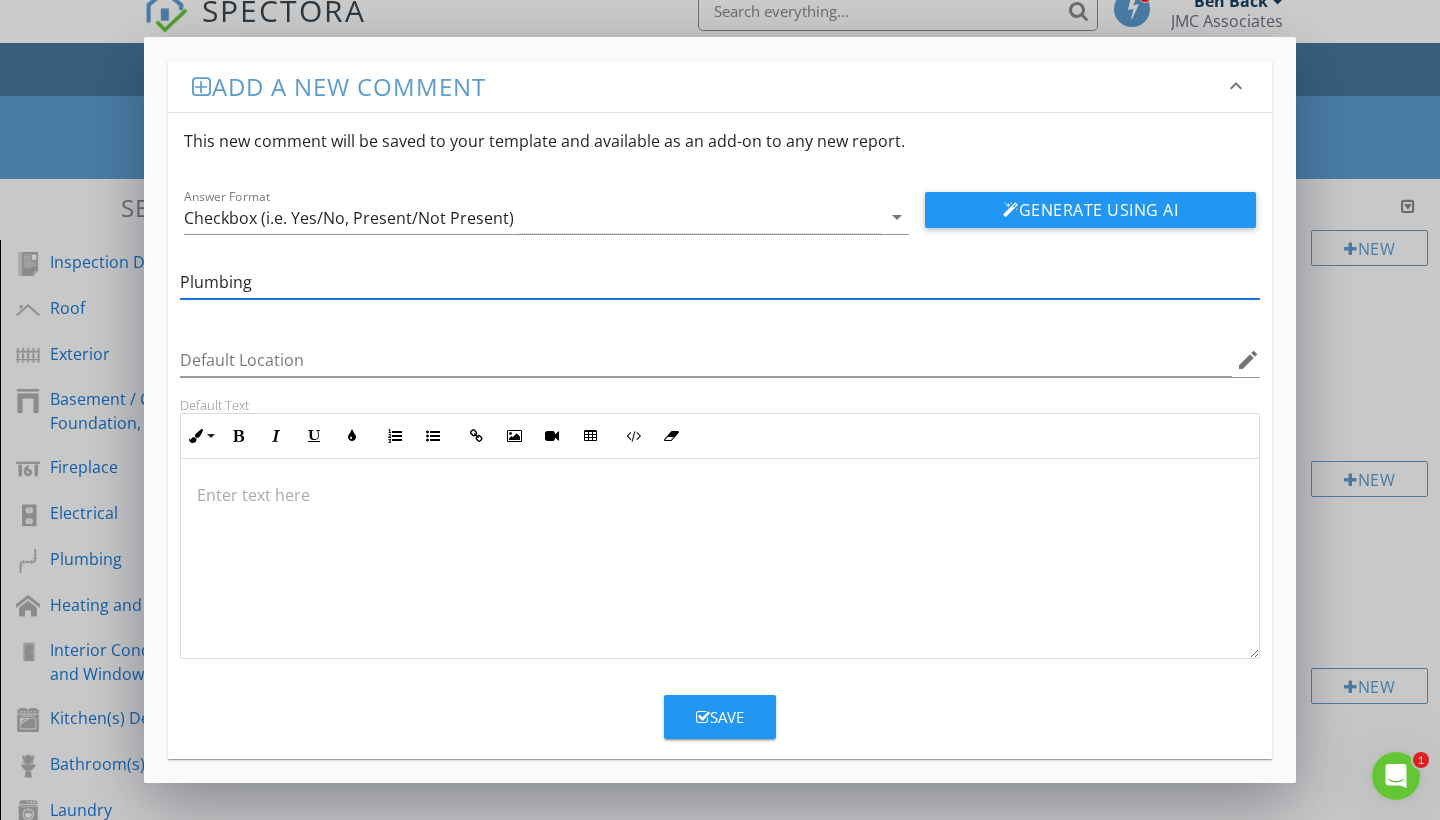 type on "Plumbing" 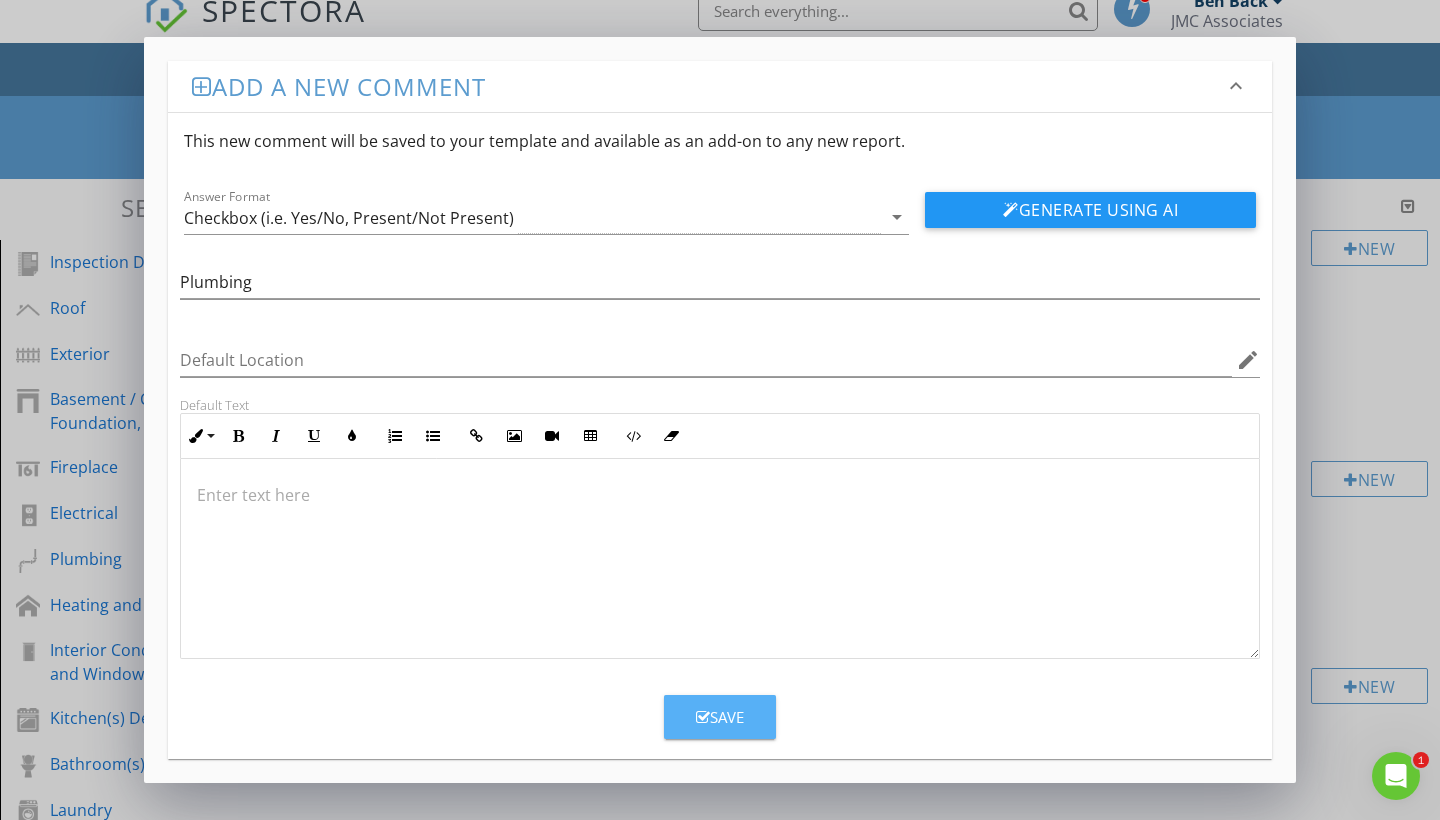 click on "Save" at bounding box center (720, 717) 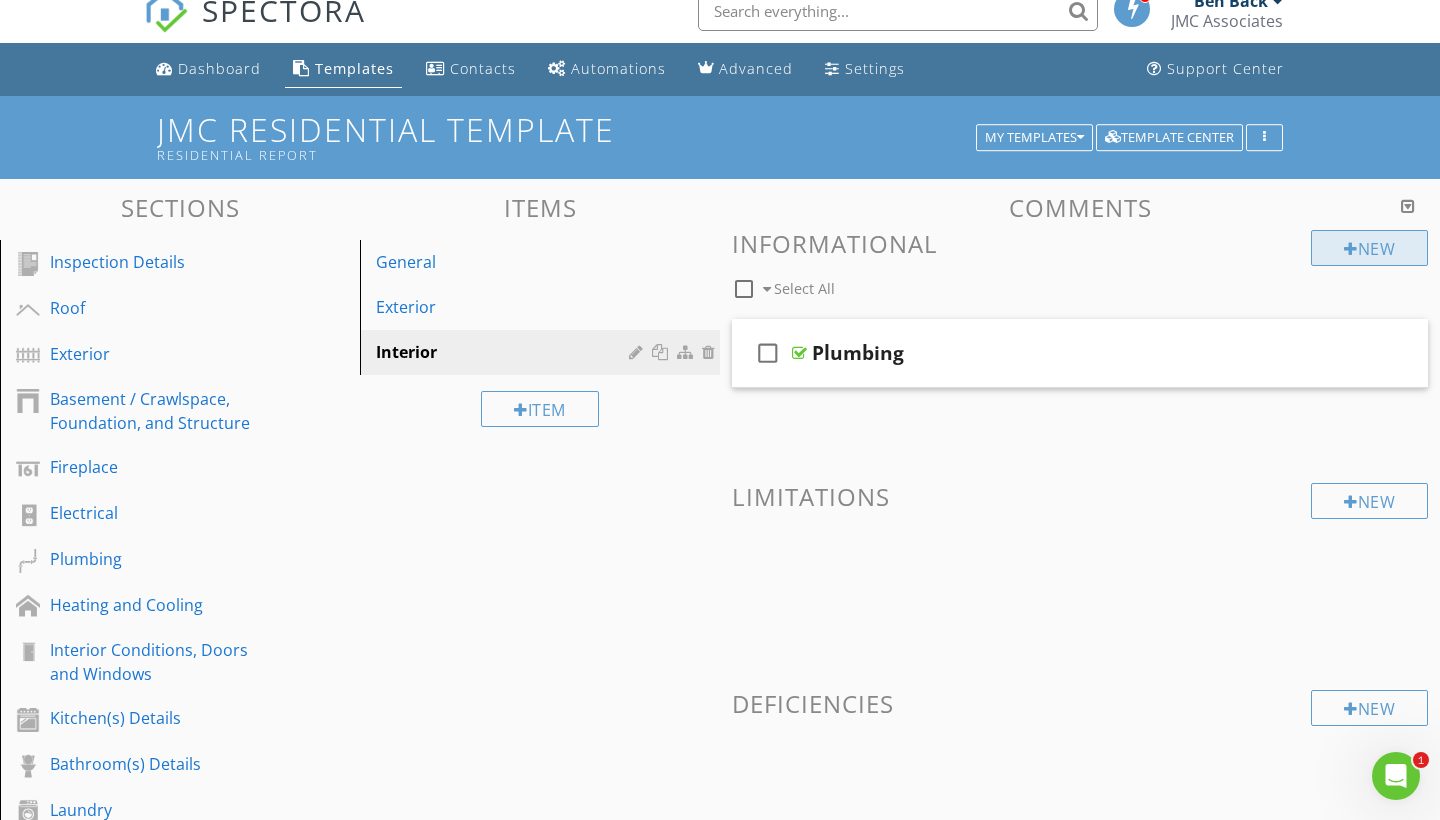 click at bounding box center (1351, 249) 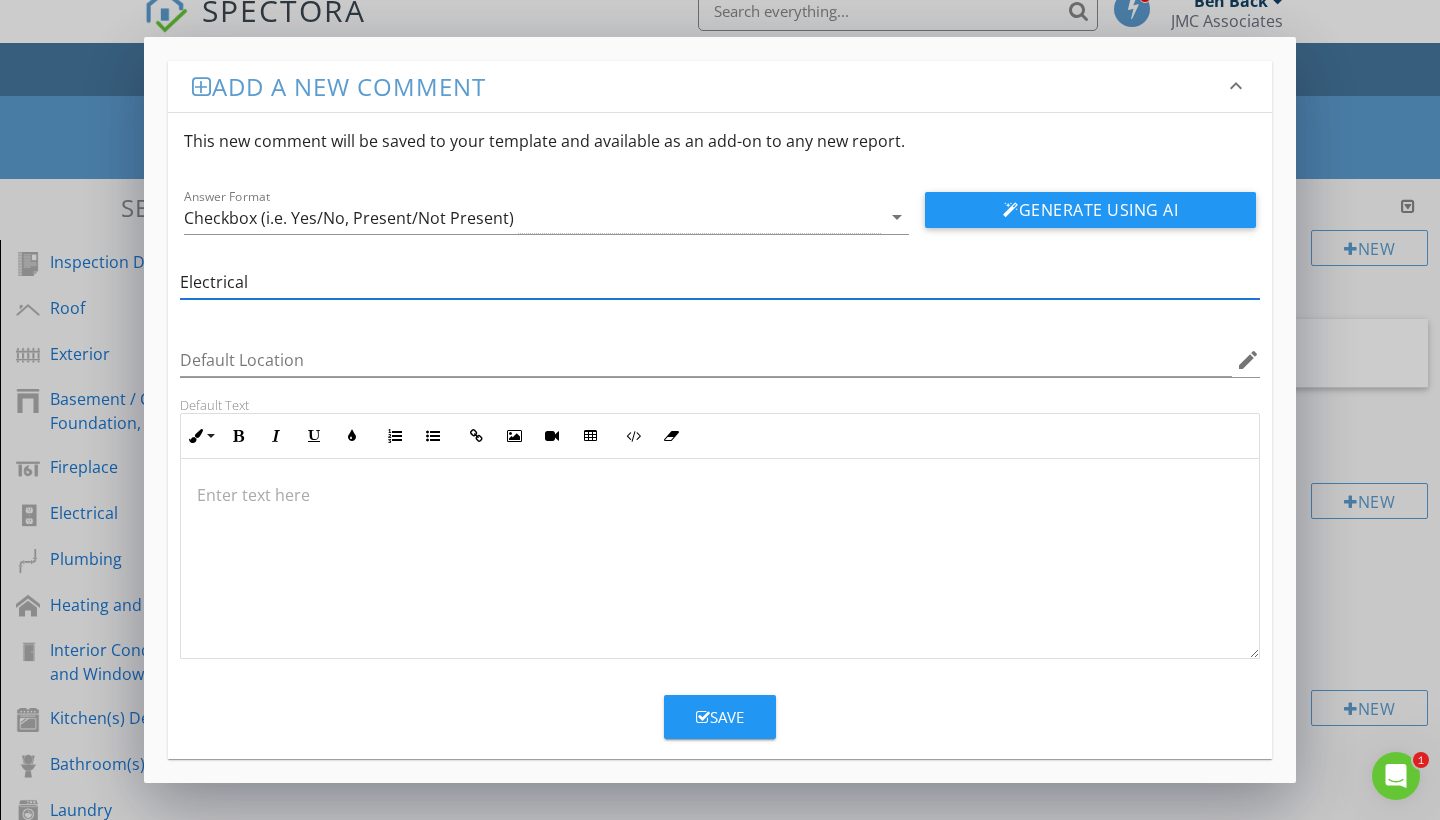 type on "Electrical" 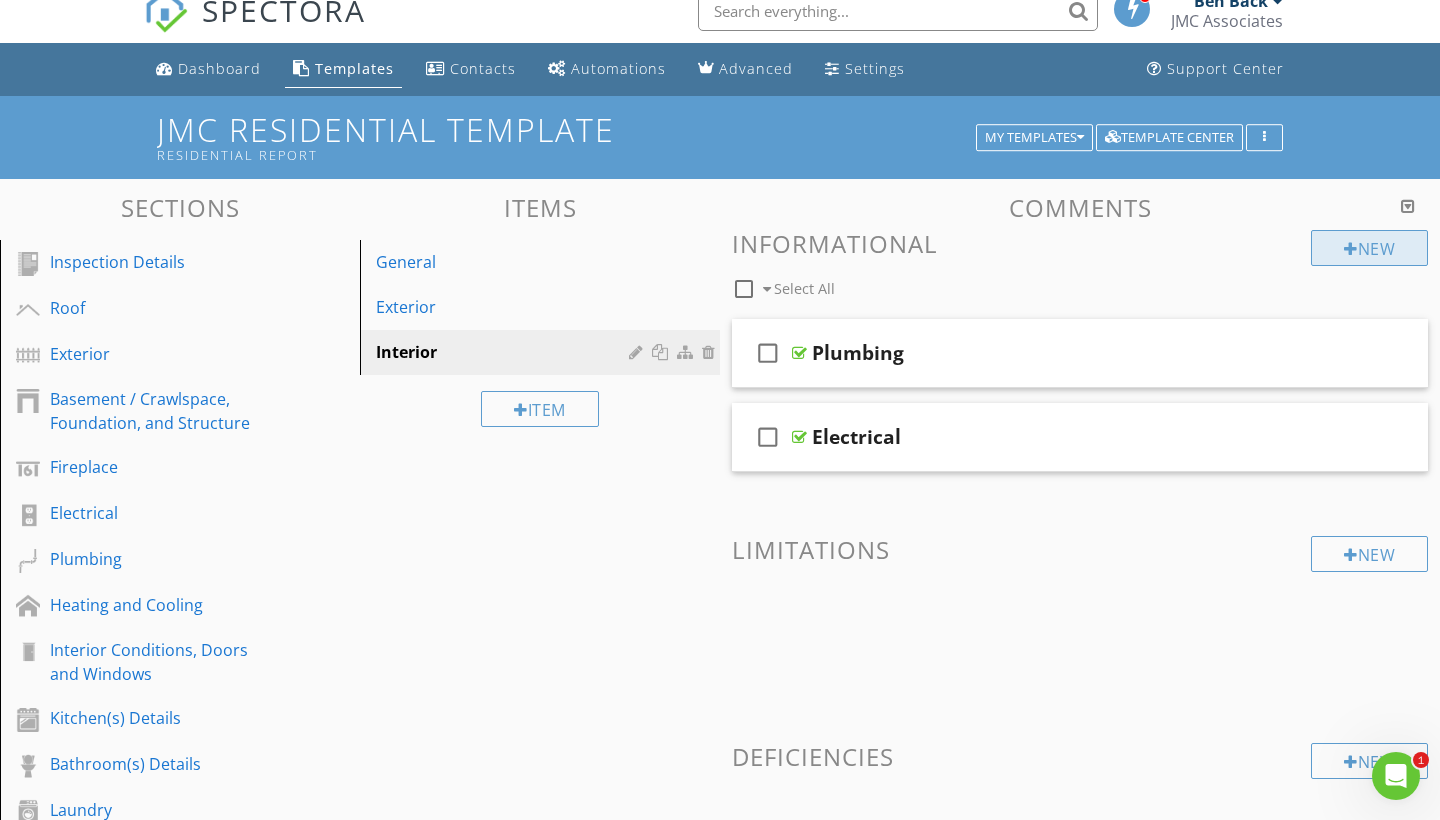 click on "New" at bounding box center [1369, 248] 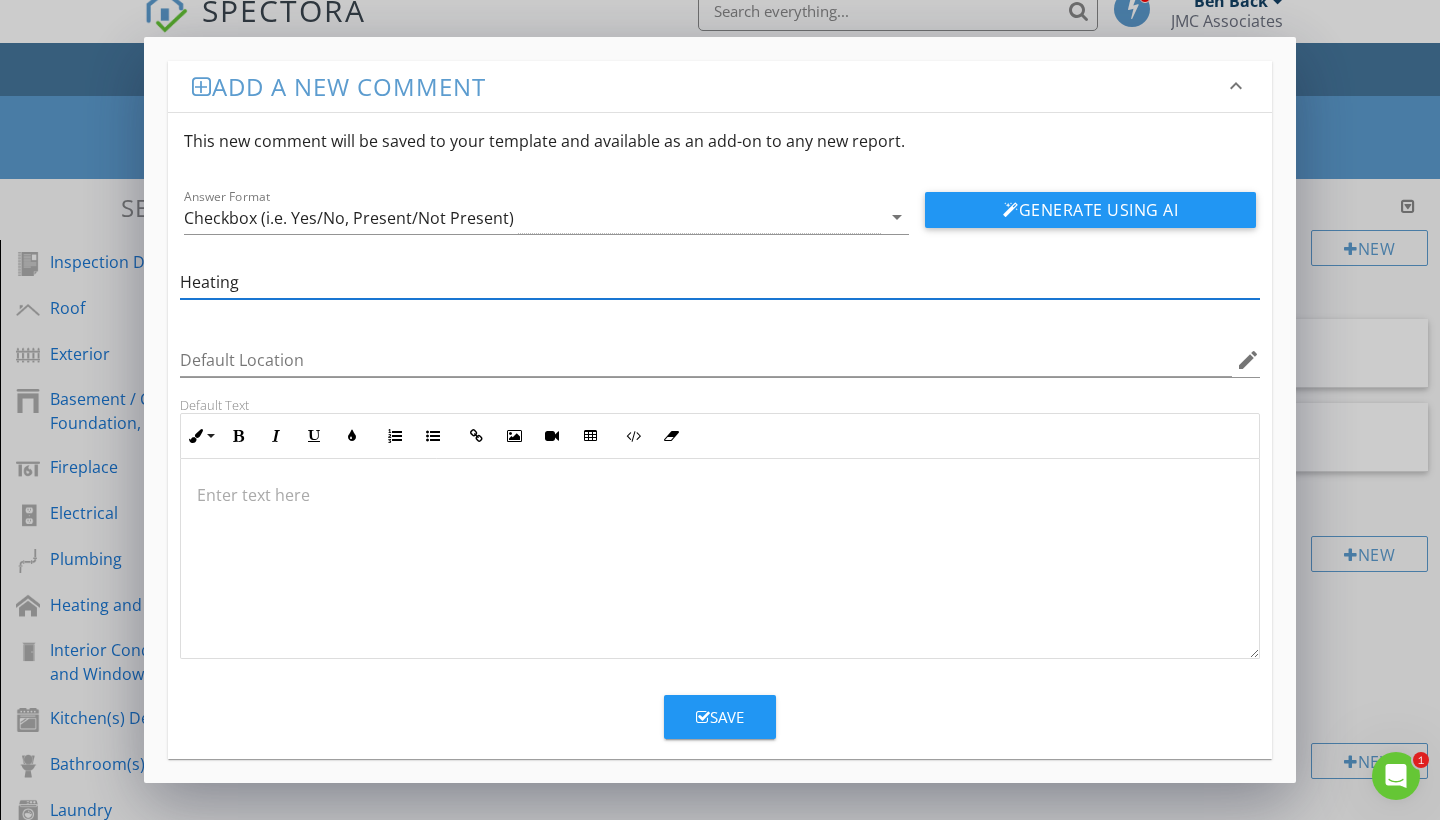 type on "Heating" 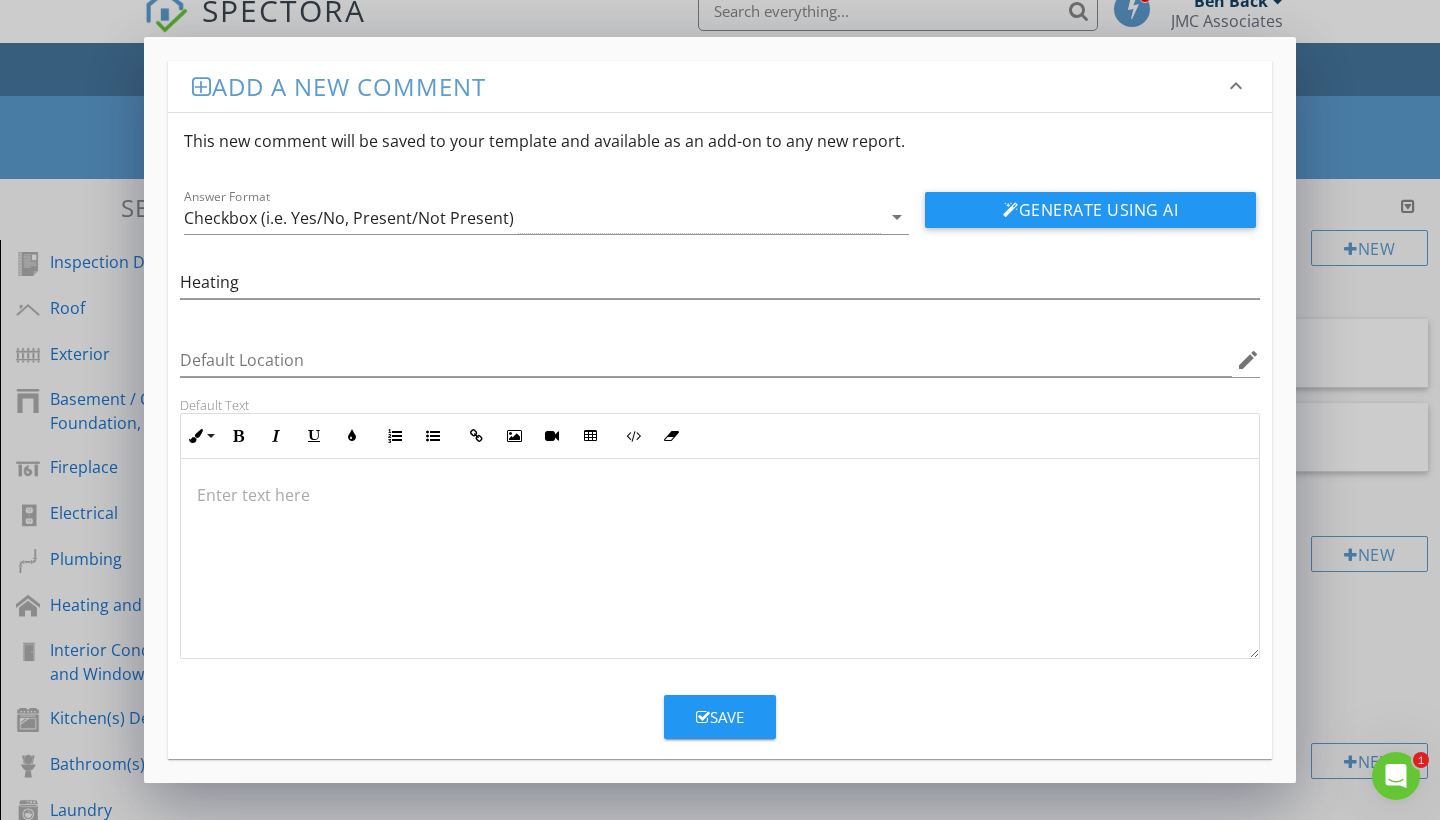 type 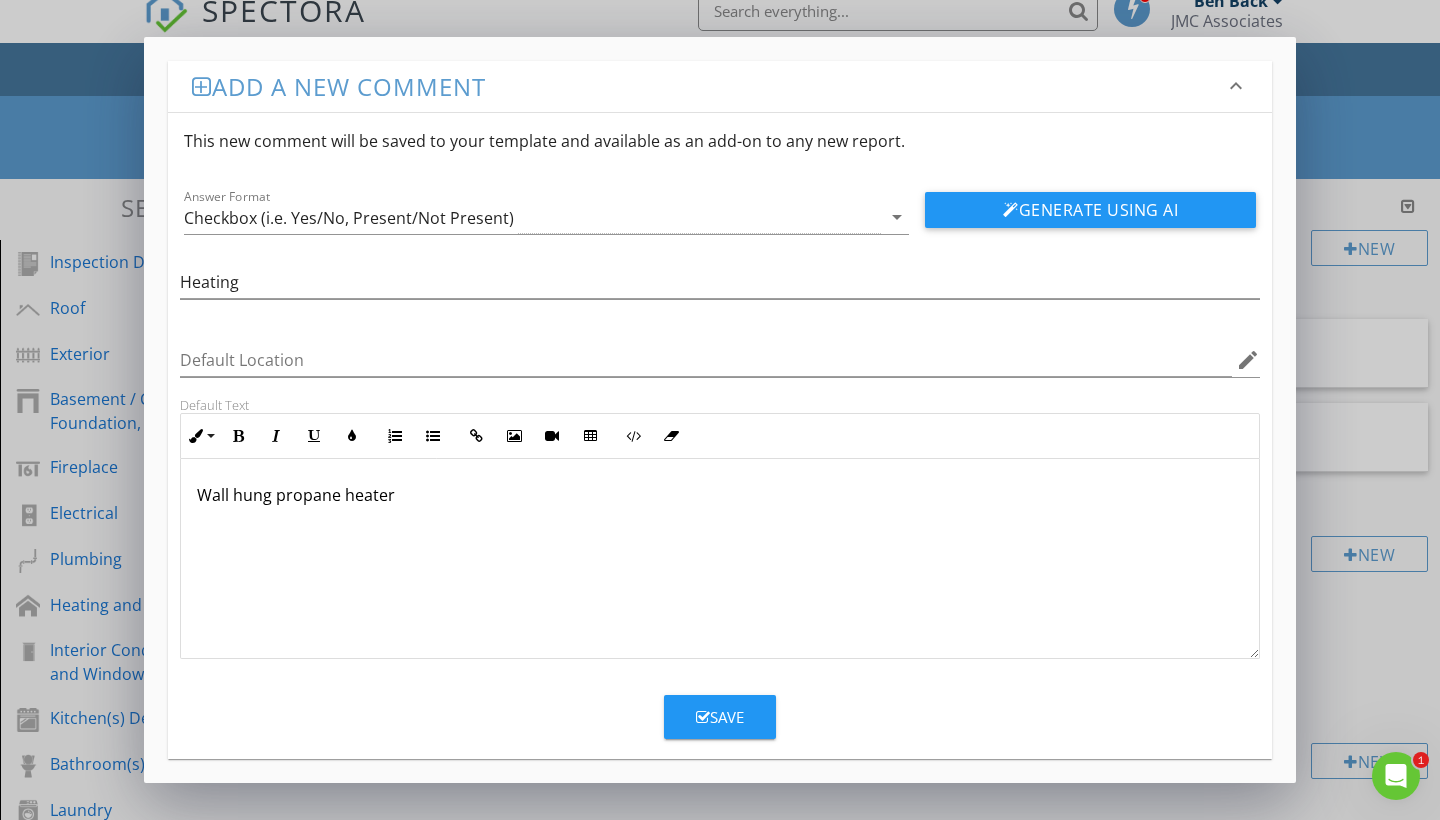 click on "Save" at bounding box center (720, 717) 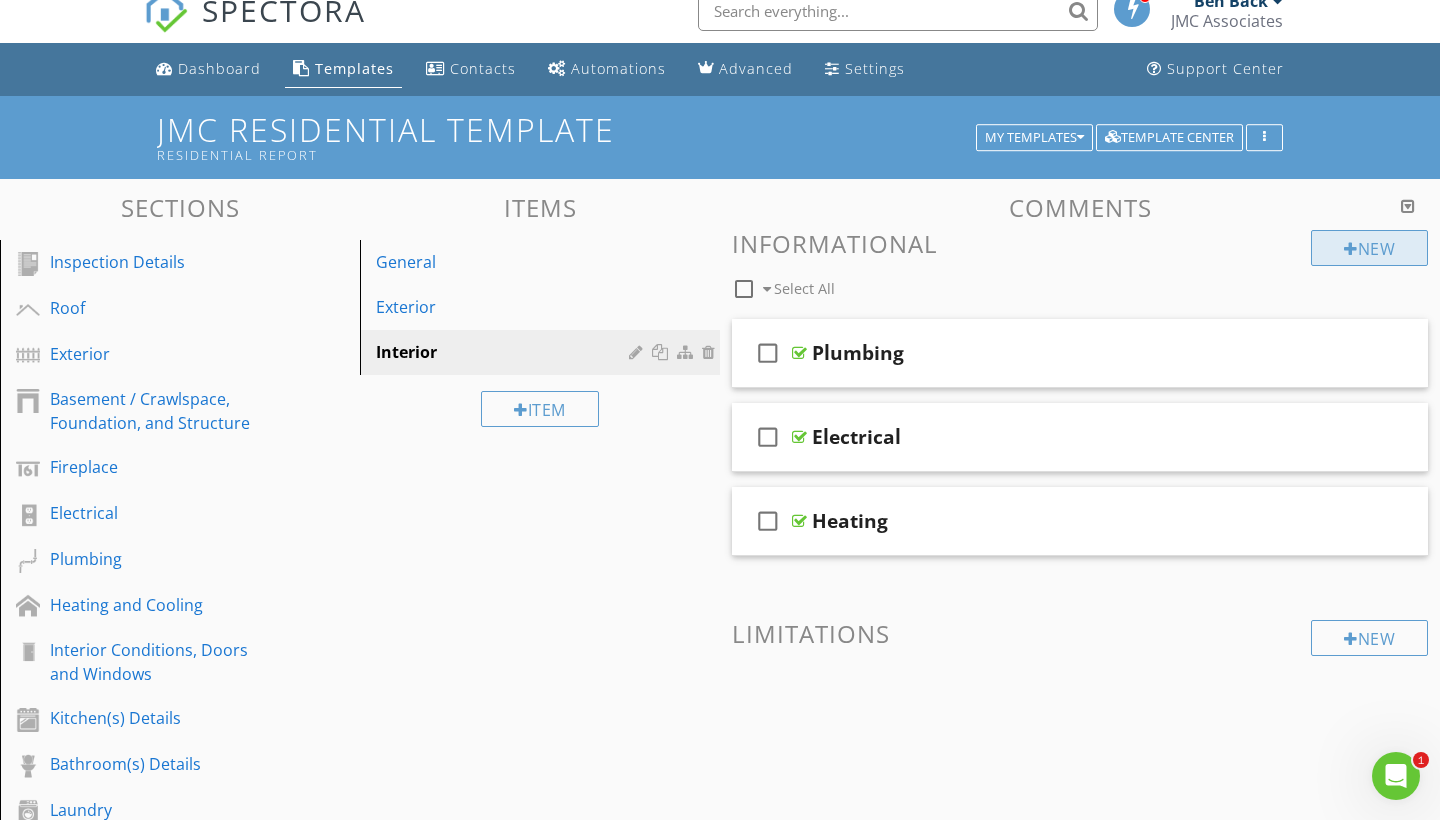 click on "New" at bounding box center (1369, 248) 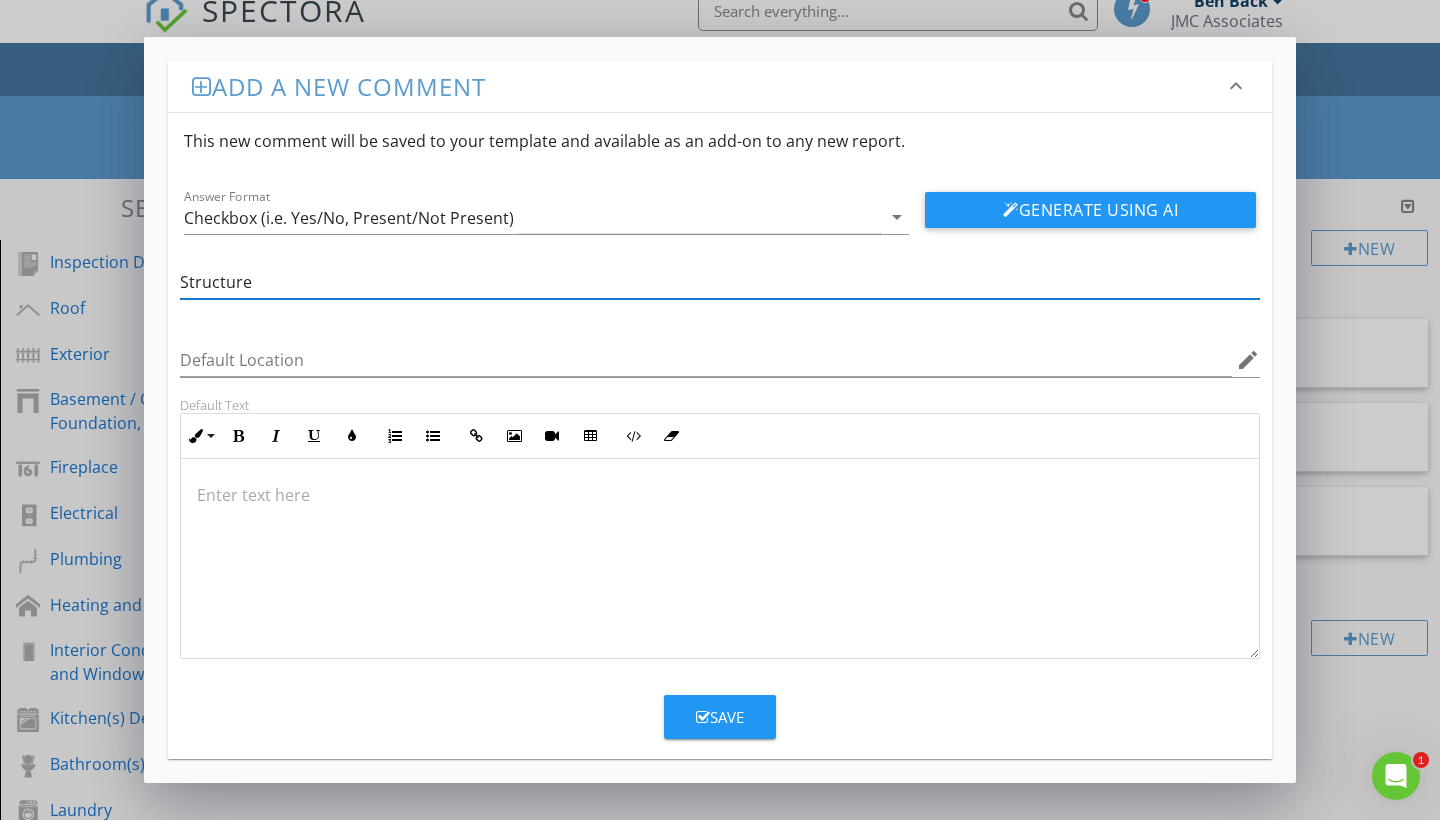 type on "Structure" 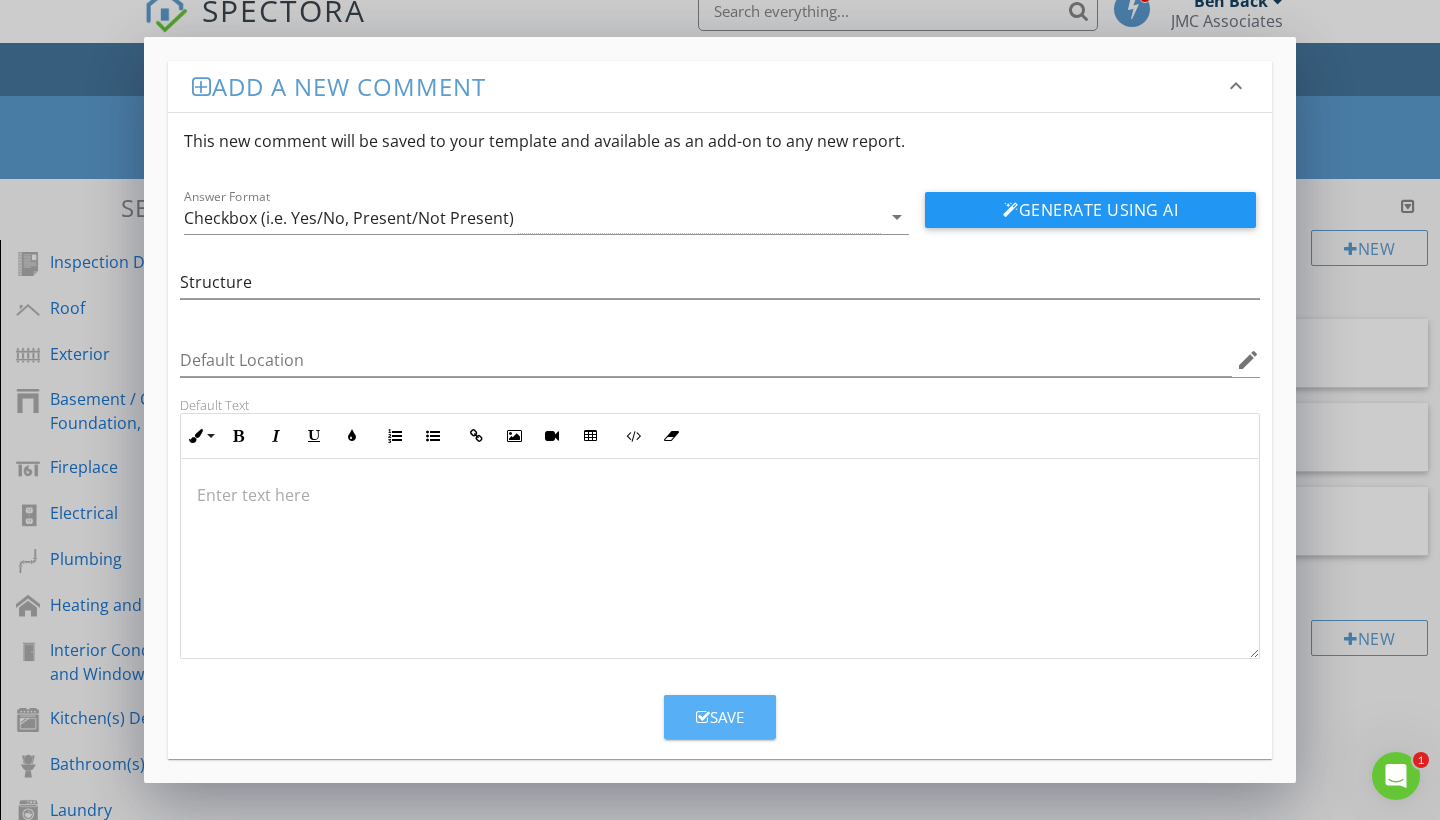 click at bounding box center [703, 717] 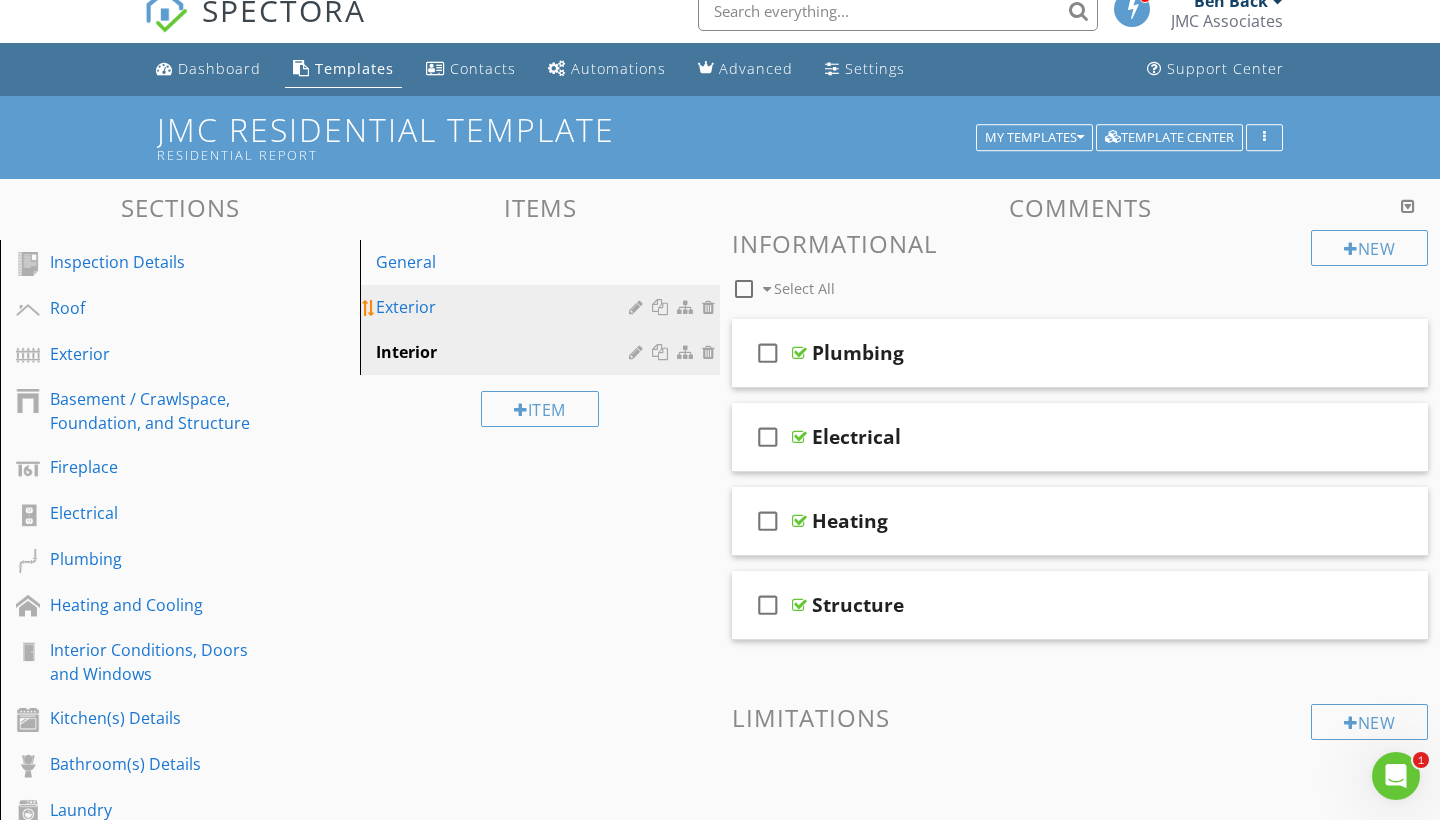 click on "Exterior" at bounding box center (505, 307) 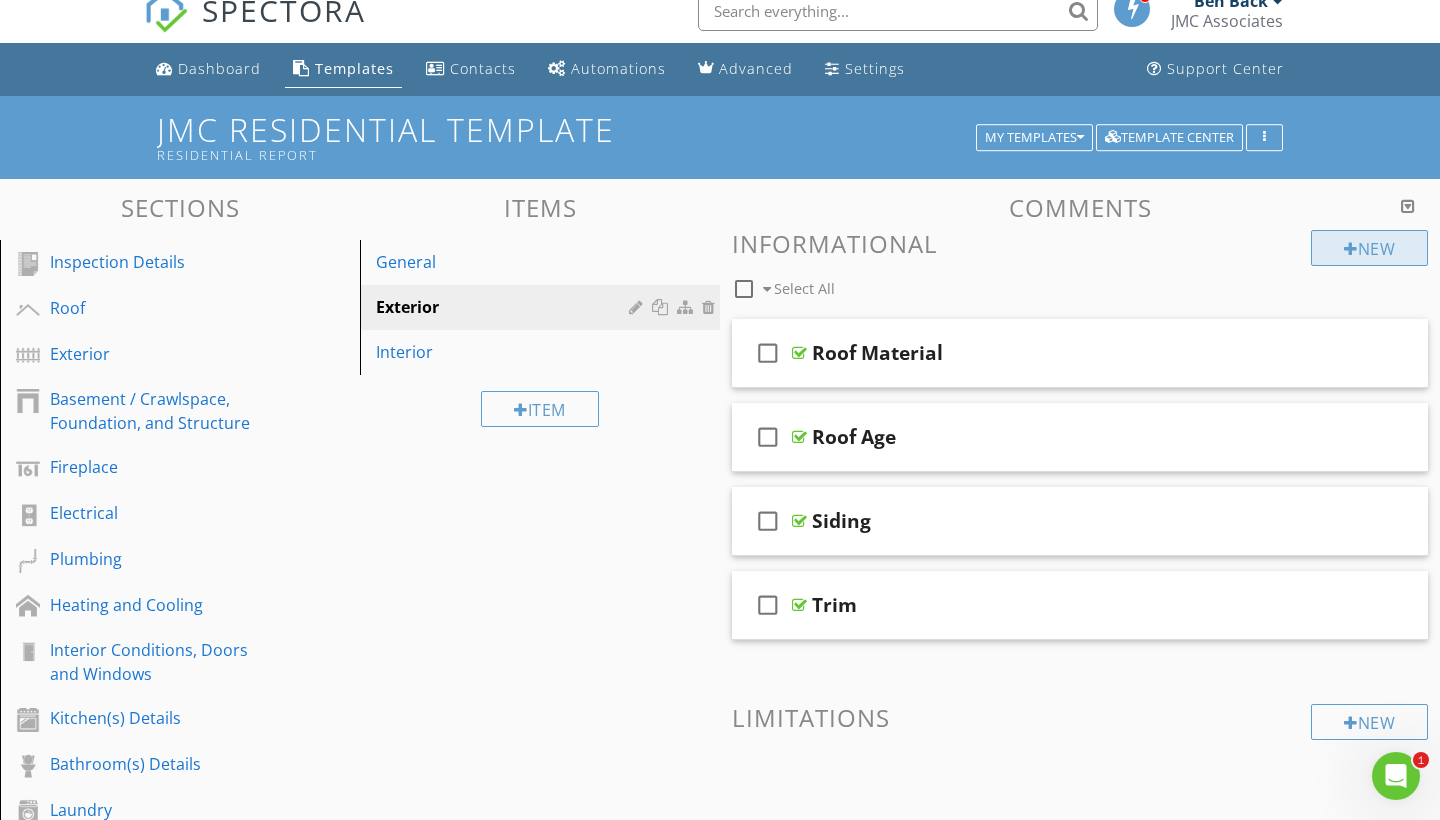 click on "New" at bounding box center (1369, 248) 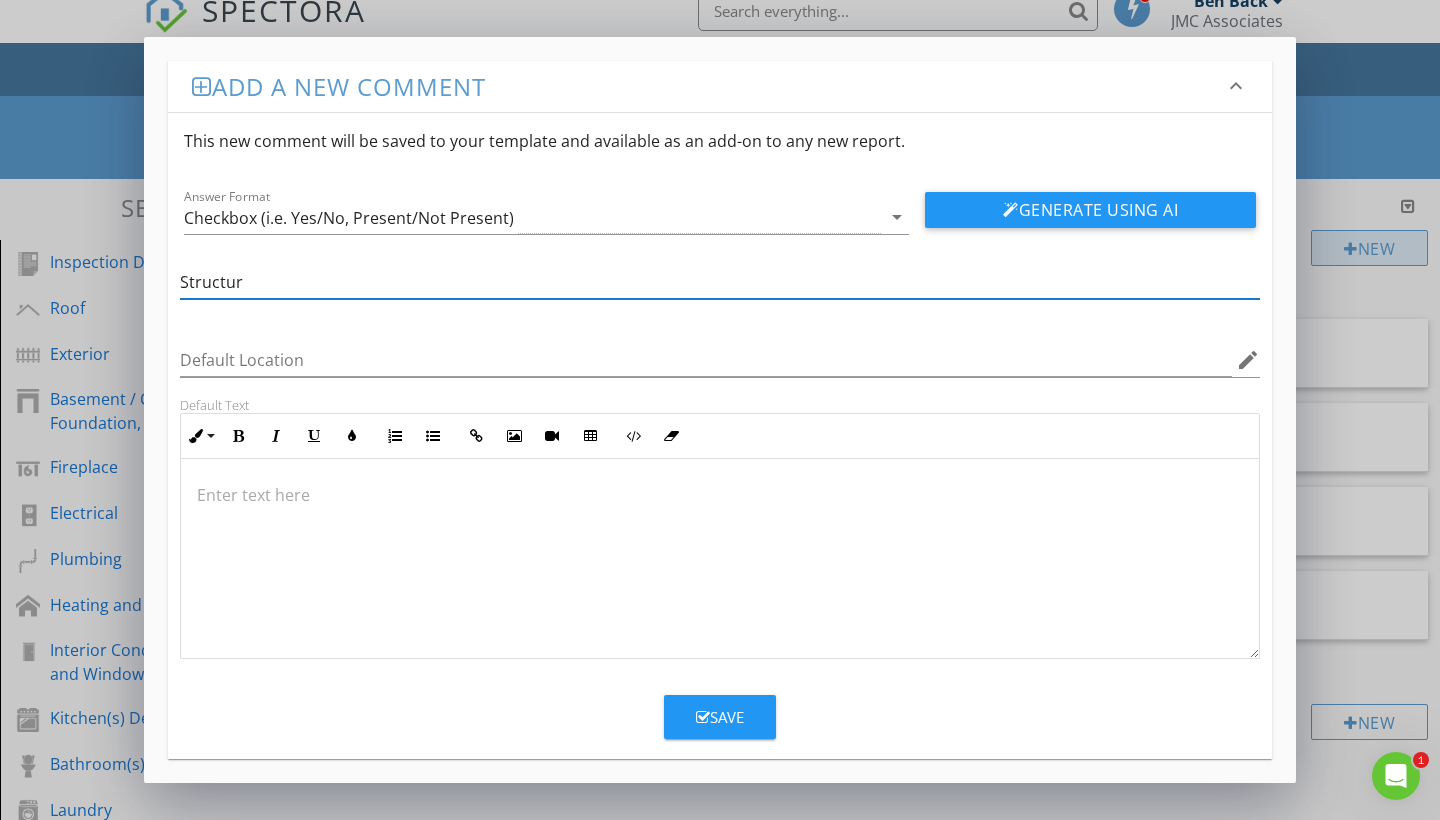 type on "Structure" 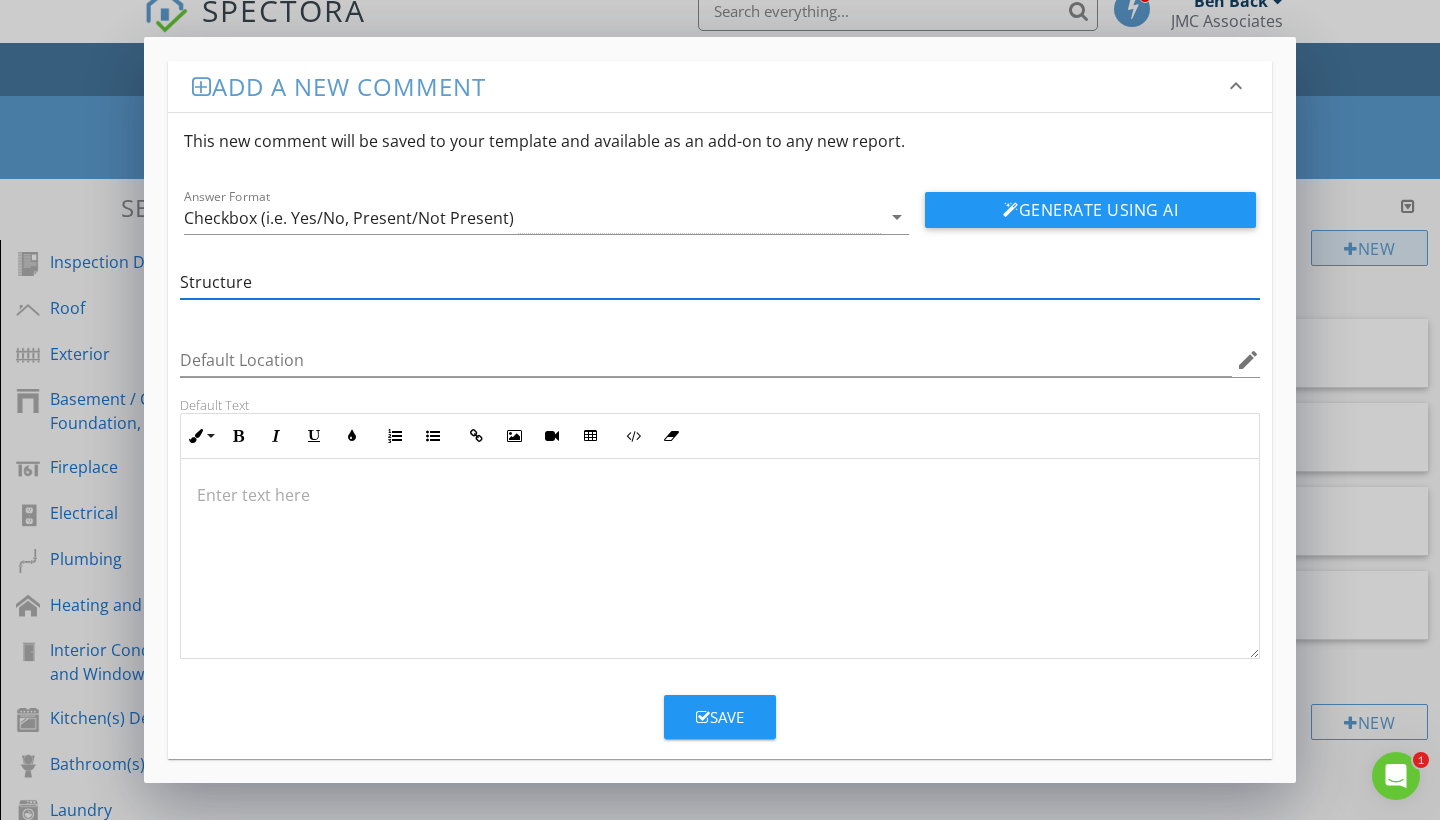 click on "Generate Using AI" at bounding box center [1090, 210] 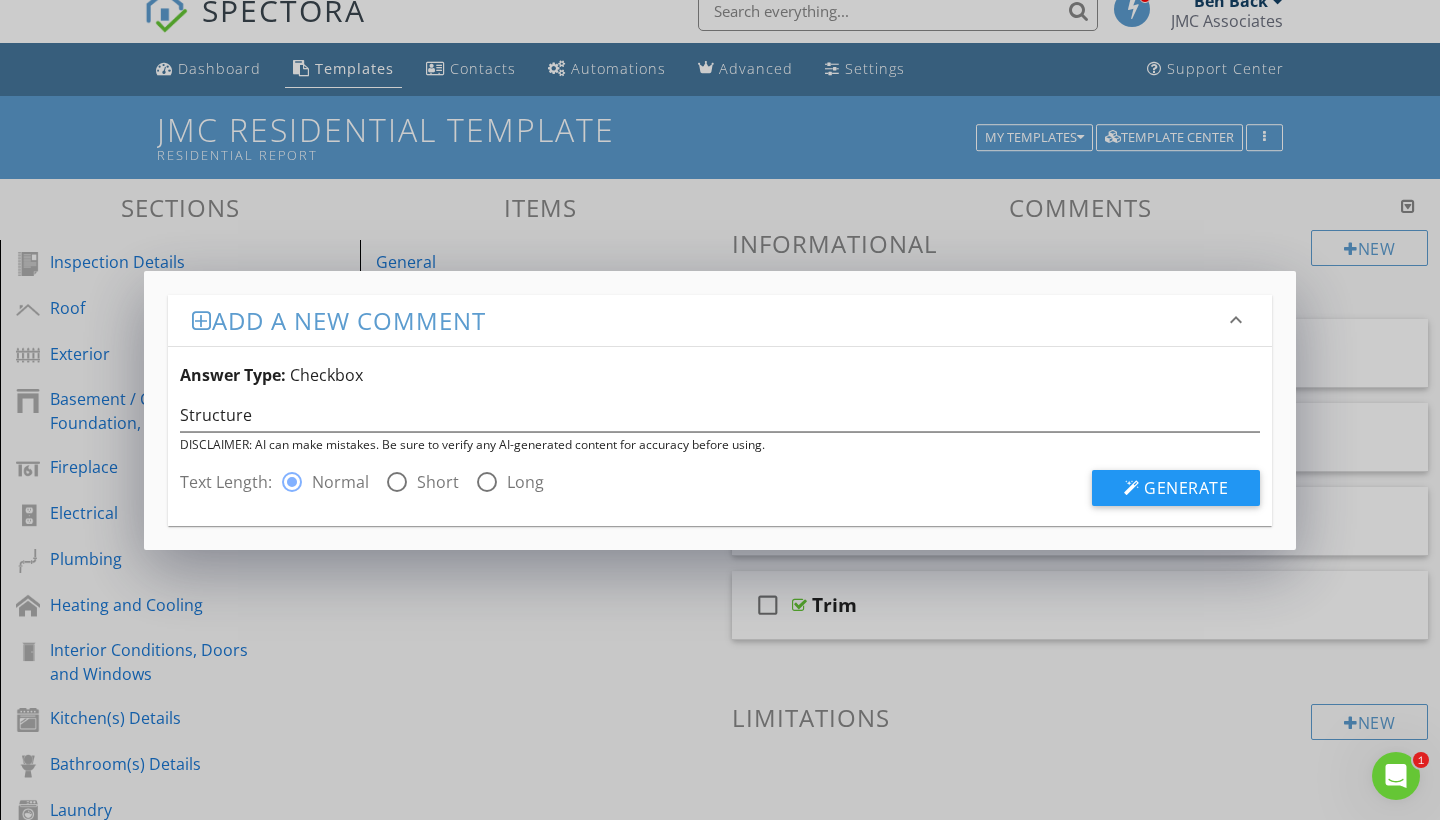 click on "Add a new comment
keyboard_arrow_down           Answer Type:
Checkbox
Structure   DISCLAIMER: AI can make mistakes. Be sure to verify any AI-generated
content for accuracy before using.   Text Length: radio_button_checked Normal   radio_button_unchecked Short   radio_button_unchecked Long     Generate" at bounding box center (720, 410) 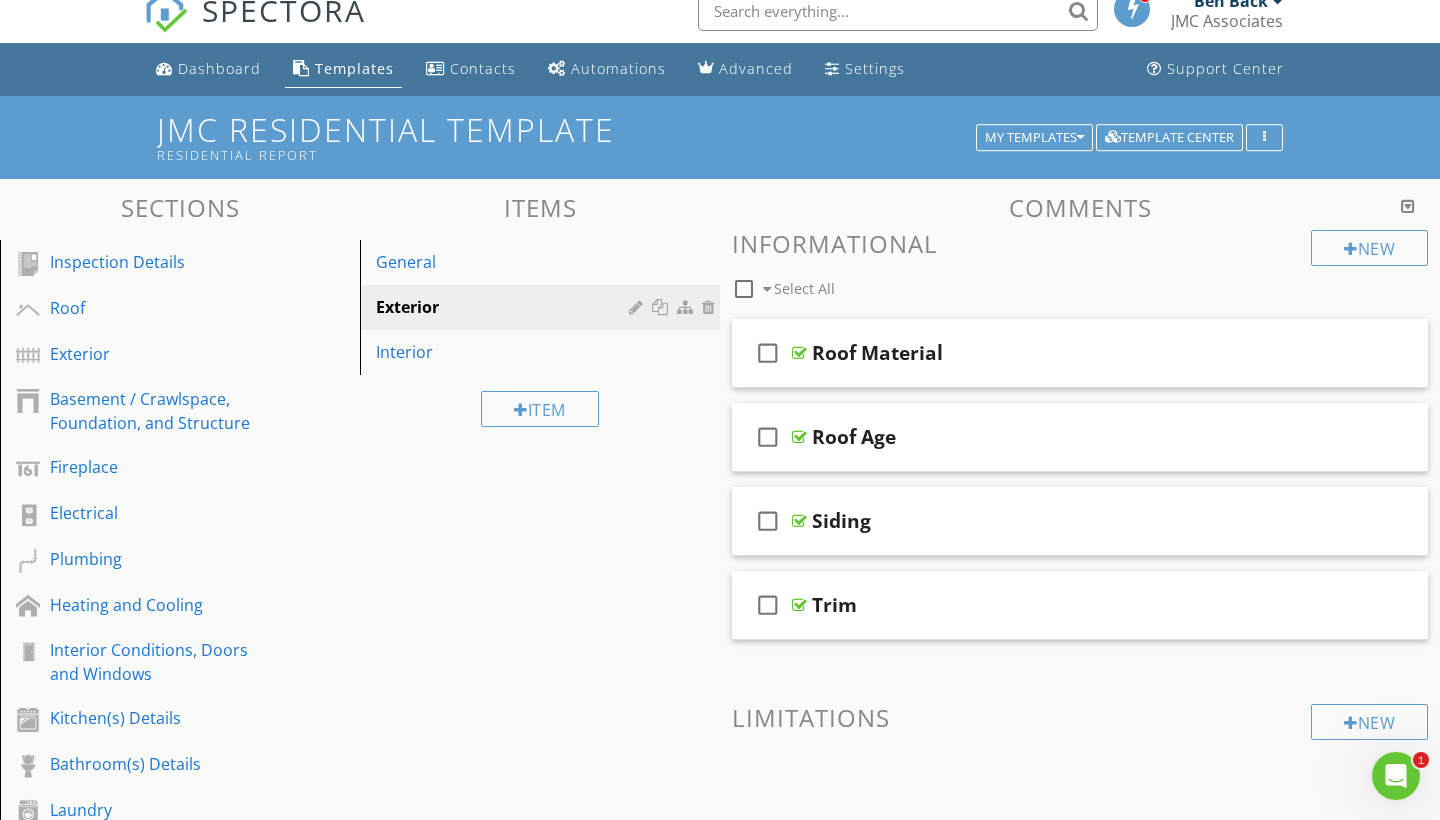 click on "New
Informational   check_box_outline_blank     Select All" at bounding box center [1080, 267] 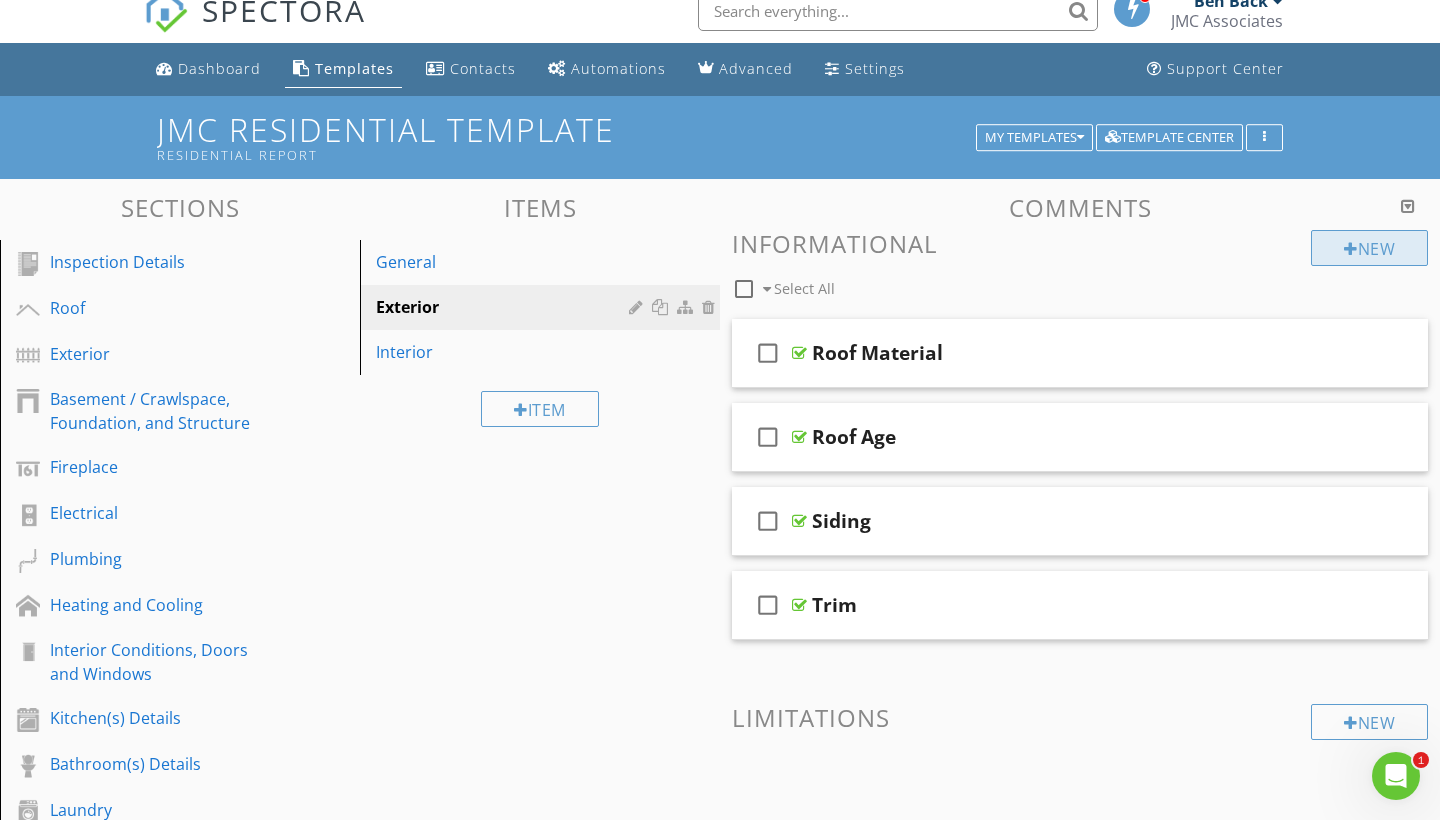 click on "New" at bounding box center [1369, 248] 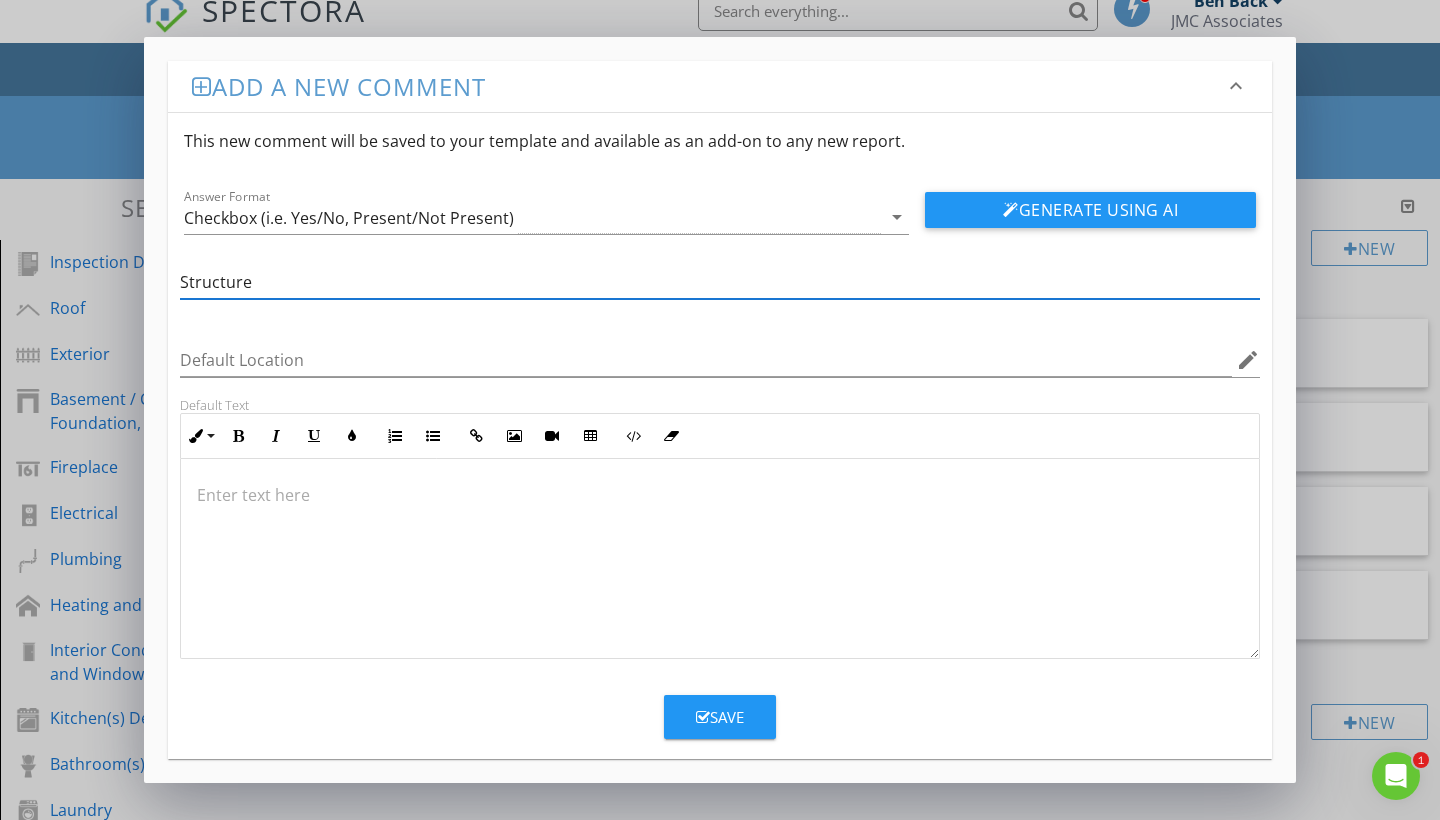 type on "Structure" 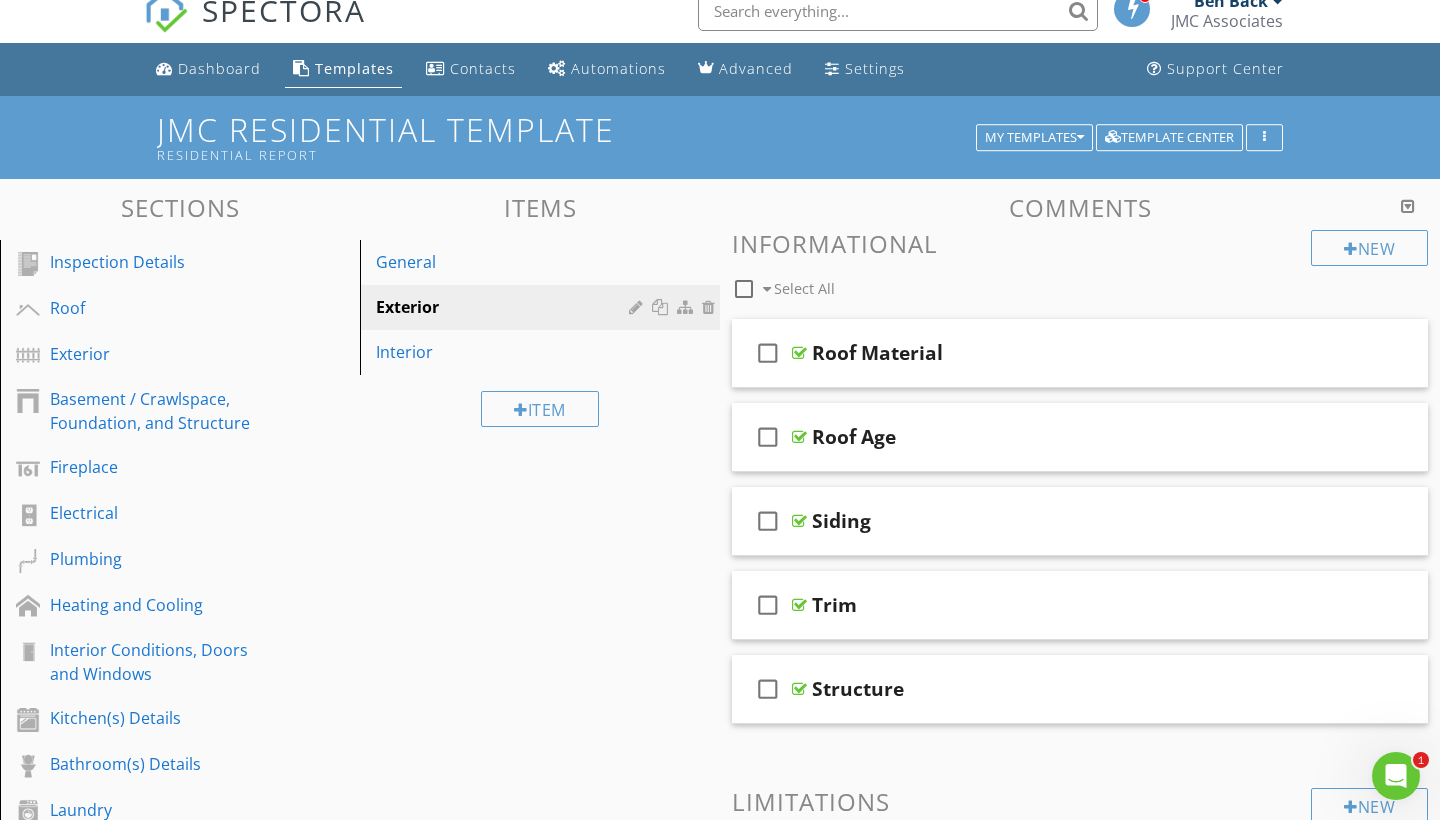 click on "Sections
Inspection Details           Roof           Exterior           Basement / Crawlspace, Foundation, and Structure           Fireplace           Electrical           Plumbing           Heating and Cooling           Interior Conditions, Doors and Windows           Kitchen(s) Details           Bathroom(s) Details           Laundry           Attic, Insulation, and Ventilation           Cottage           Garage
Section
Attachments     General Notes   JMC_Associates_-_General_Notes_2021.pdf     MassSave (266 CMR Amended)   266_CMR_6.00_Amendment_(Required_MASS_SAVE_info).pdf     Standards of Practice (266 CMR)   266_CMR_6.00_STANDARD_OF_PRACTICE_2011_(MA).pdf
Attachment
Items
General           Exterior           Interior
Item
Comments
New
Informational   check_box_outline_blank     Select All" at bounding box center (720, 798) 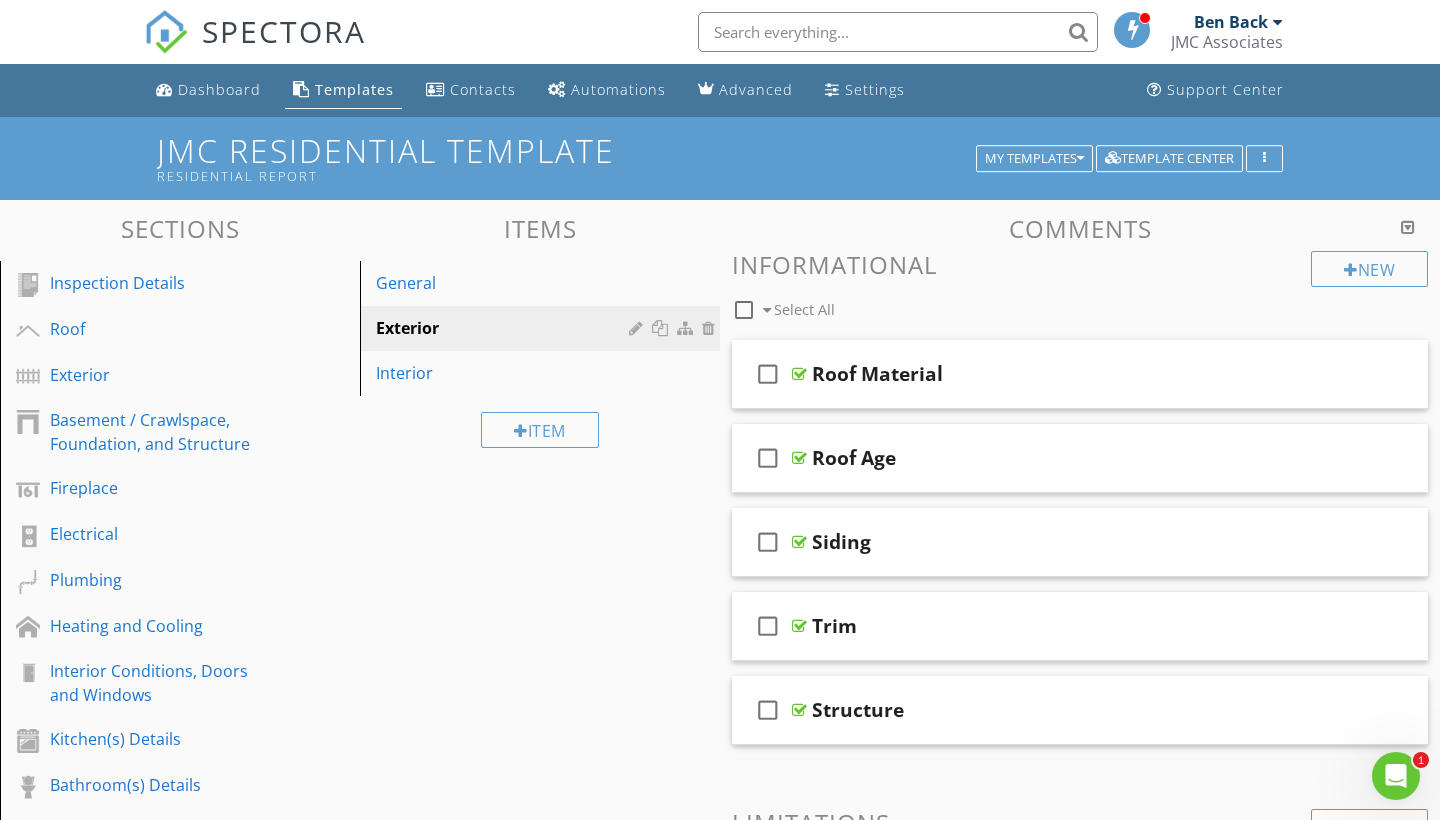 scroll, scrollTop: 0, scrollLeft: 0, axis: both 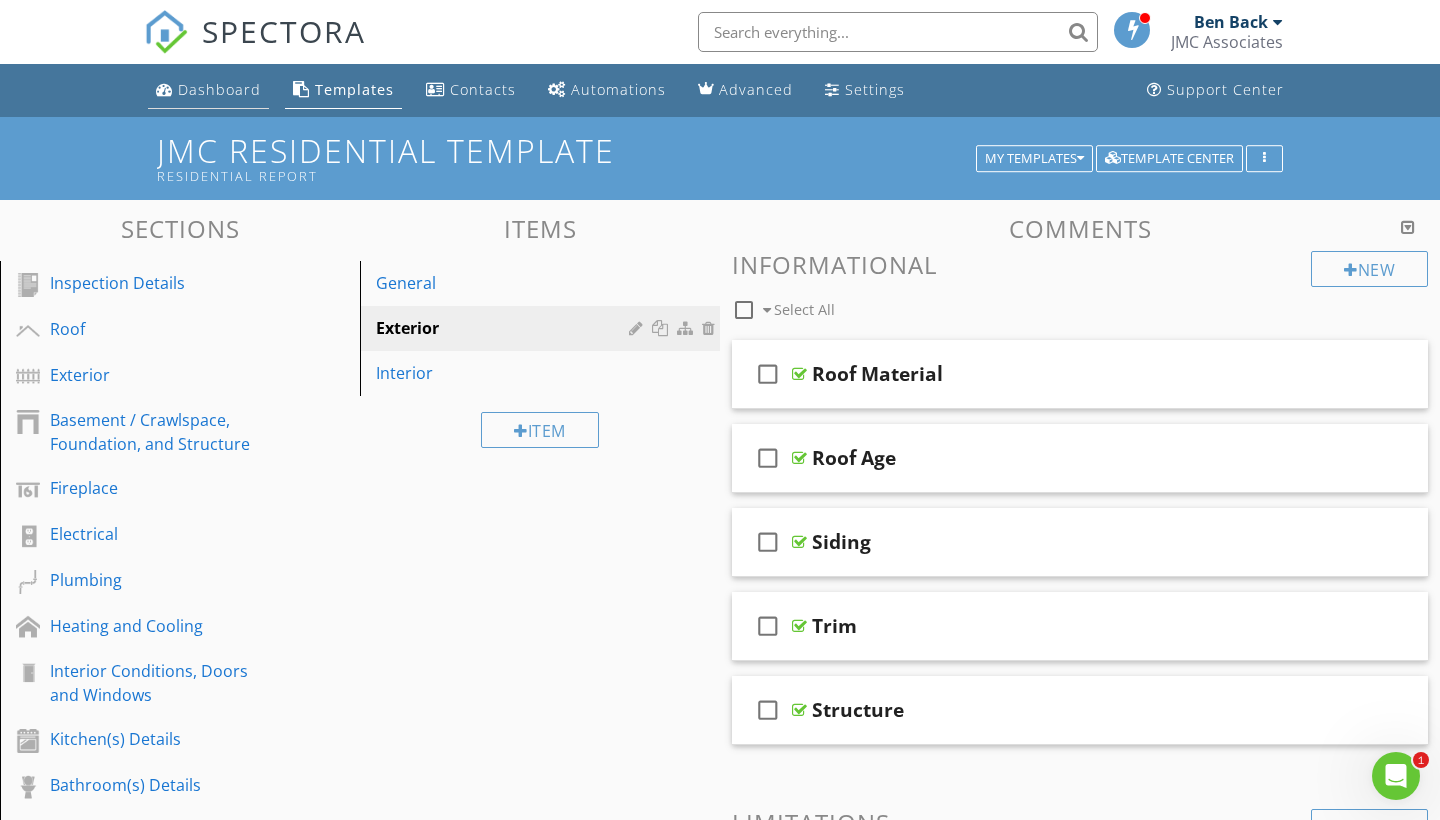 click on "Dashboard" at bounding box center [219, 89] 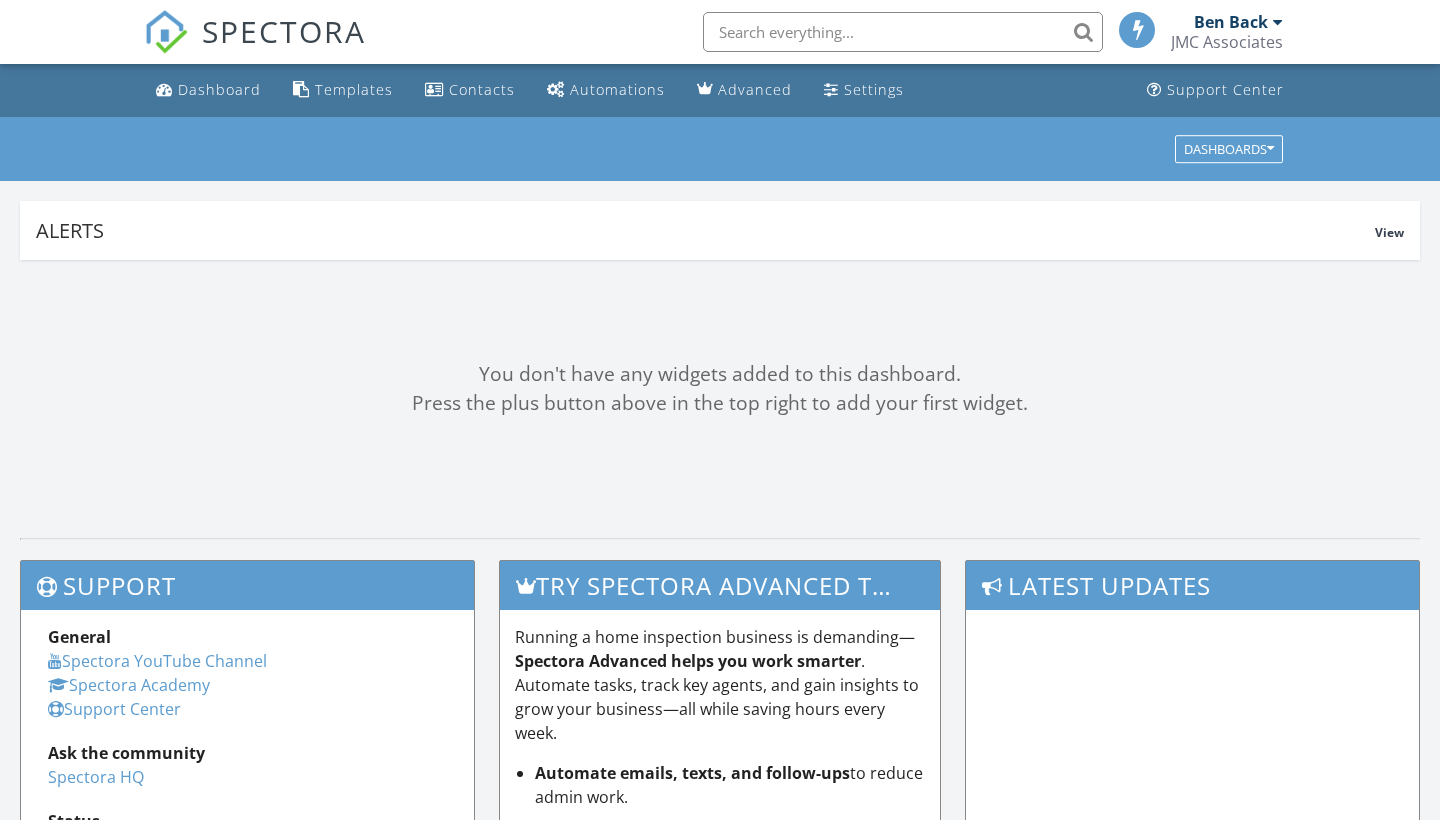 scroll, scrollTop: 0, scrollLeft: 0, axis: both 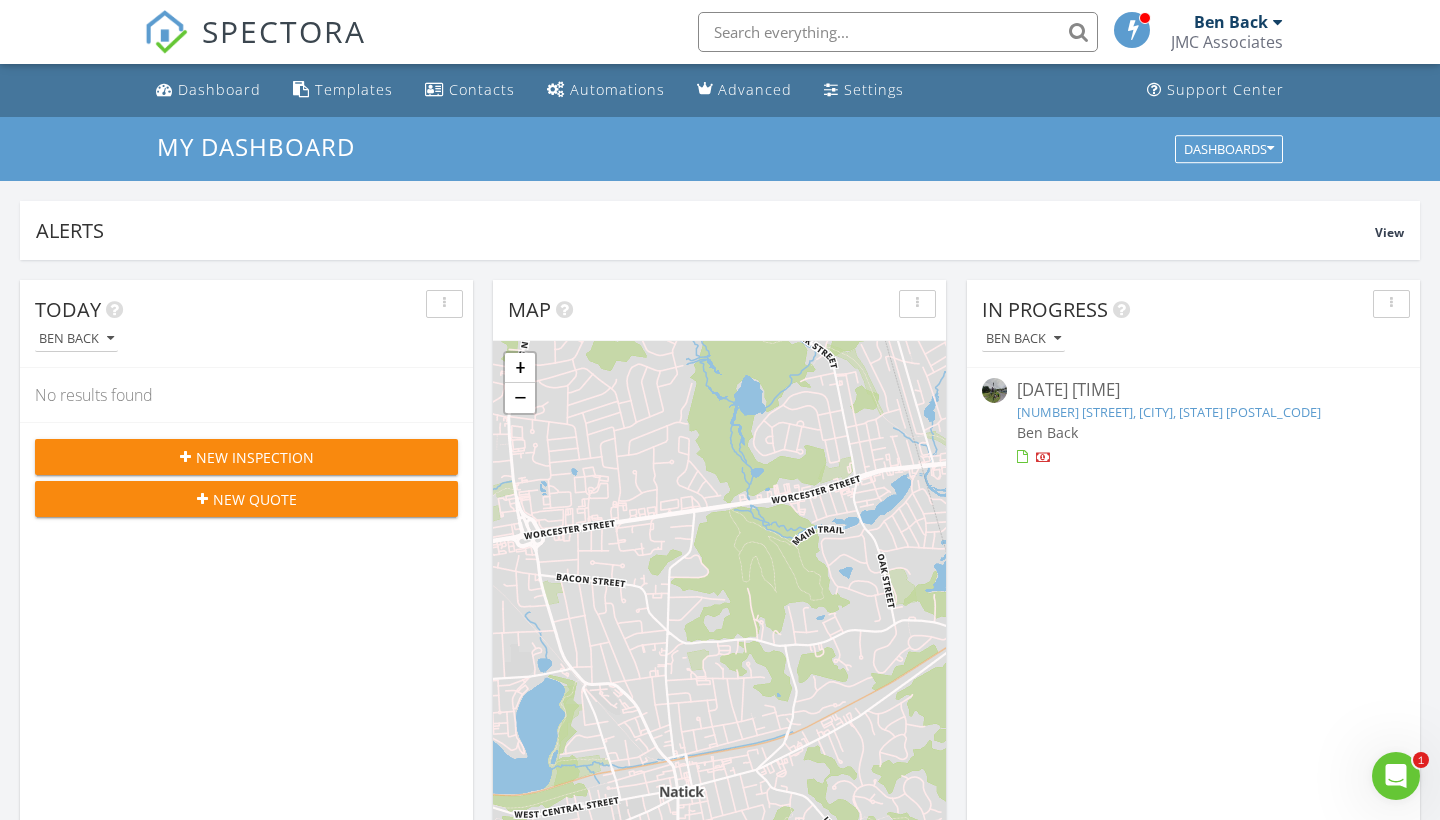 click on "[NUMBER] [STREET], [CITY], [STATE] [POSTAL_CODE]" at bounding box center (1169, 412) 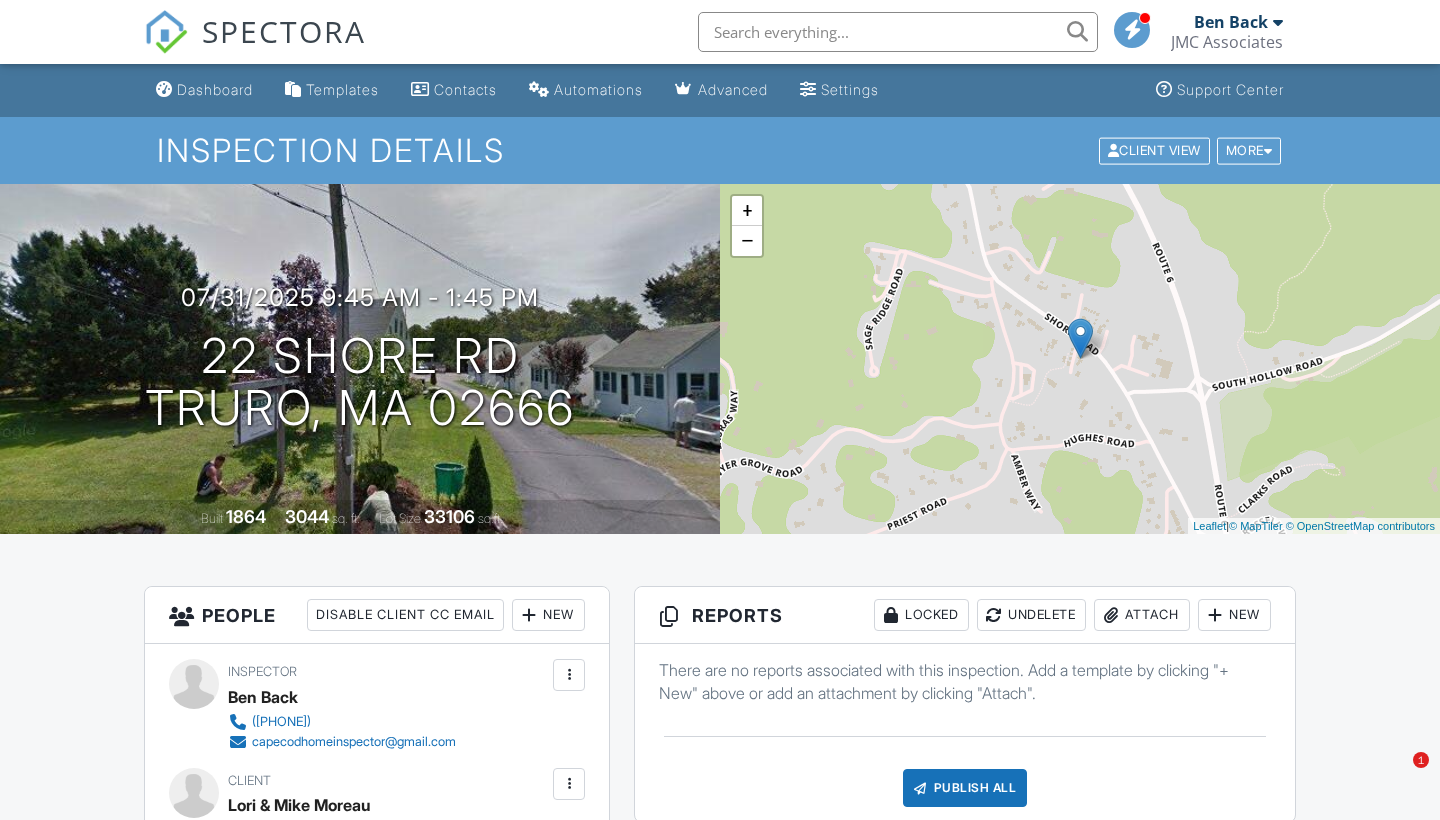 scroll, scrollTop: 367, scrollLeft: 0, axis: vertical 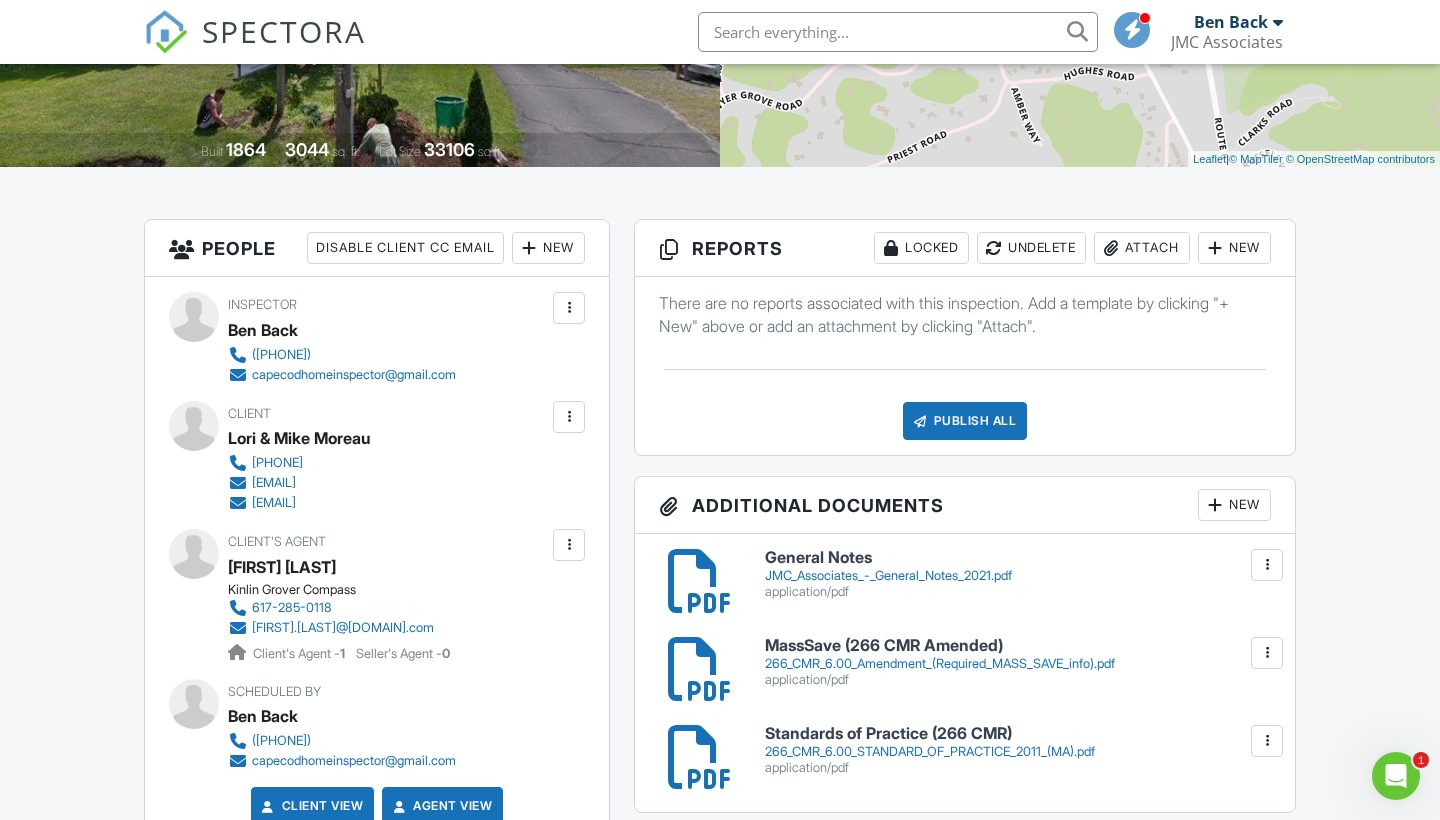 click on "New" at bounding box center (1234, 248) 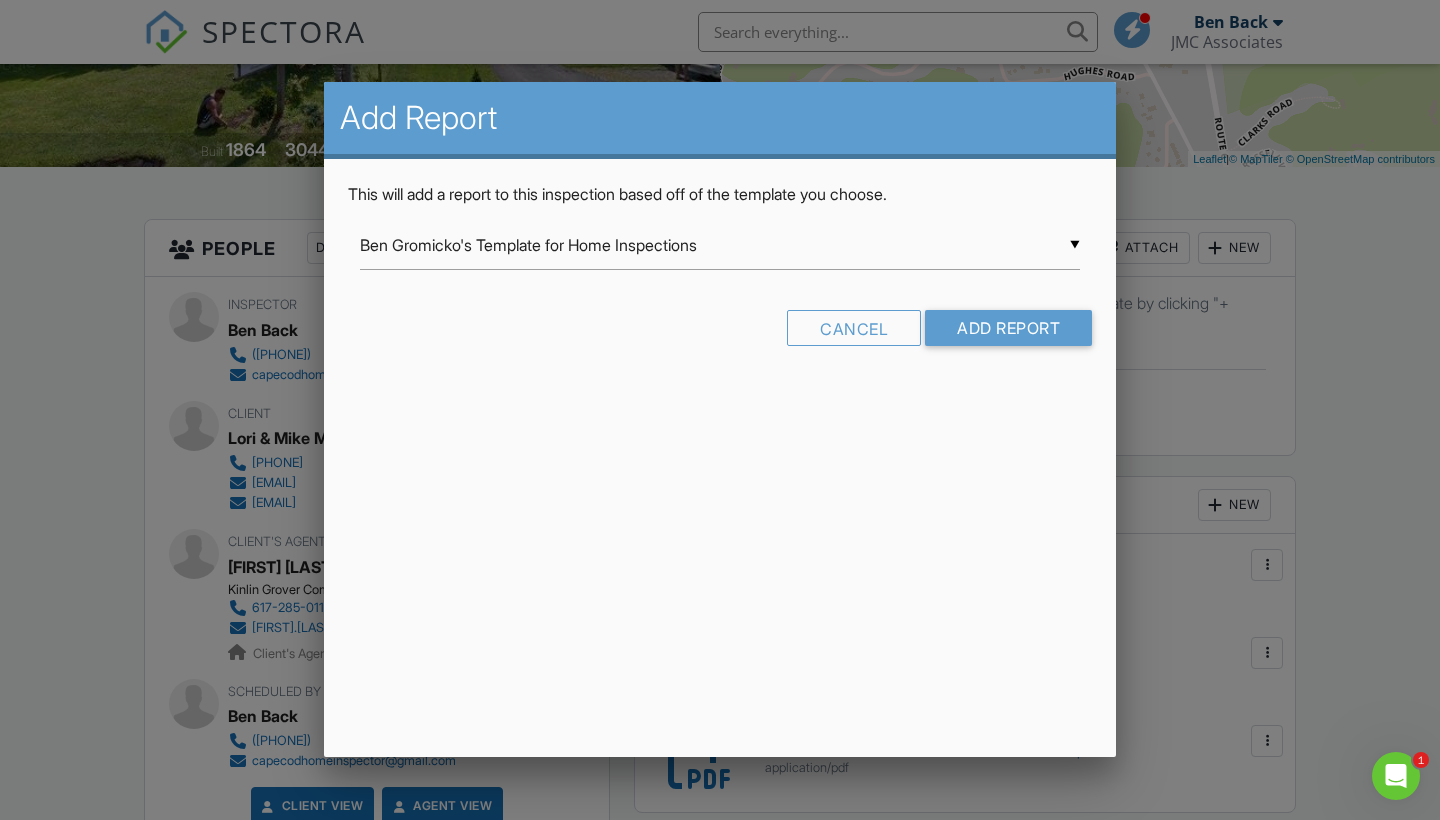 click on "▼ Ben Gromicko's Template for Home Inspections Ben Gromicko's Template for Home Inspections InterNACHI Commercial Template InterNACHI Residential  JMC Commercial Template JMC Residential Template Residential Home Inspection Mark/Clint Laney Mold Inspection 4-Point Insurance Inspection Form Imported from XLS - 11/10/2023 JMC Residential (NEW) Ben Gromicko's Template for Home Inspections
InterNACHI Commercial Template
InterNACHI Residential
JMC Commercial Template
JMC Residential Template
Residential Home Inspection Mark/Clint Laney
Mold Inspection
4-Point Insurance Inspection Form
Imported from XLS - 11/10/2023
JMC Residential (NEW)" at bounding box center [720, 245] 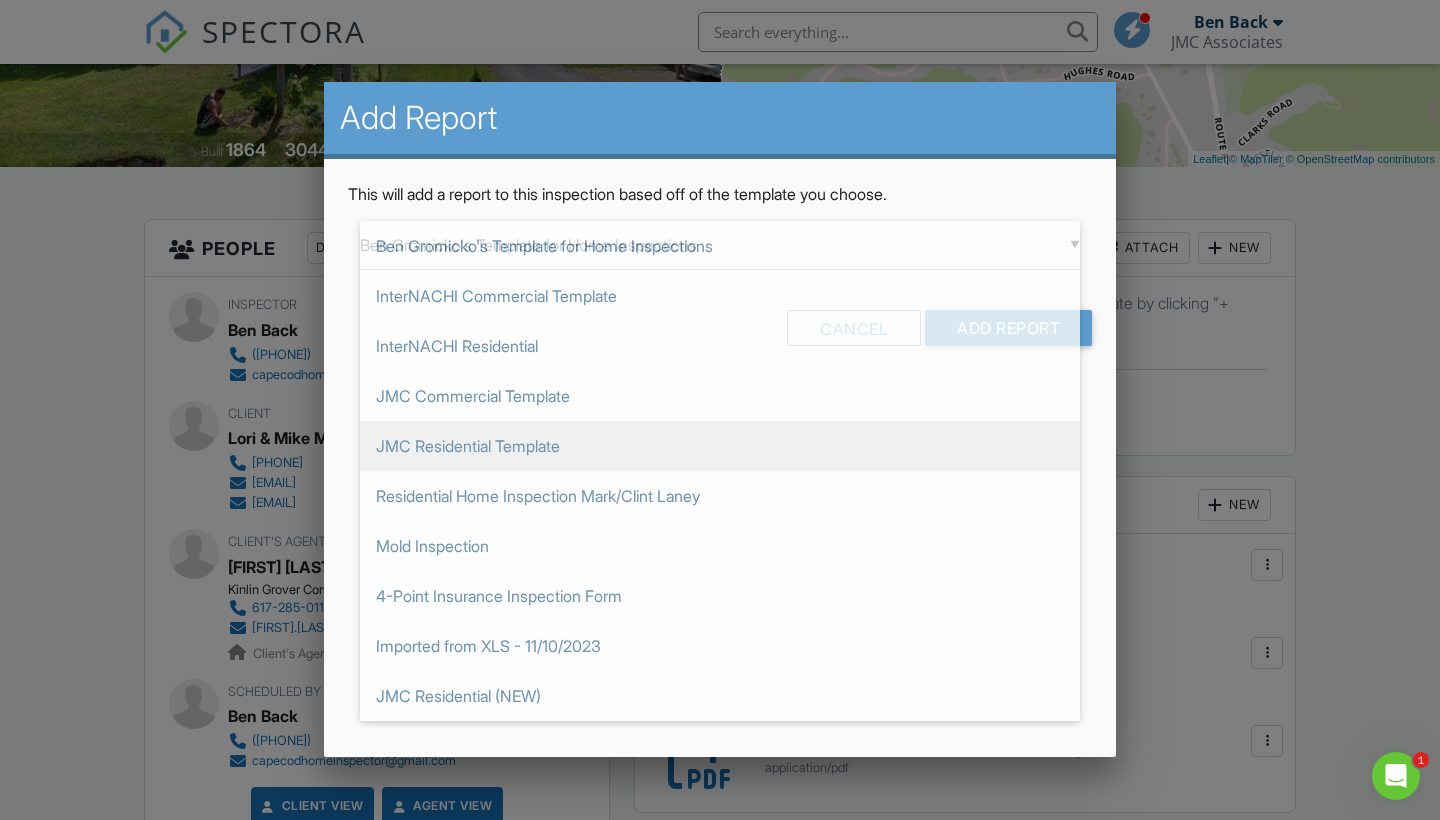 click on "JMC Residential Template" at bounding box center (720, 446) 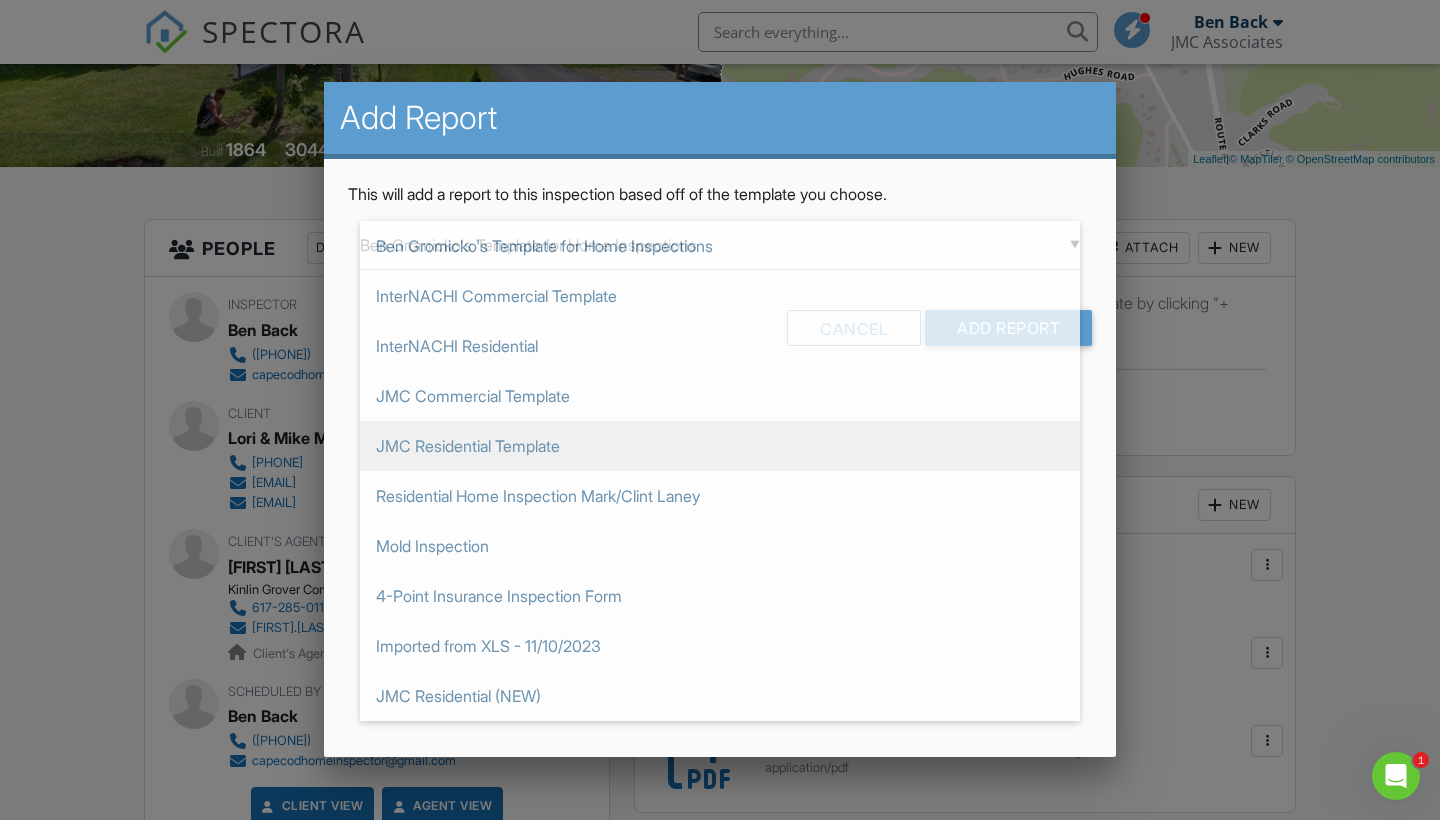 type on "JMC Residential Template" 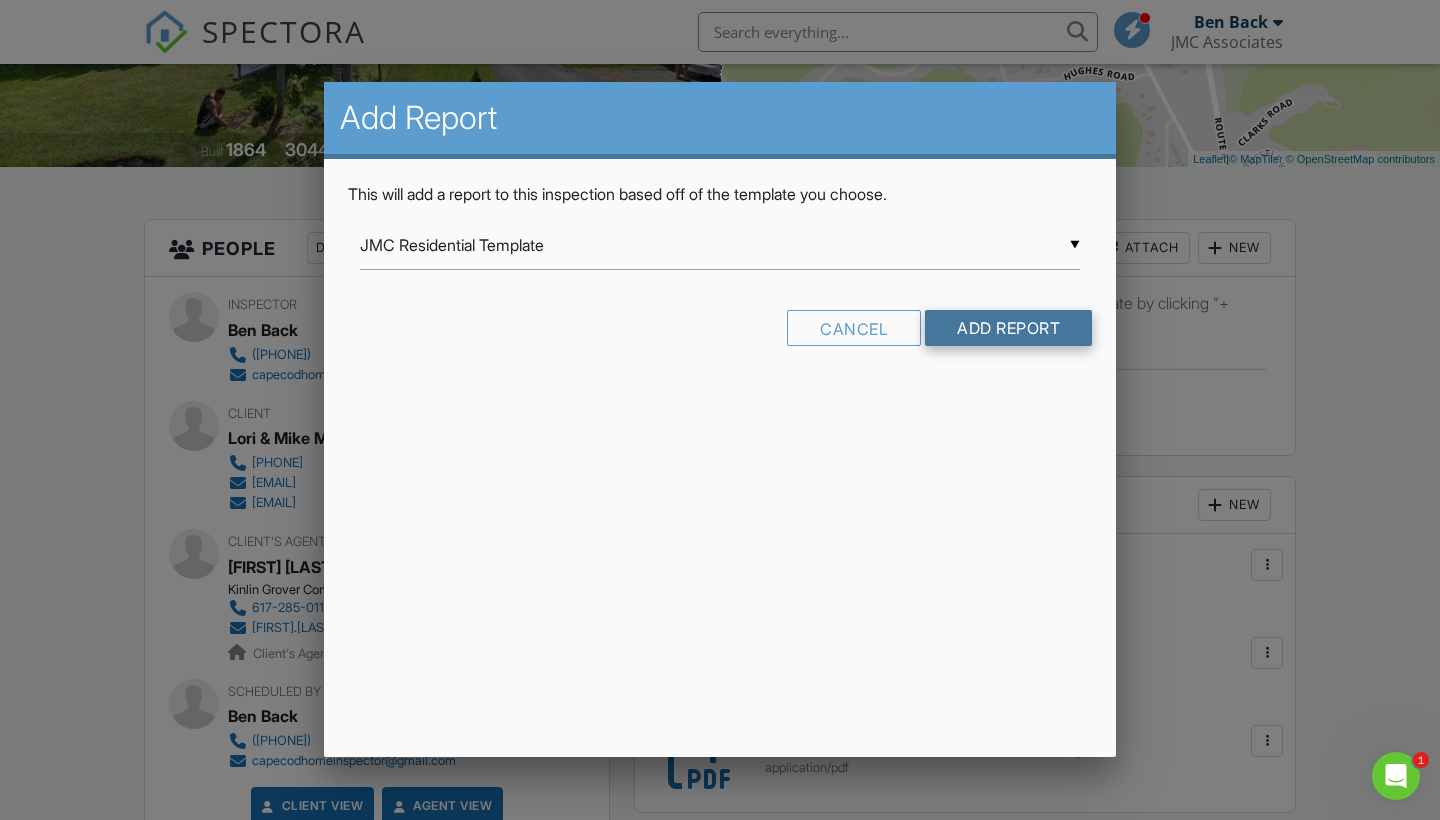 click on "Add Report" at bounding box center [1008, 328] 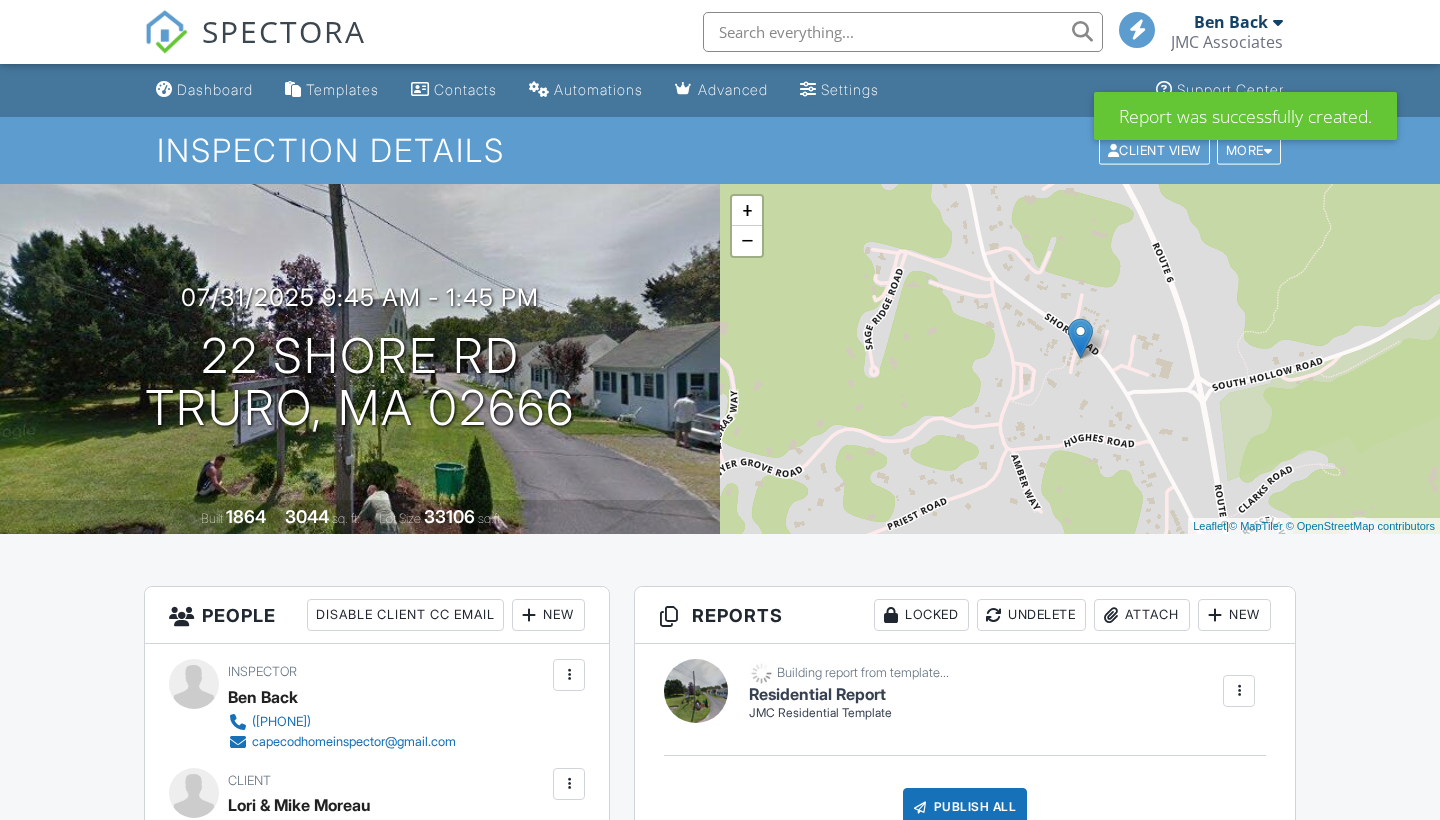 scroll, scrollTop: 289, scrollLeft: 0, axis: vertical 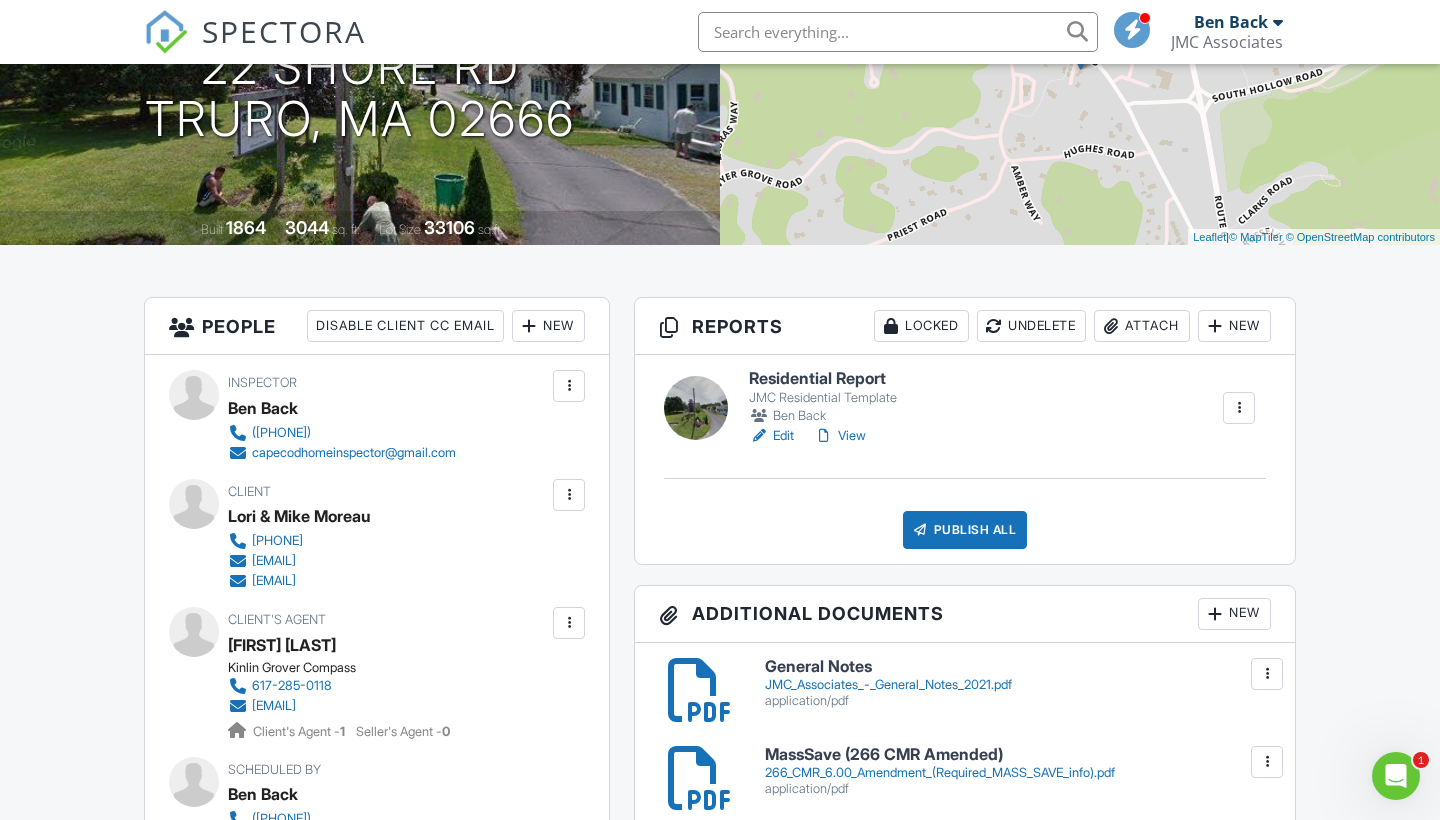 click on "Edit" at bounding box center (771, 436) 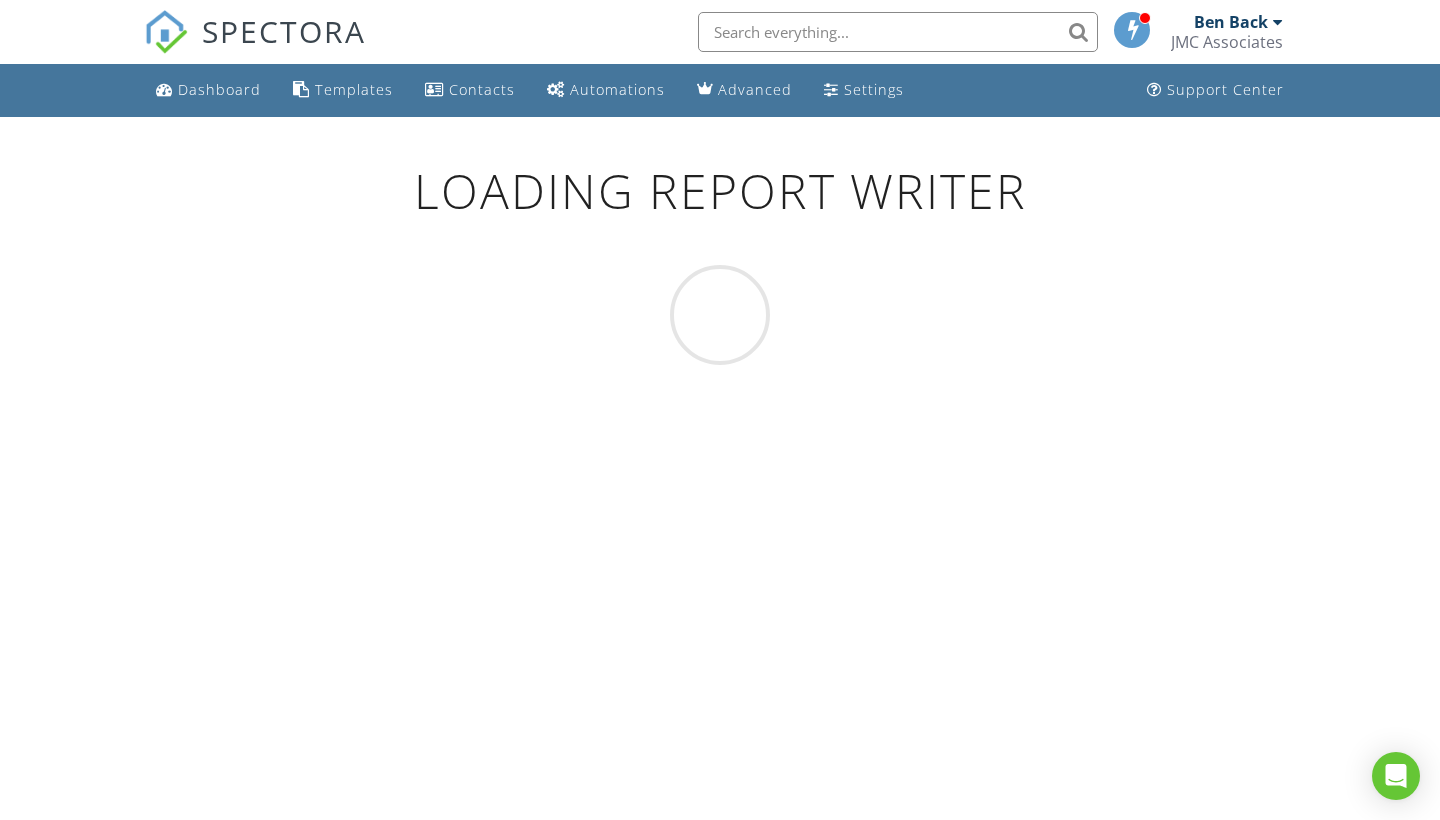 scroll, scrollTop: 0, scrollLeft: 0, axis: both 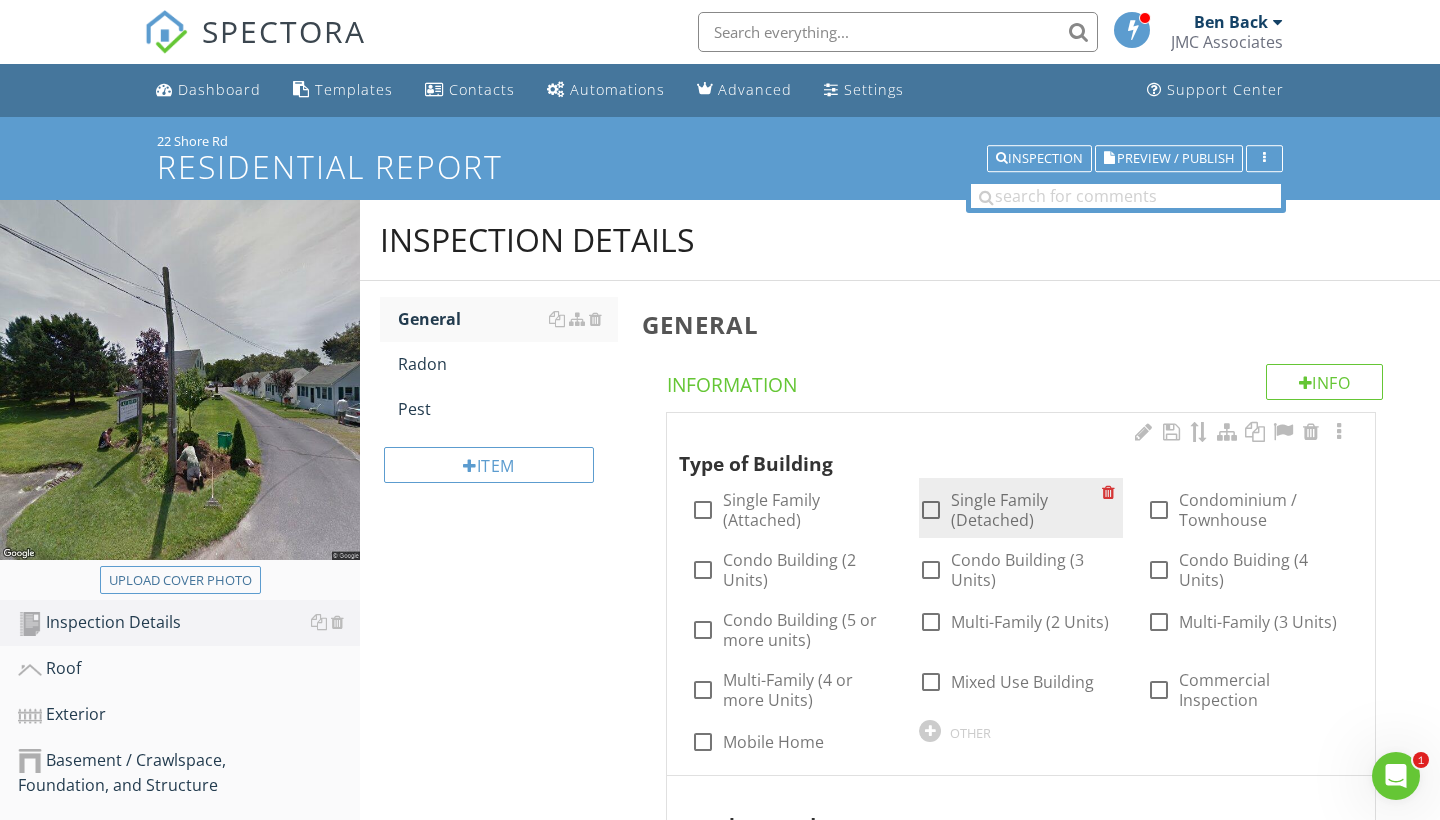 click at bounding box center (931, 510) 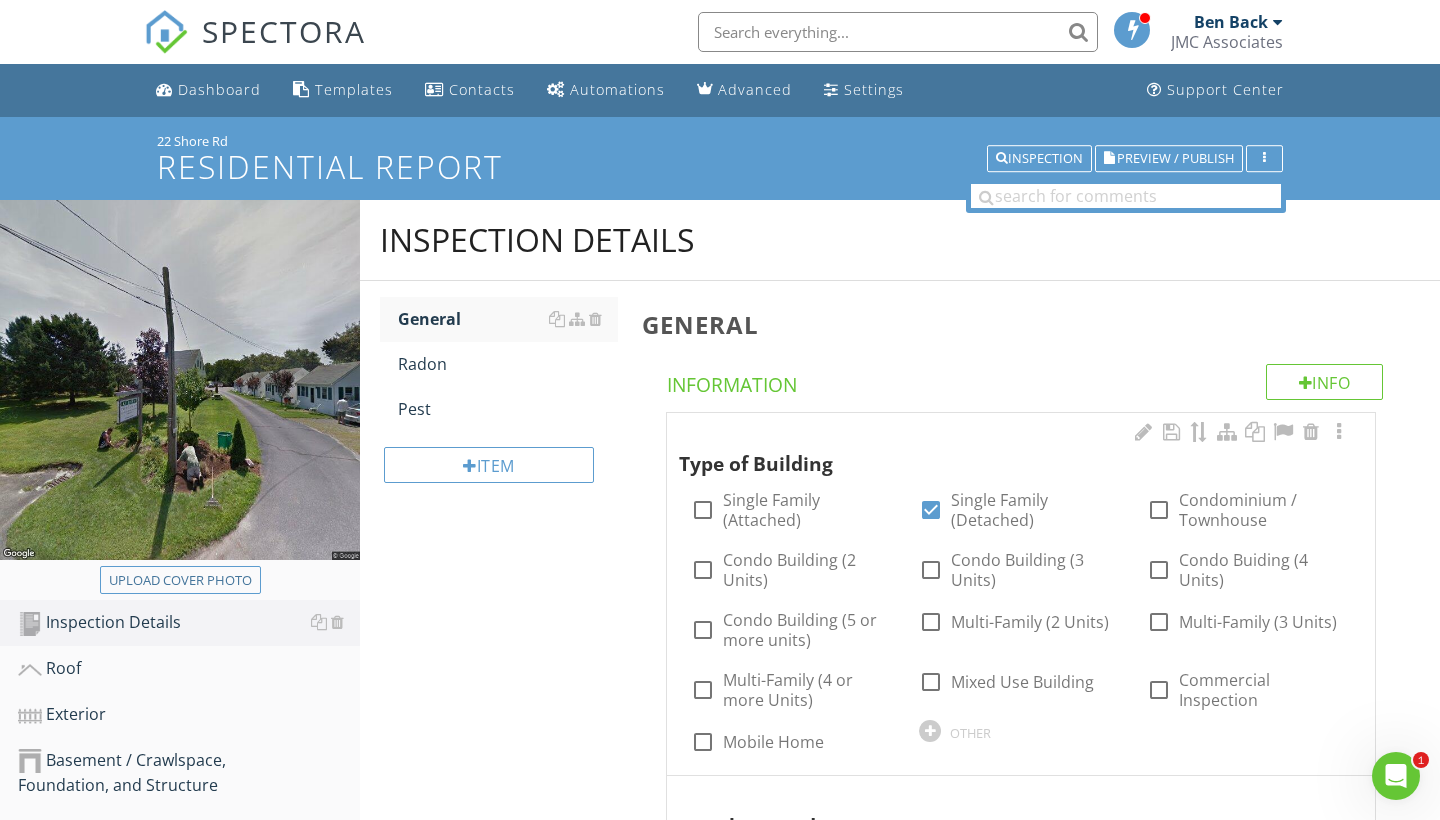 click on "OTHER" at bounding box center [1021, 730] 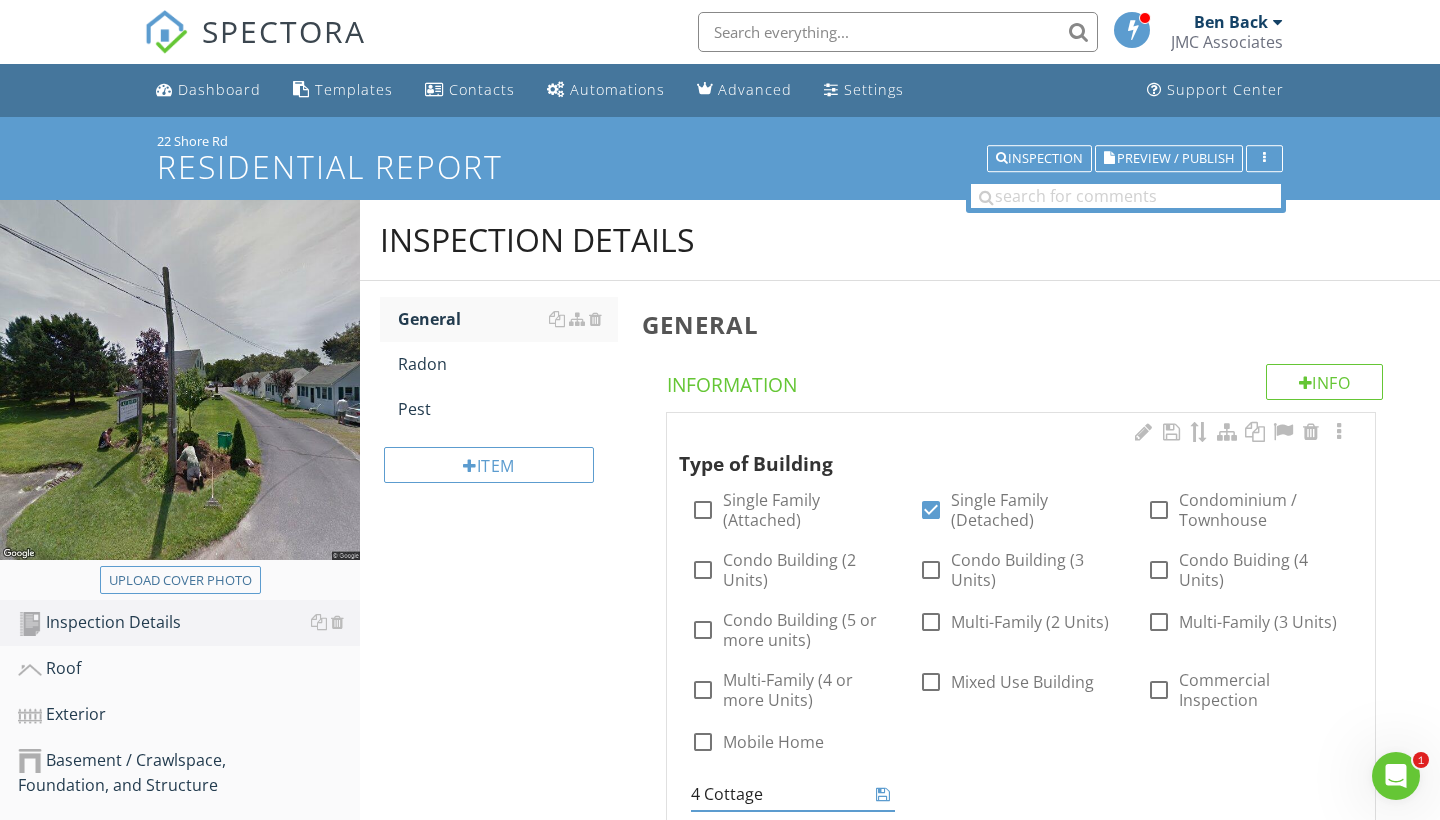 type on "4 Cottages" 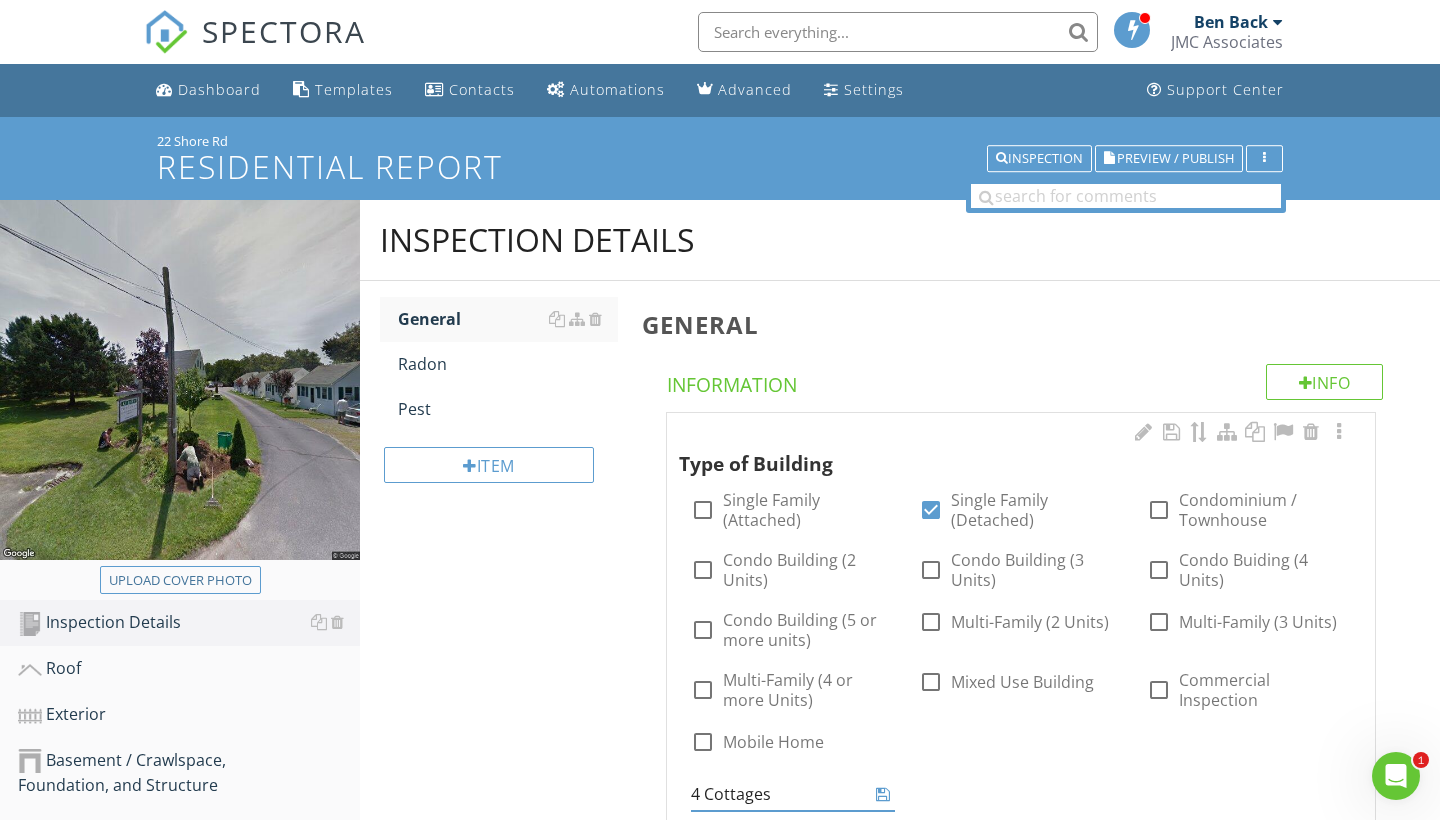 click at bounding box center [883, 794] 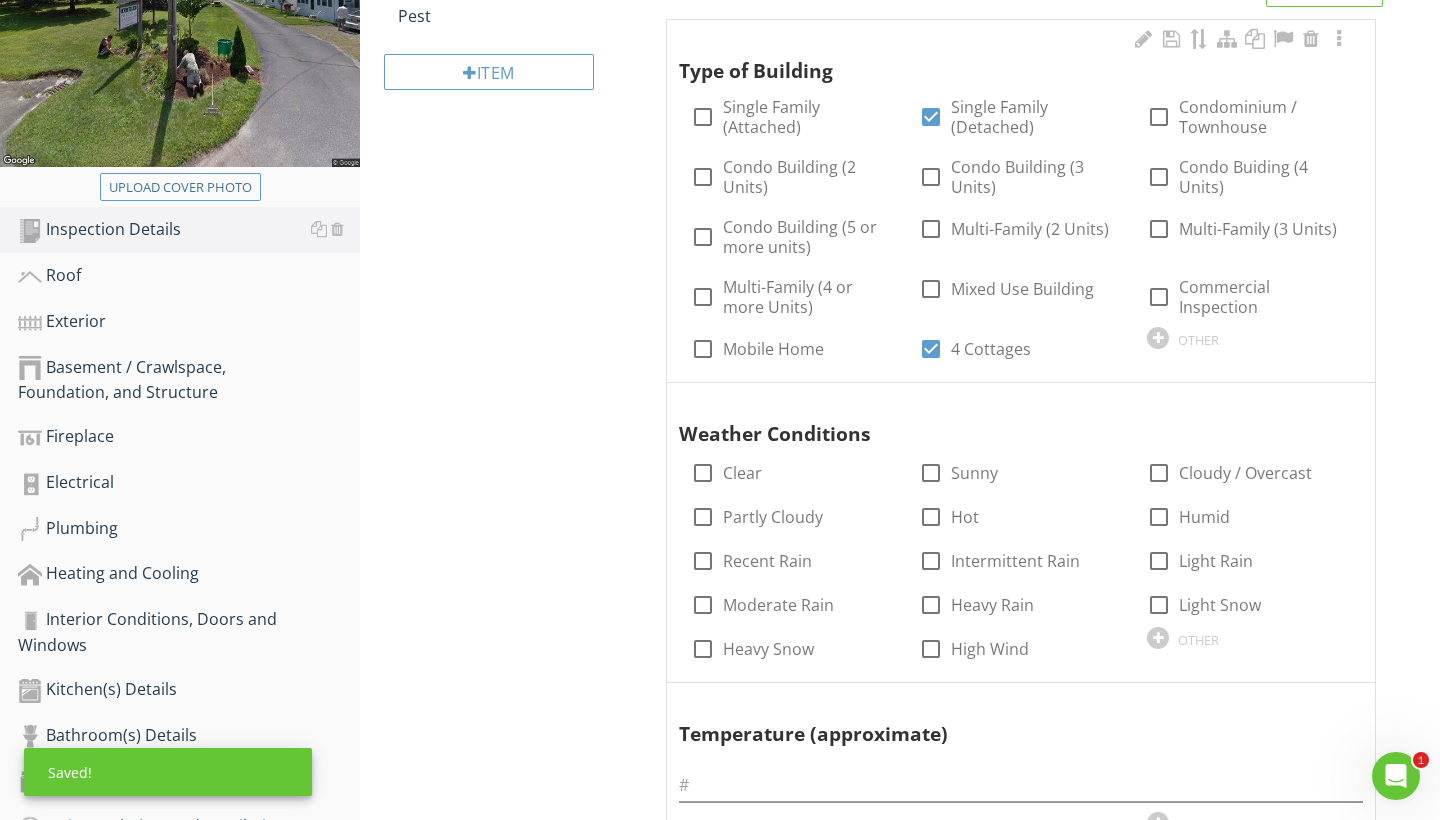 scroll, scrollTop: 401, scrollLeft: 0, axis: vertical 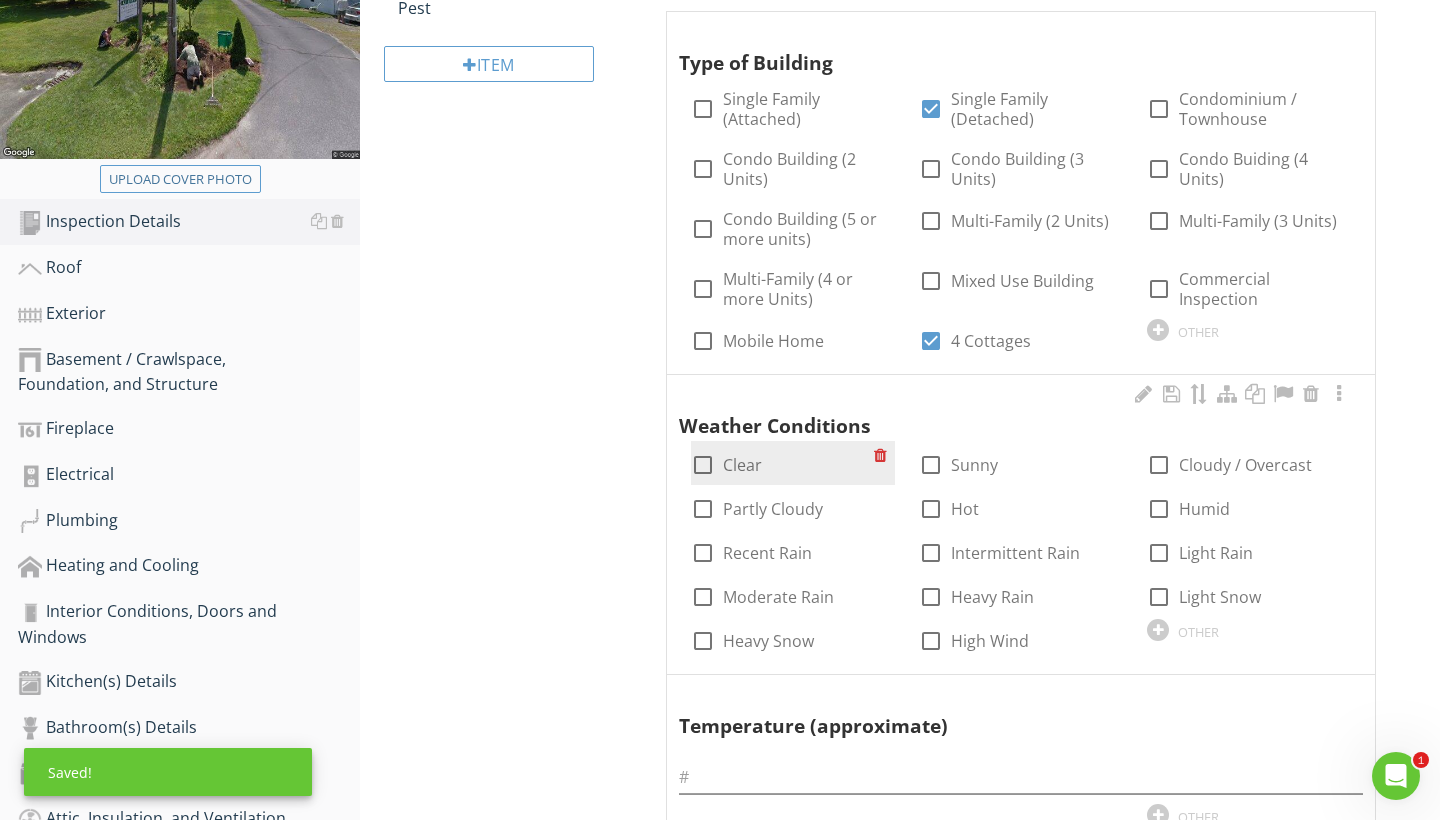 click at bounding box center [703, 465] 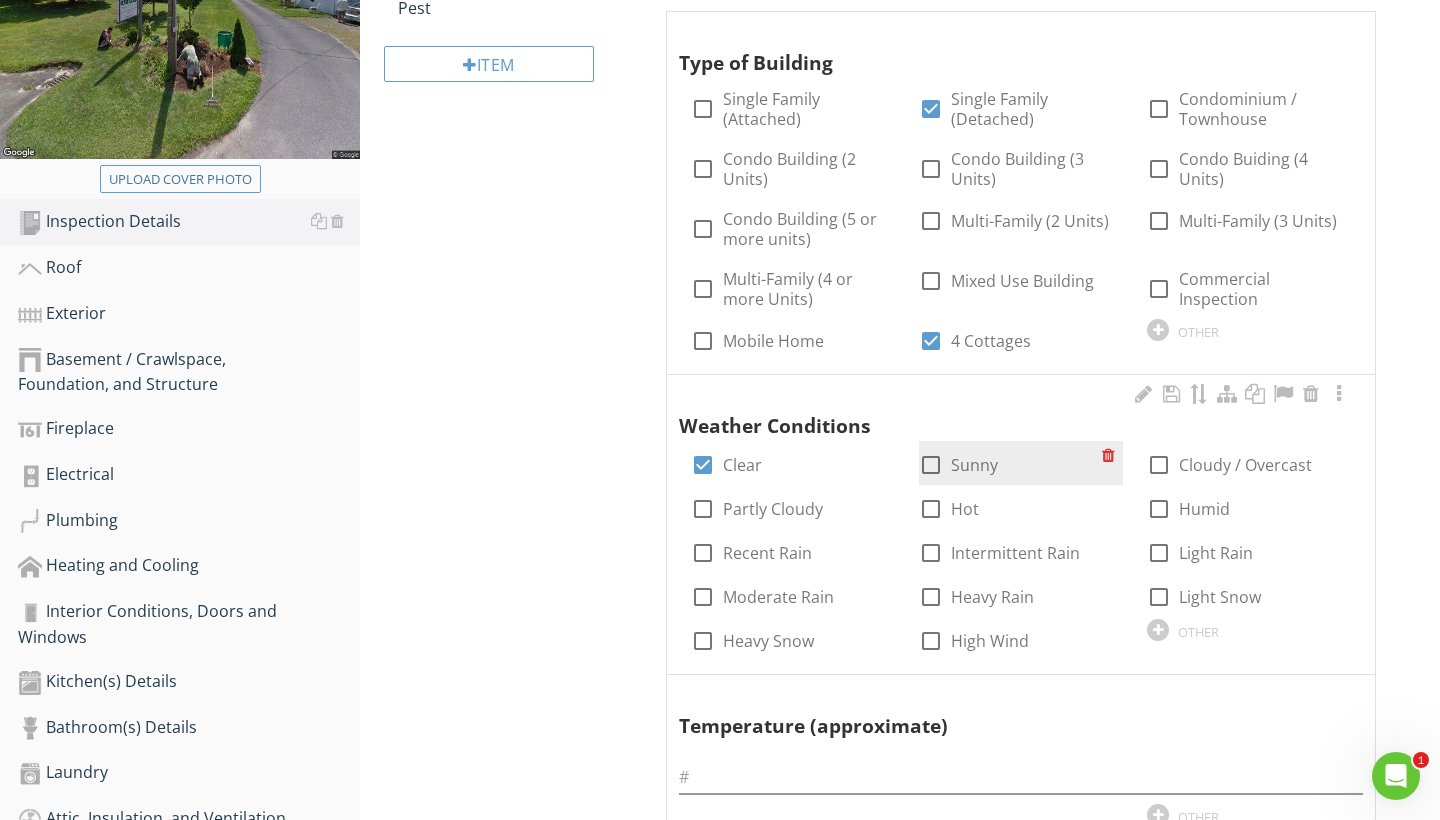 click at bounding box center [931, 465] 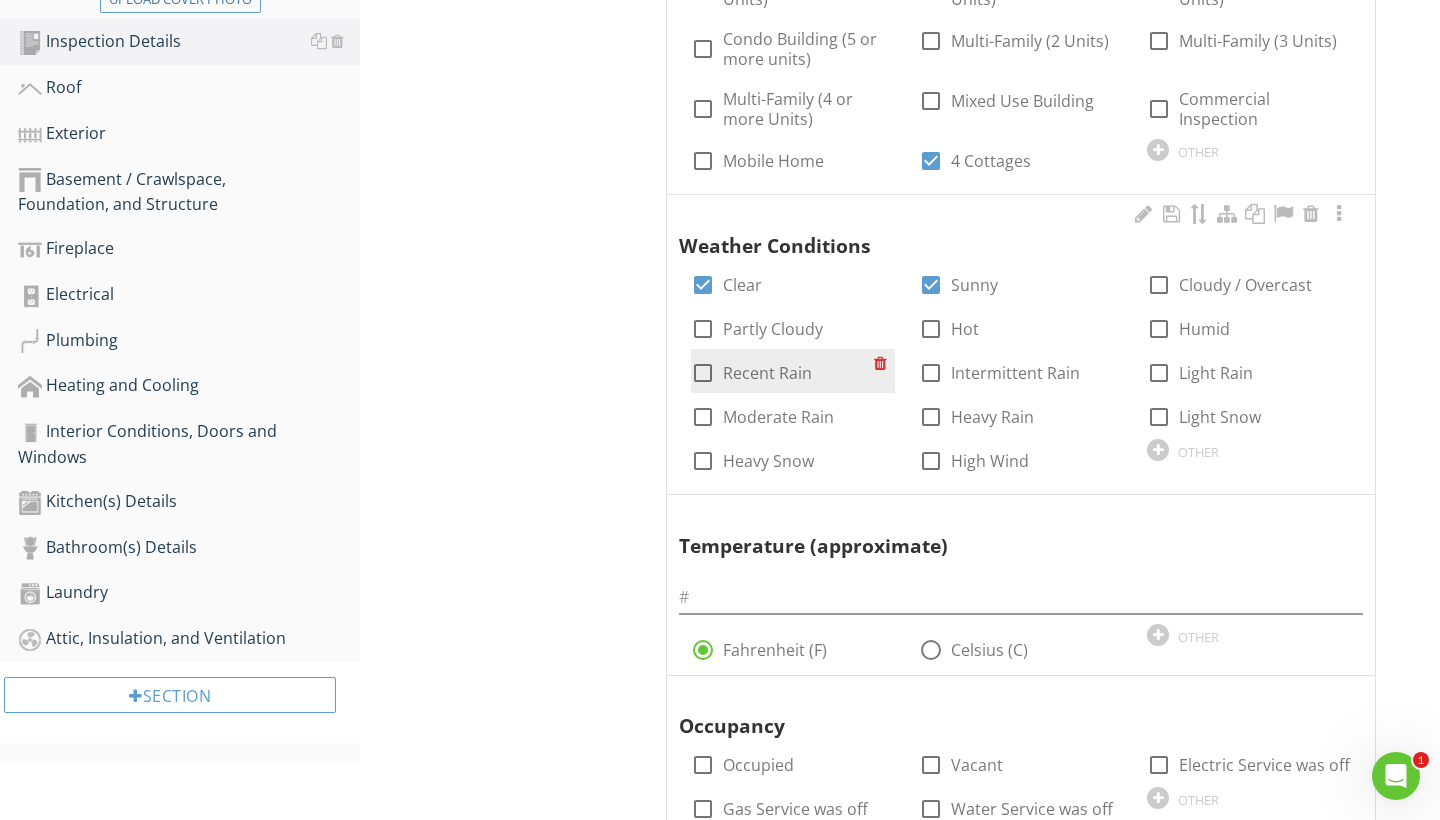 scroll, scrollTop: 613, scrollLeft: 0, axis: vertical 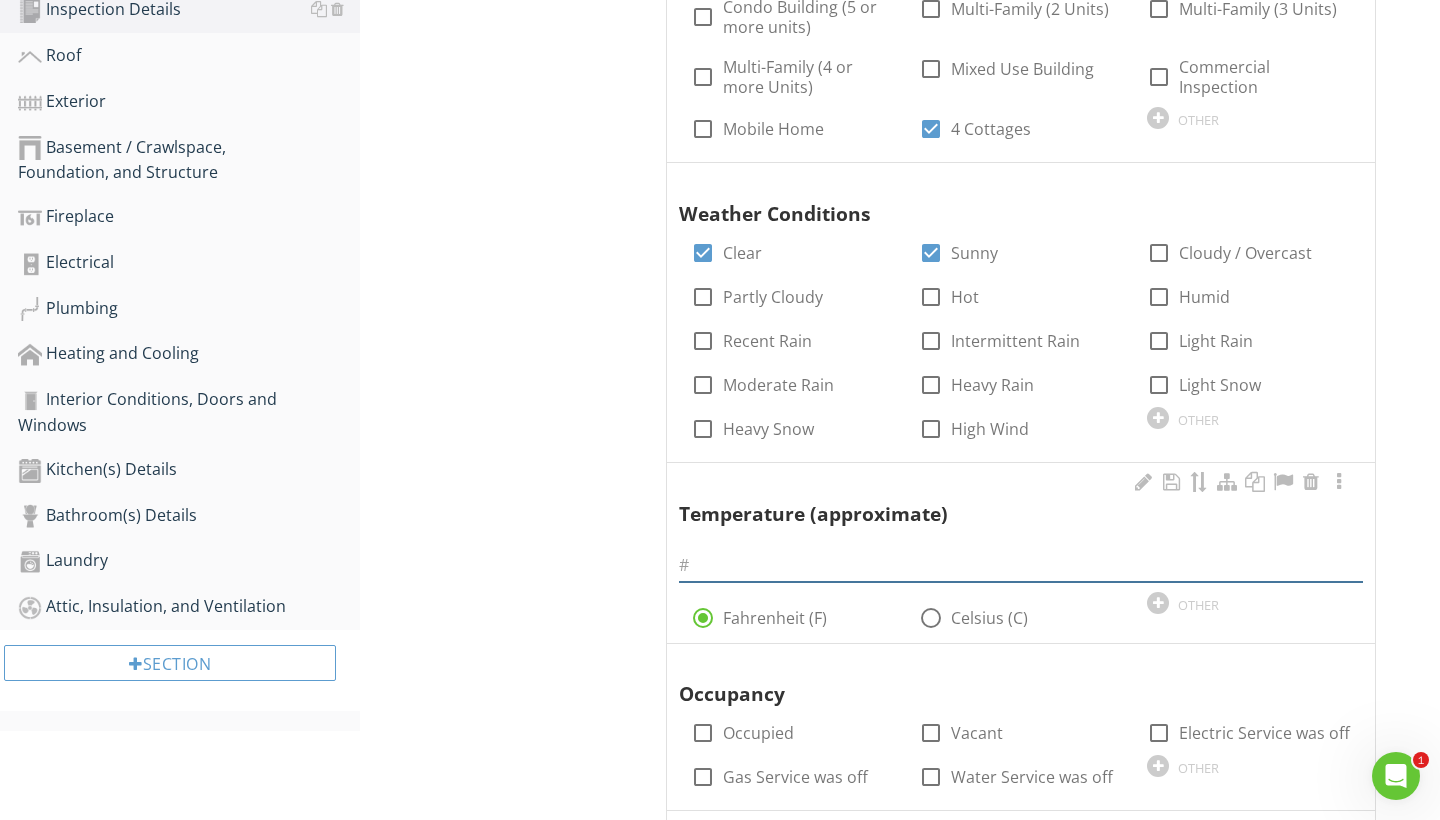 click at bounding box center (1021, 565) 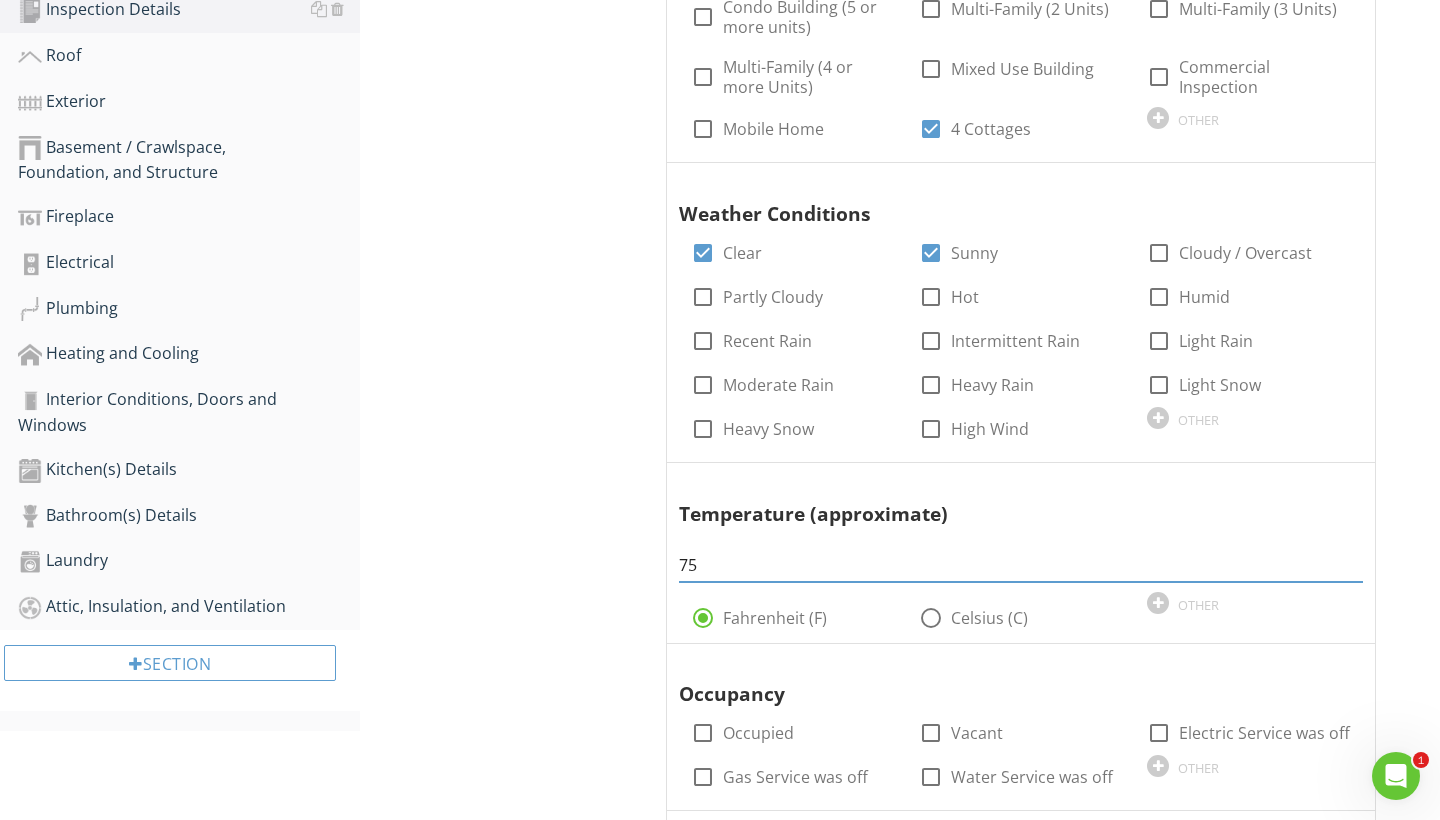 type on "75" 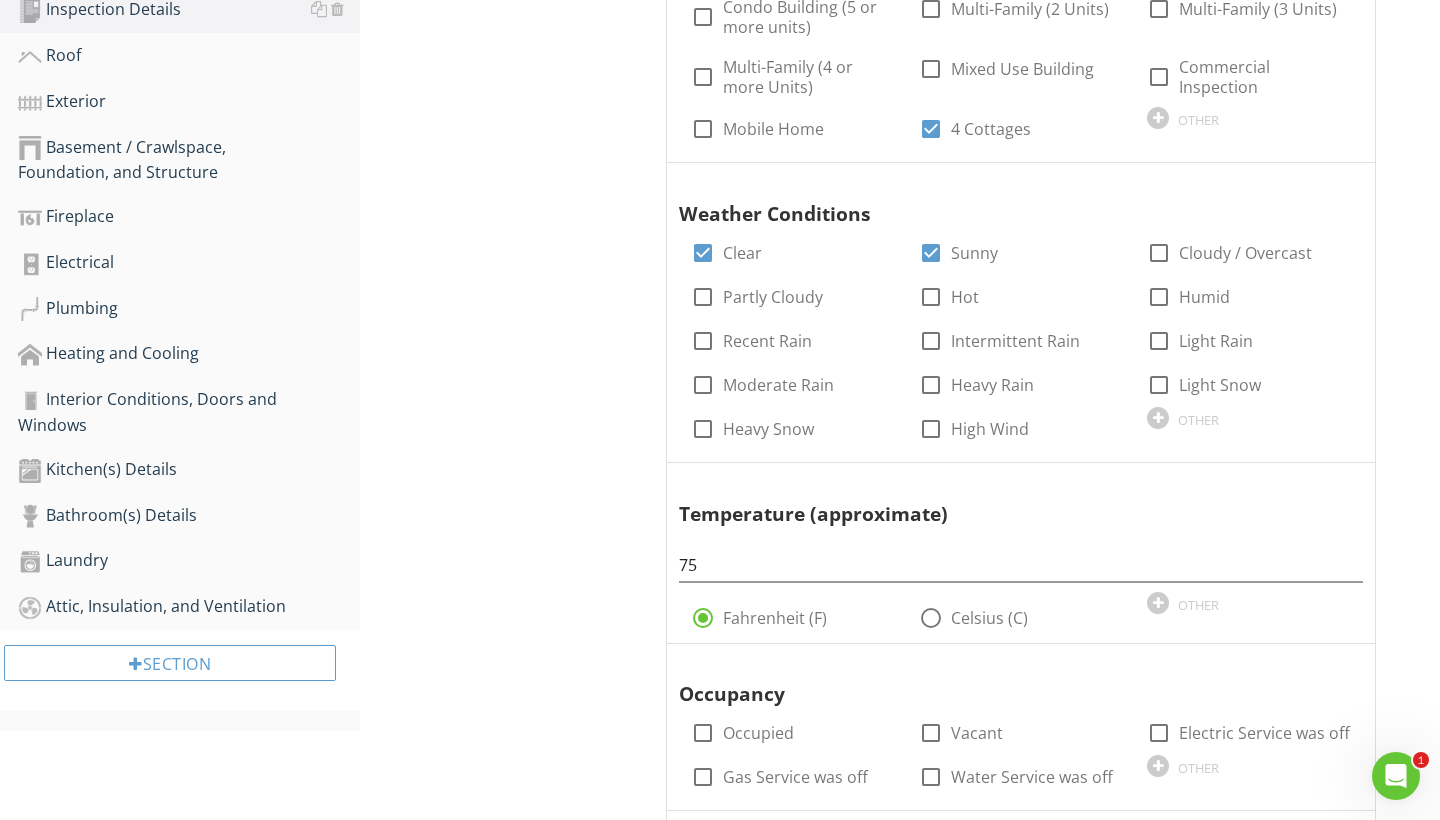 click on "Inspection Details
General
Radon
Pest
Item
General
Info
Information
Type of Building
check_box_outline_blank Single Family (Attached)   check_box Single Family (Detached)   check_box_outline_blank Condominium / Townhouse   check_box_outline_blank Condo Building (2 Units)   check_box_outline_blank Condo Building (3 Units)   check_box_outline_blank Condo Buiding (4 Units)   check_box_outline_blank Condo Building (5 or more units)   check_box_outline_blank Multi-Family (2 Units)   check_box_outline_blank Multi-Family (3 Units)   check_box_outline_blank Multi-Family (4 or more Units)   check_box_outline_blank Mixed Use Building   check_box_outline_blank Commercial Inspection   check_box_outline_blank" at bounding box center [900, 1005] 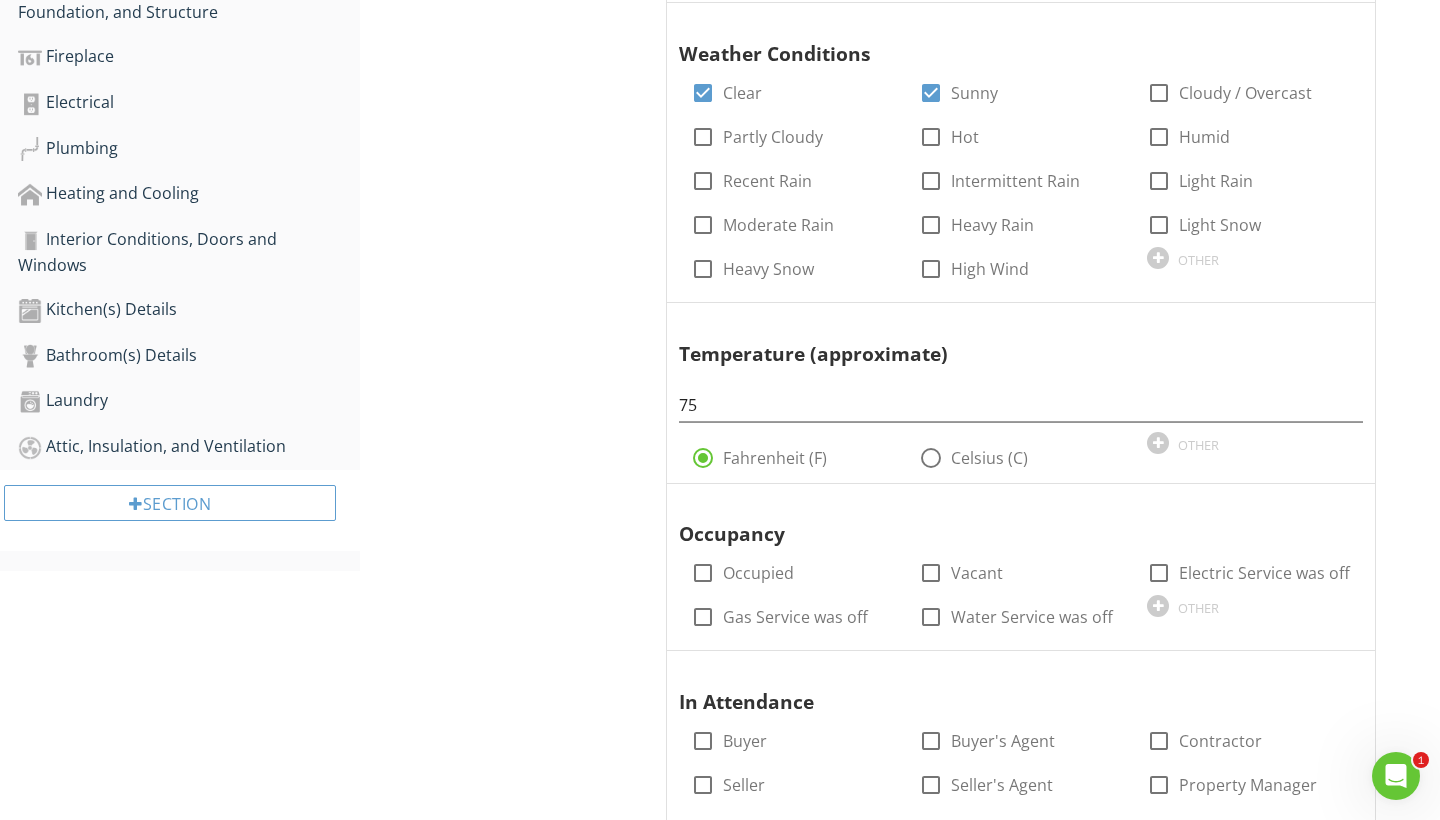 scroll, scrollTop: 826, scrollLeft: 0, axis: vertical 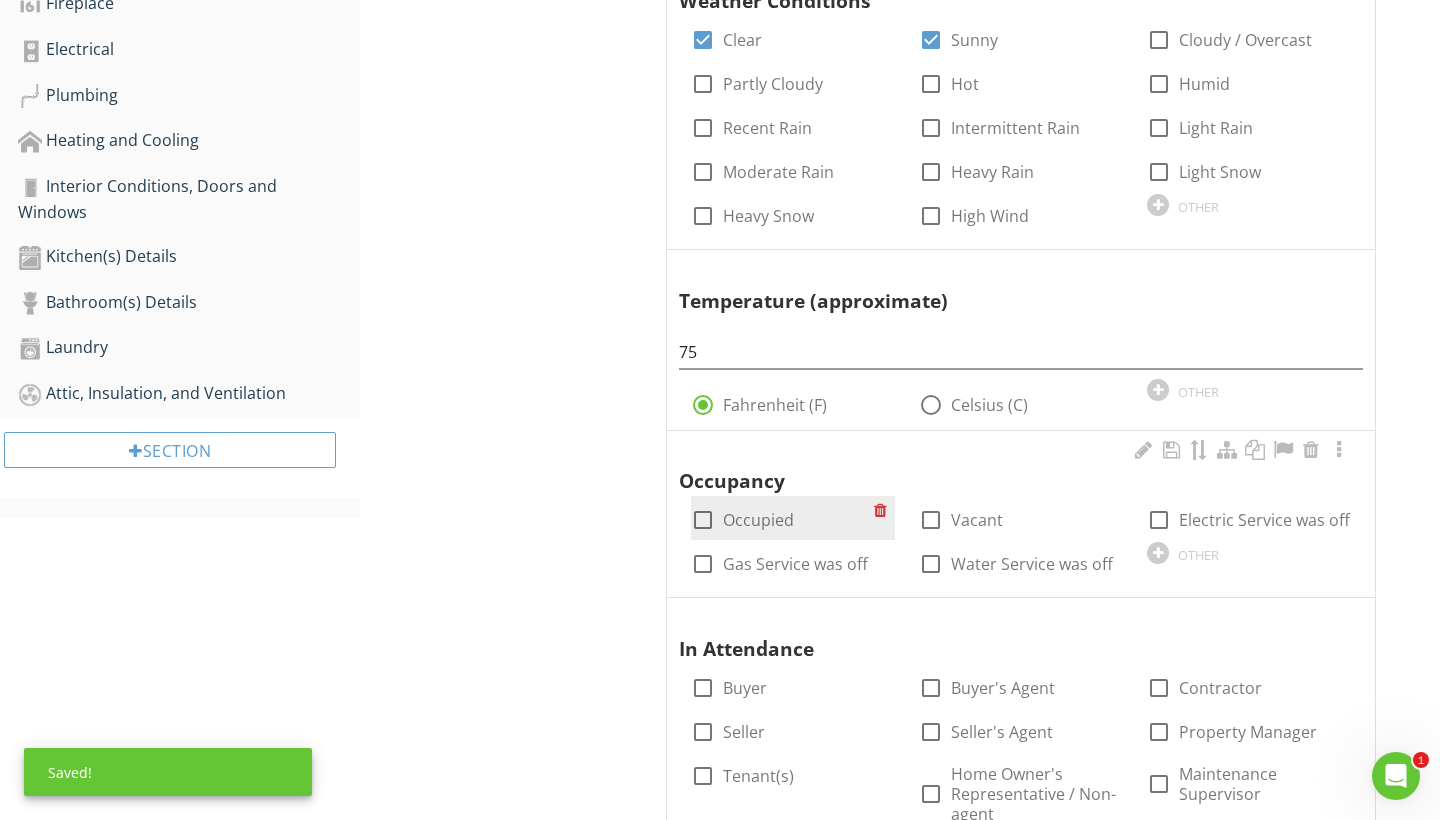 click at bounding box center [703, 520] 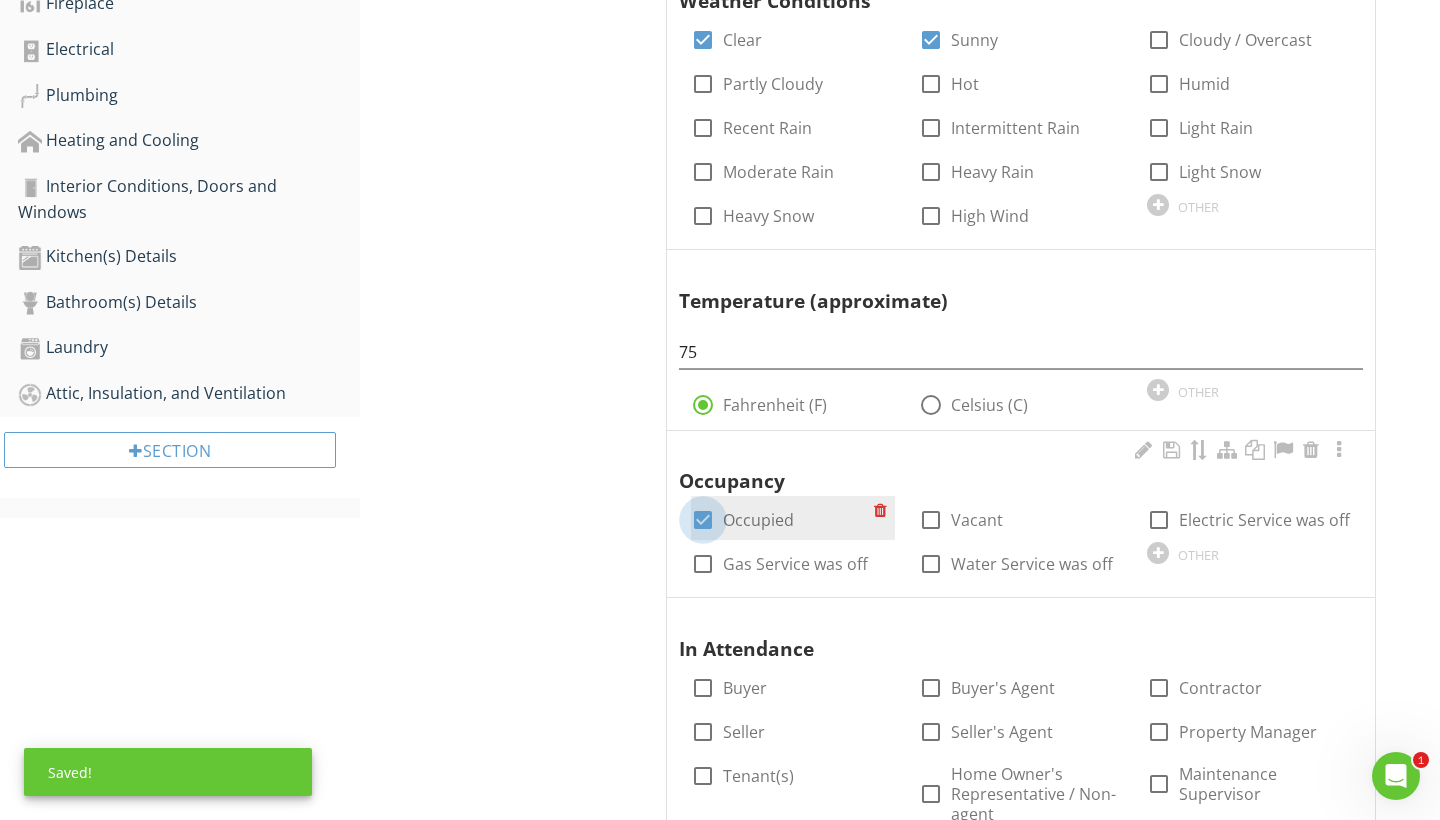 checkbox on "true" 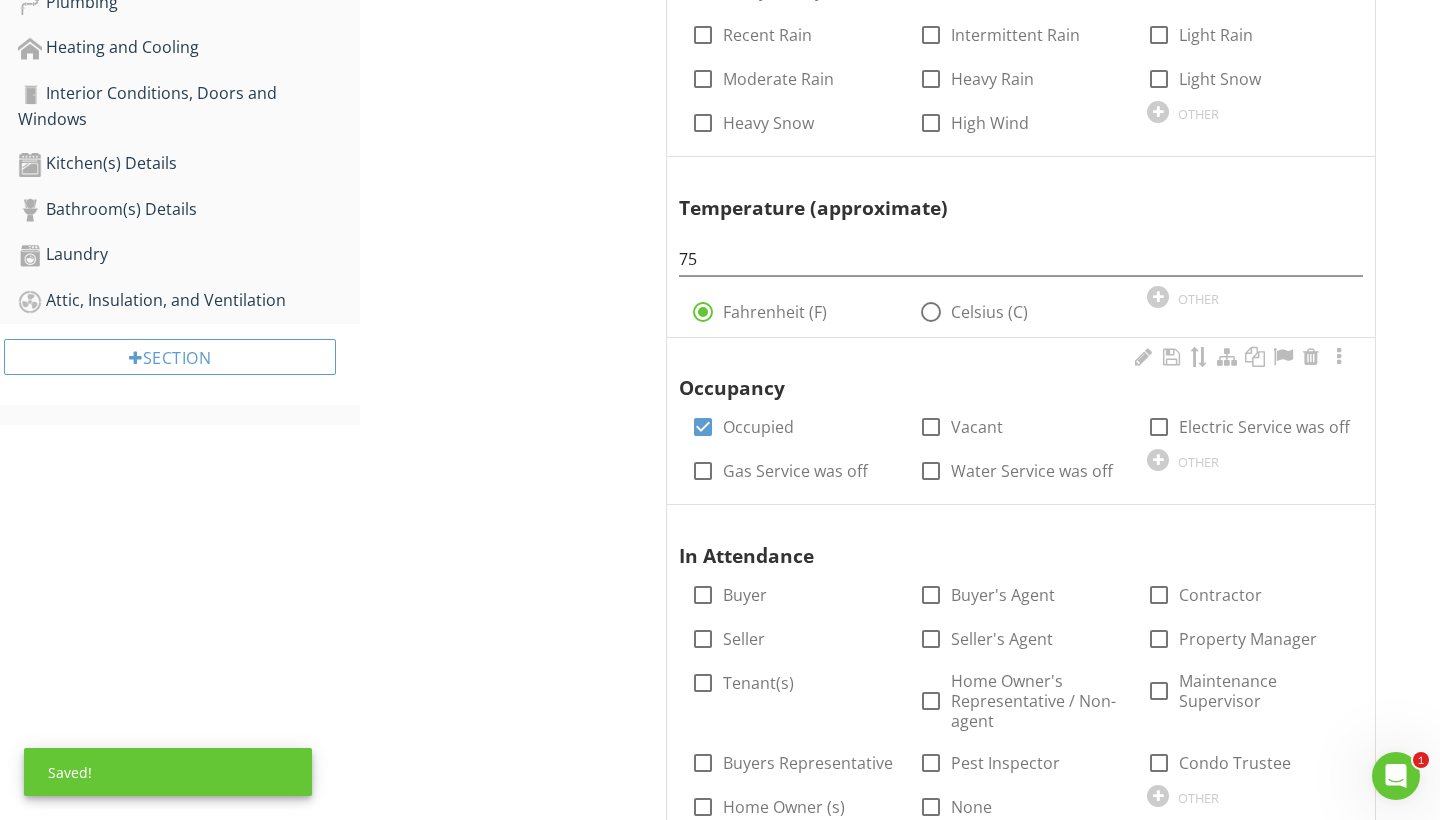 scroll, scrollTop: 946, scrollLeft: 0, axis: vertical 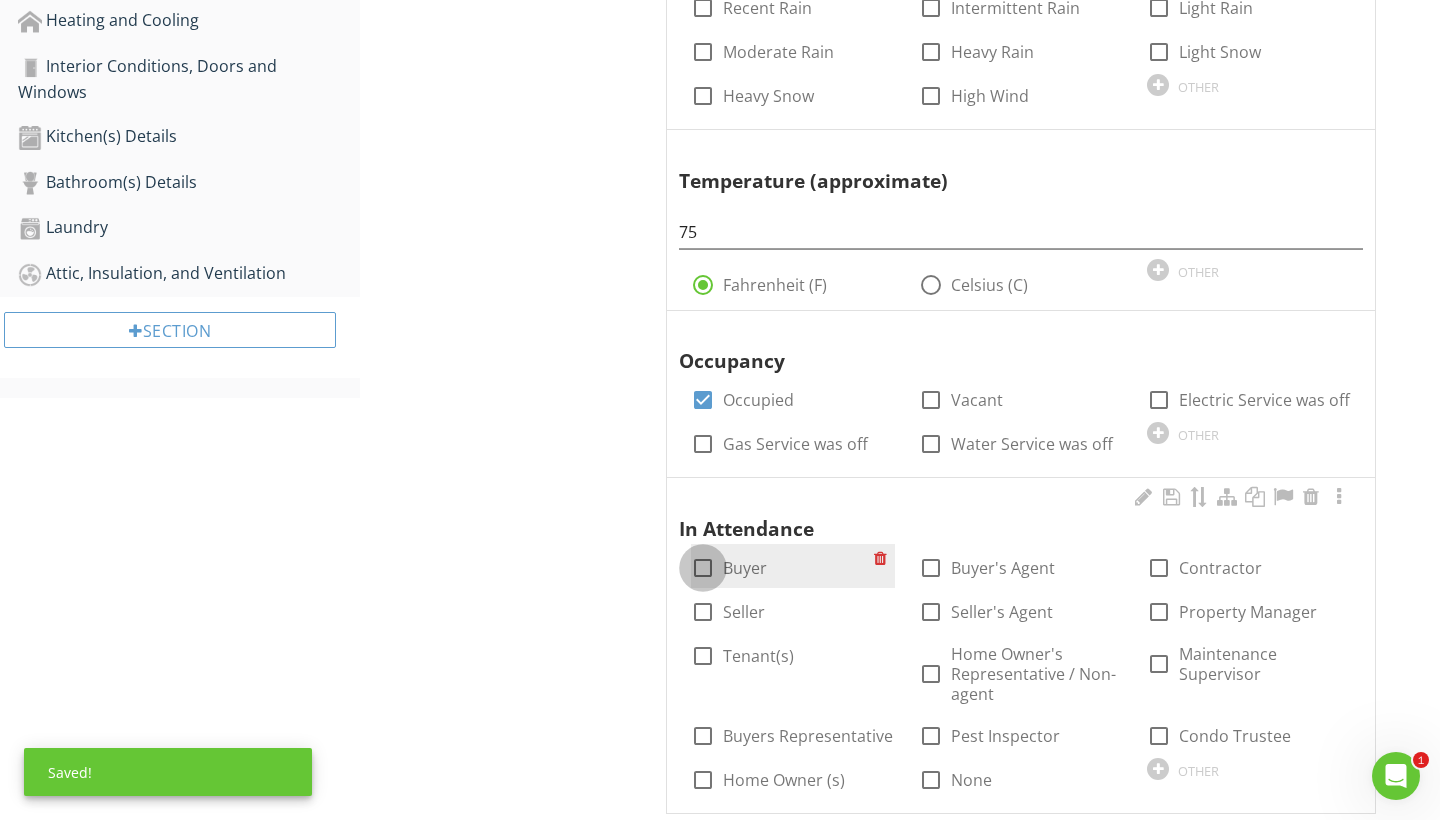 click at bounding box center [703, 568] 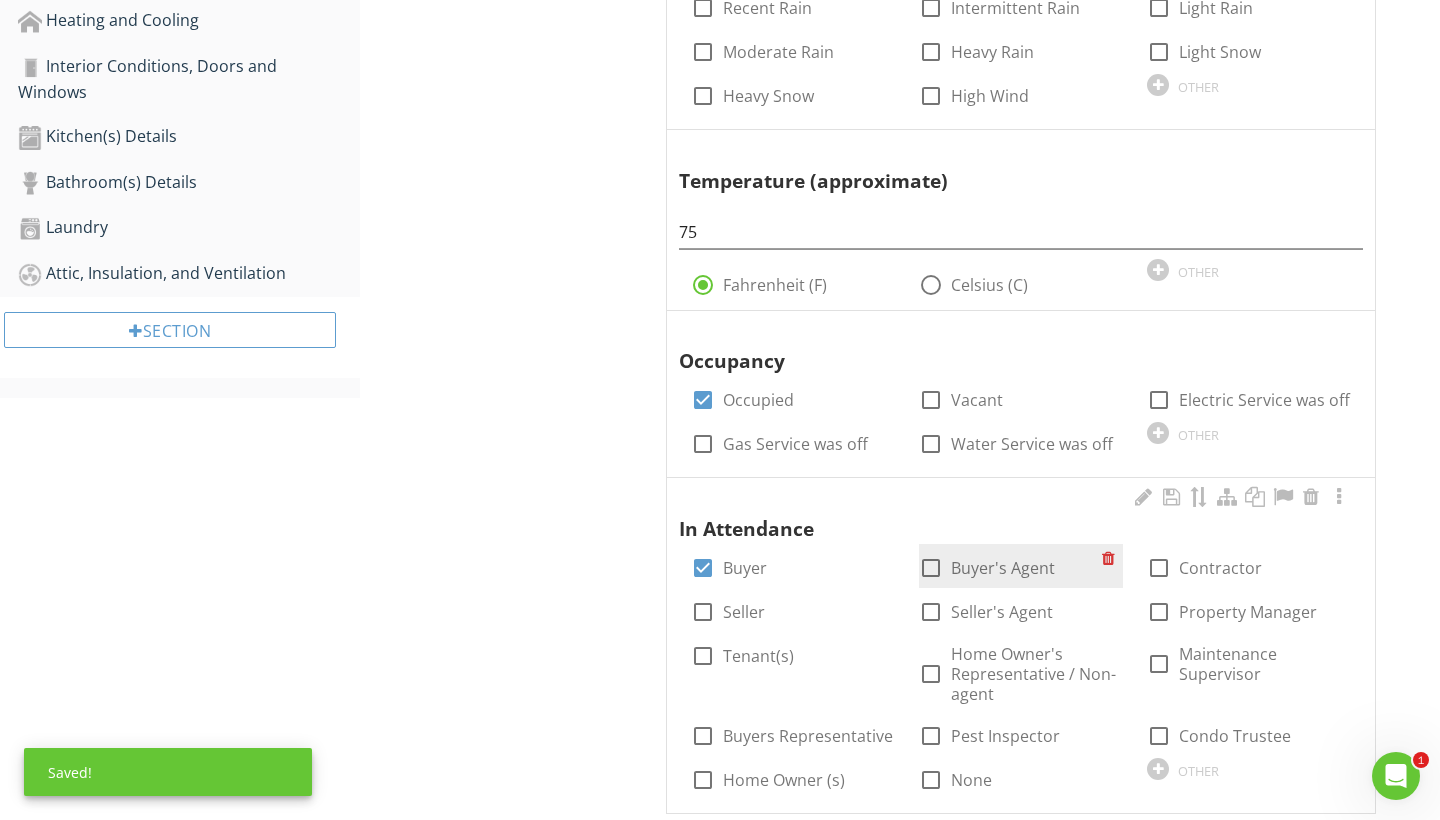 click at bounding box center [931, 568] 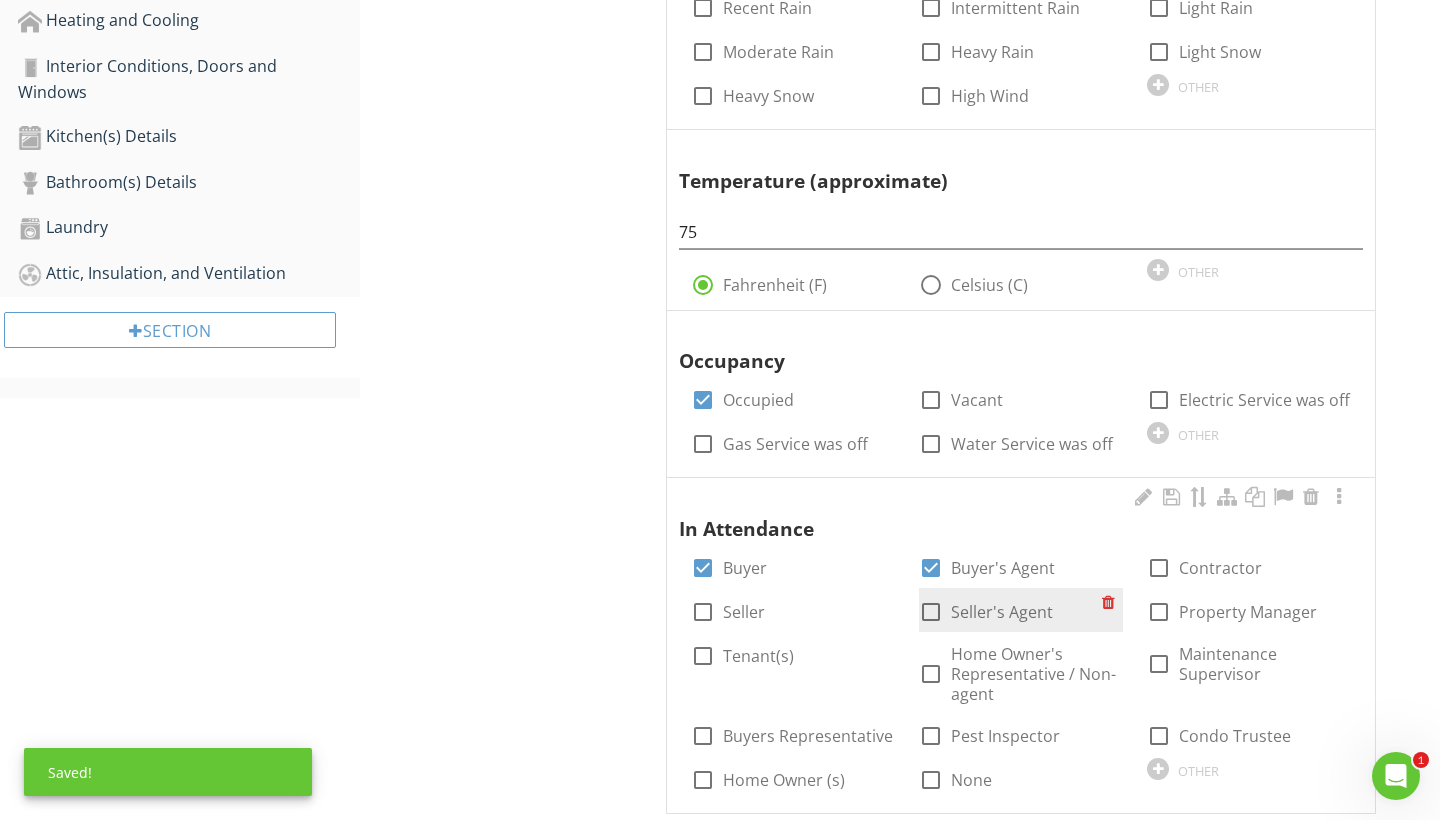 click at bounding box center (931, 612) 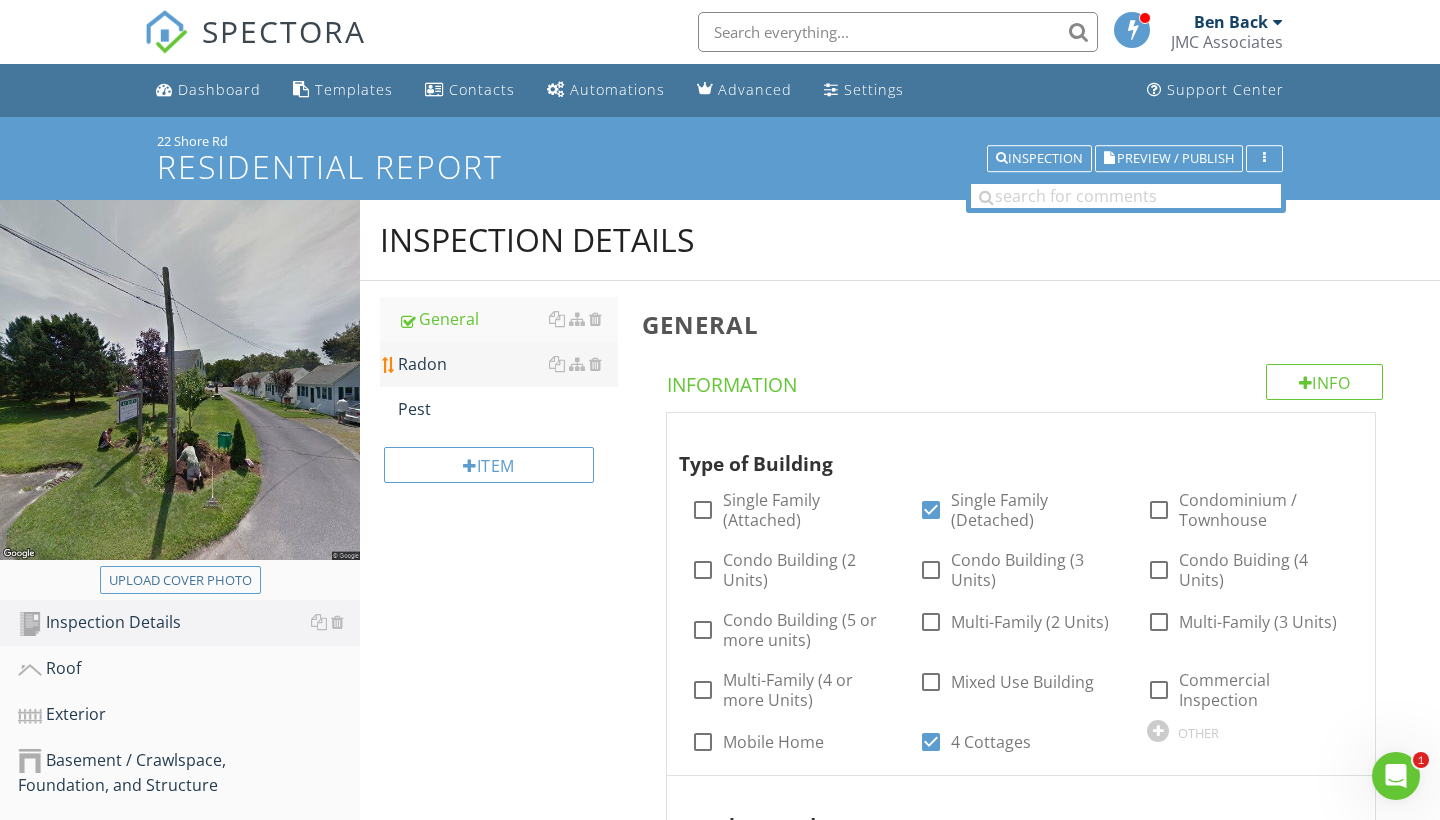 scroll, scrollTop: 0, scrollLeft: 0, axis: both 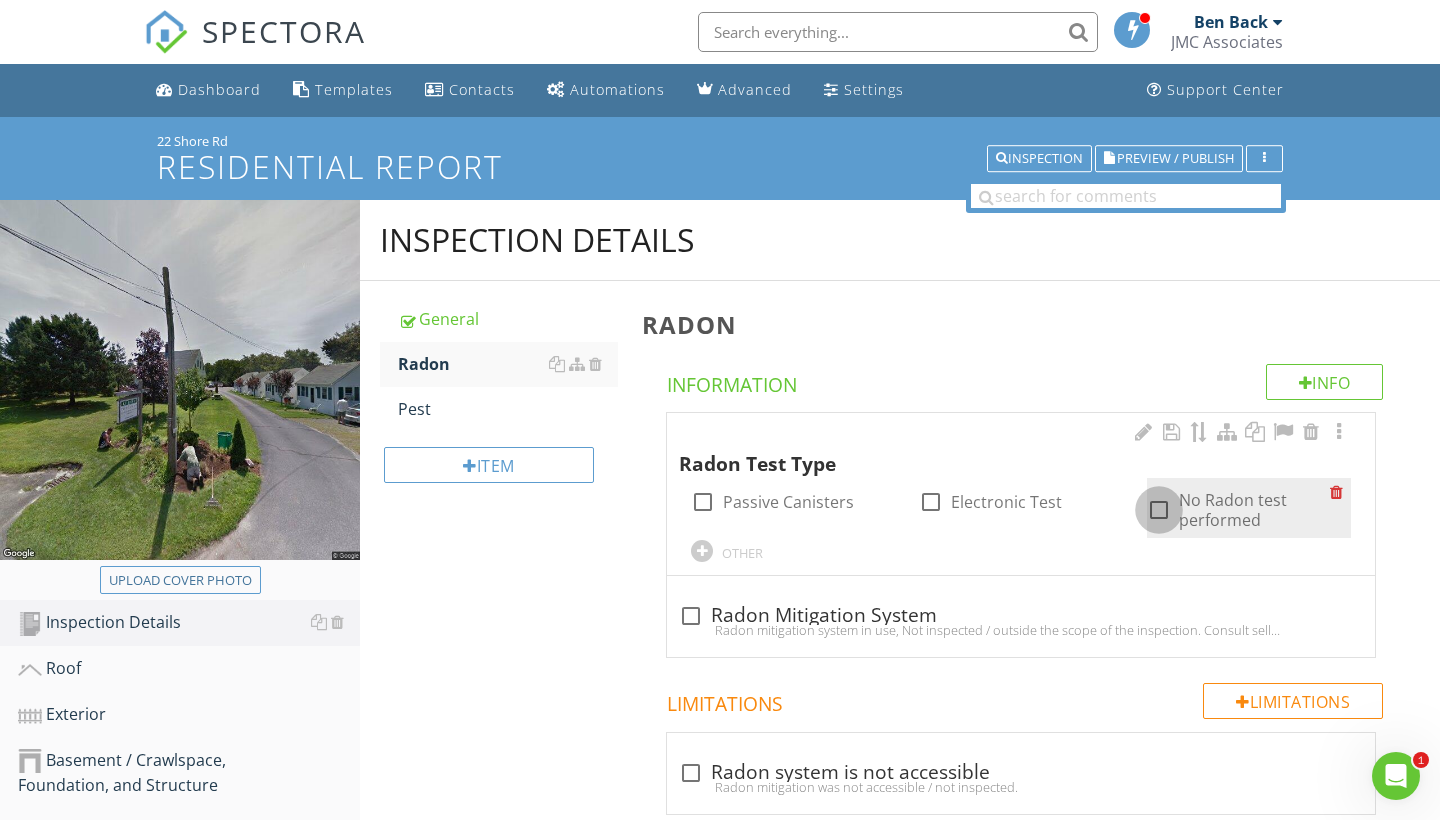 click at bounding box center [1159, 510] 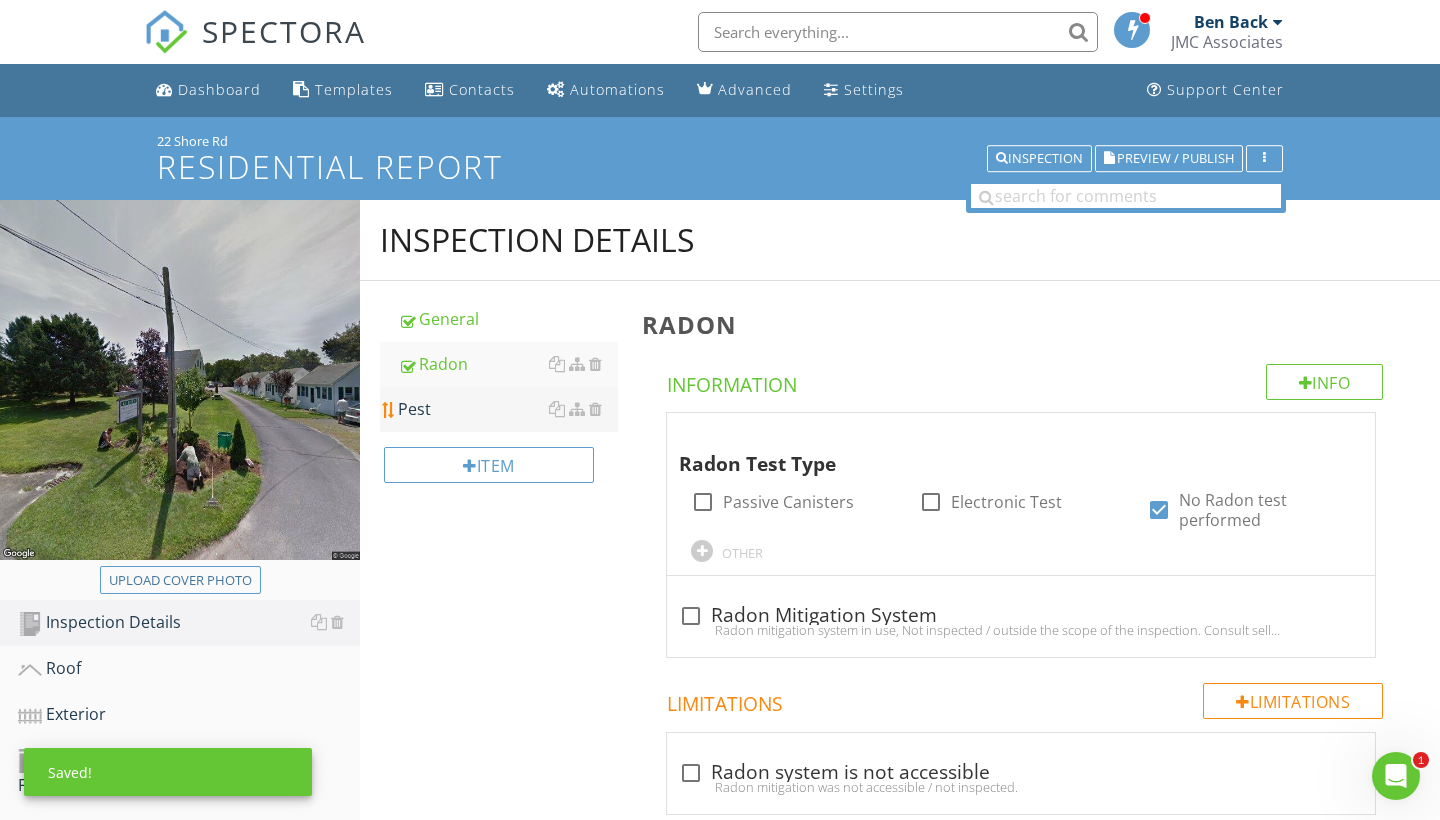 click on "Pest" at bounding box center [508, 409] 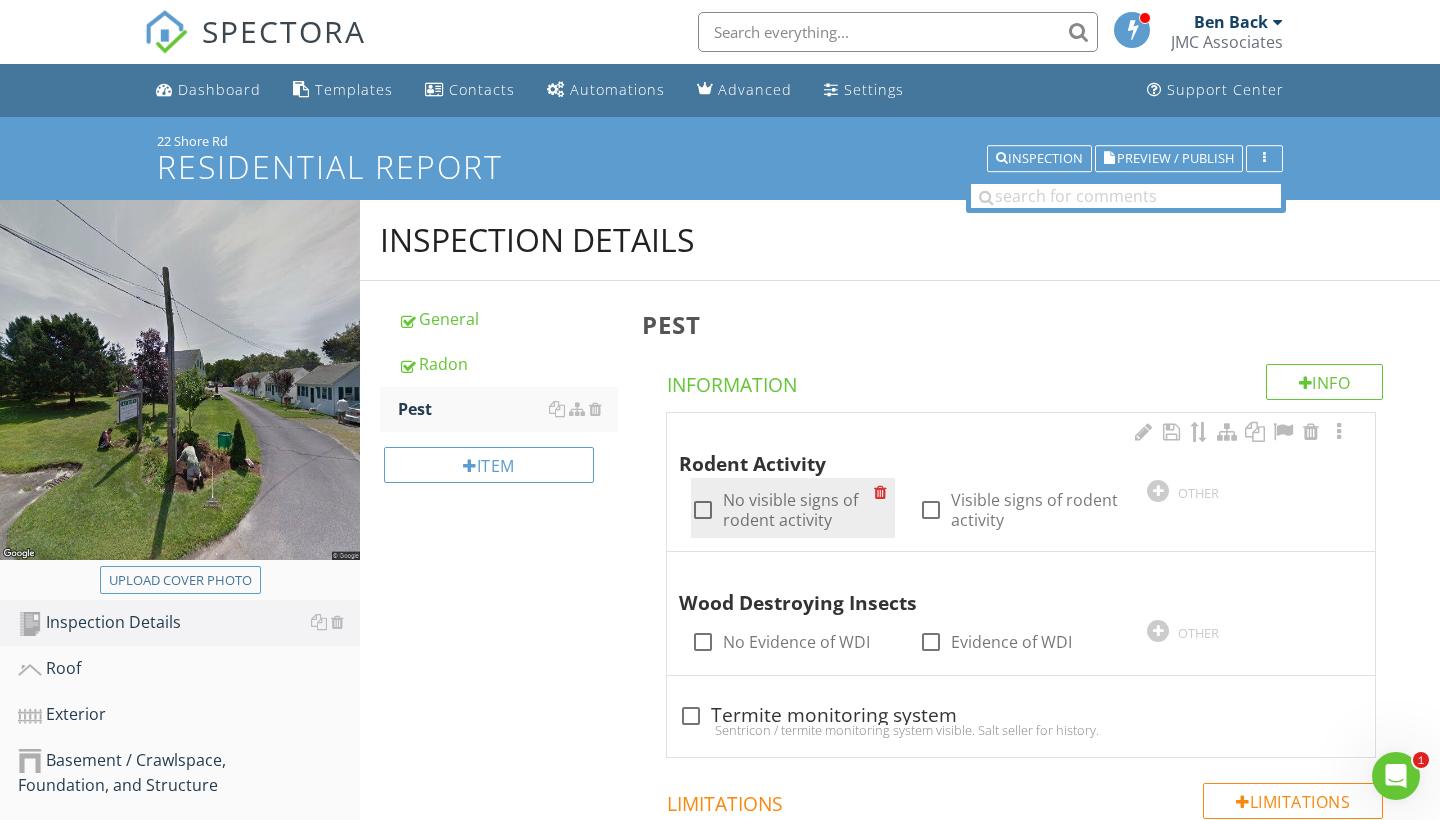 click at bounding box center (703, 510) 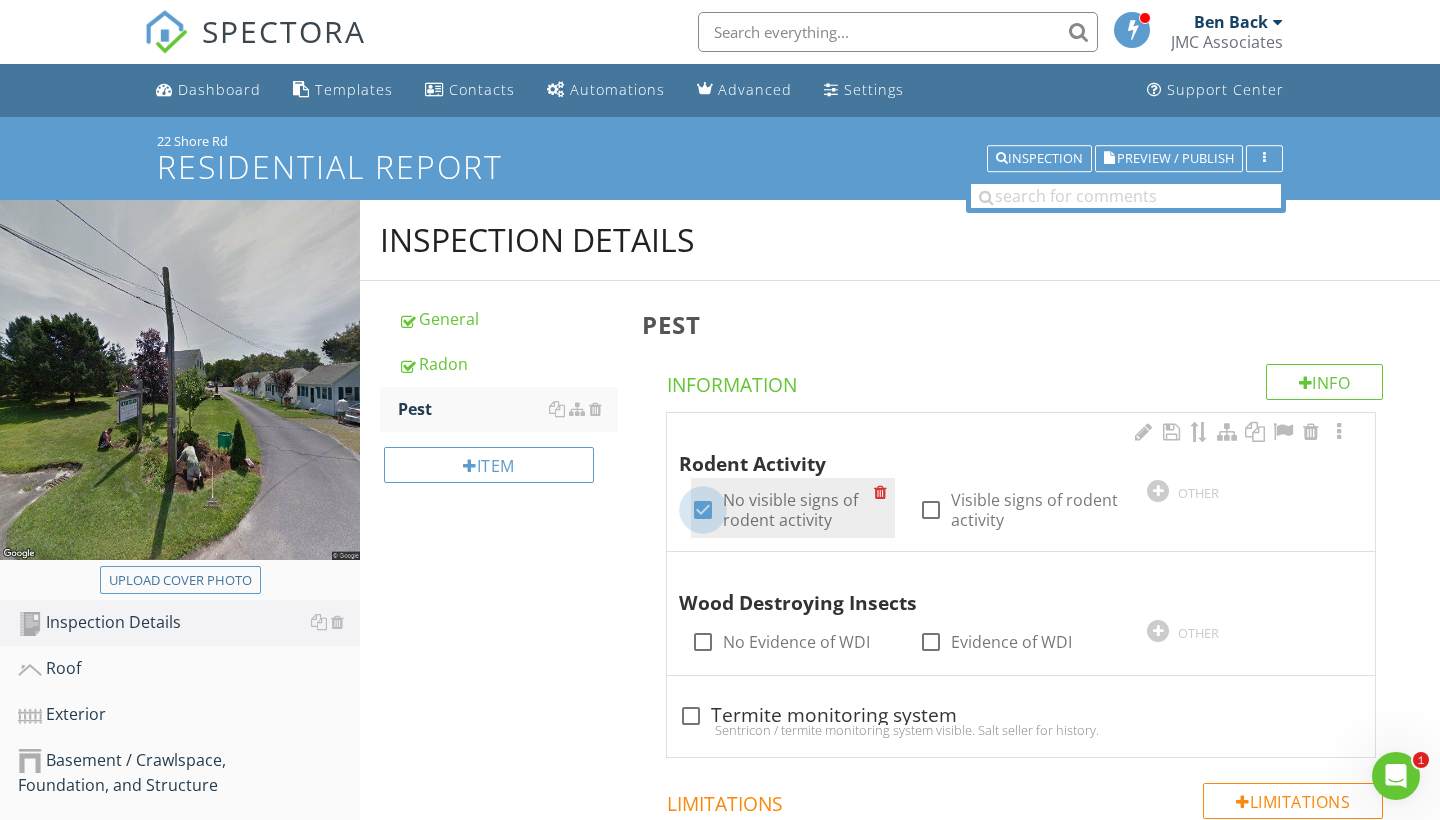 checkbox on "true" 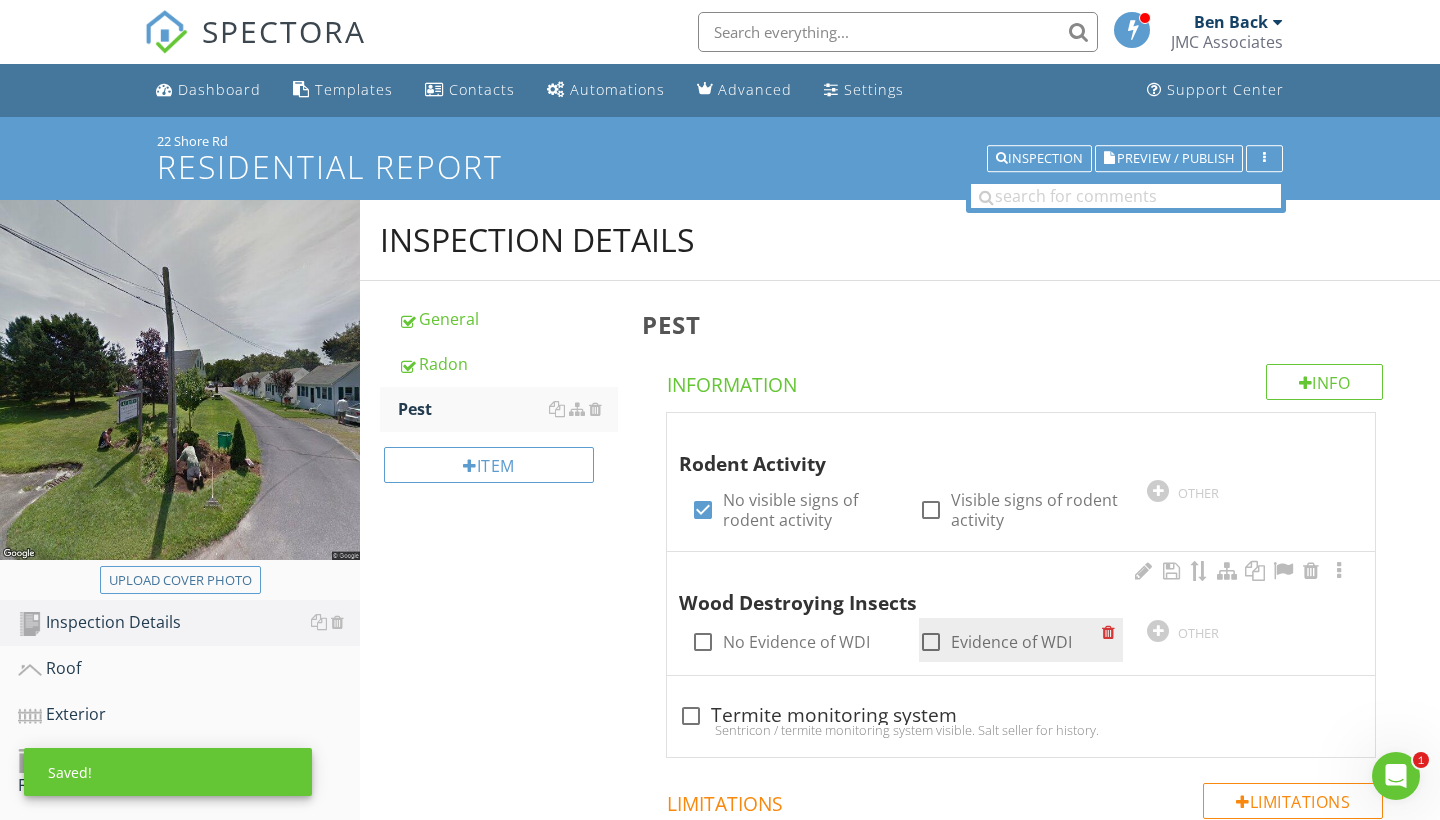 click at bounding box center [931, 642] 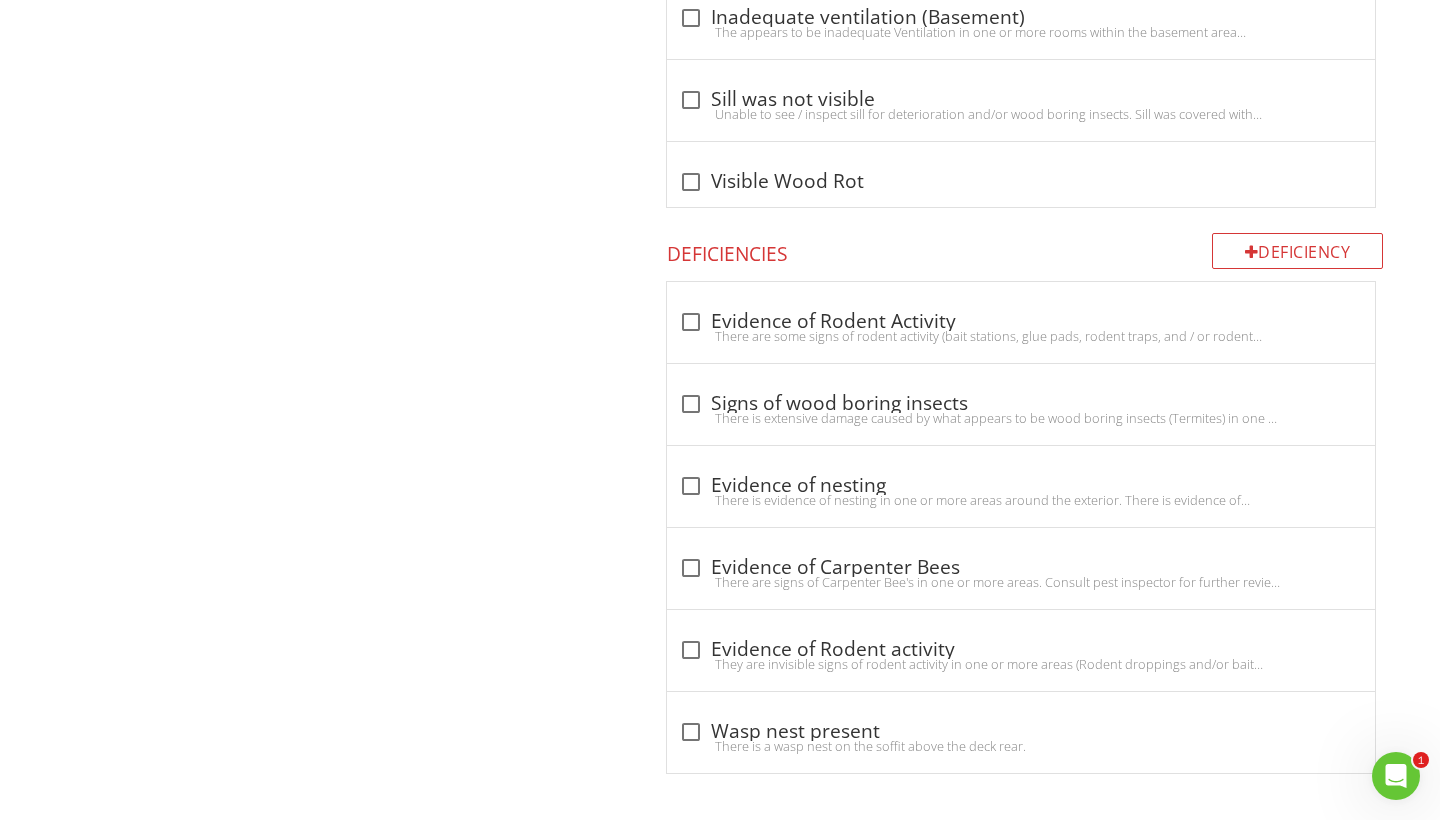scroll, scrollTop: 1673, scrollLeft: 0, axis: vertical 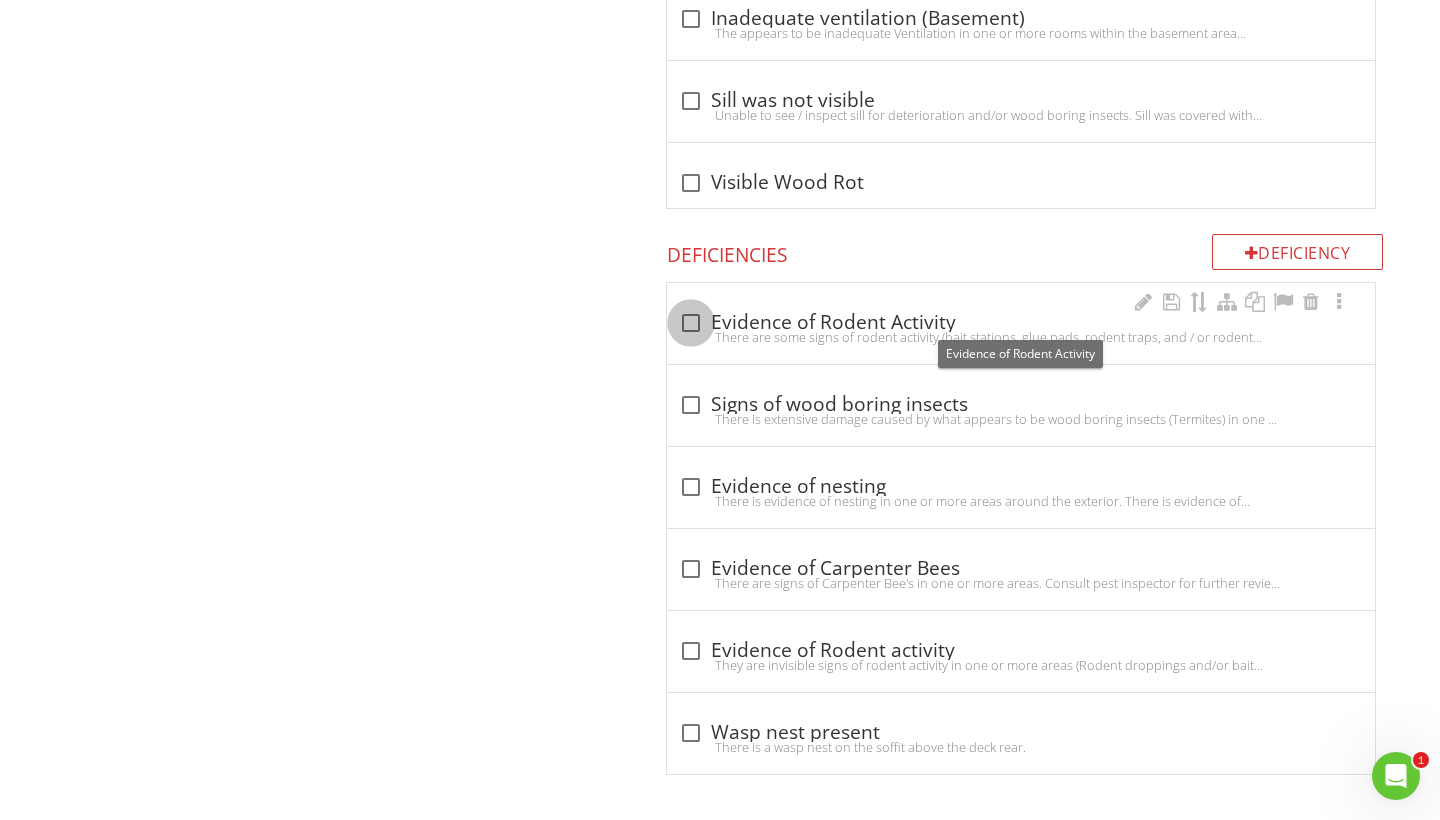 click at bounding box center (691, 323) 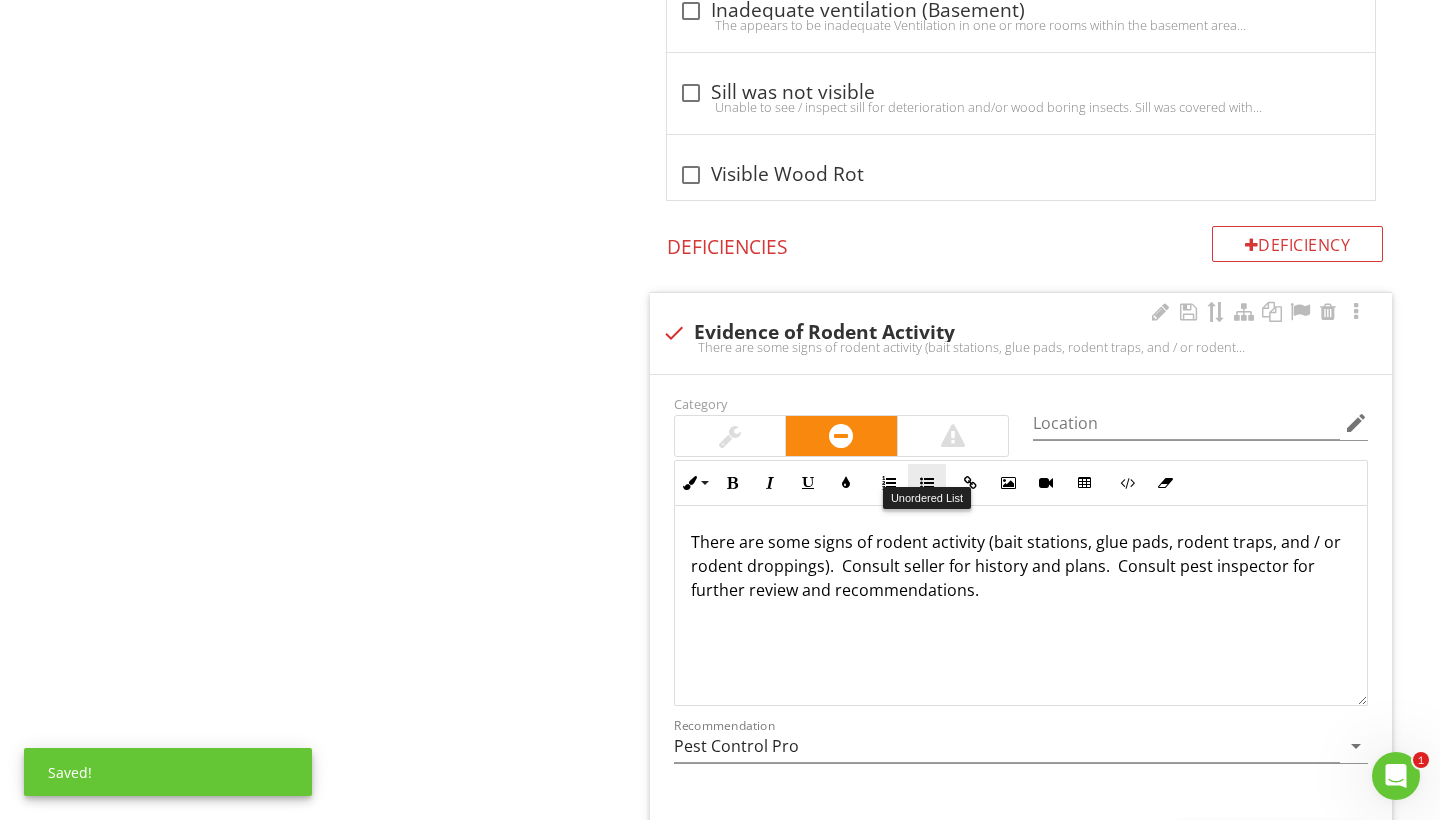 scroll, scrollTop: 1683, scrollLeft: 0, axis: vertical 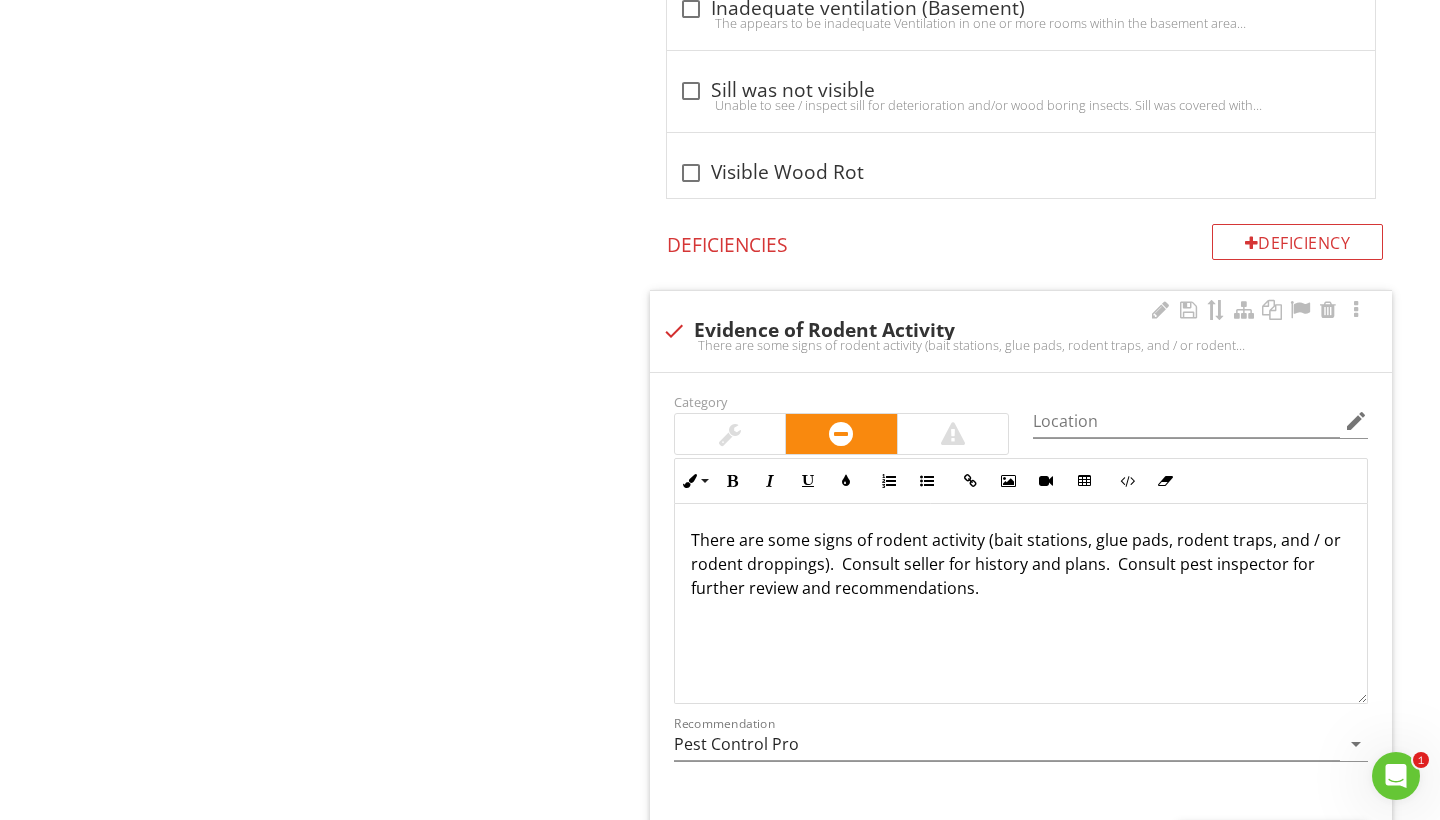 click on "There are some signs of rodent activity (bait stations, glue pads, rodent traps, and / or rodent droppings).  Consult seller for history and plans.  Consult pest inspector for further review and recommendations." at bounding box center (1021, 564) 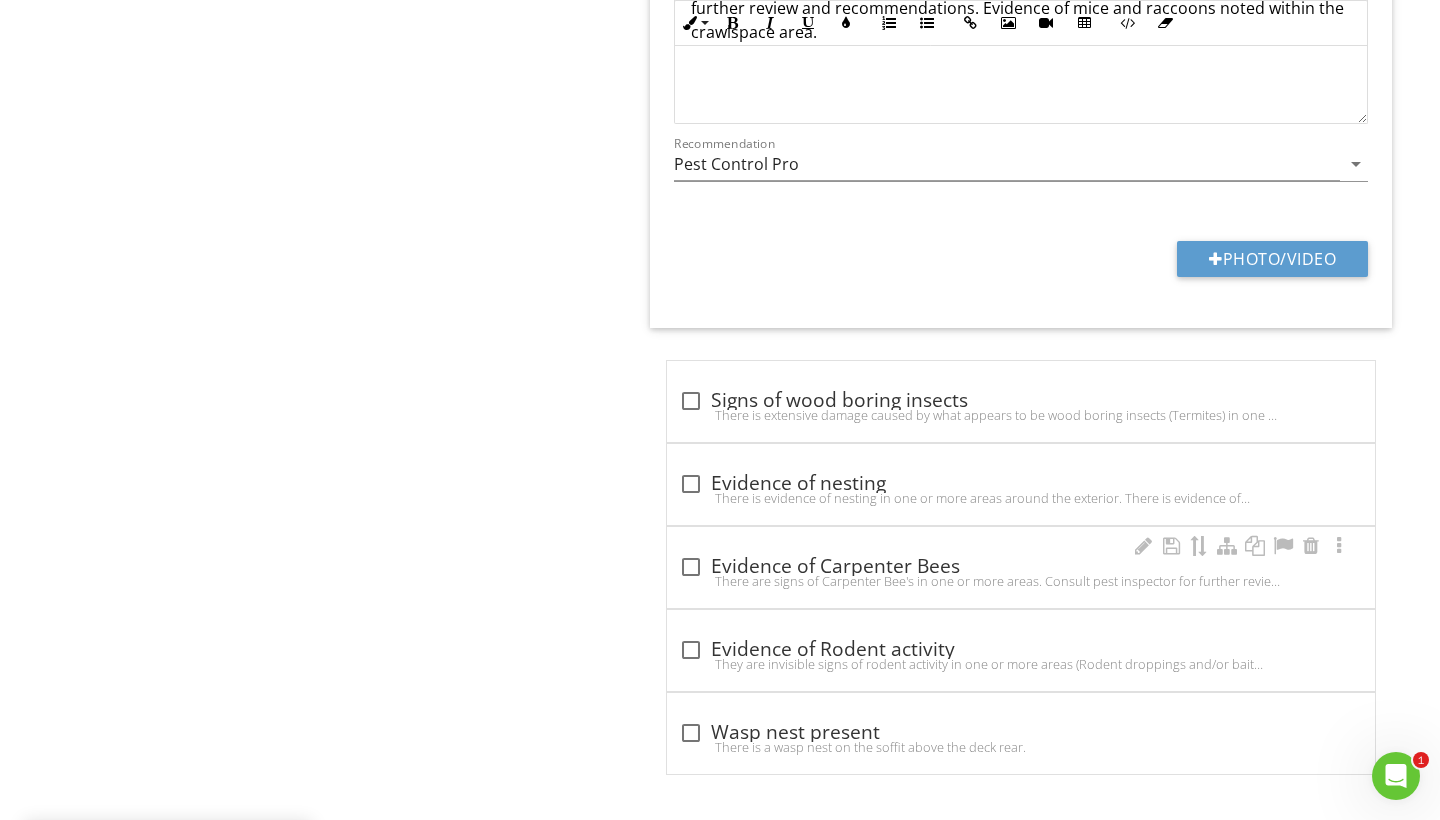 scroll, scrollTop: 2262, scrollLeft: 0, axis: vertical 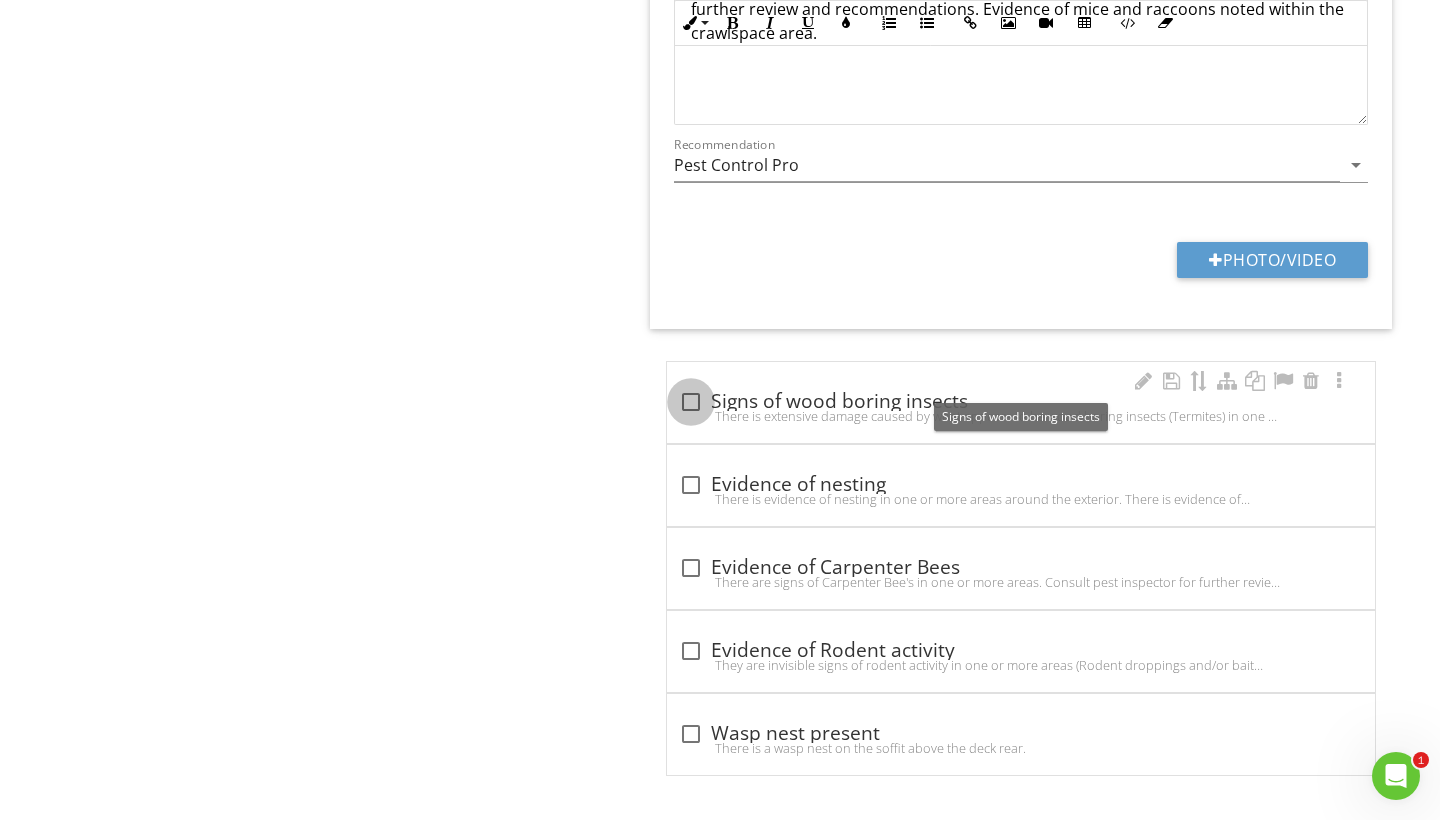 click at bounding box center [691, 402] 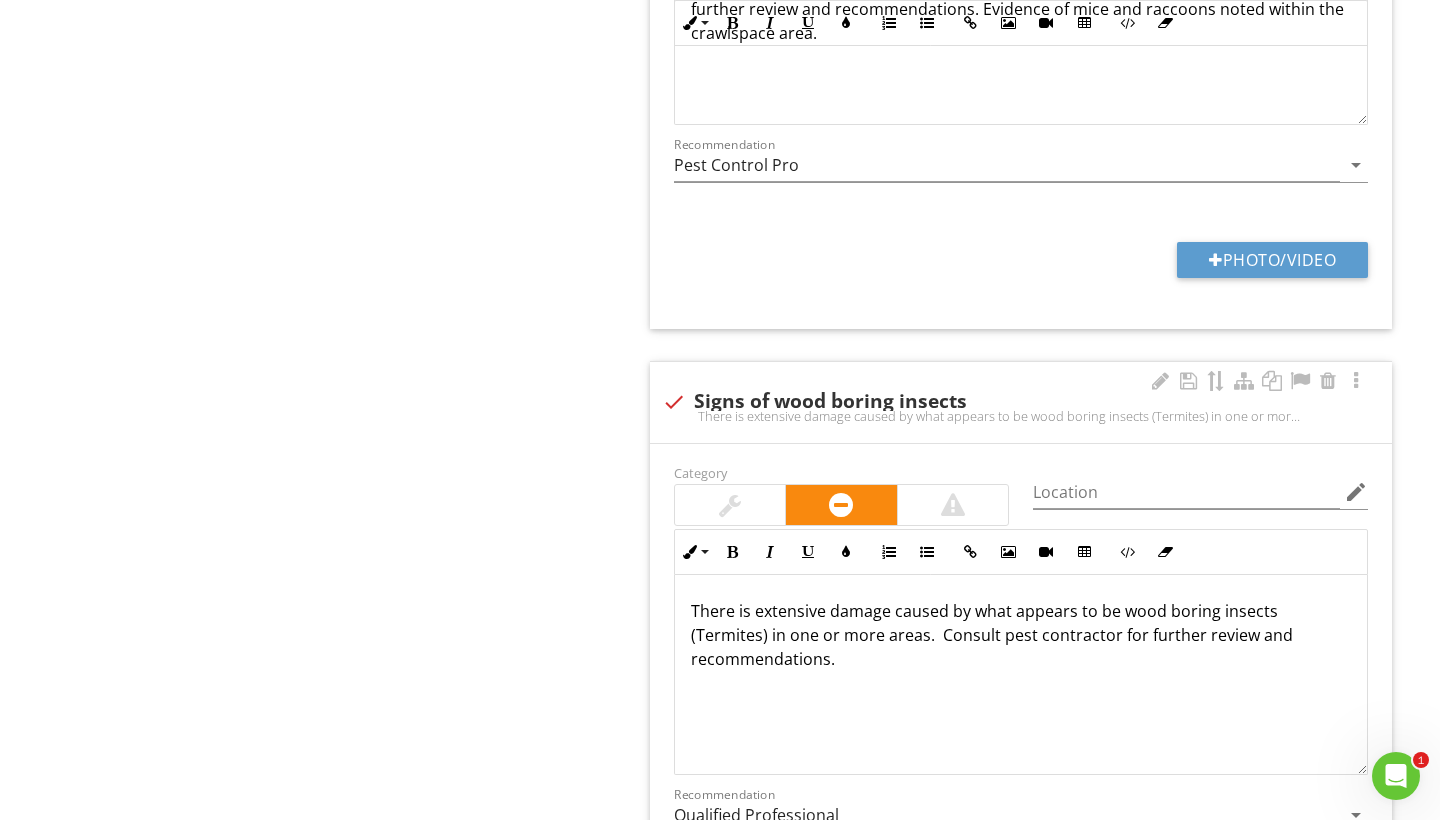 click on "There is extensive damage caused by what appears to be wood boring insects (Termites) in one or more areas.  Consult pest contractor for further review and recommendations." at bounding box center (1021, 635) 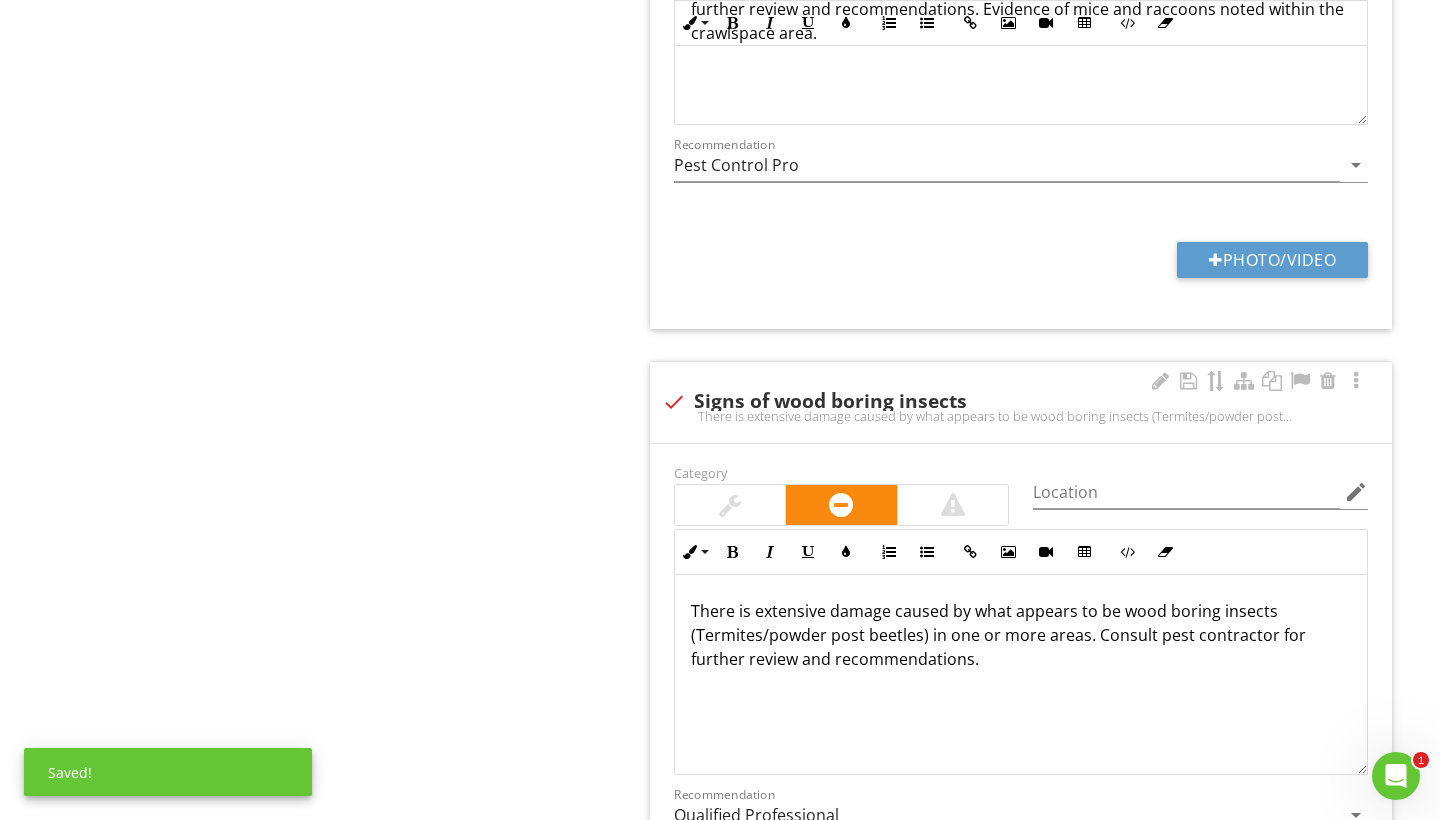click on "There is extensive damage caused by what appears to be wood boring insects (Termites/powder post beetles) in one or more areas. Consult pest contractor for further review and recommendations." at bounding box center (1021, 635) 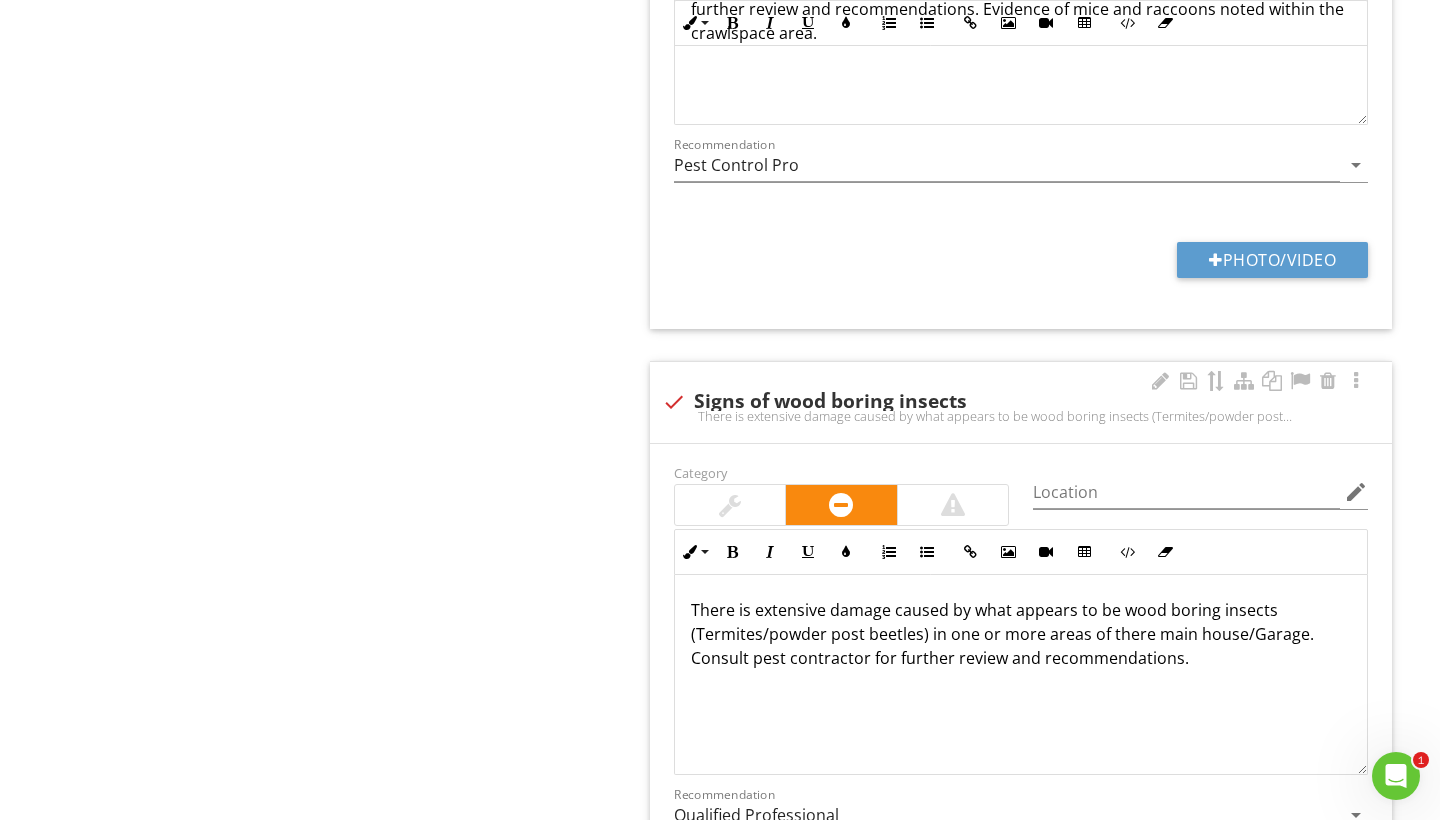 scroll, scrollTop: 1, scrollLeft: 0, axis: vertical 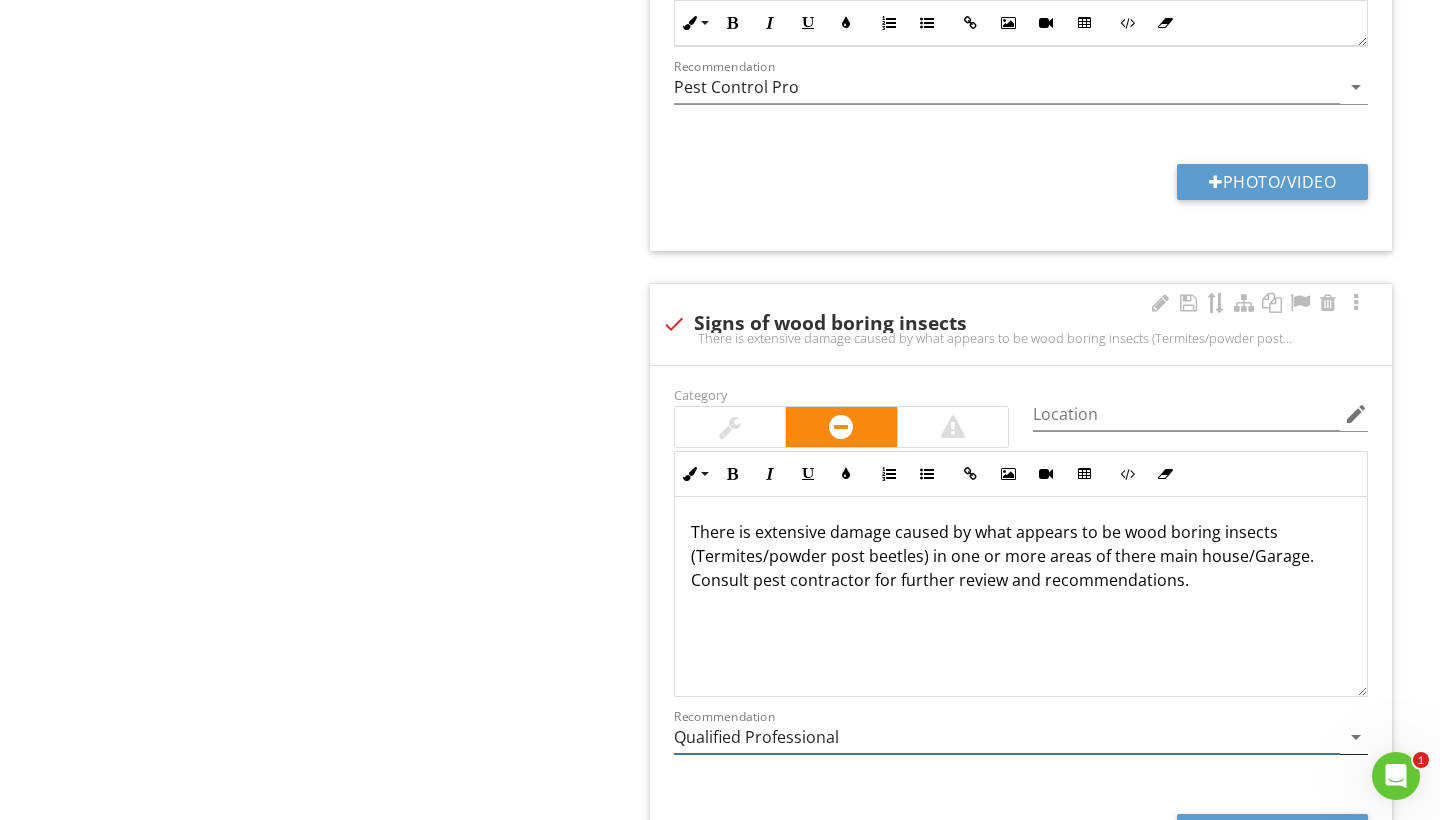 click on "Qualified Professional" at bounding box center [1007, 737] 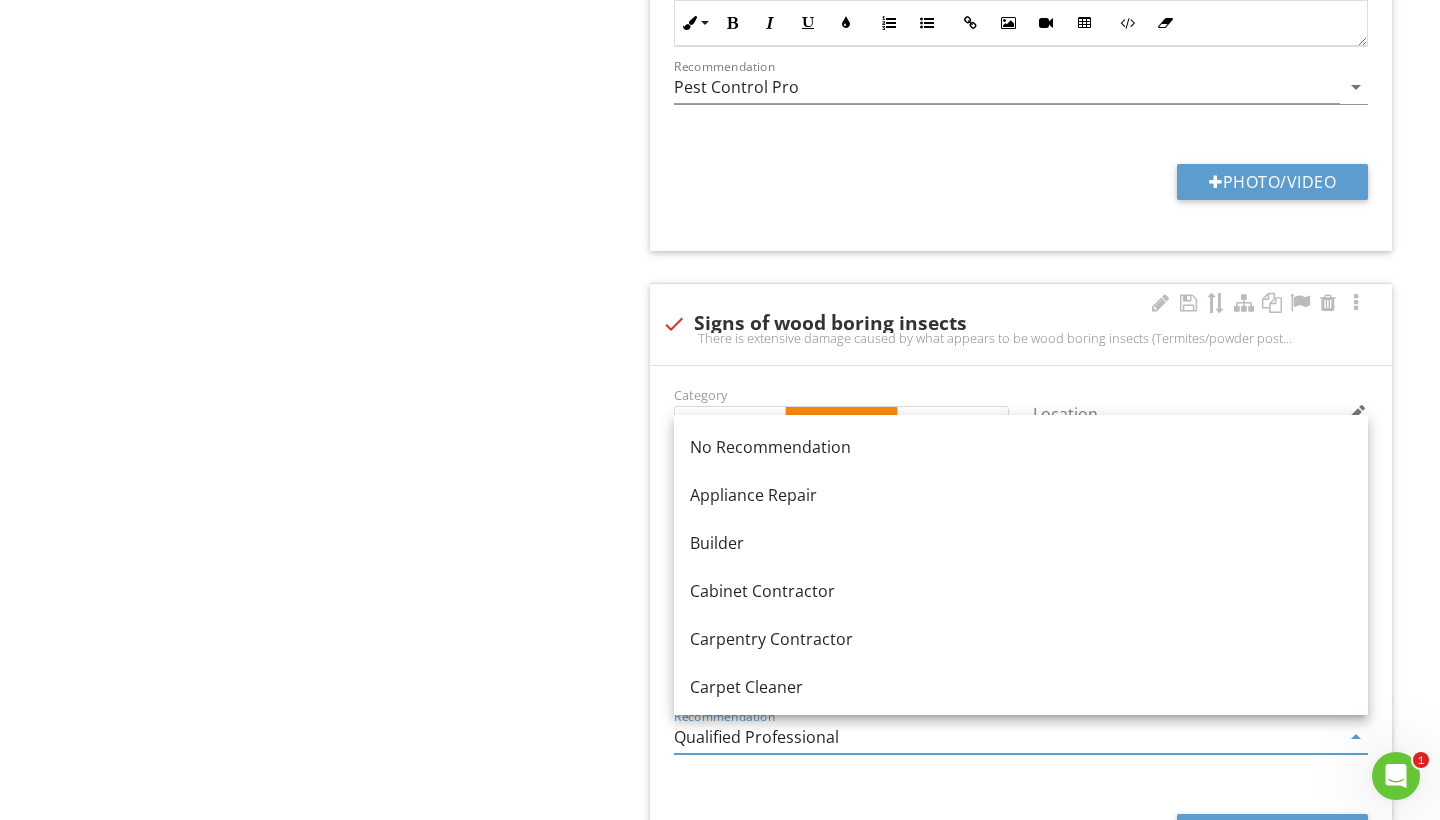 click on "Qualified Professional" at bounding box center [1007, 737] 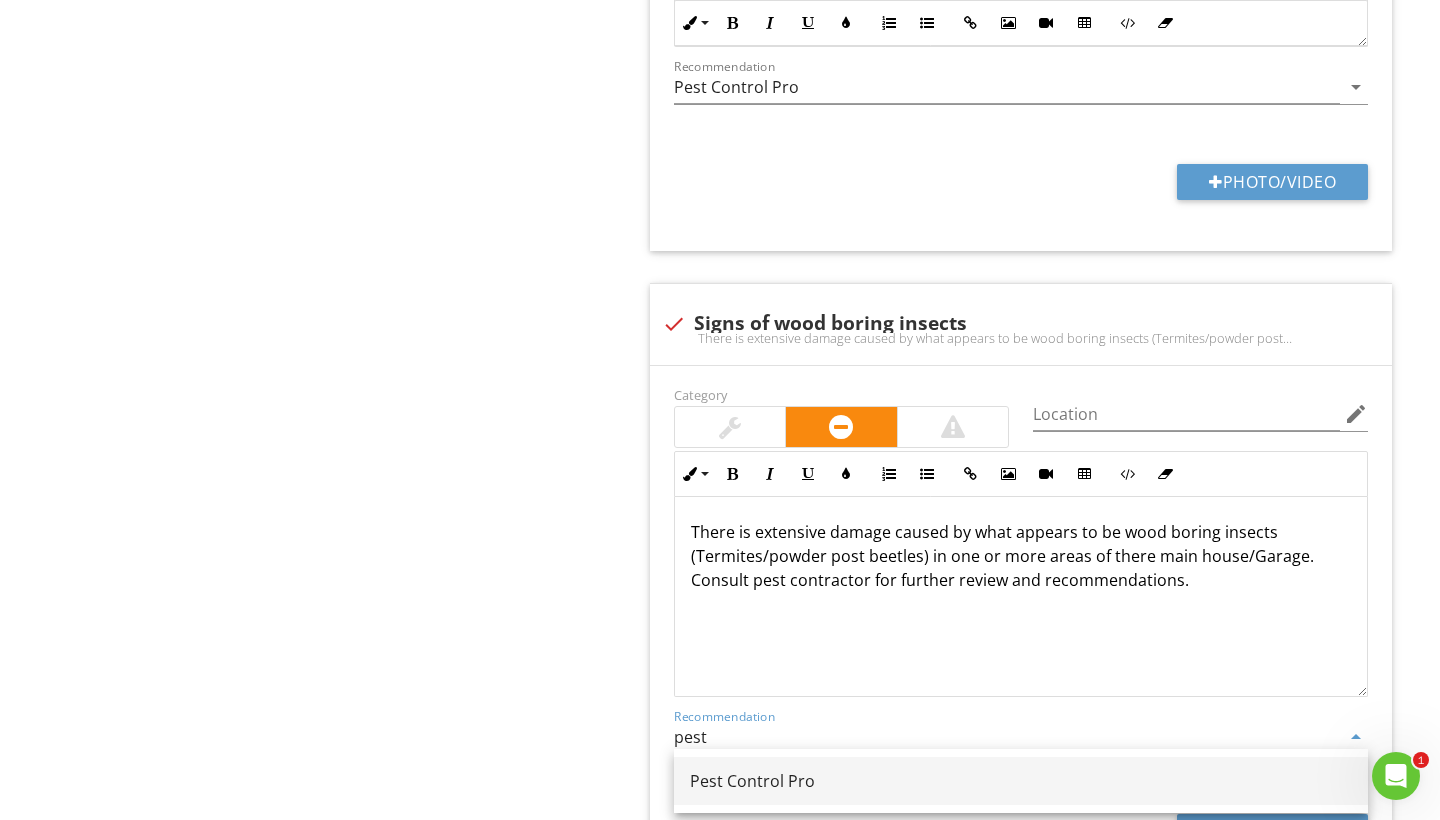 click on "Pest Control Pro" at bounding box center [1021, 781] 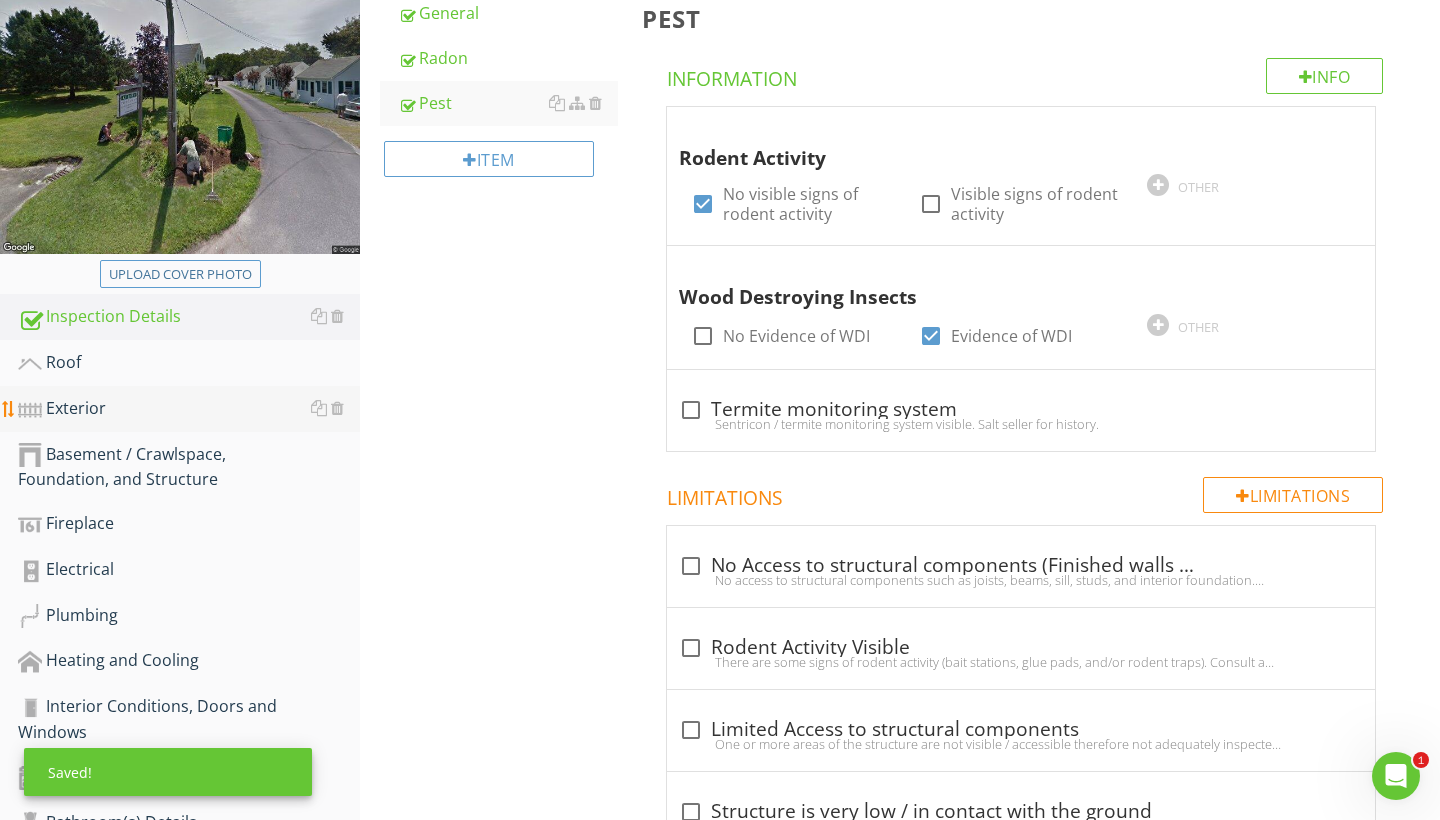 scroll, scrollTop: 311, scrollLeft: 0, axis: vertical 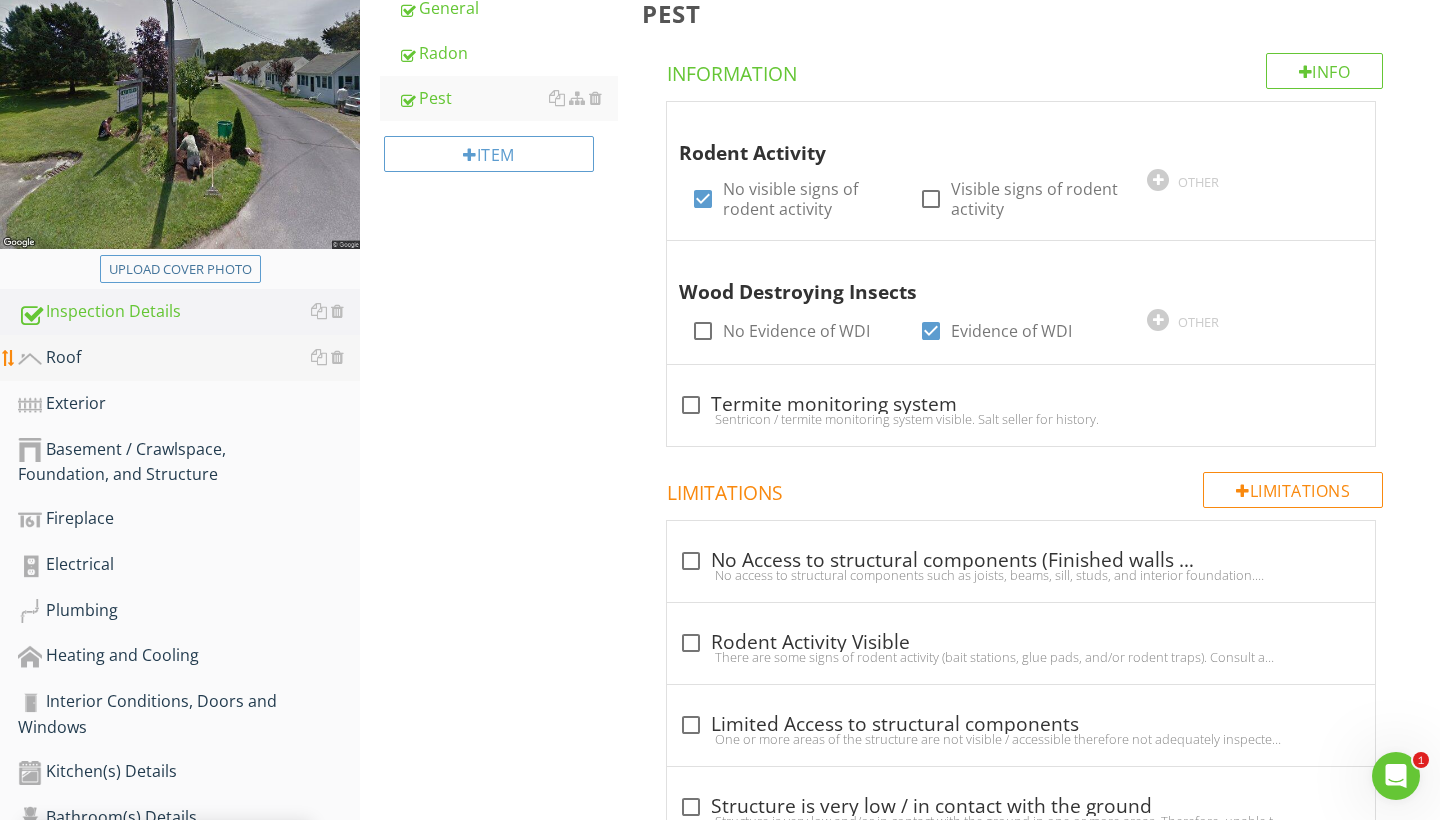 click on "Roof" at bounding box center [189, 358] 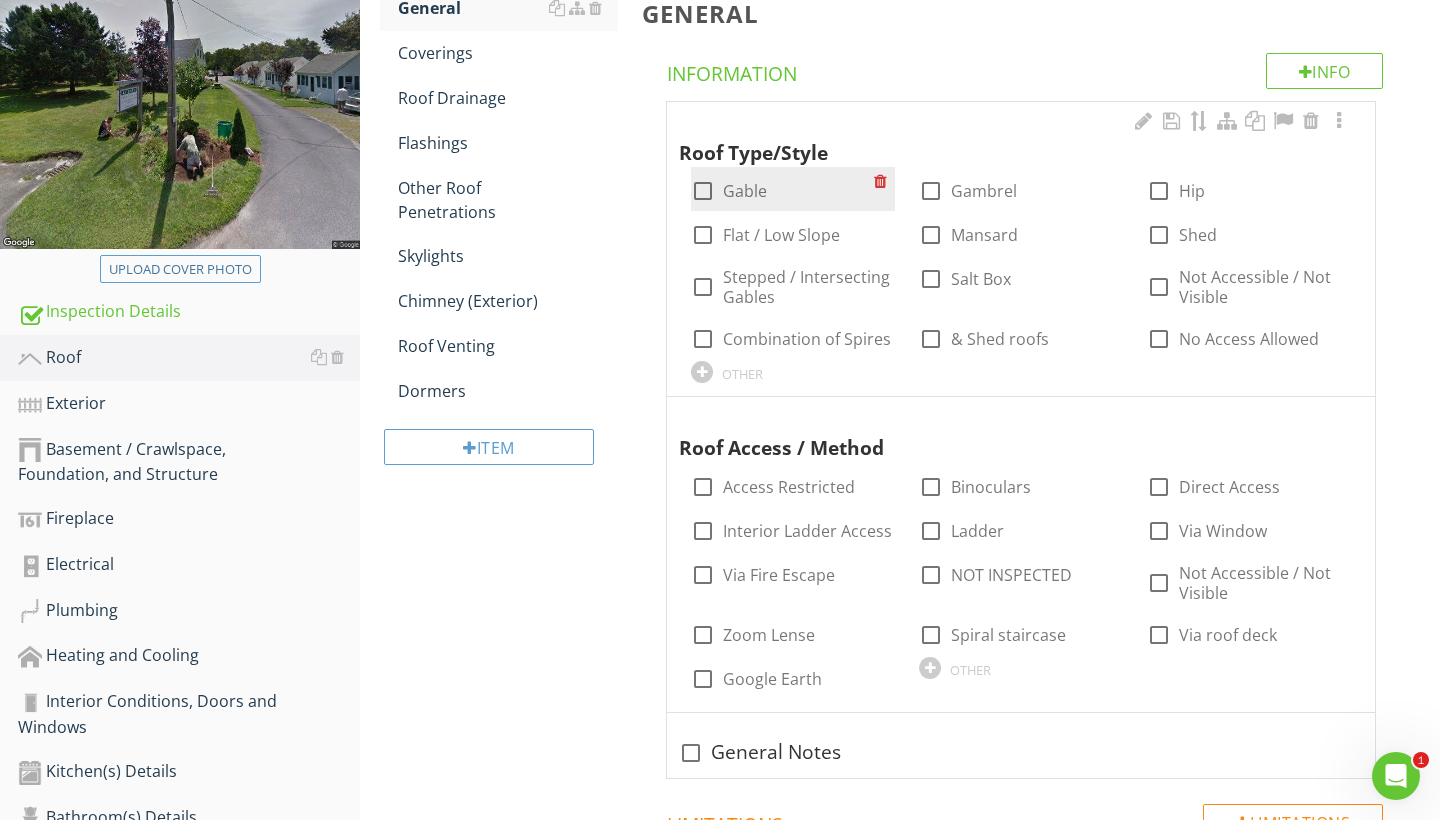 click at bounding box center (703, 191) 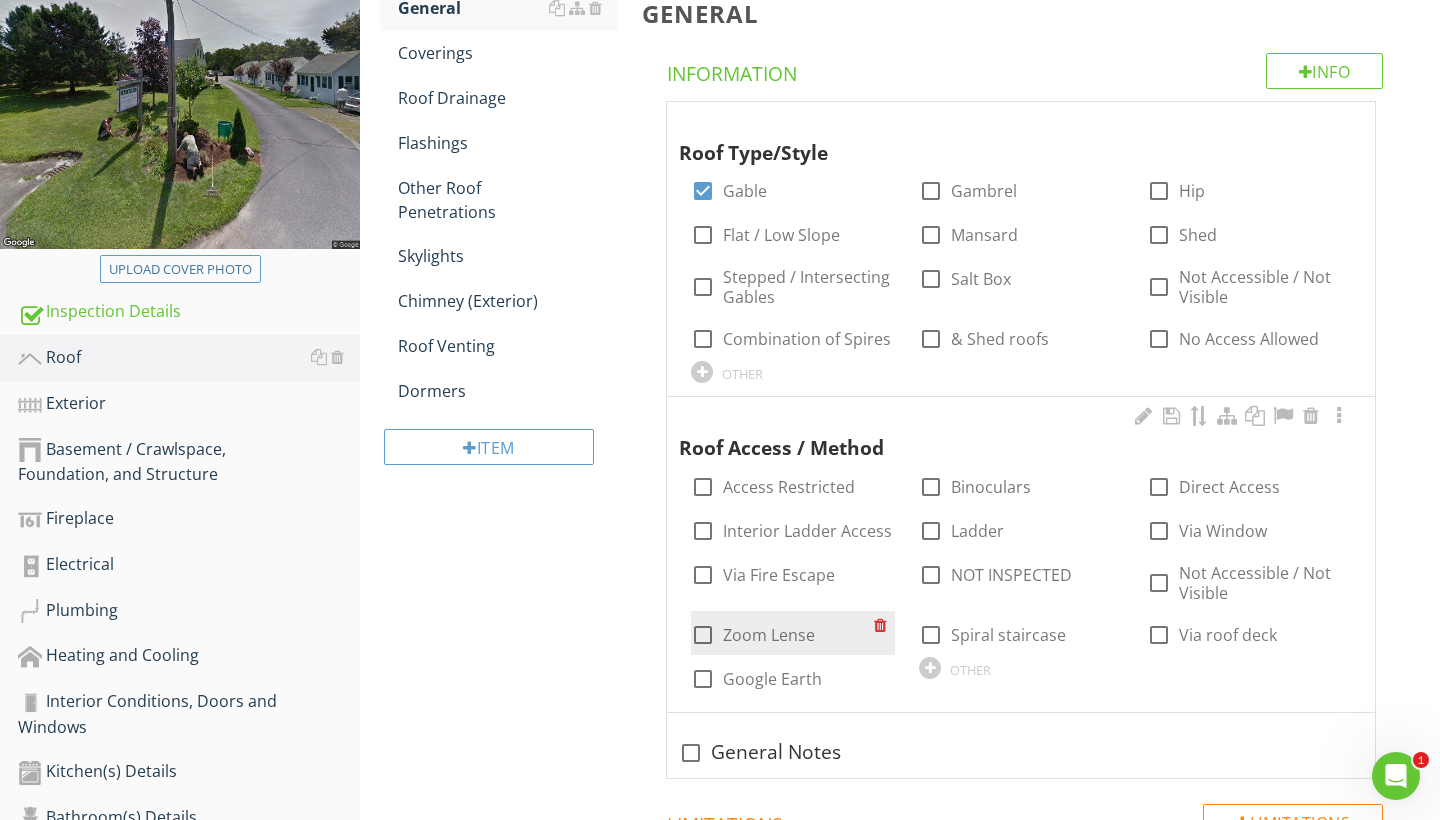 click at bounding box center [703, 635] 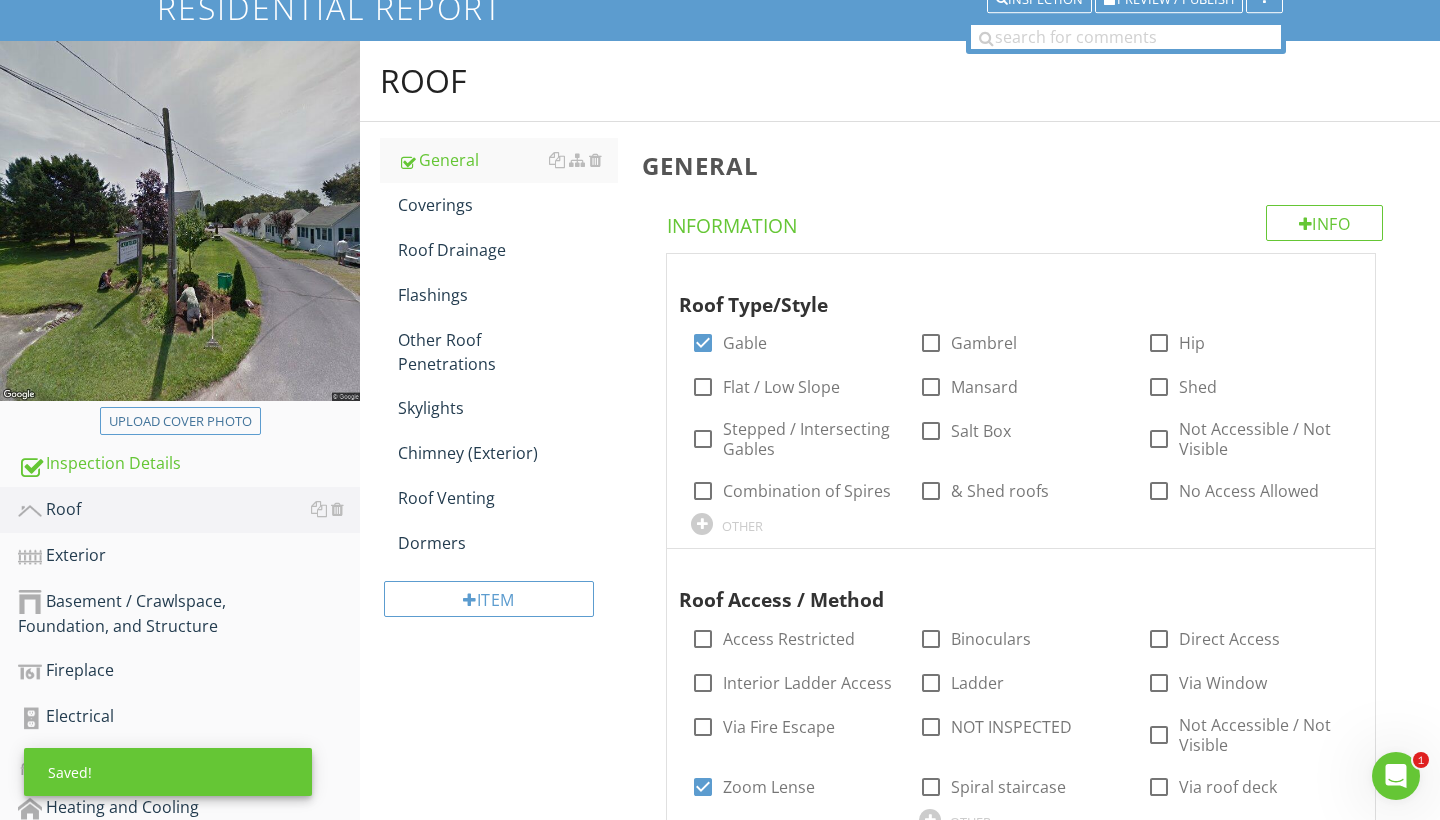 scroll, scrollTop: 135, scrollLeft: 0, axis: vertical 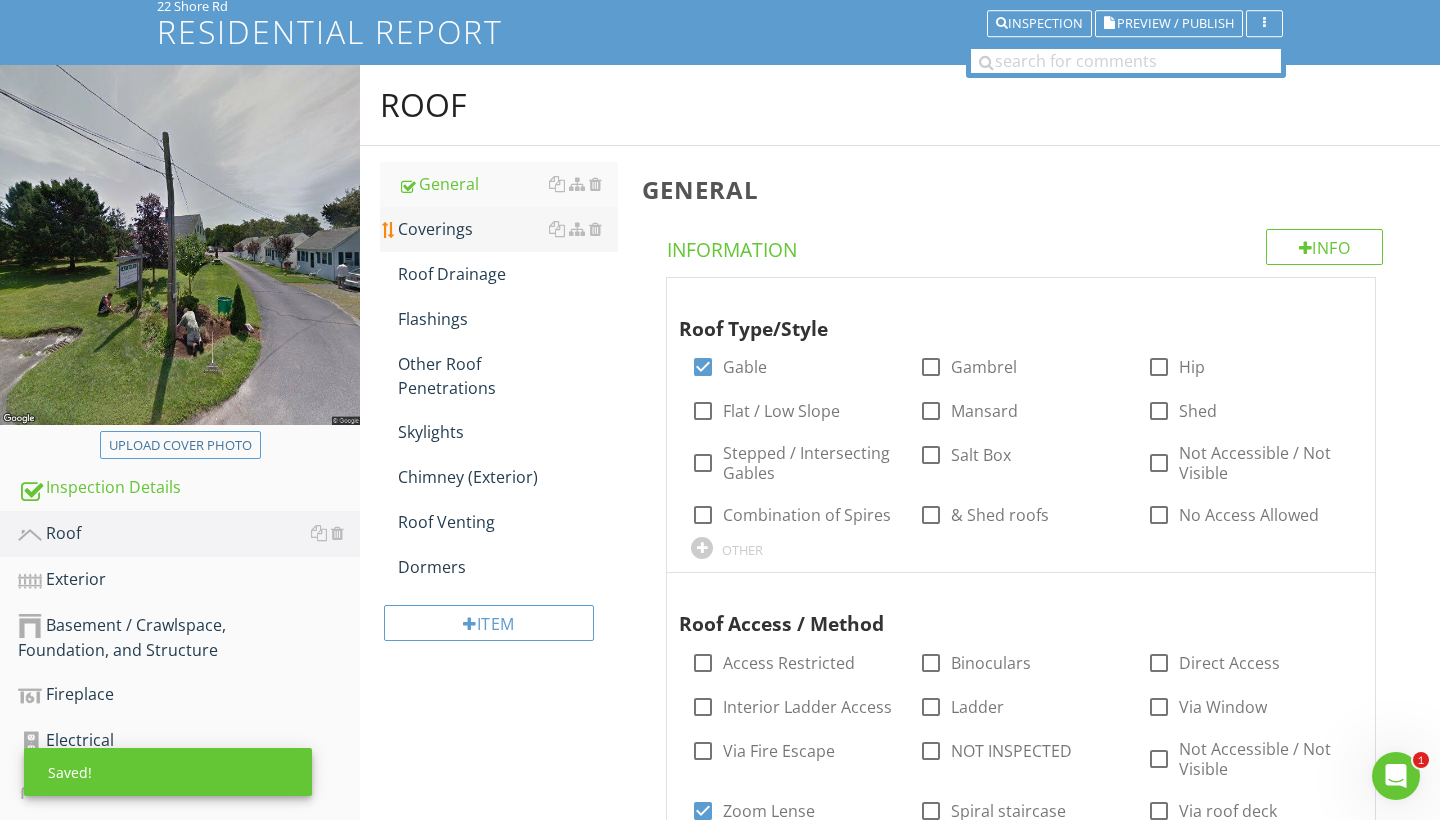 click on "Coverings" at bounding box center (508, 229) 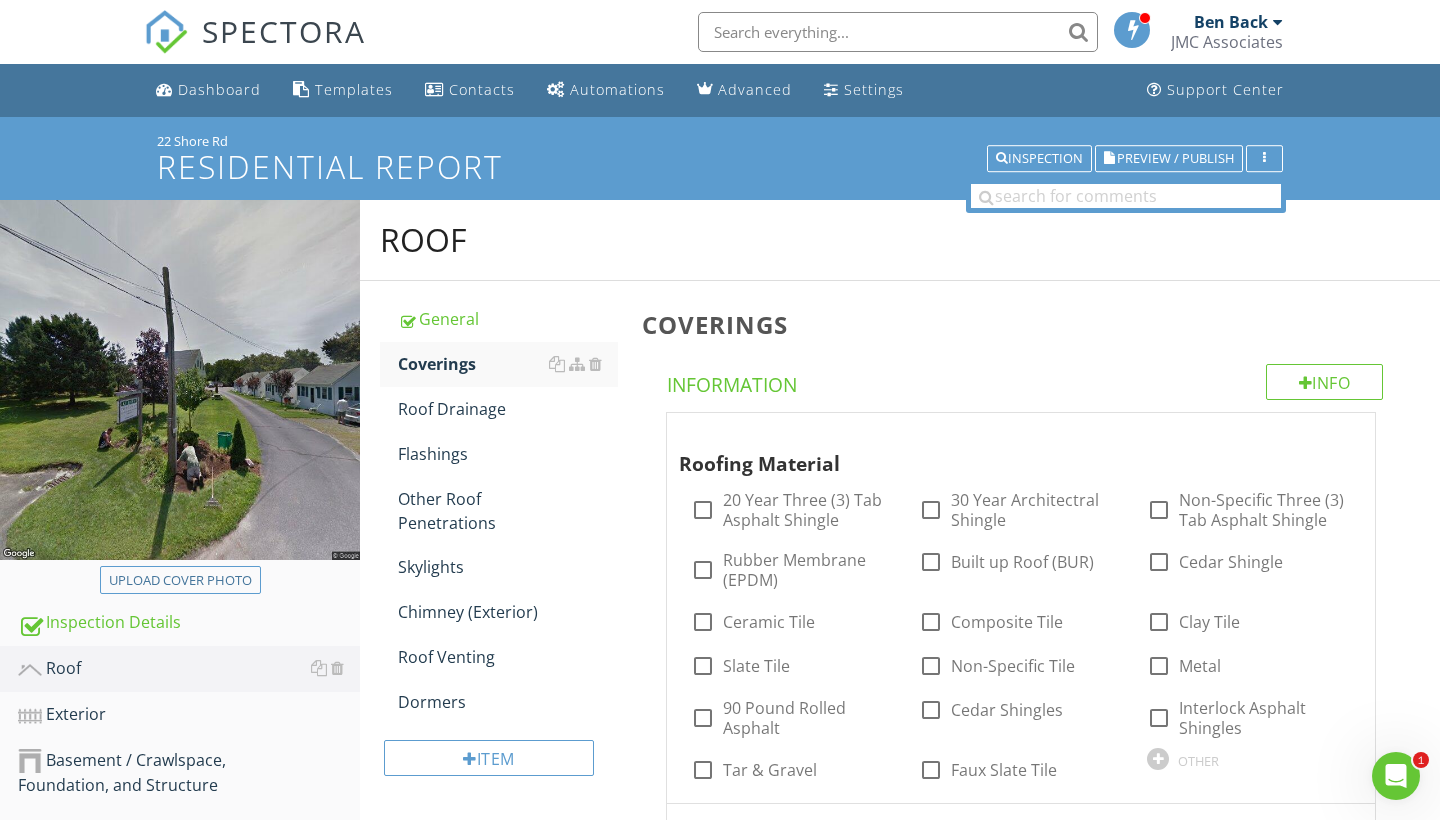 scroll, scrollTop: 0, scrollLeft: 0, axis: both 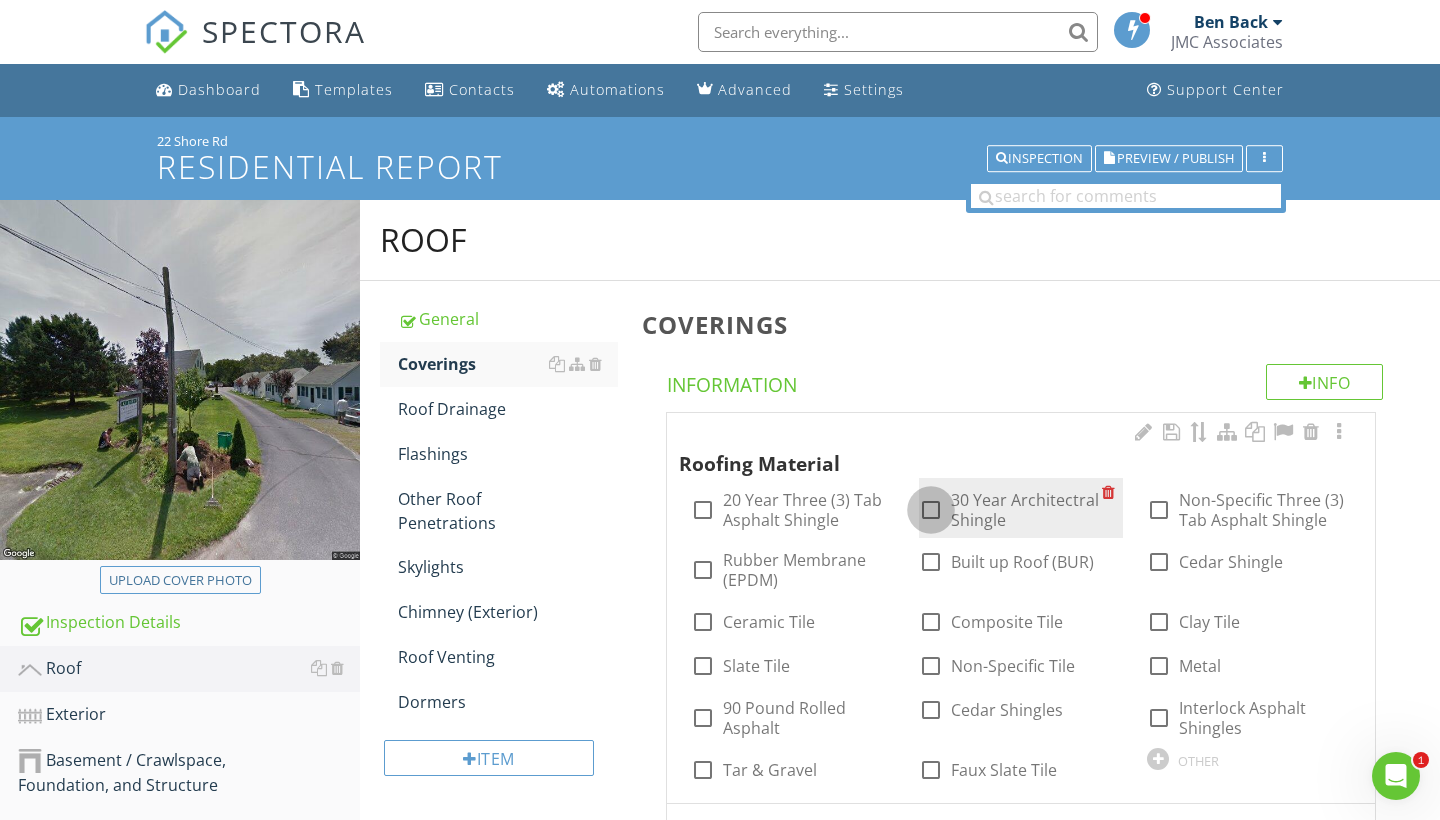 click at bounding box center [931, 510] 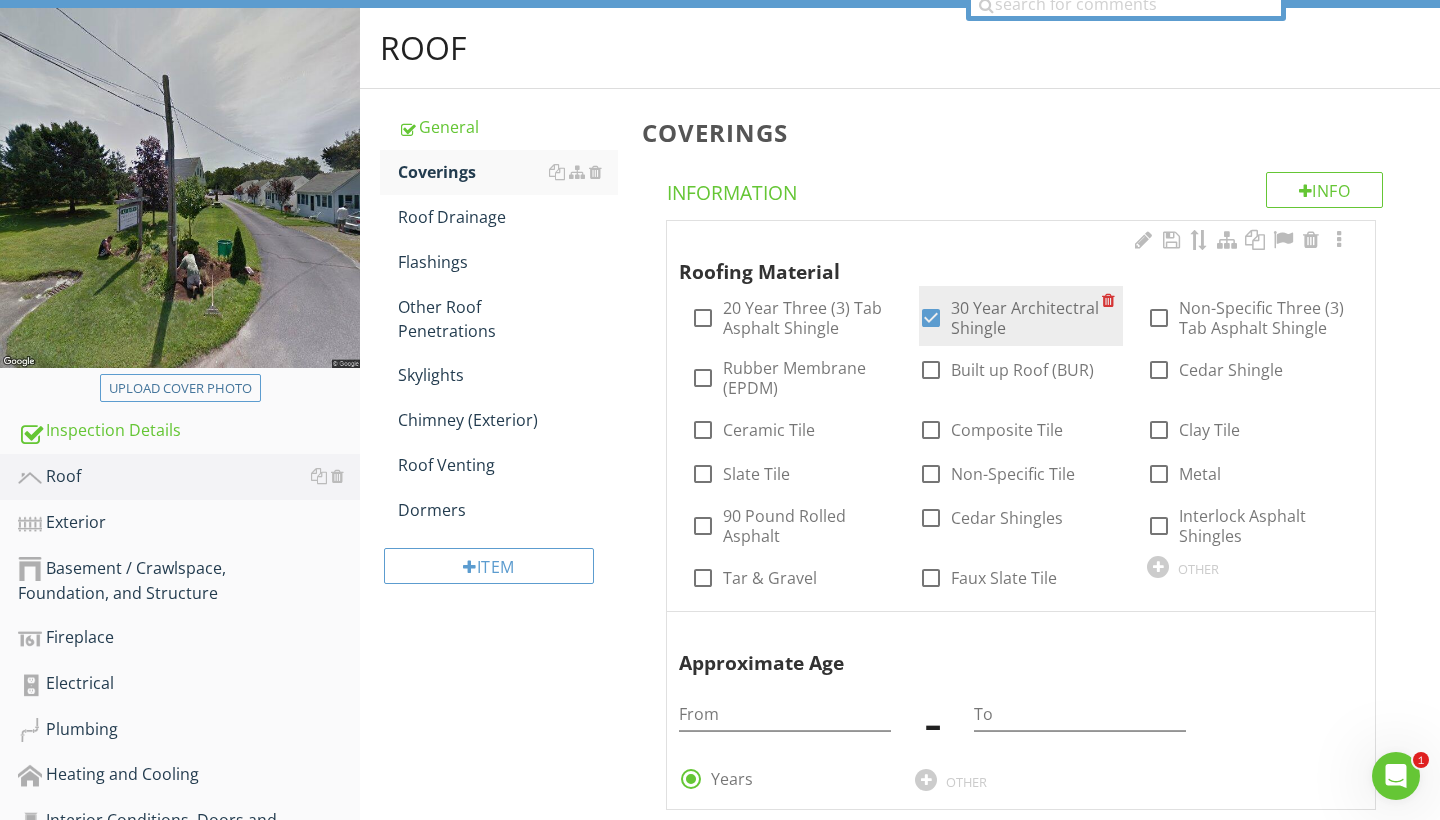 scroll, scrollTop: 202, scrollLeft: 0, axis: vertical 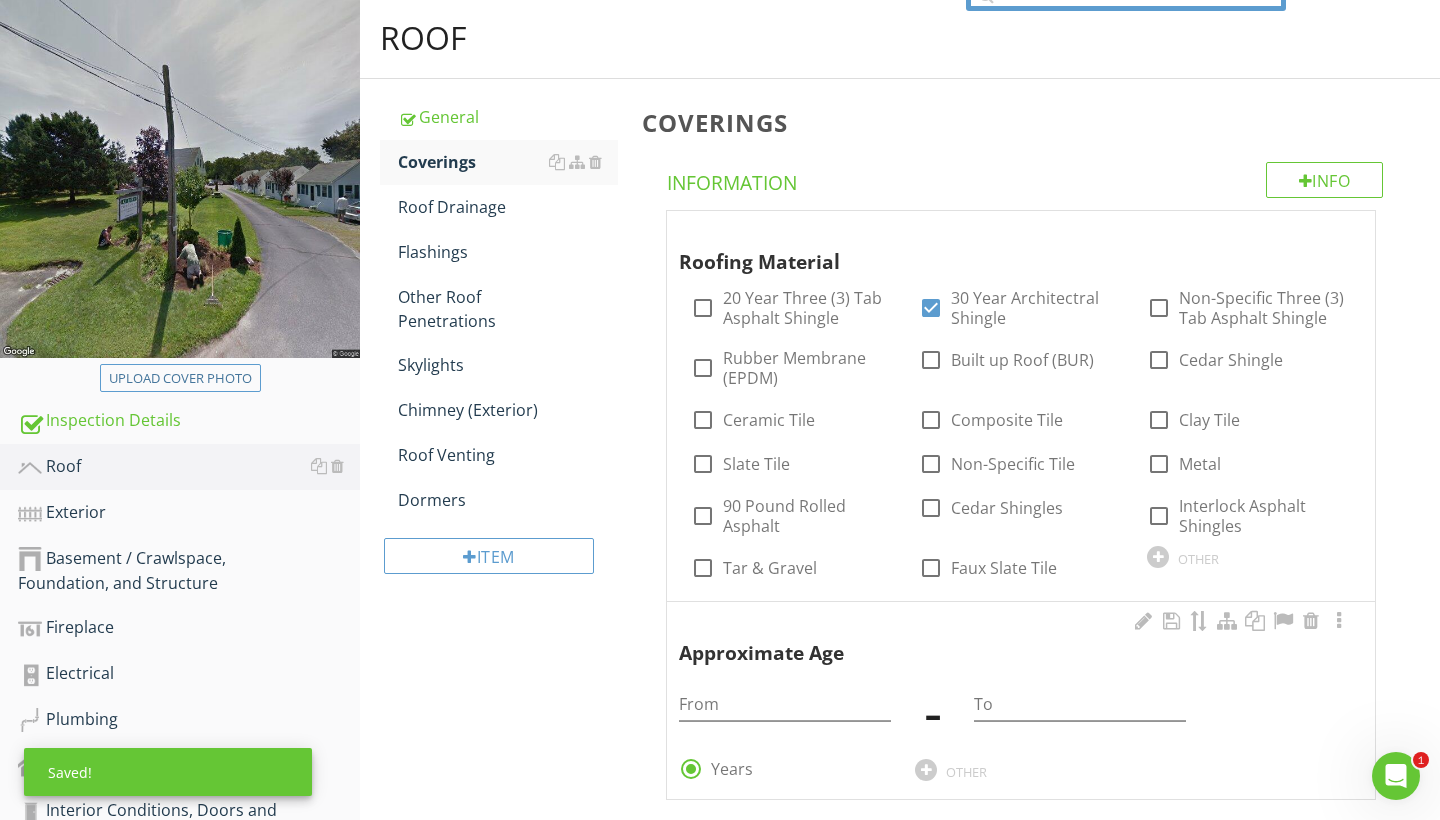 click on "From" at bounding box center [785, 698] 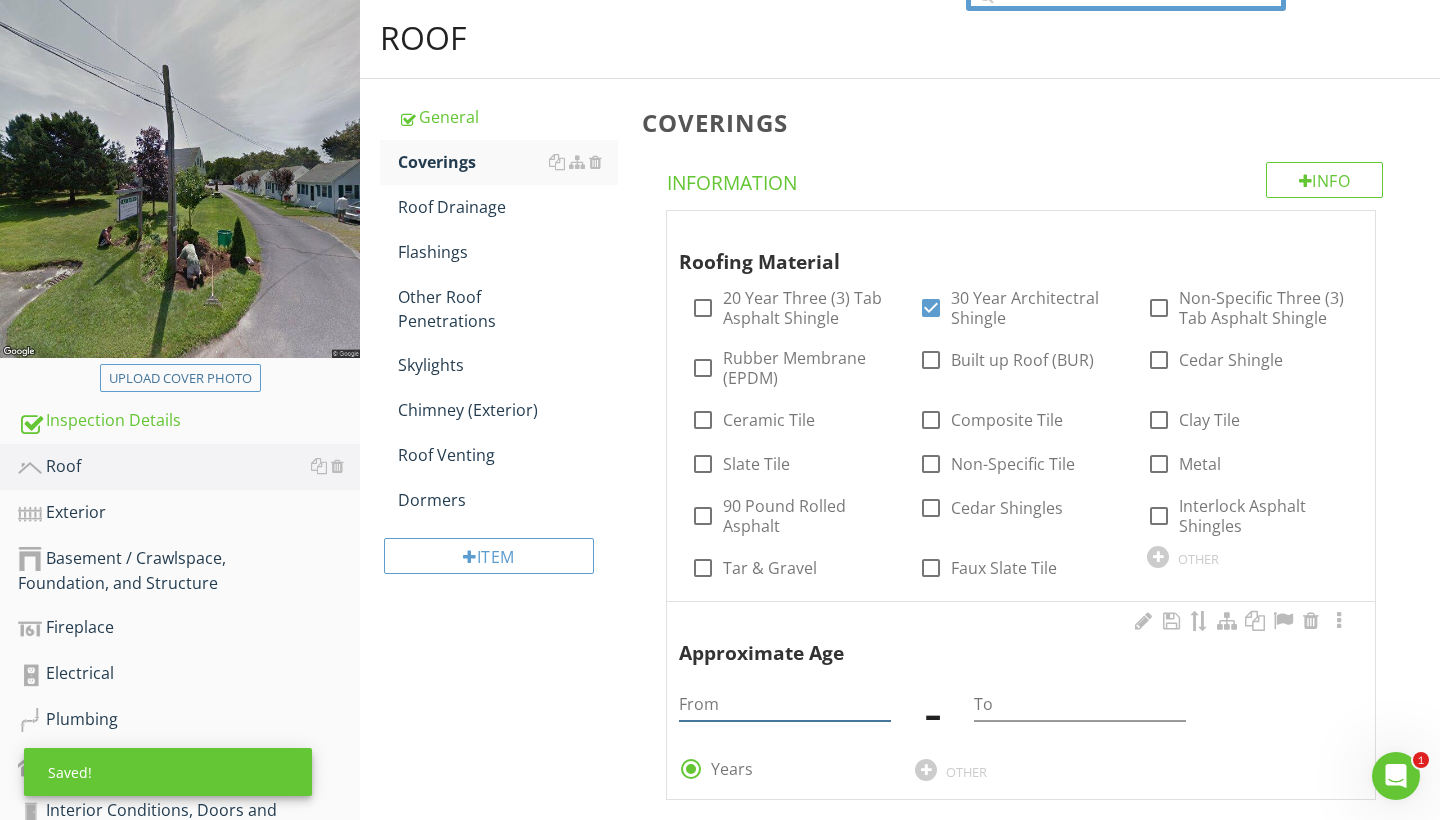 click at bounding box center [785, 704] 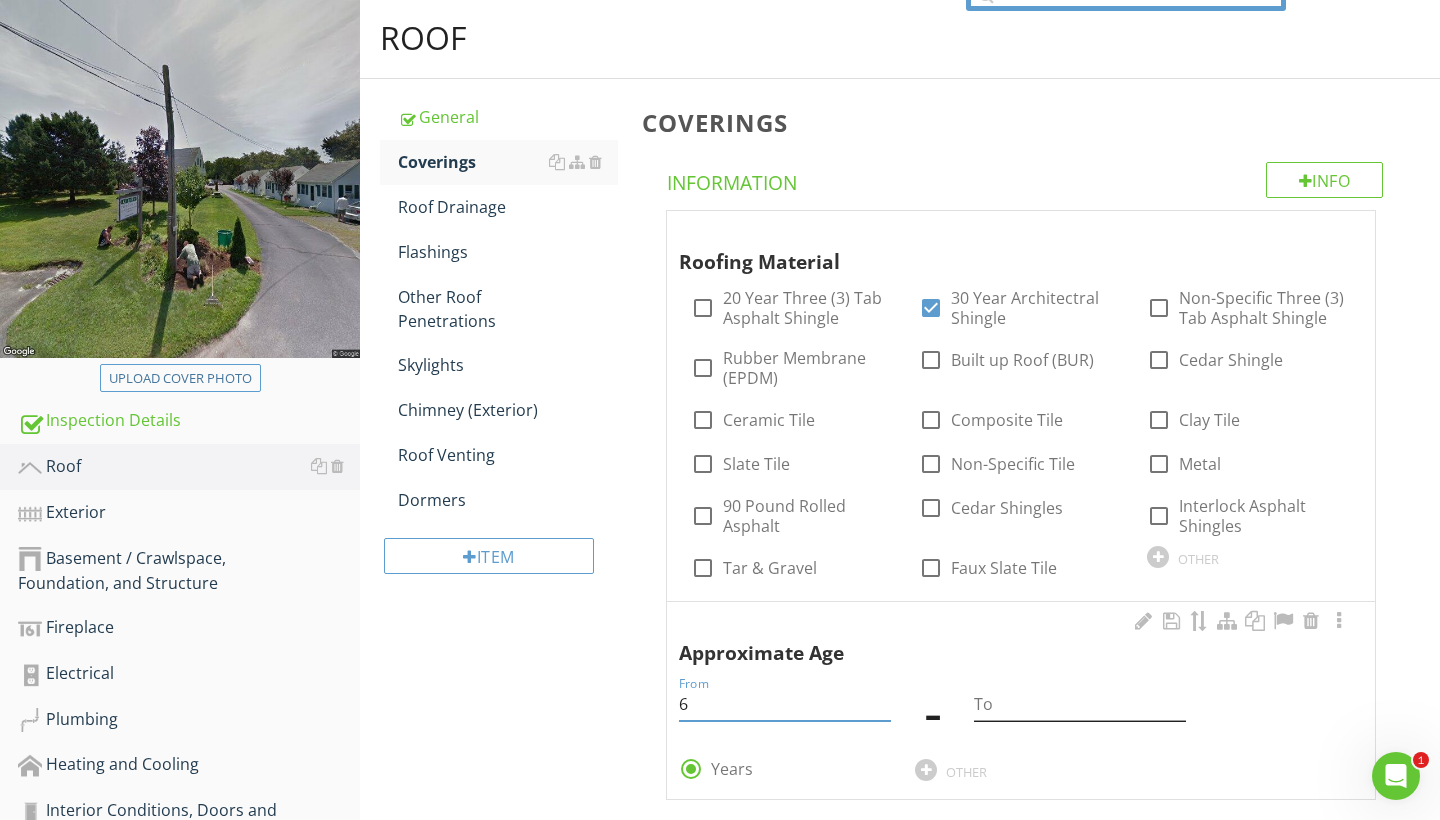 type on "6" 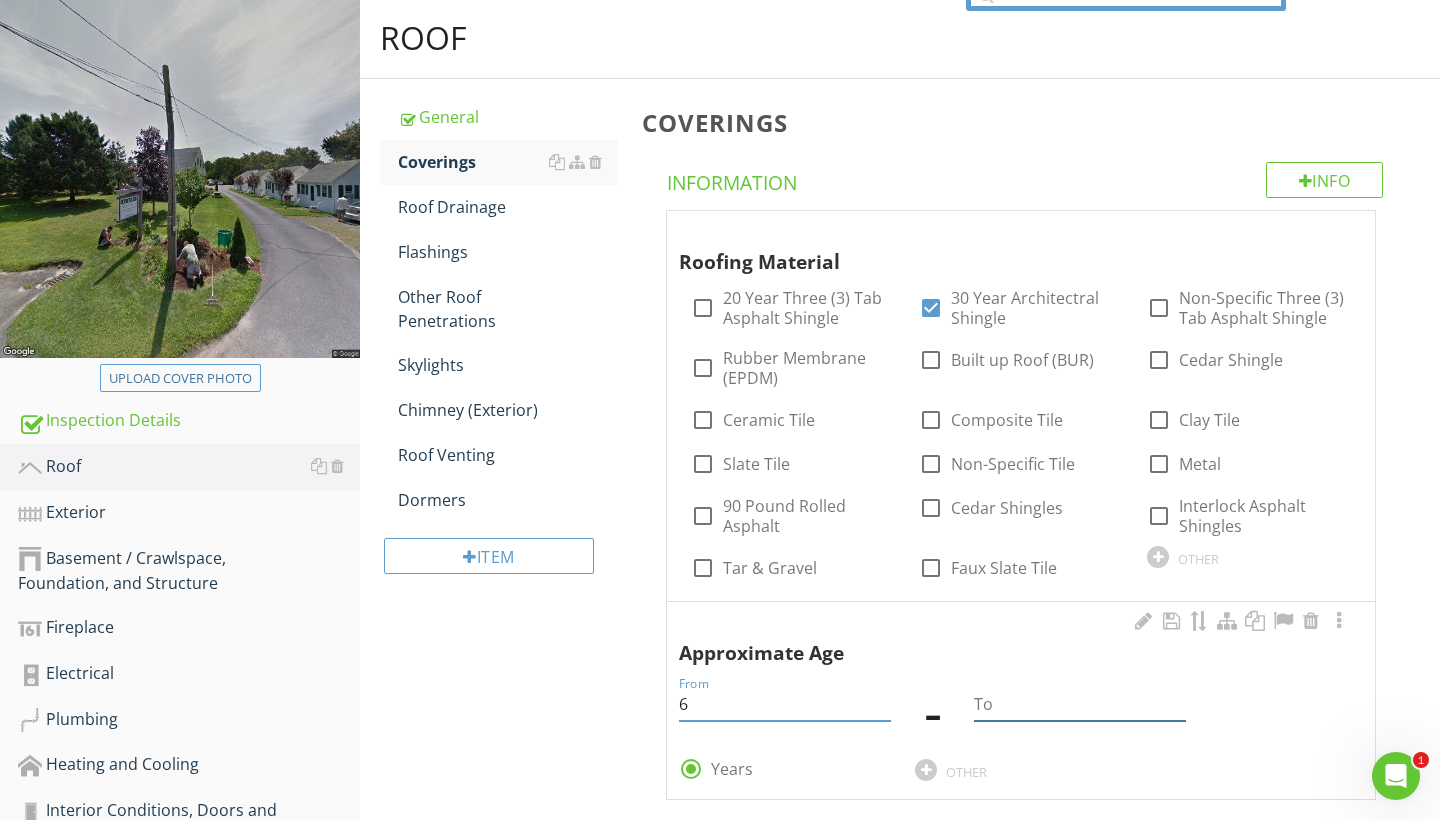 click at bounding box center [1080, 704] 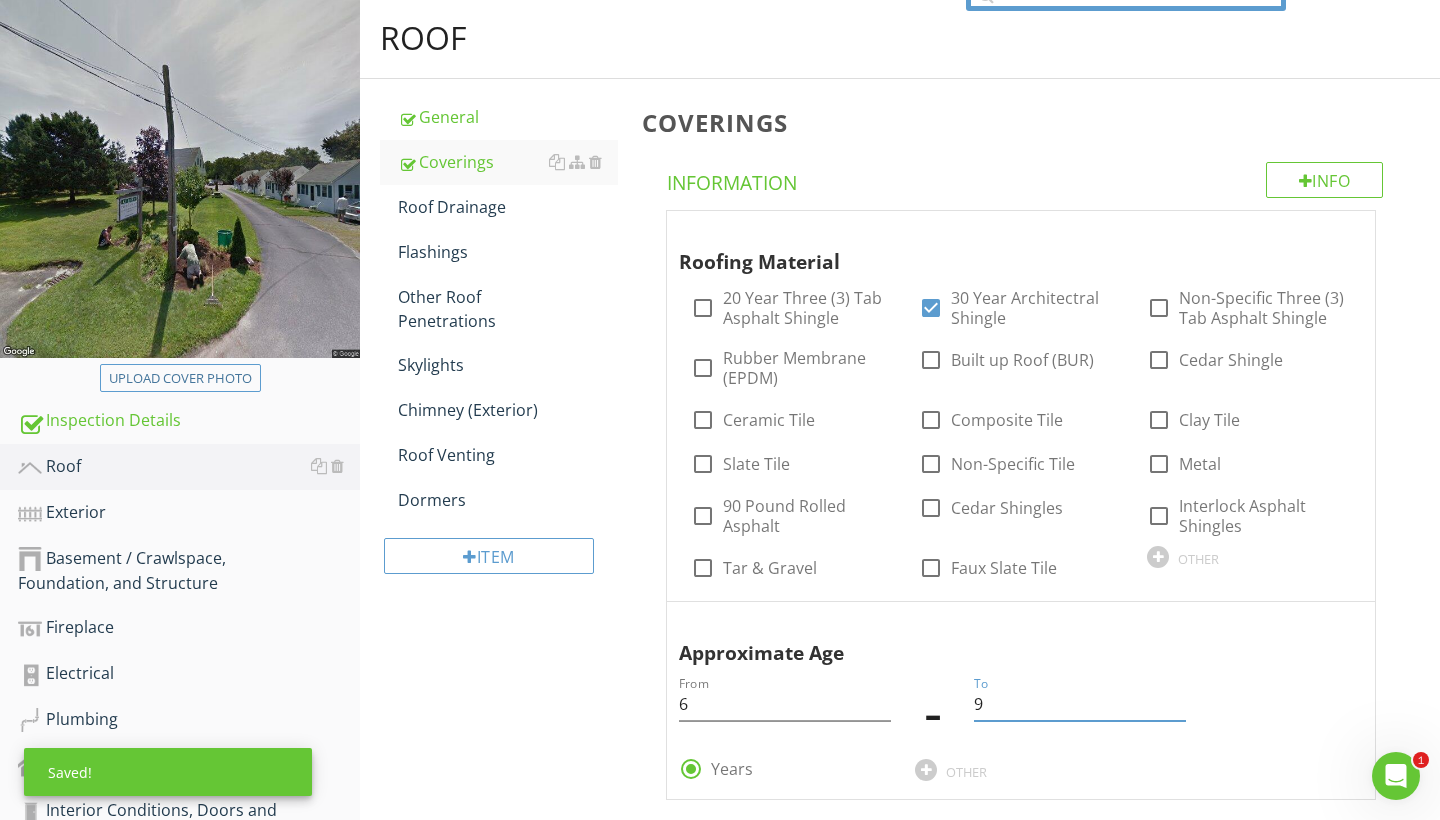type on "9" 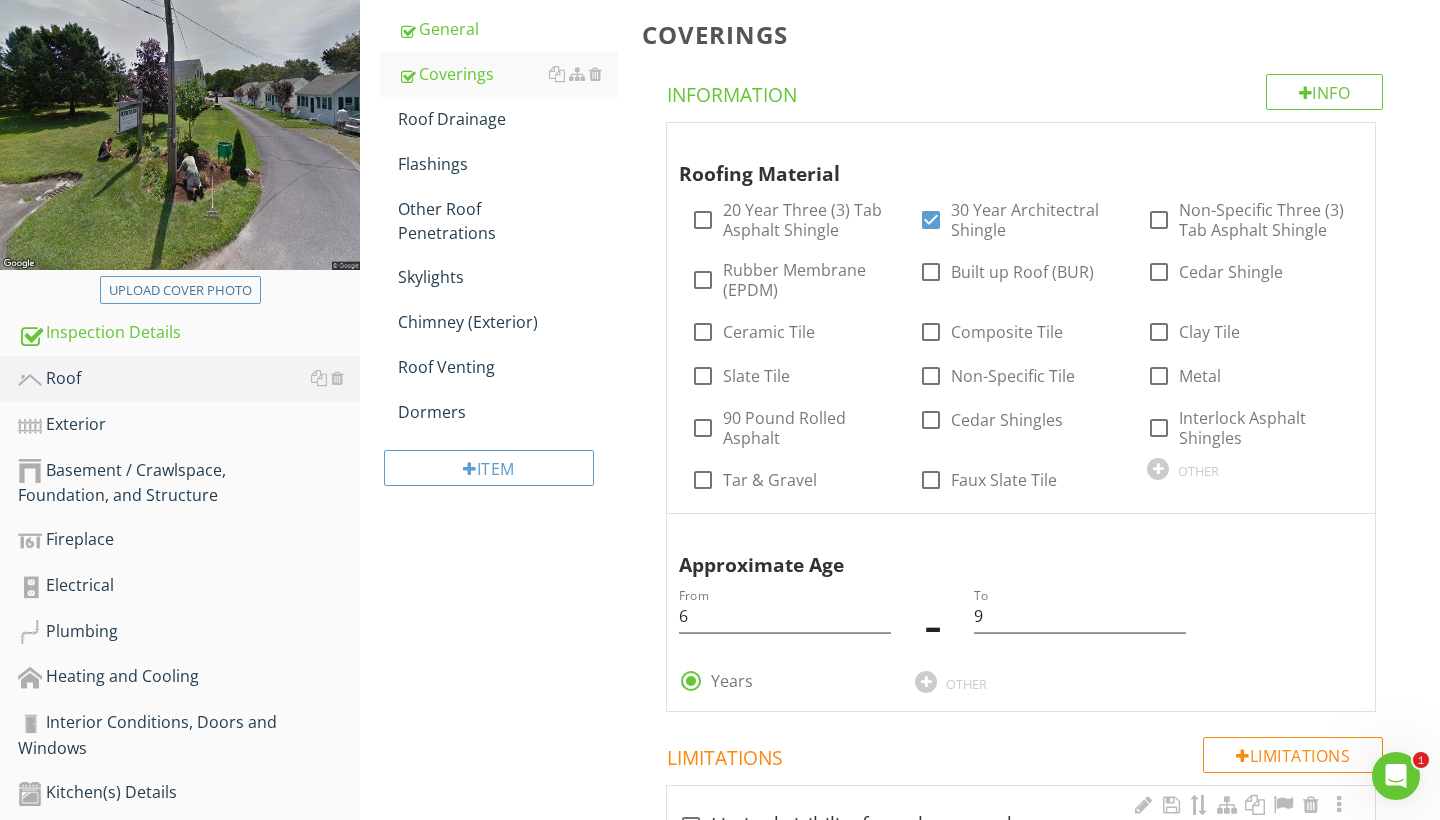 scroll, scrollTop: 252, scrollLeft: 0, axis: vertical 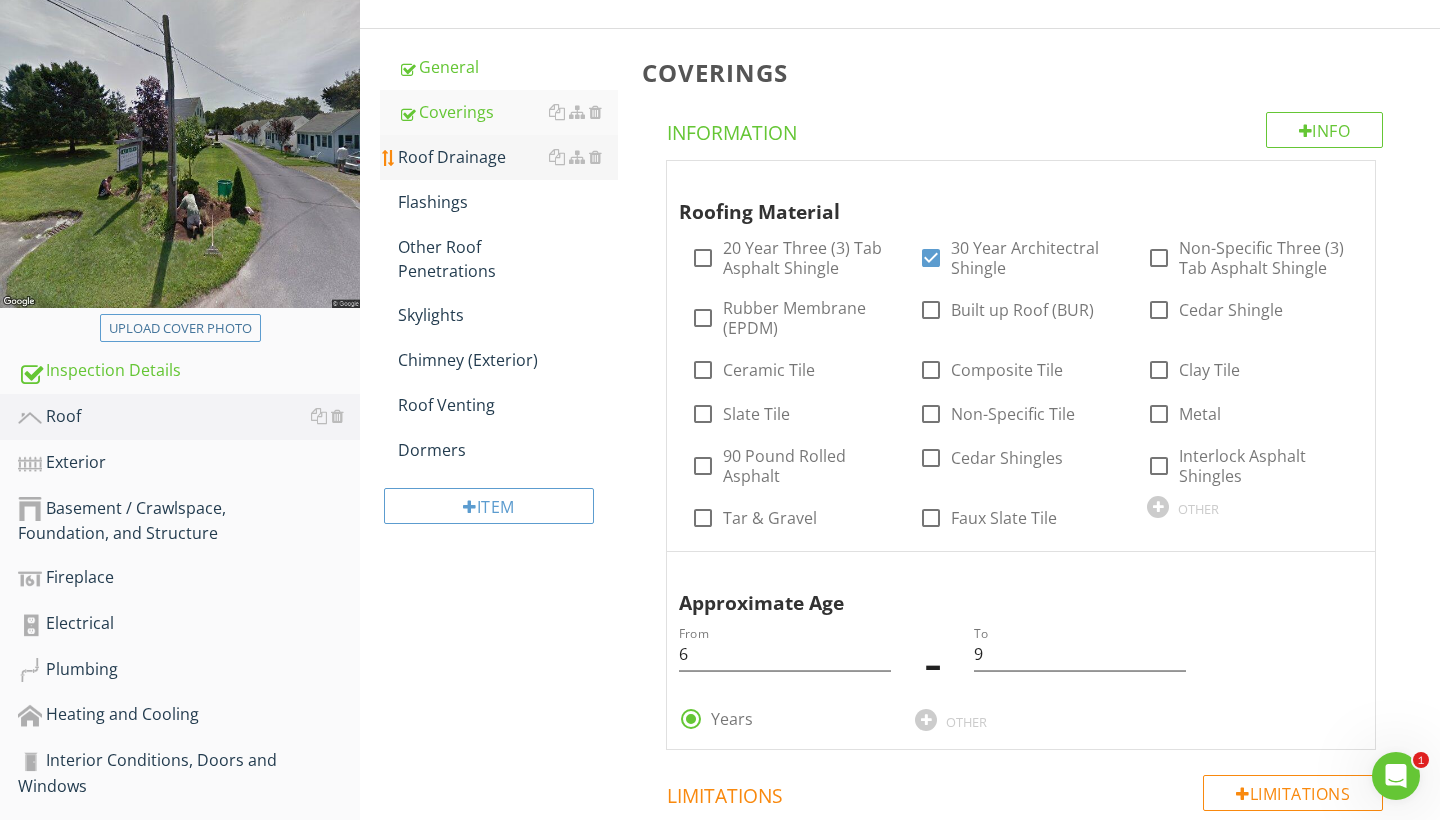click on "Roof Drainage" at bounding box center (508, 157) 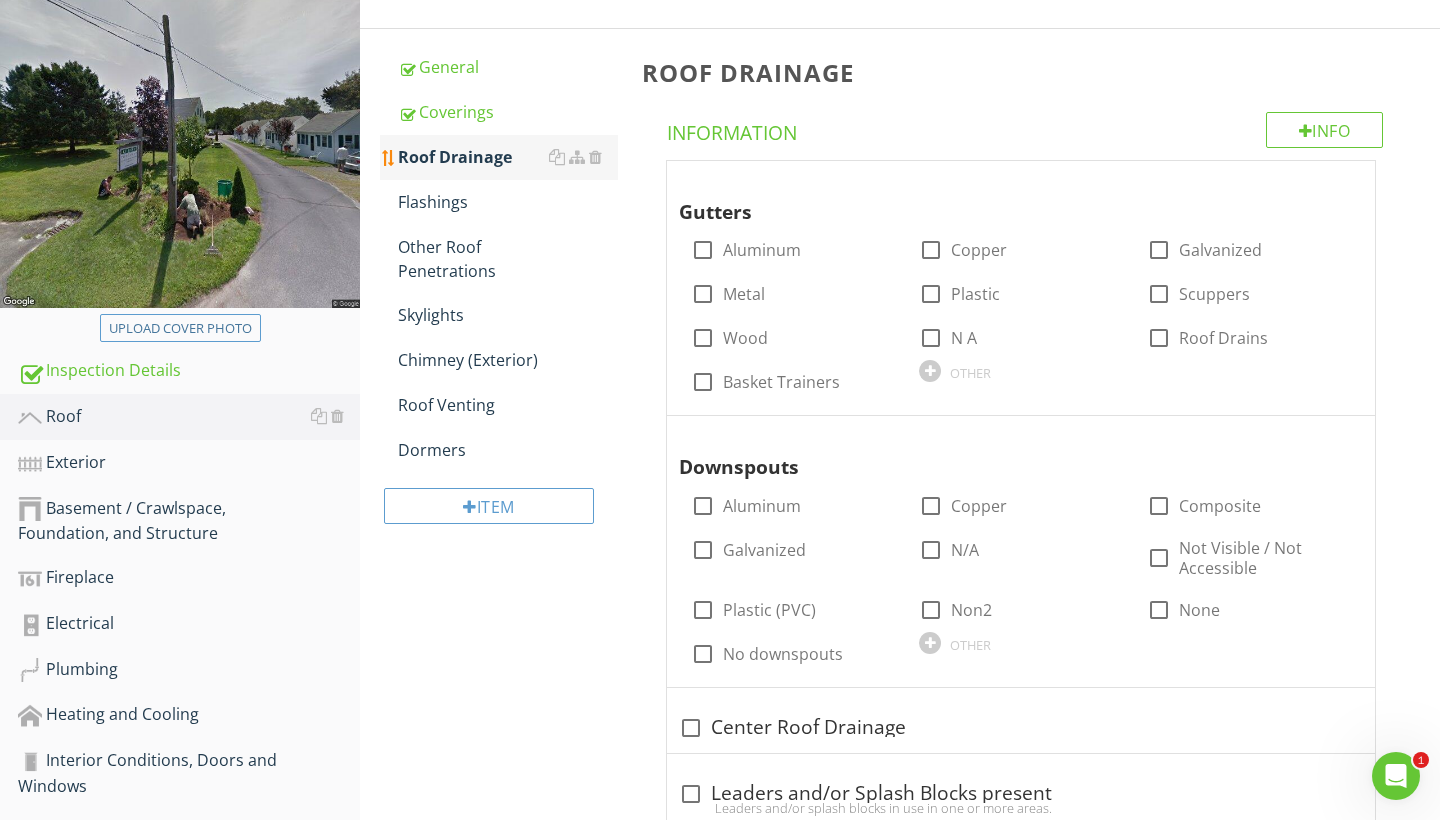 scroll, scrollTop: 251, scrollLeft: 0, axis: vertical 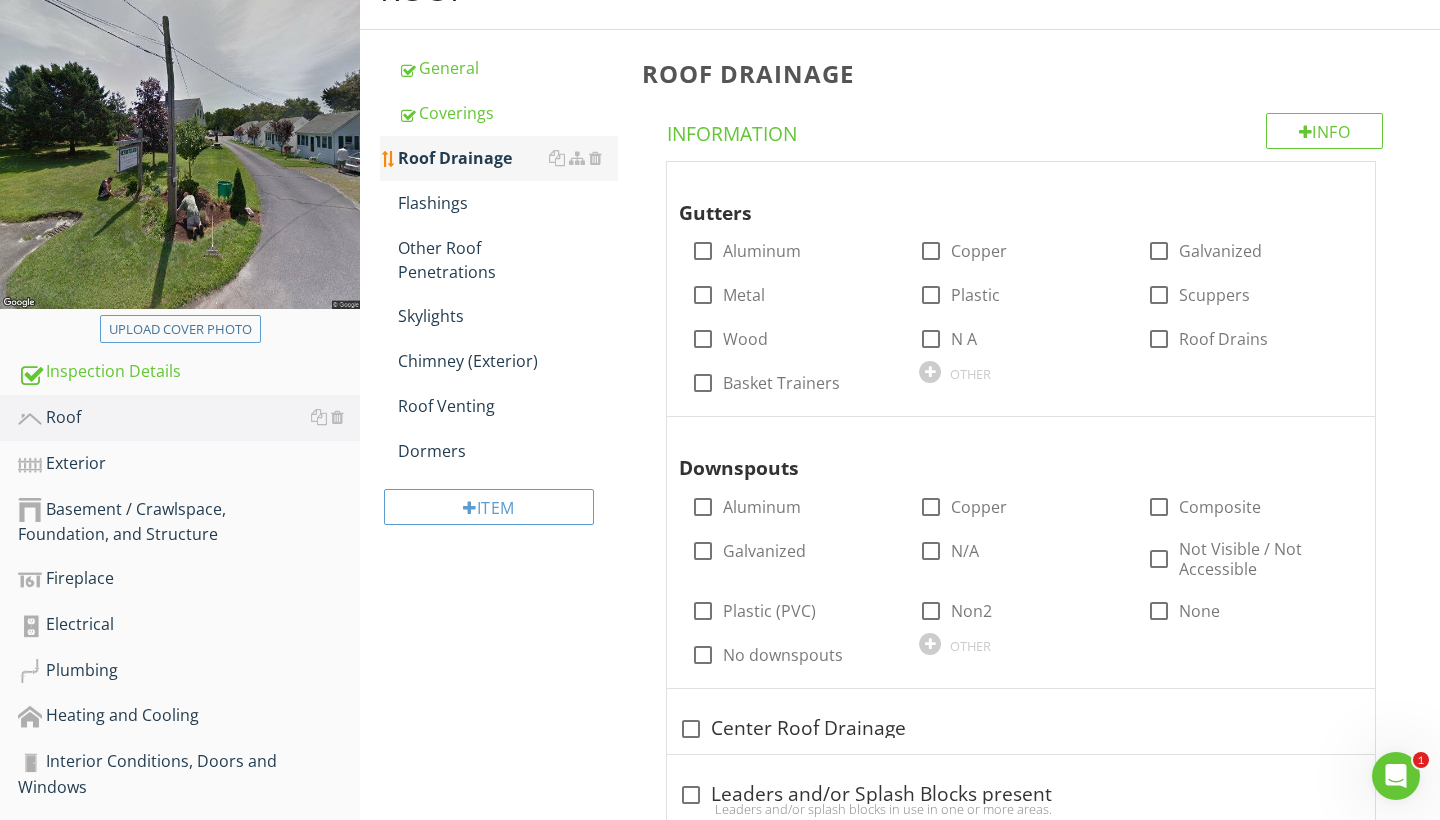 click on "Roof Drainage" at bounding box center [508, 158] 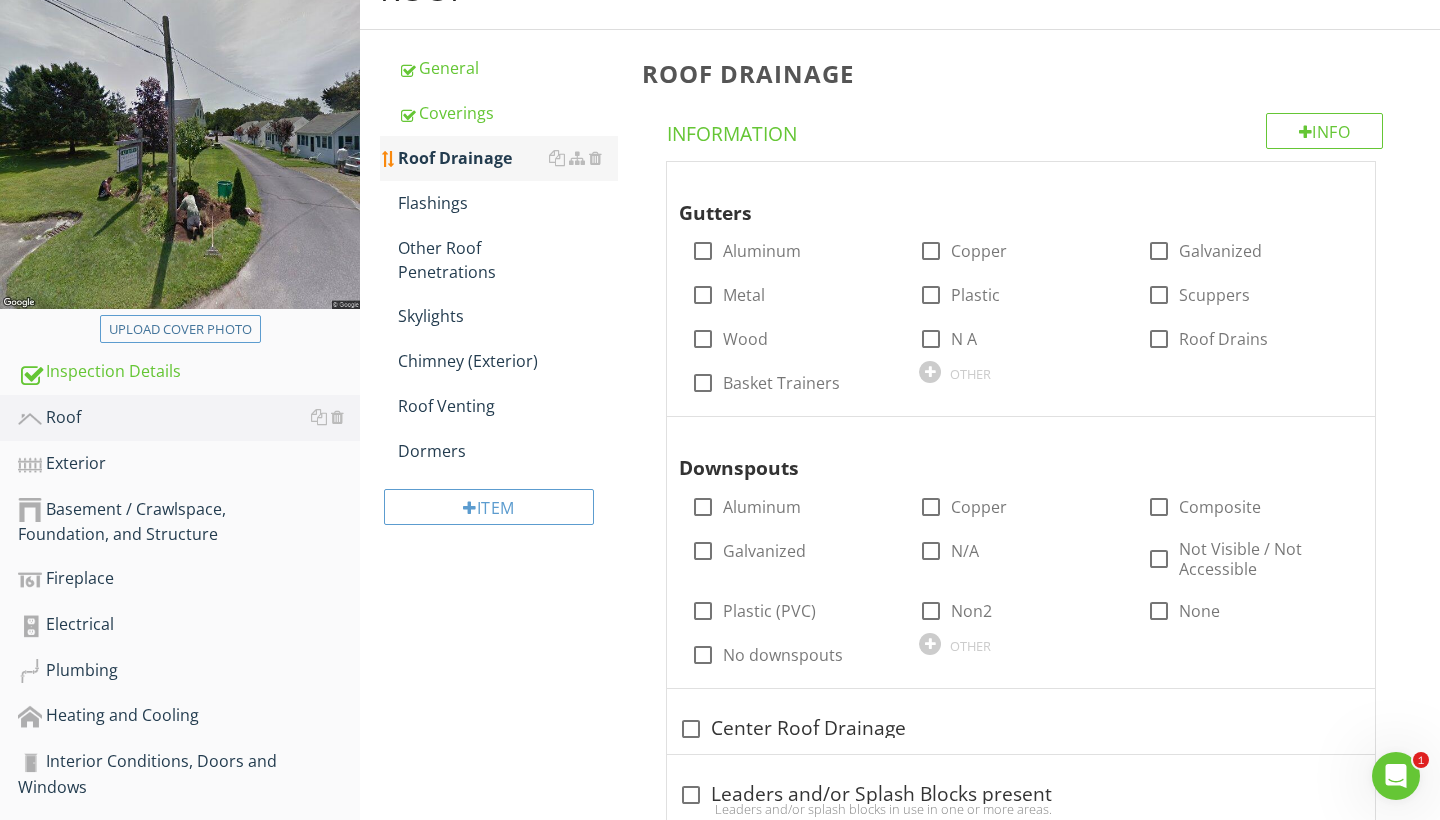 click on "Roof Drainage" at bounding box center [508, 158] 